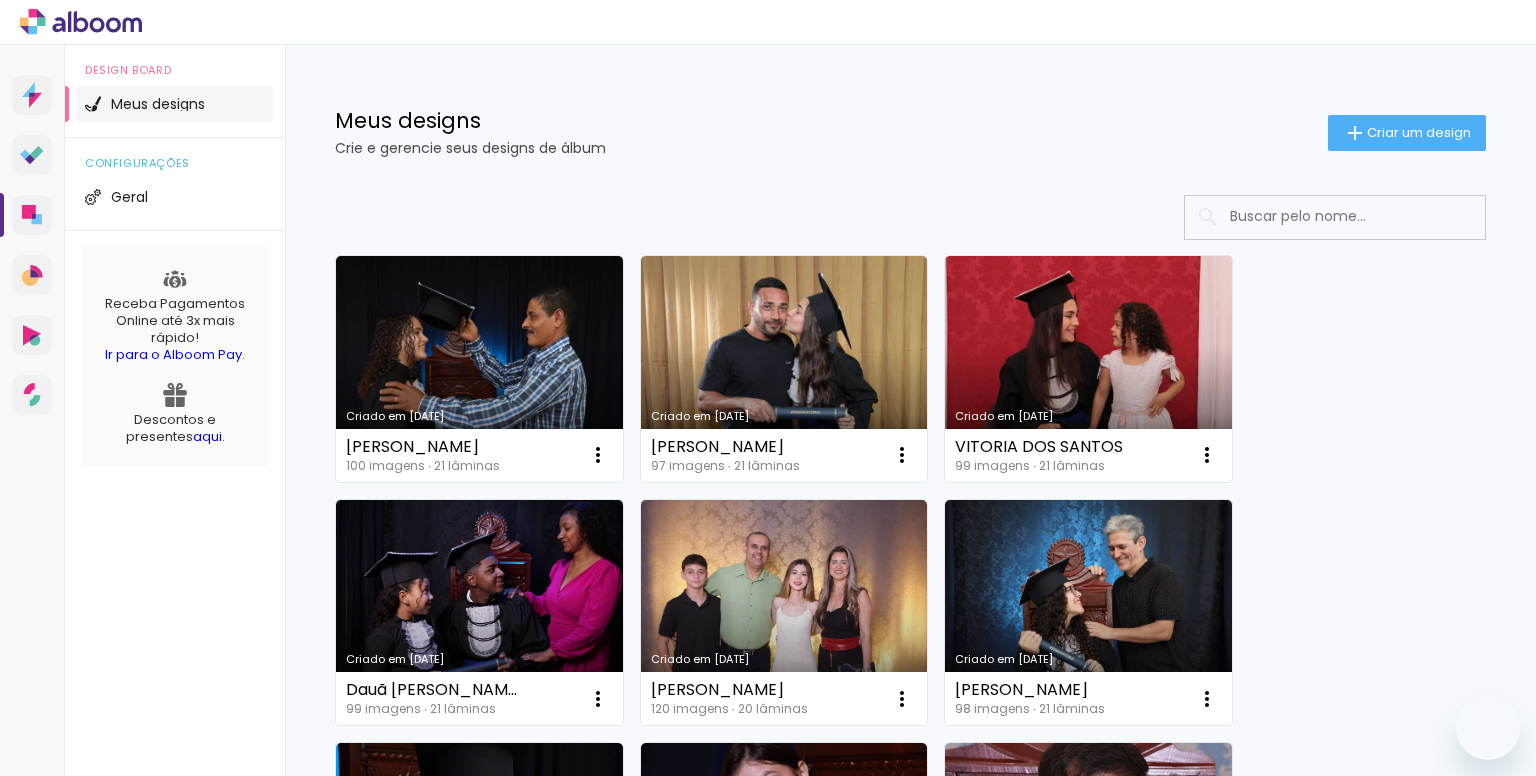 scroll, scrollTop: 0, scrollLeft: 0, axis: both 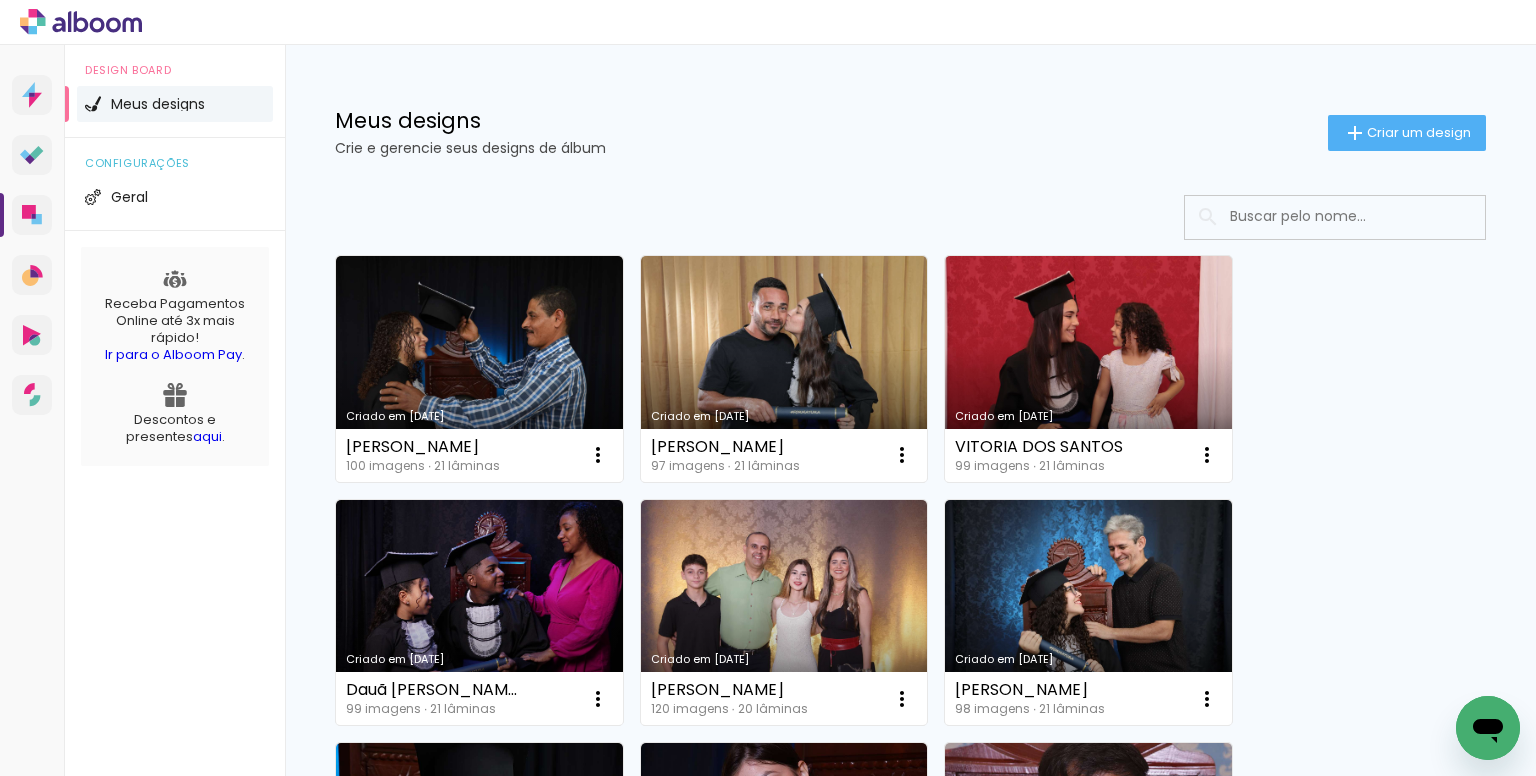 click on "Meus designs" 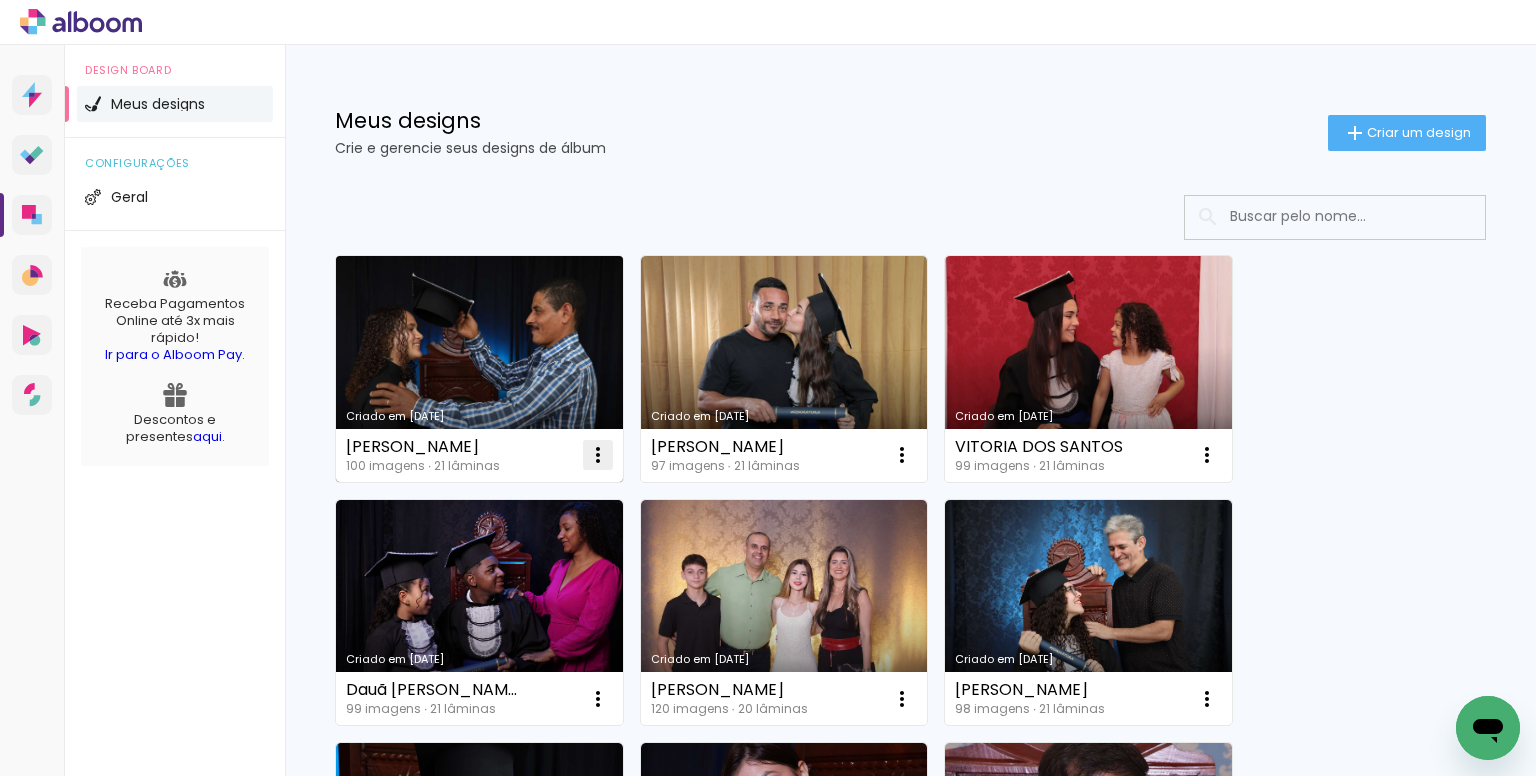 click at bounding box center (598, 455) 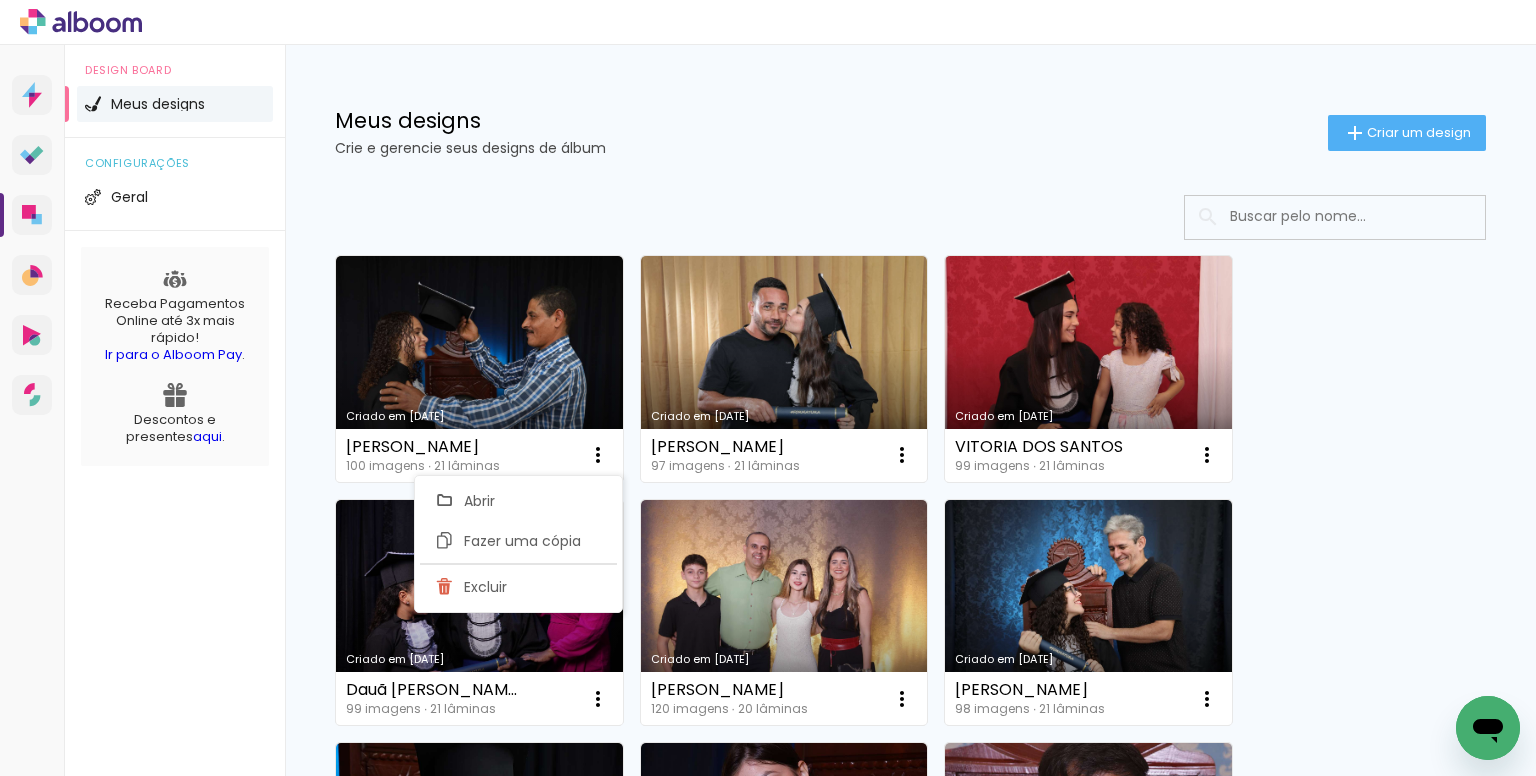 click on "Crie e gerencie seus designs de álbum" 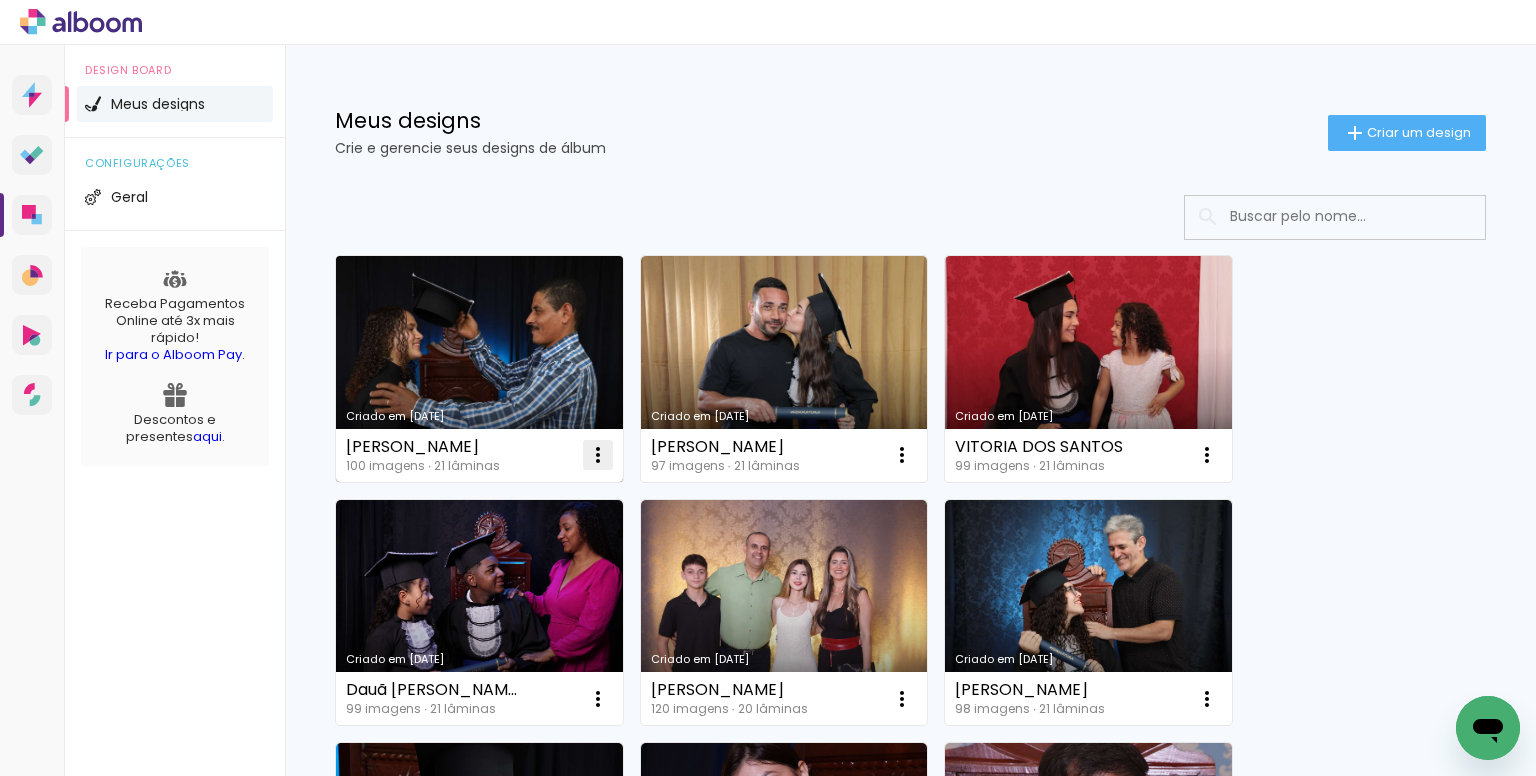 click at bounding box center [598, 455] 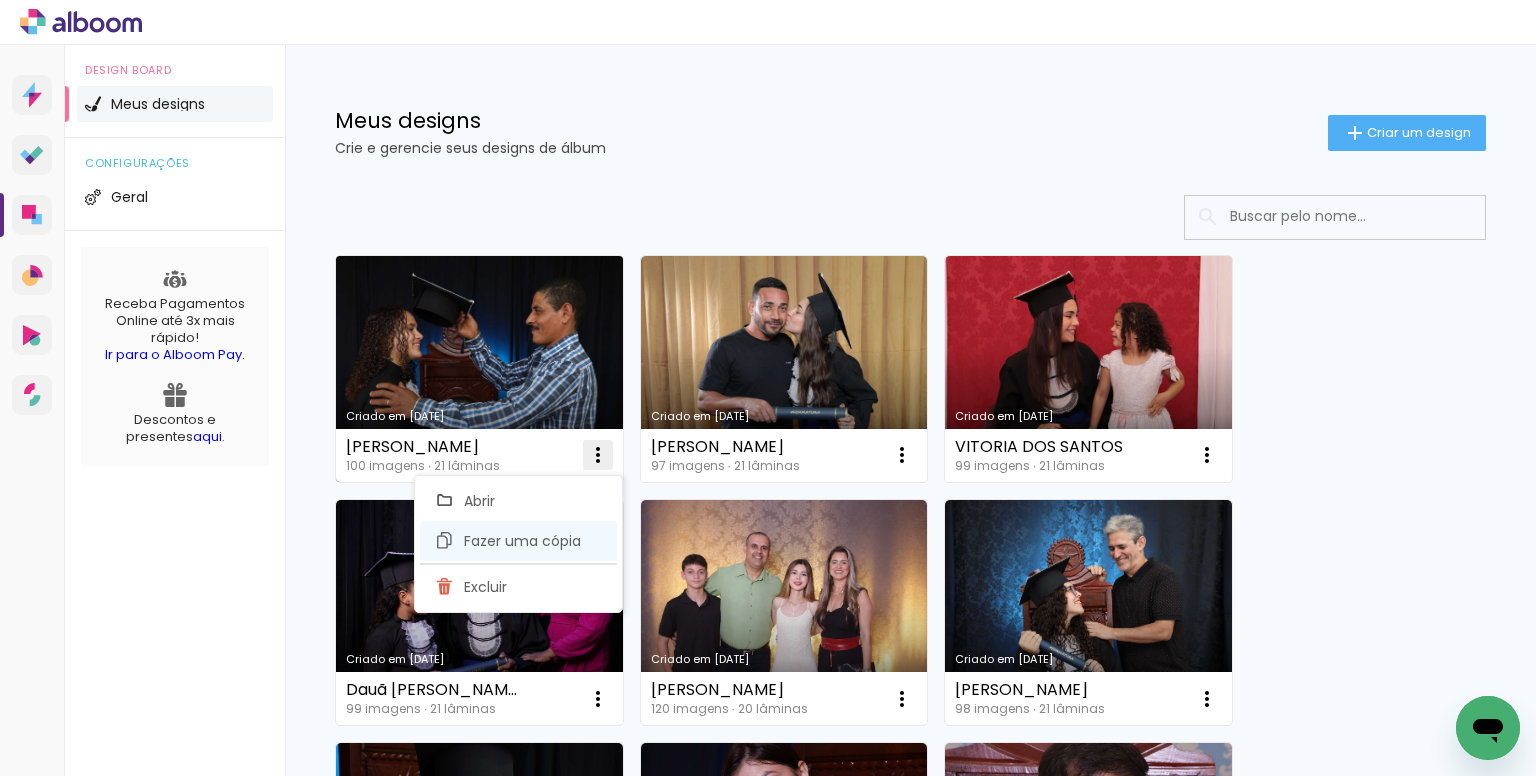 click on "Fazer uma cópia" 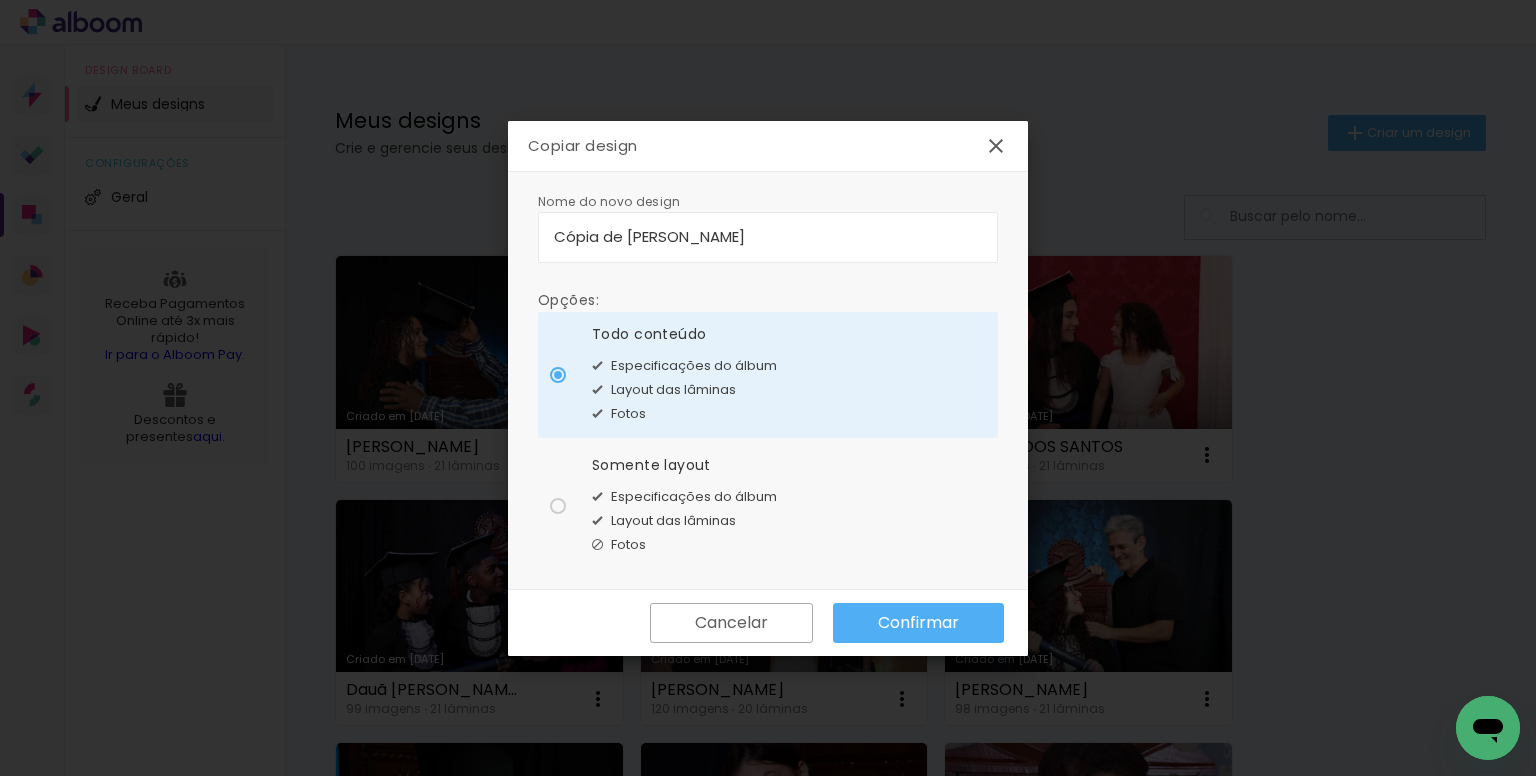 click on "Cópia de DEBORA LARISSA MACEDO DA ROCHA" at bounding box center (768, 236) 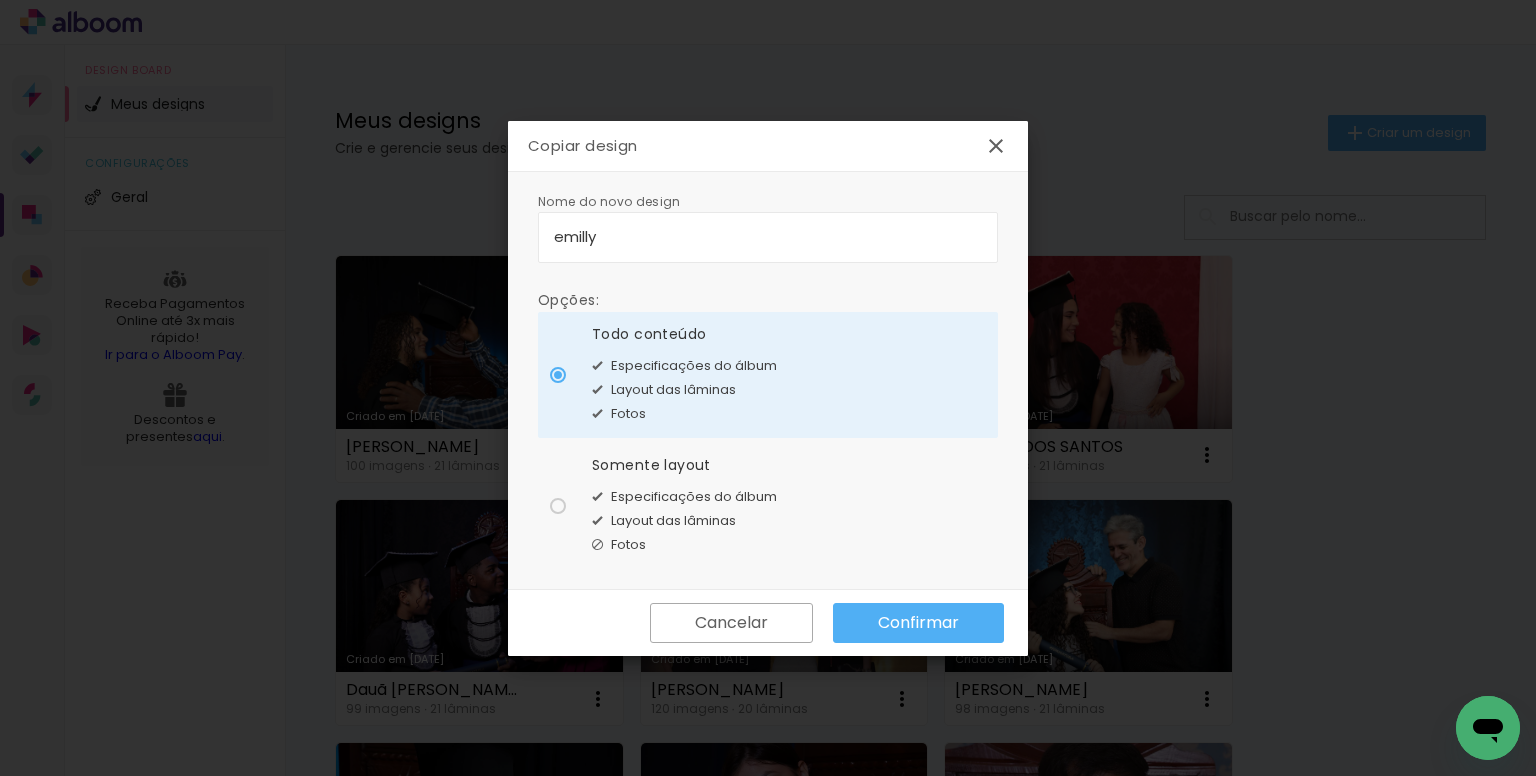 type on "emilly" 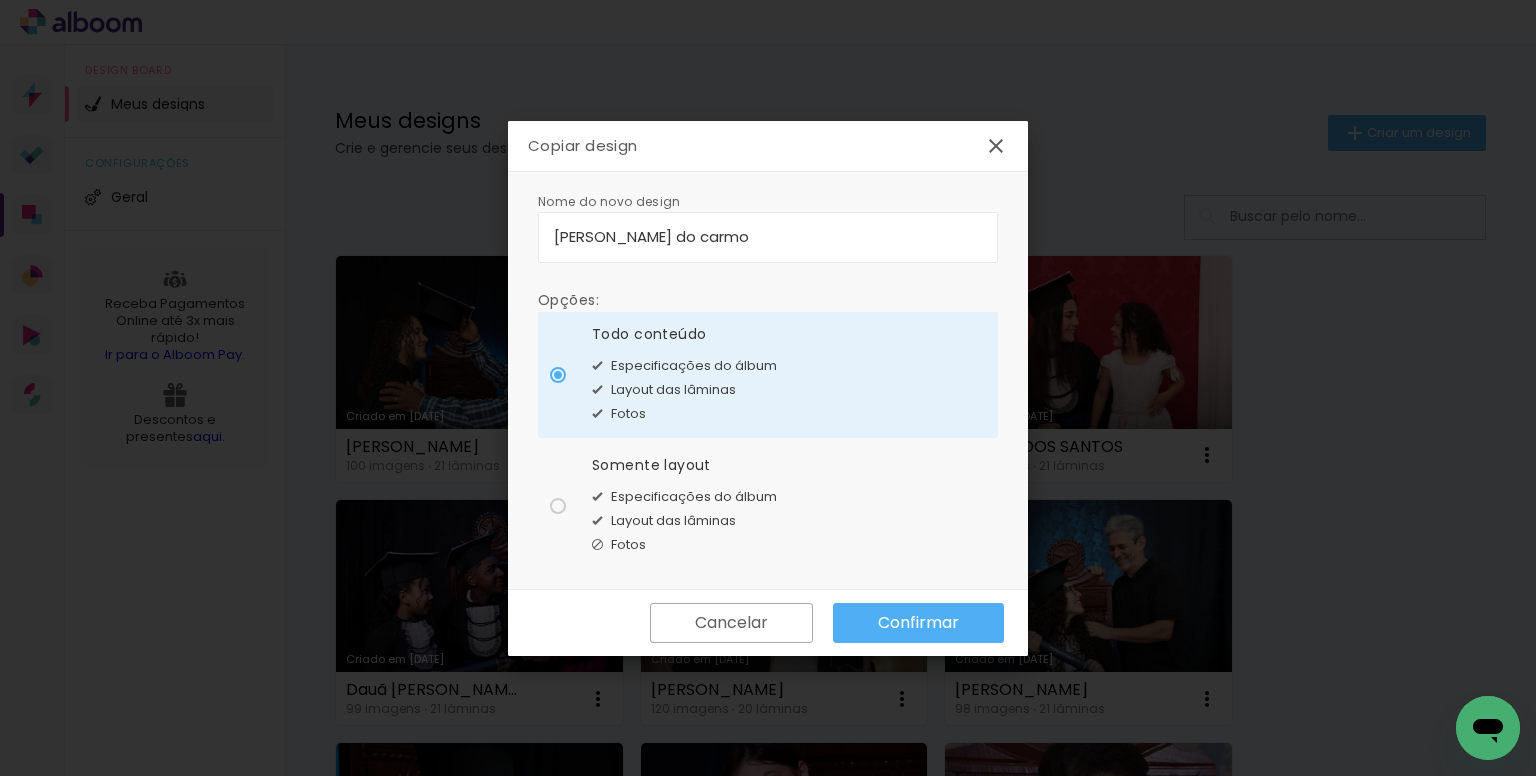 type on "[PERSON_NAME] do carmo" 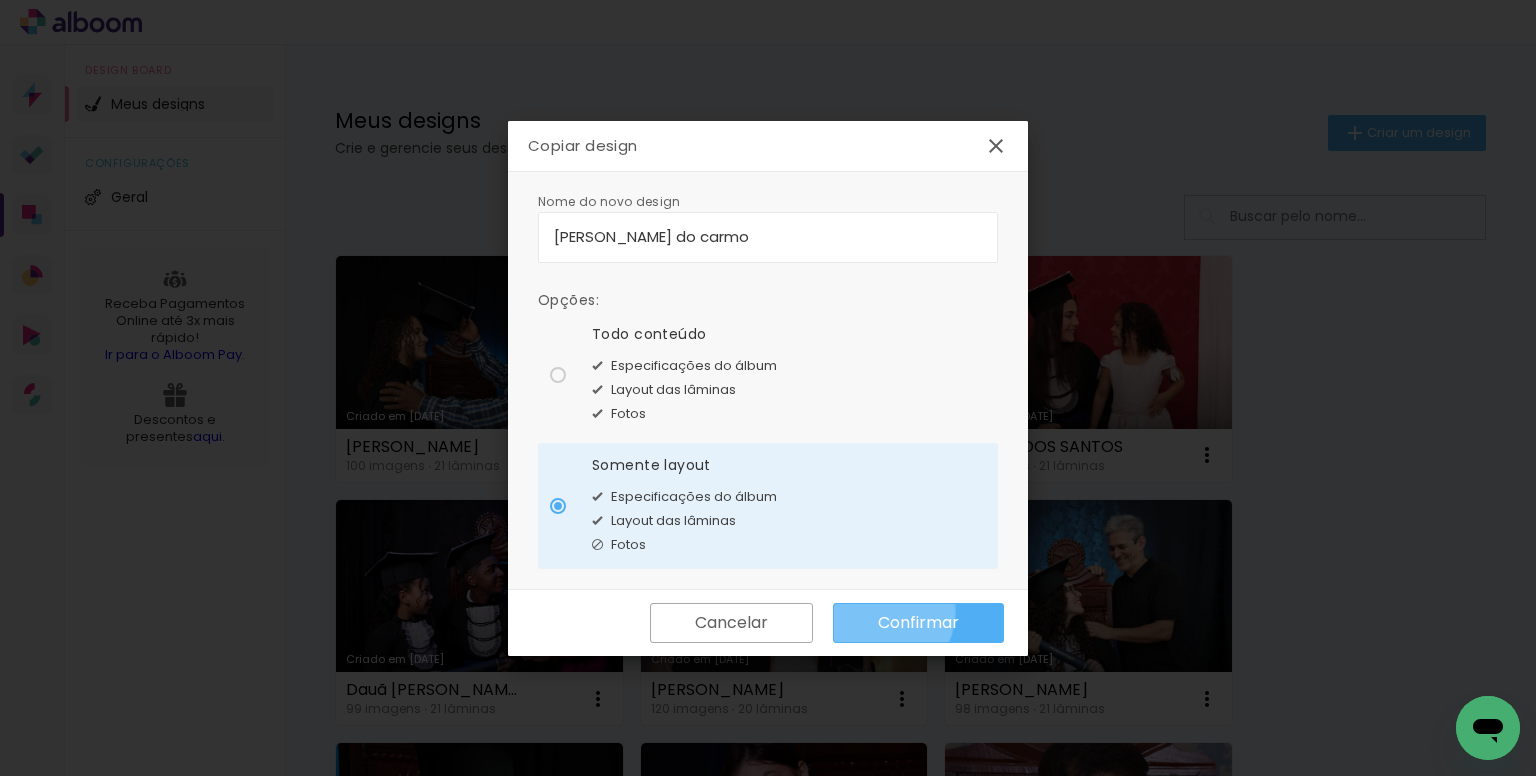 click on "Confirmar" at bounding box center (918, 623) 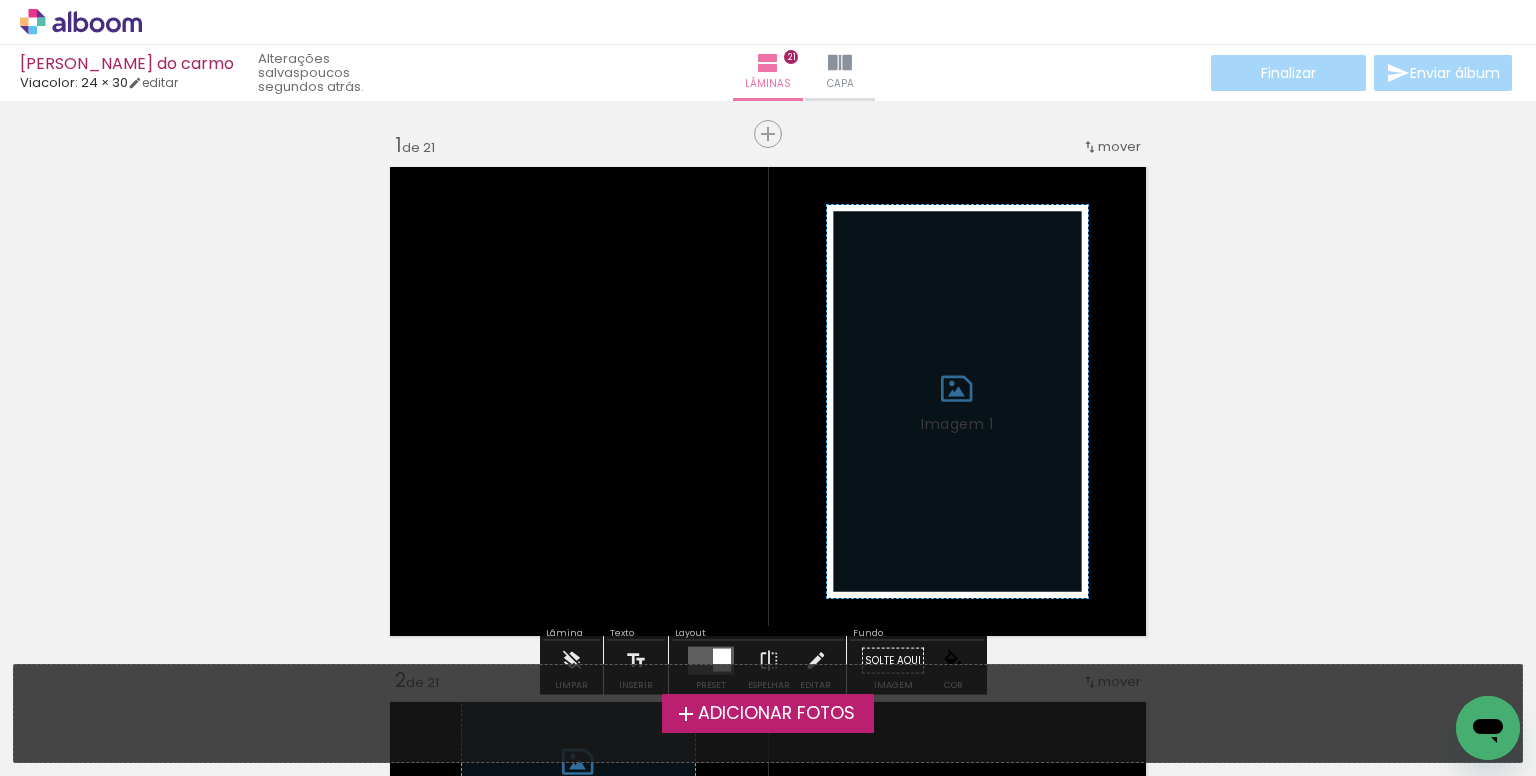 click on "Adicionar Fotos" at bounding box center (776, 714) 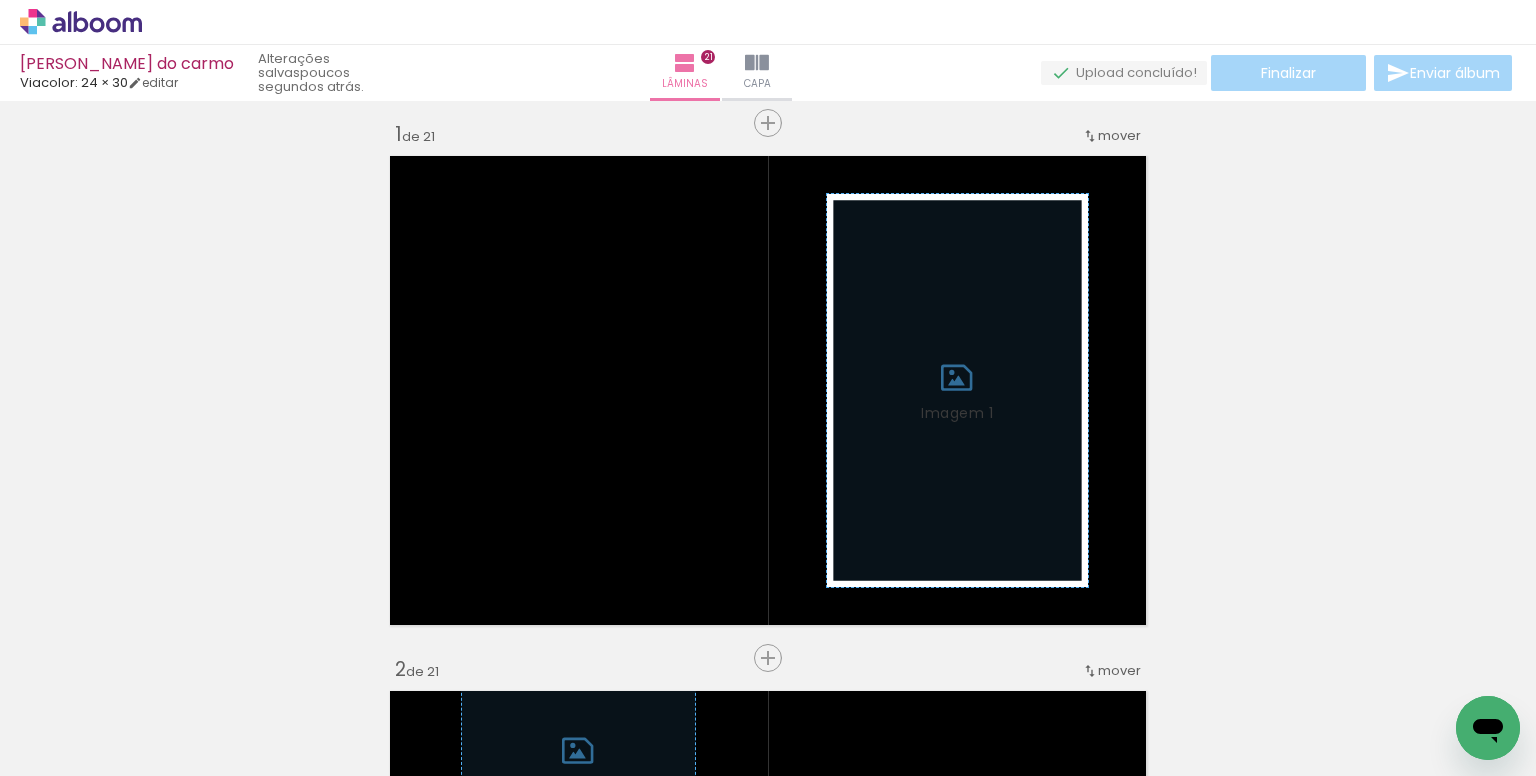 scroll, scrollTop: 25, scrollLeft: 0, axis: vertical 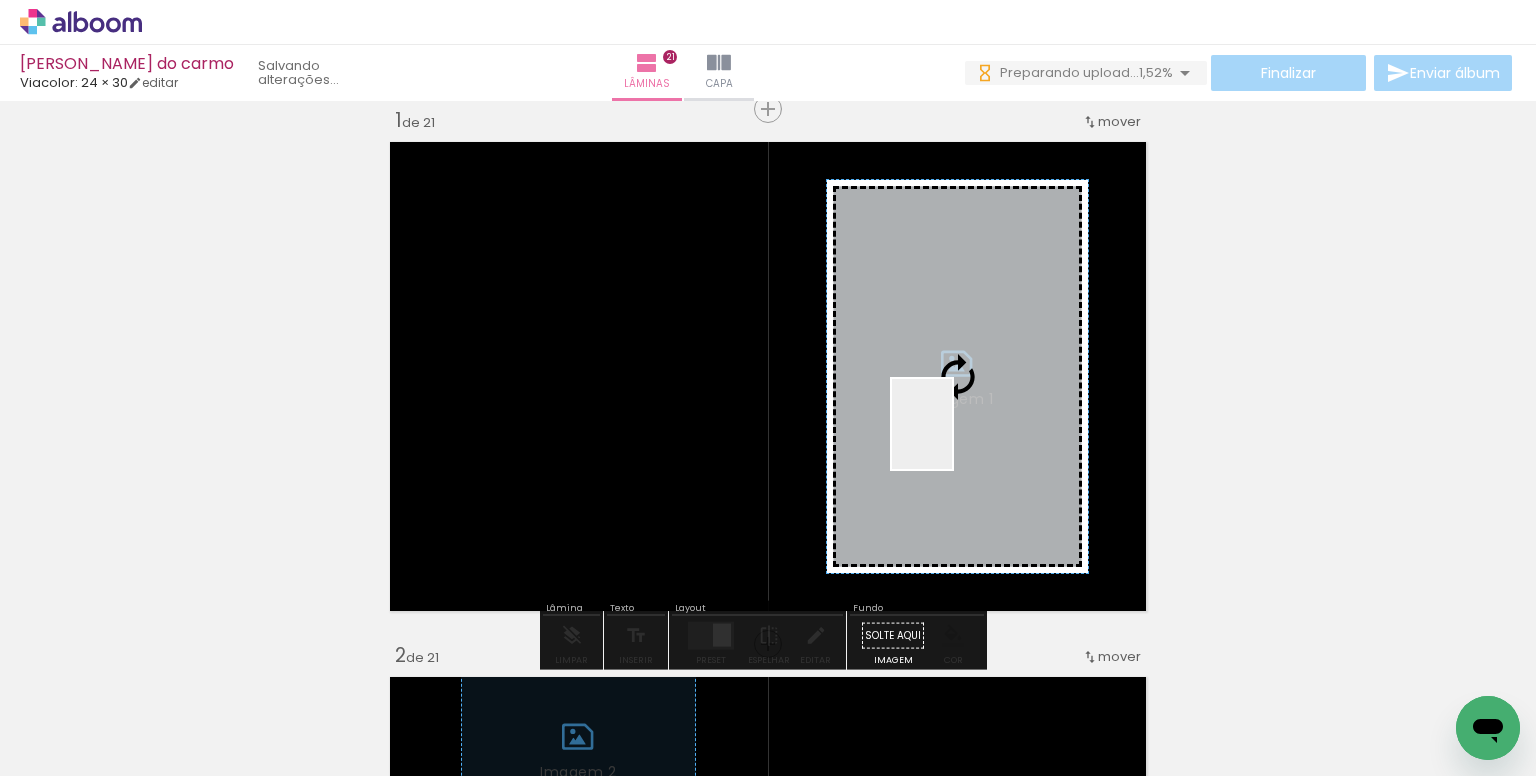 drag, startPoint x: 222, startPoint y: 713, endPoint x: 952, endPoint y: 439, distance: 779.72815 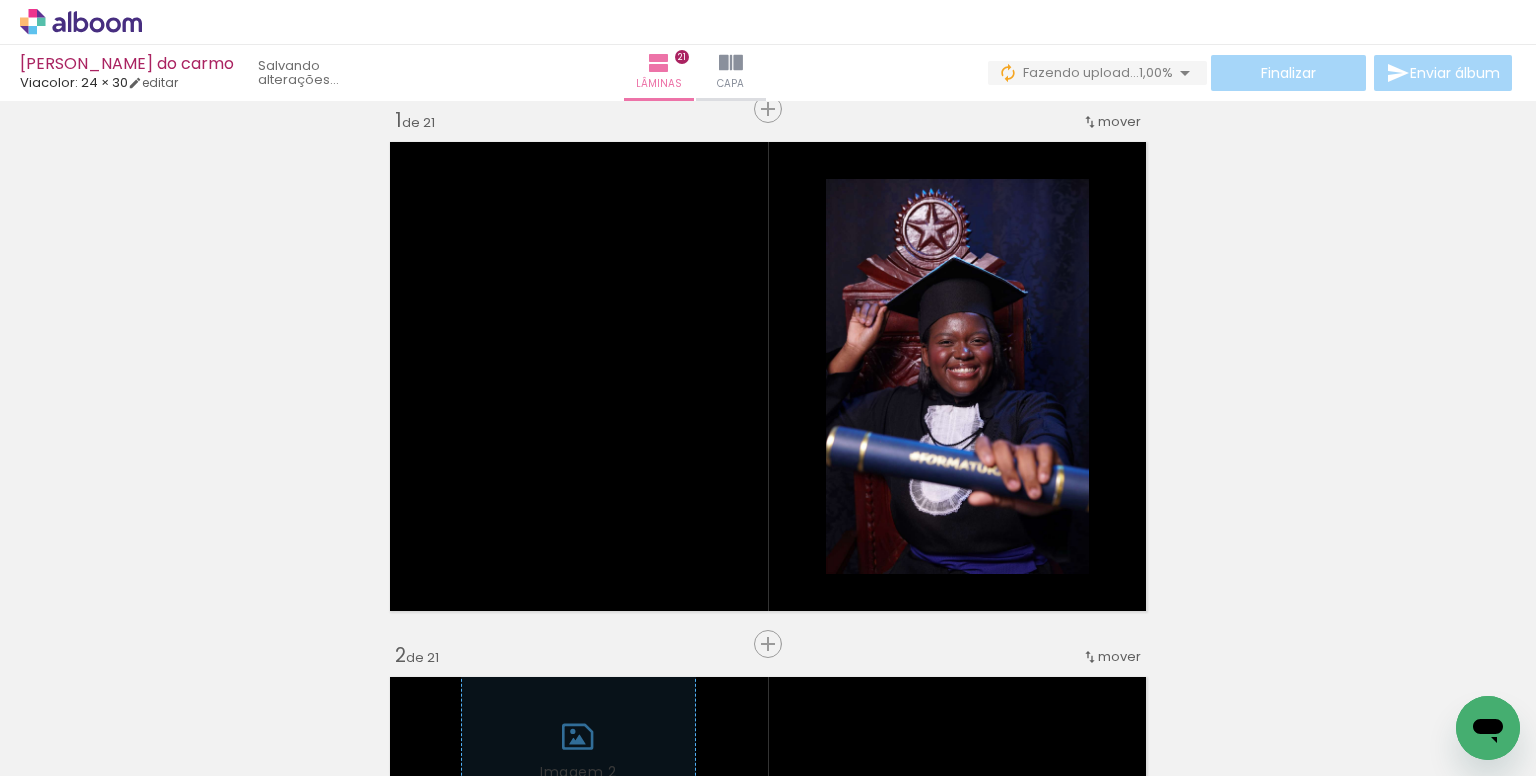 scroll, scrollTop: 0, scrollLeft: 2916, axis: horizontal 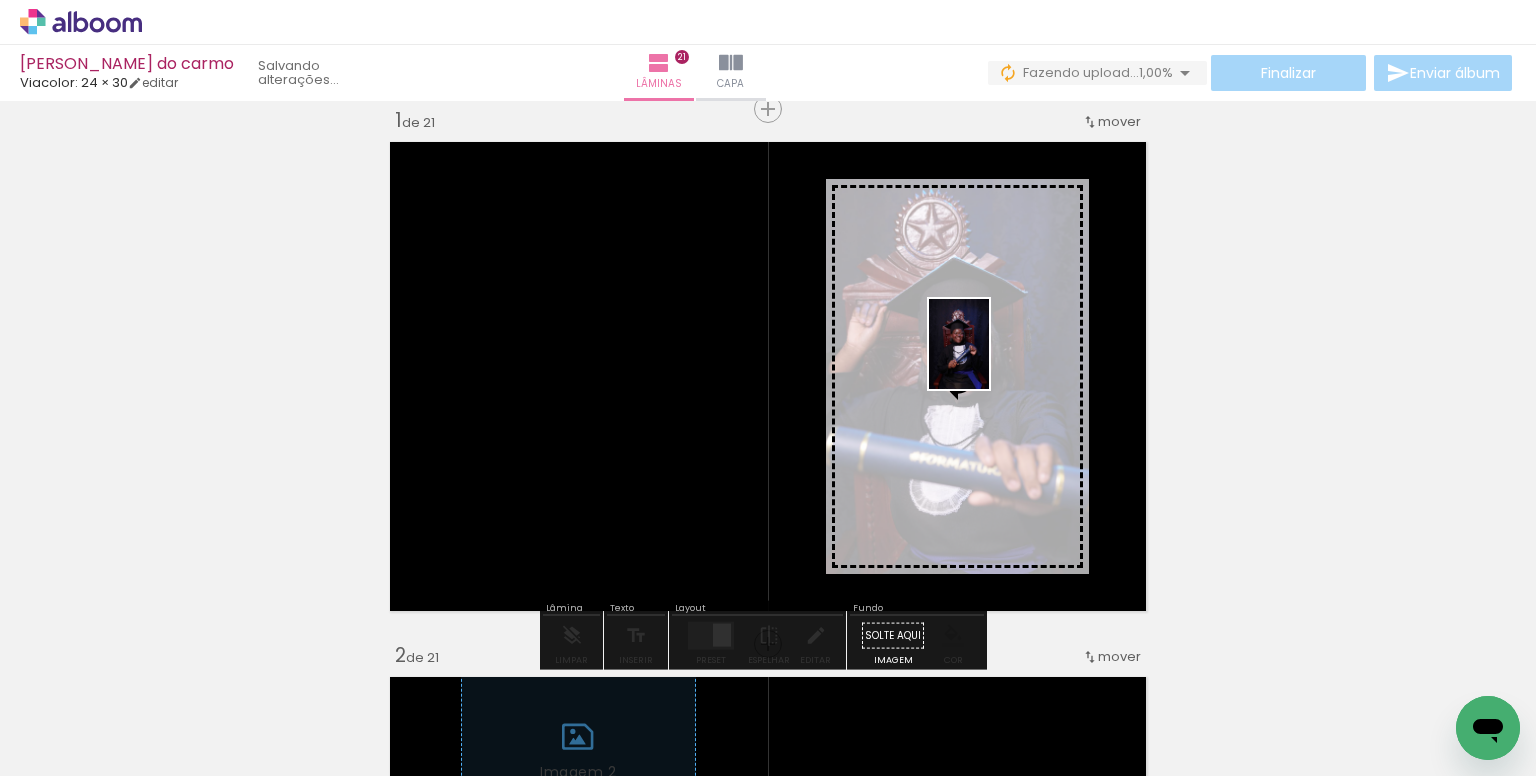 drag, startPoint x: 779, startPoint y: 708, endPoint x: 989, endPoint y: 359, distance: 407.30948 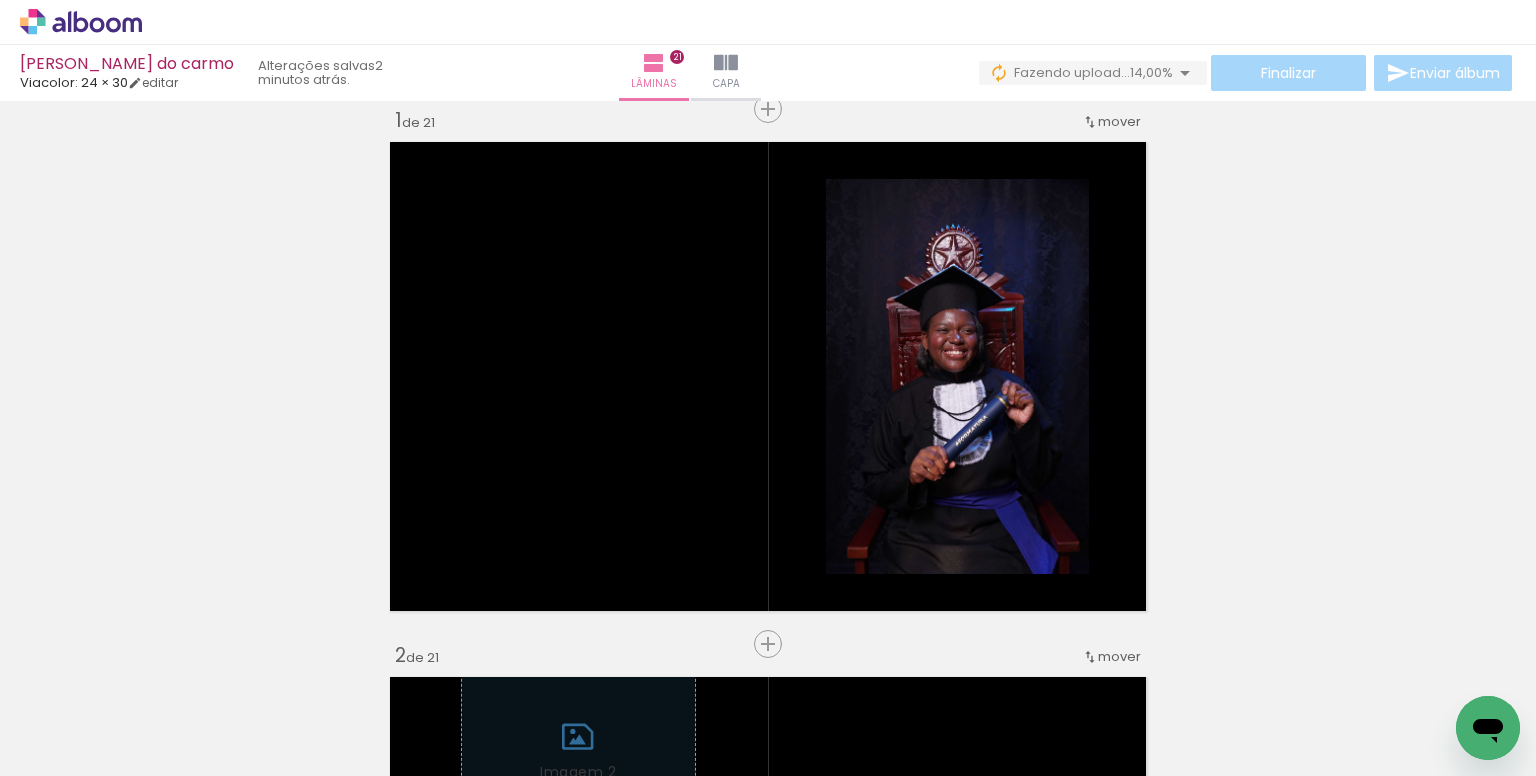 scroll, scrollTop: 0, scrollLeft: 1280, axis: horizontal 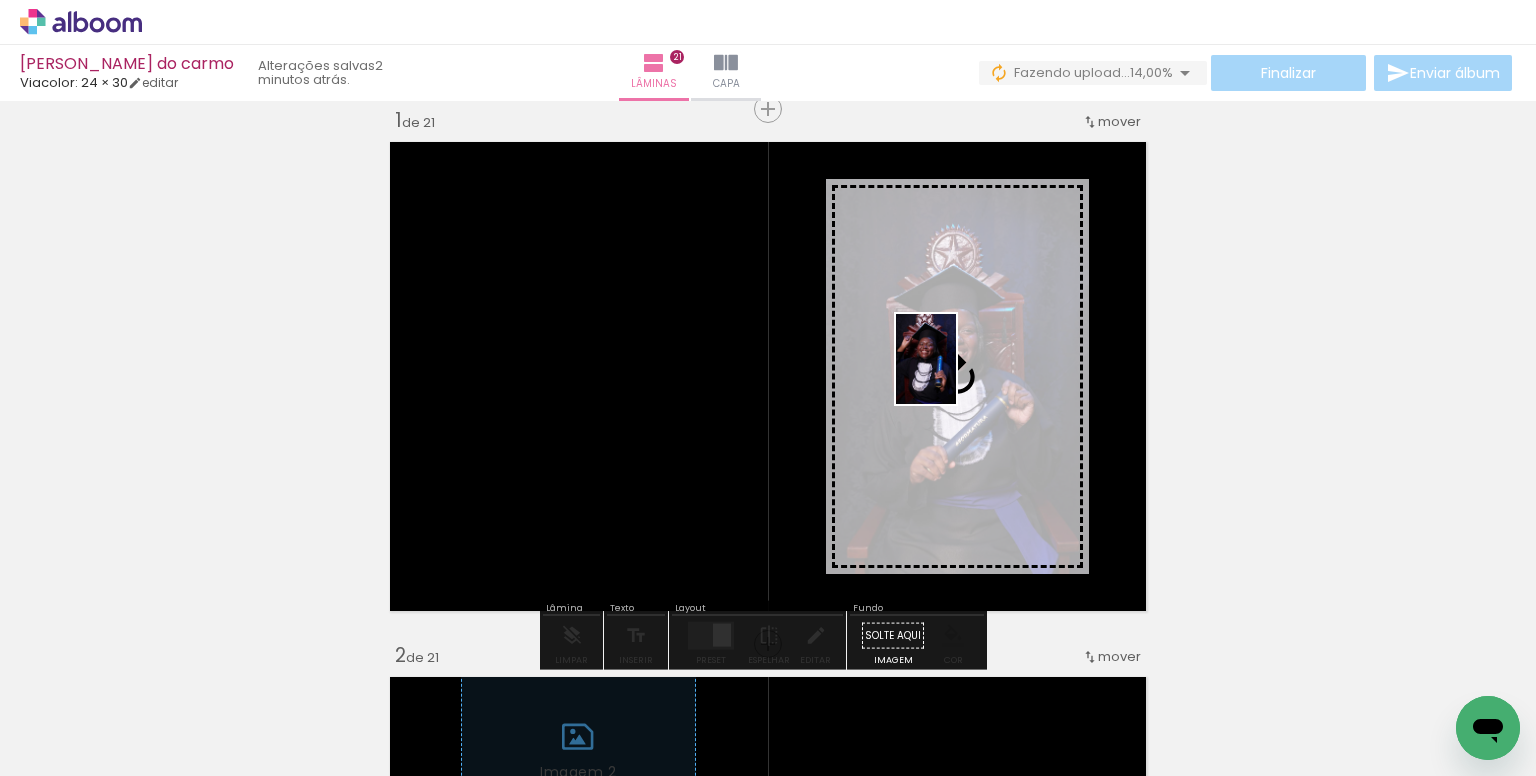 drag, startPoint x: 615, startPoint y: 729, endPoint x: 956, endPoint y: 374, distance: 492.24588 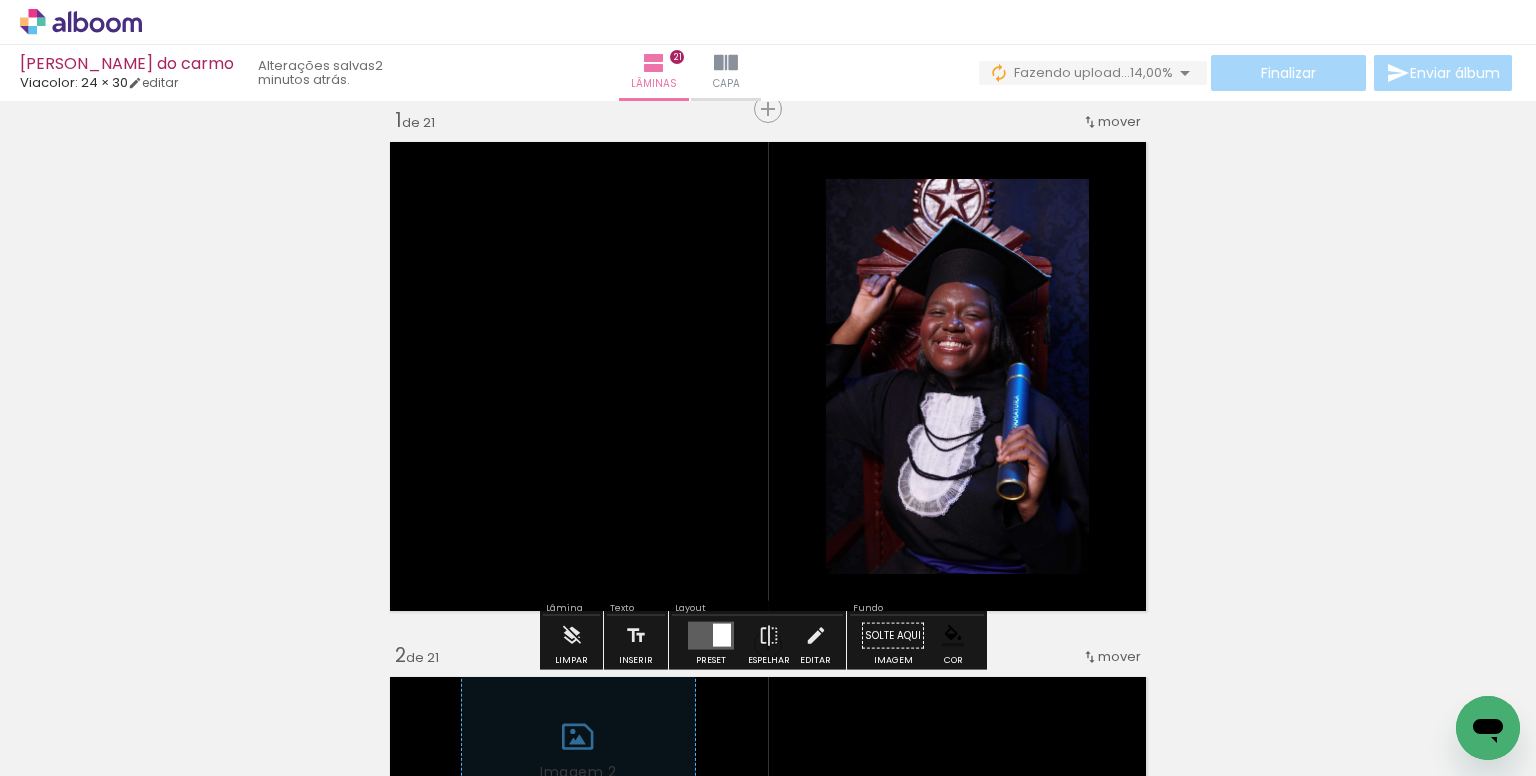 scroll, scrollTop: 0, scrollLeft: 95, axis: horizontal 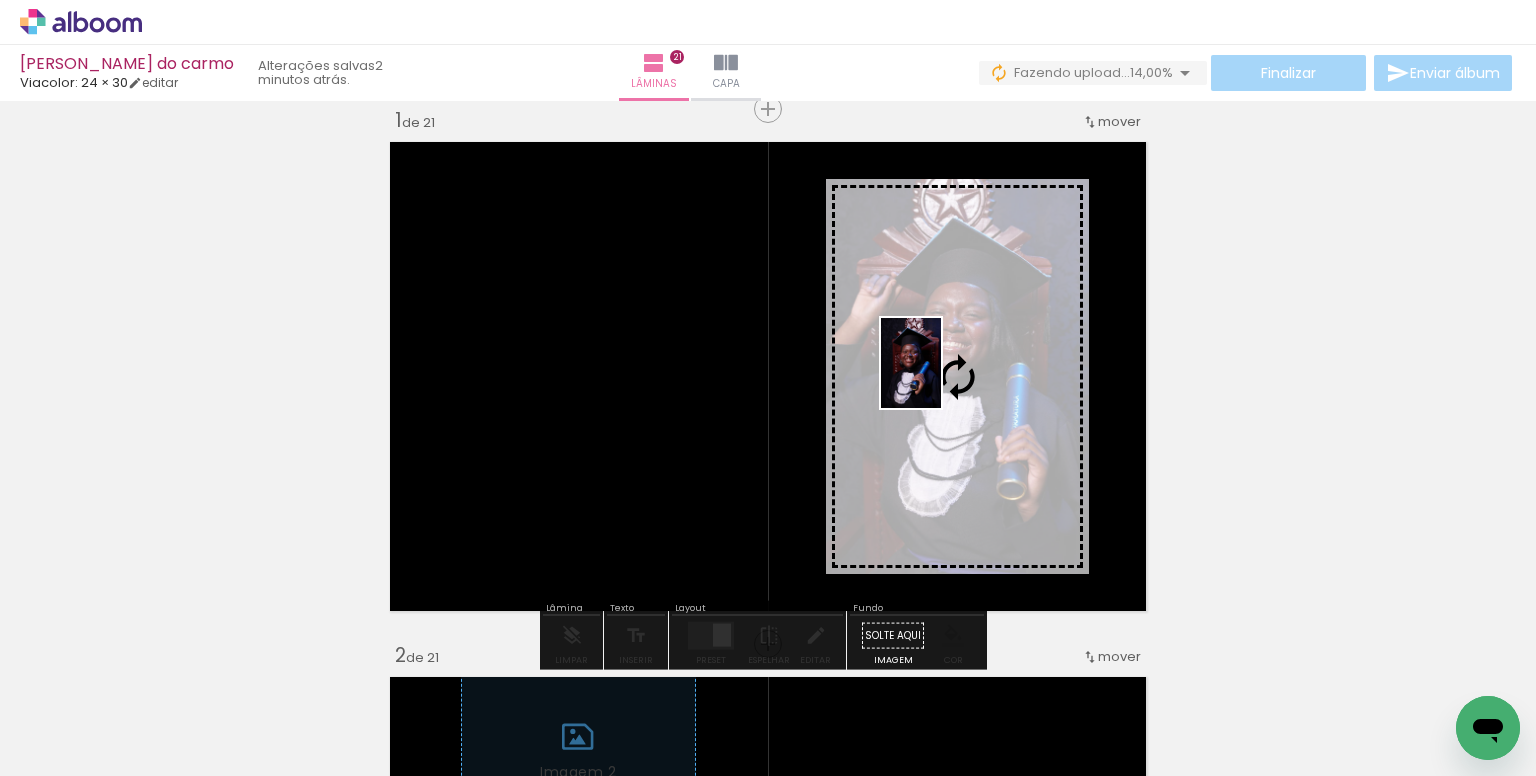 drag, startPoint x: 348, startPoint y: 703, endPoint x: 941, endPoint y: 378, distance: 676.2204 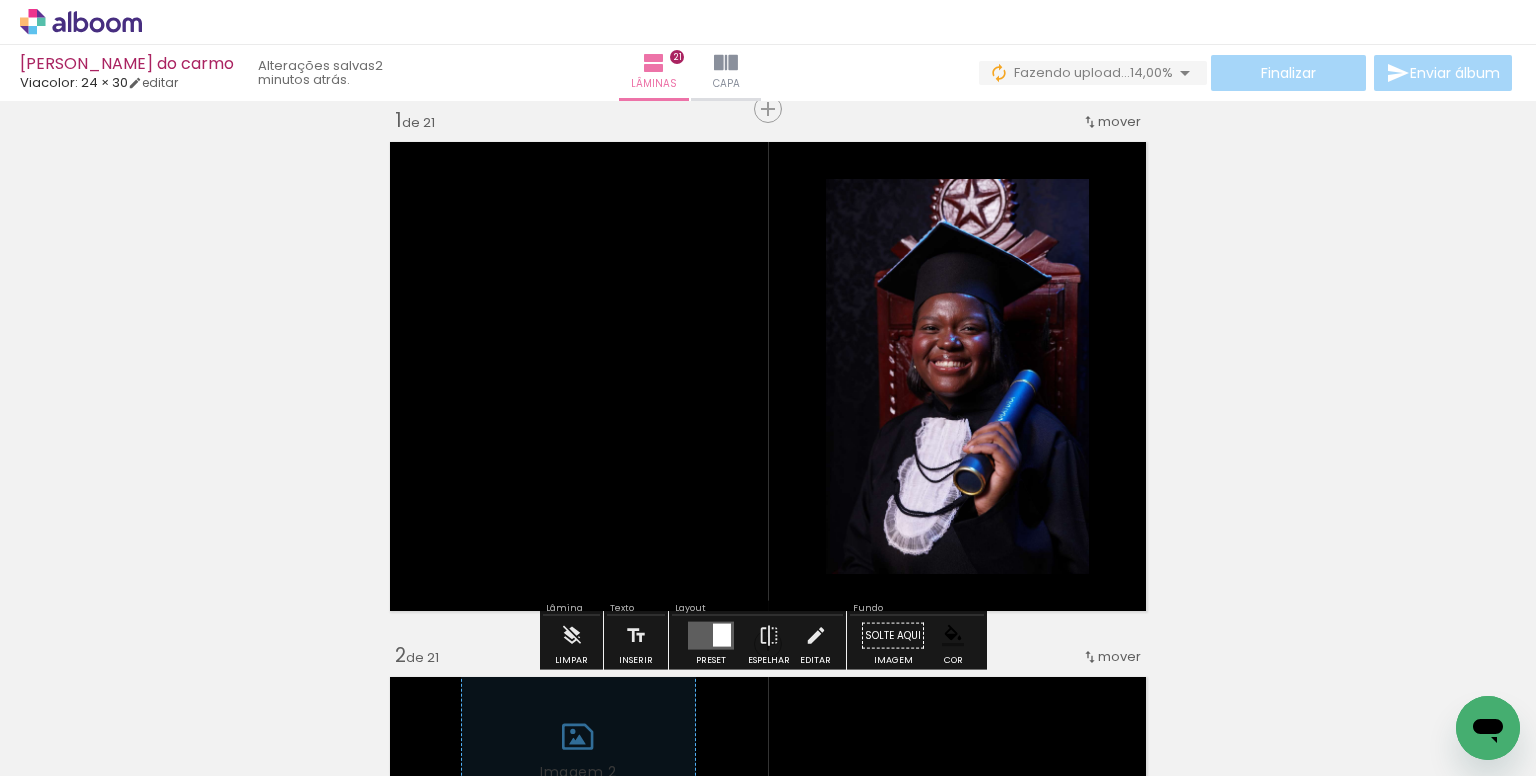 scroll, scrollTop: 0, scrollLeft: 0, axis: both 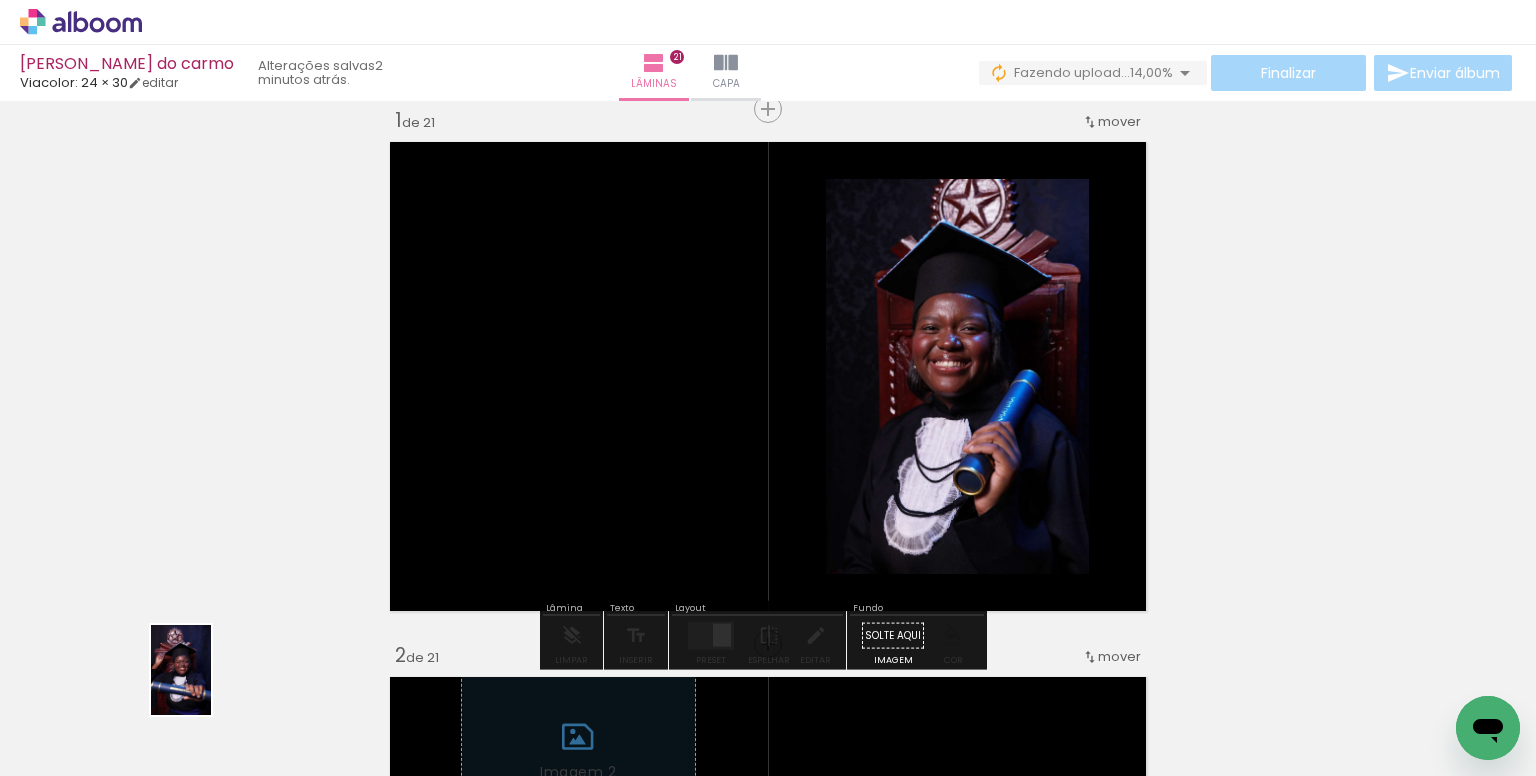 drag, startPoint x: 196, startPoint y: 727, endPoint x: 216, endPoint y: 692, distance: 40.311287 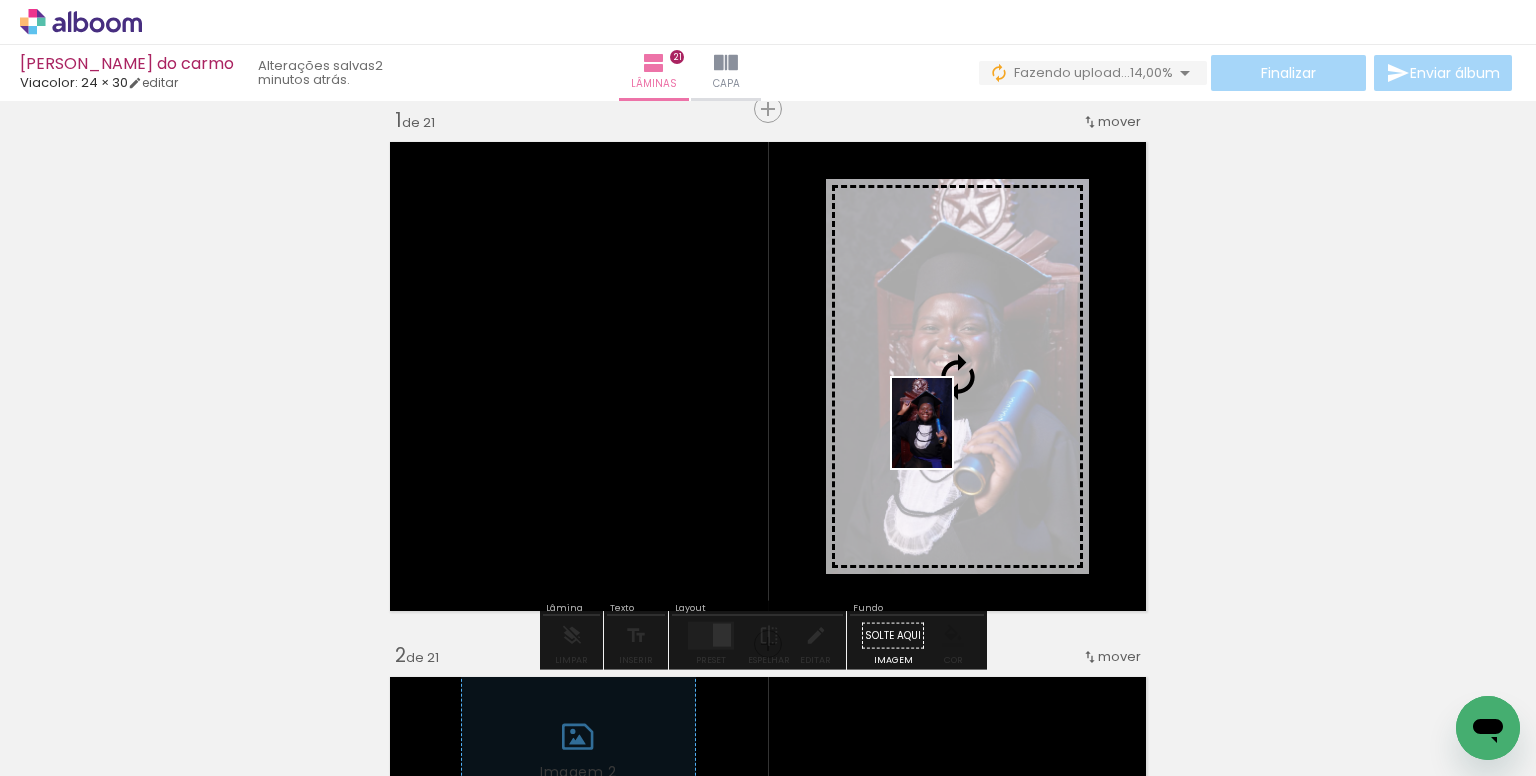 drag, startPoint x: 654, startPoint y: 705, endPoint x: 952, endPoint y: 438, distance: 400.11624 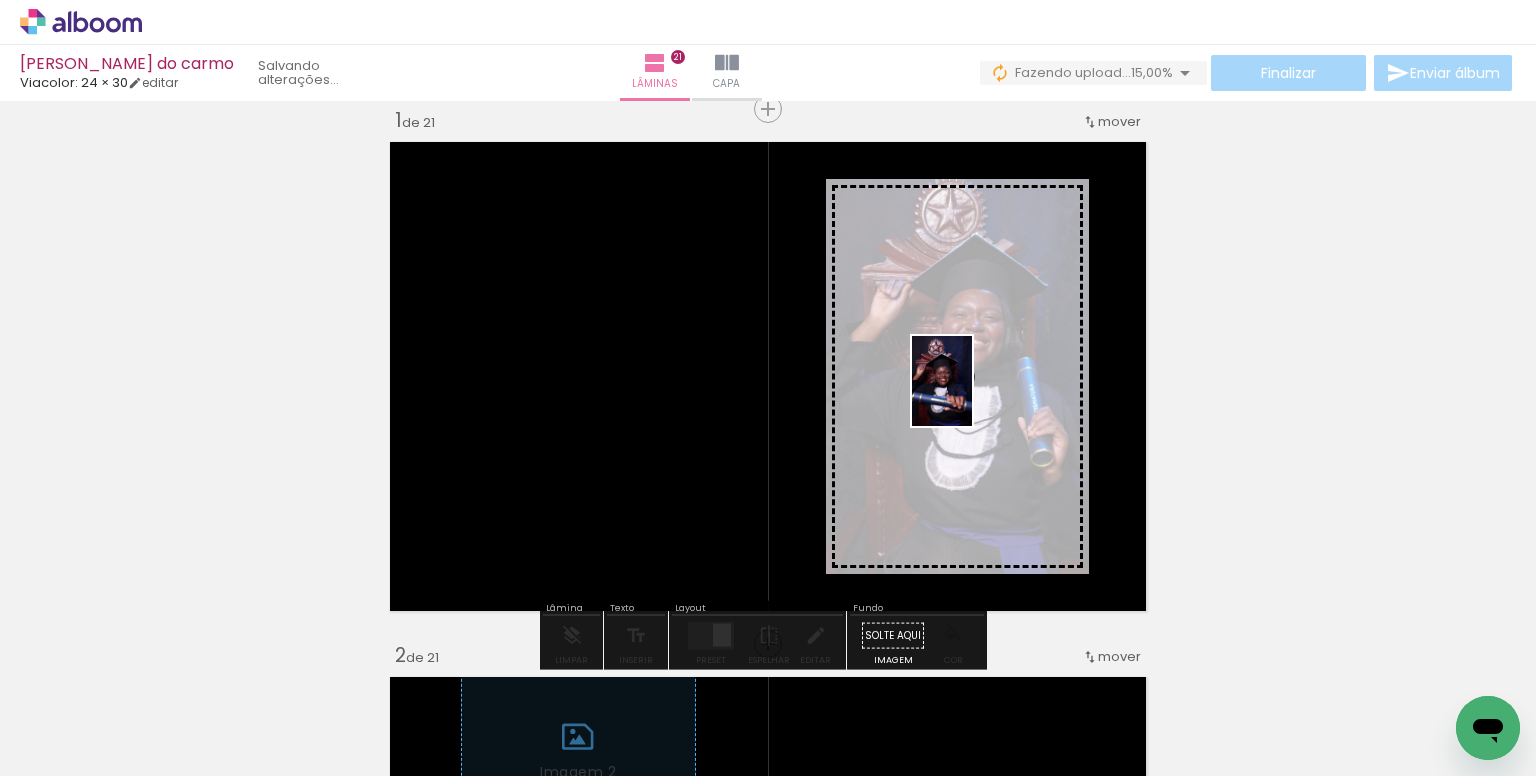 drag, startPoint x: 220, startPoint y: 694, endPoint x: 972, endPoint y: 396, distance: 808.89307 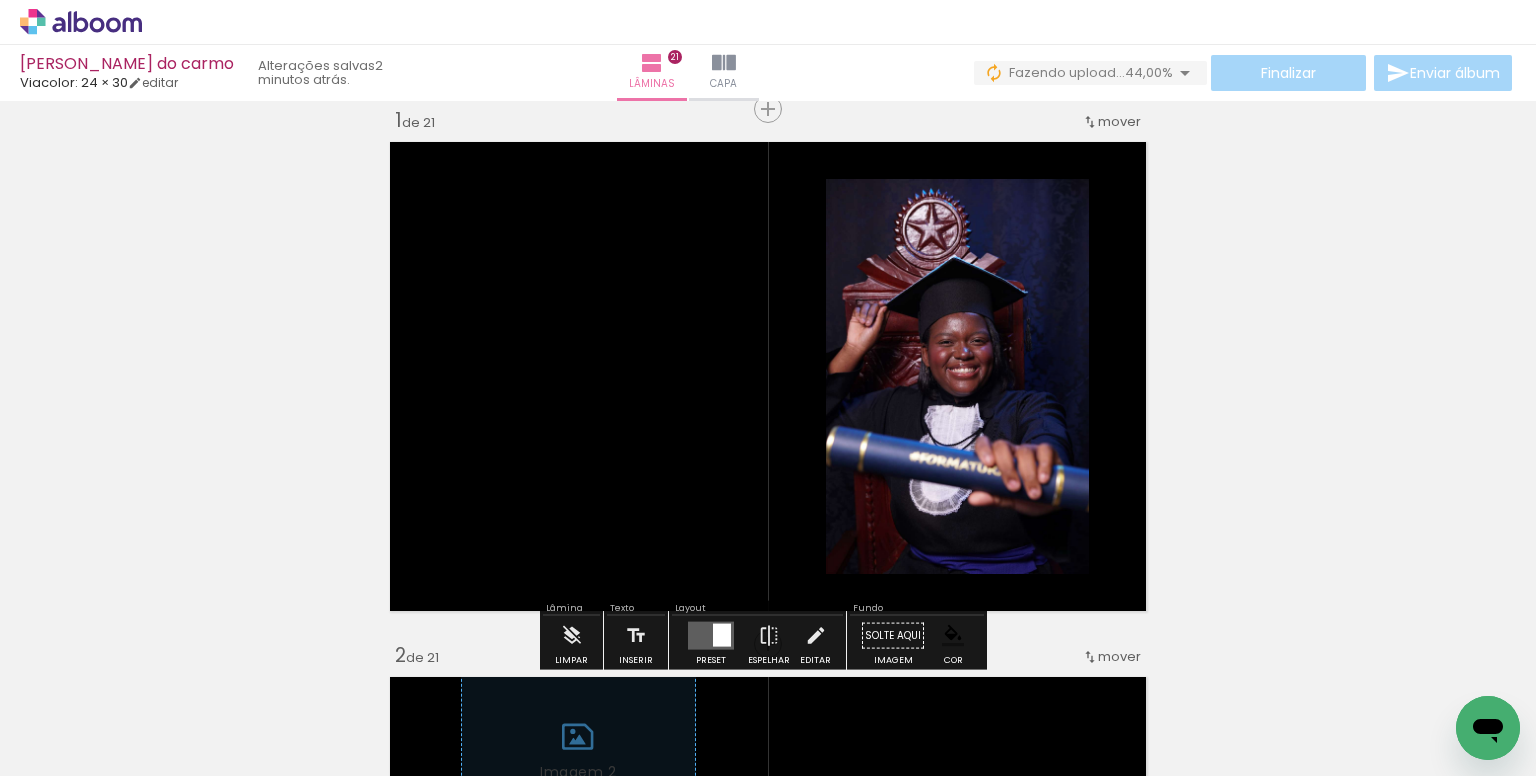 click at bounding box center [1030, 289] 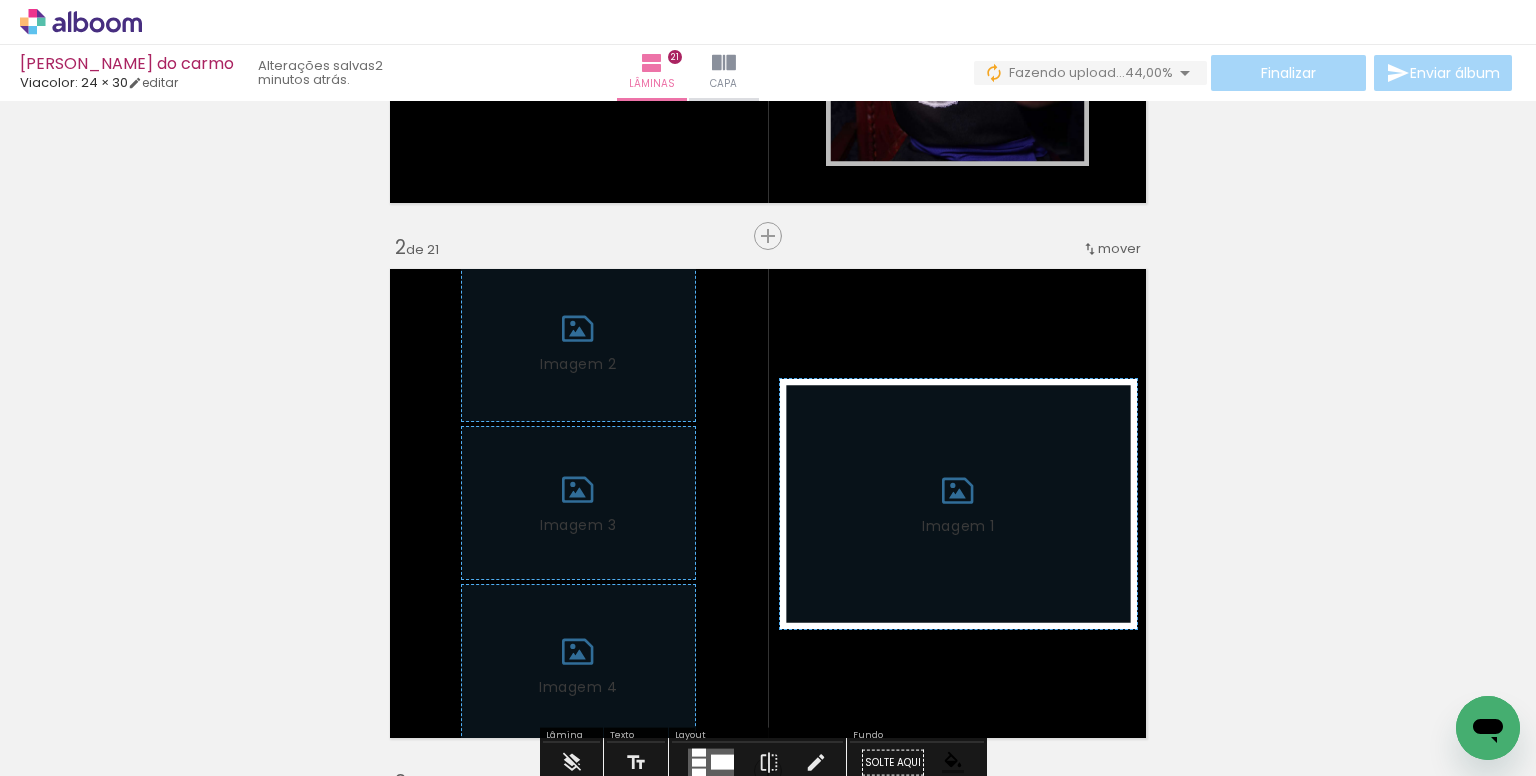 scroll, scrollTop: 468, scrollLeft: 0, axis: vertical 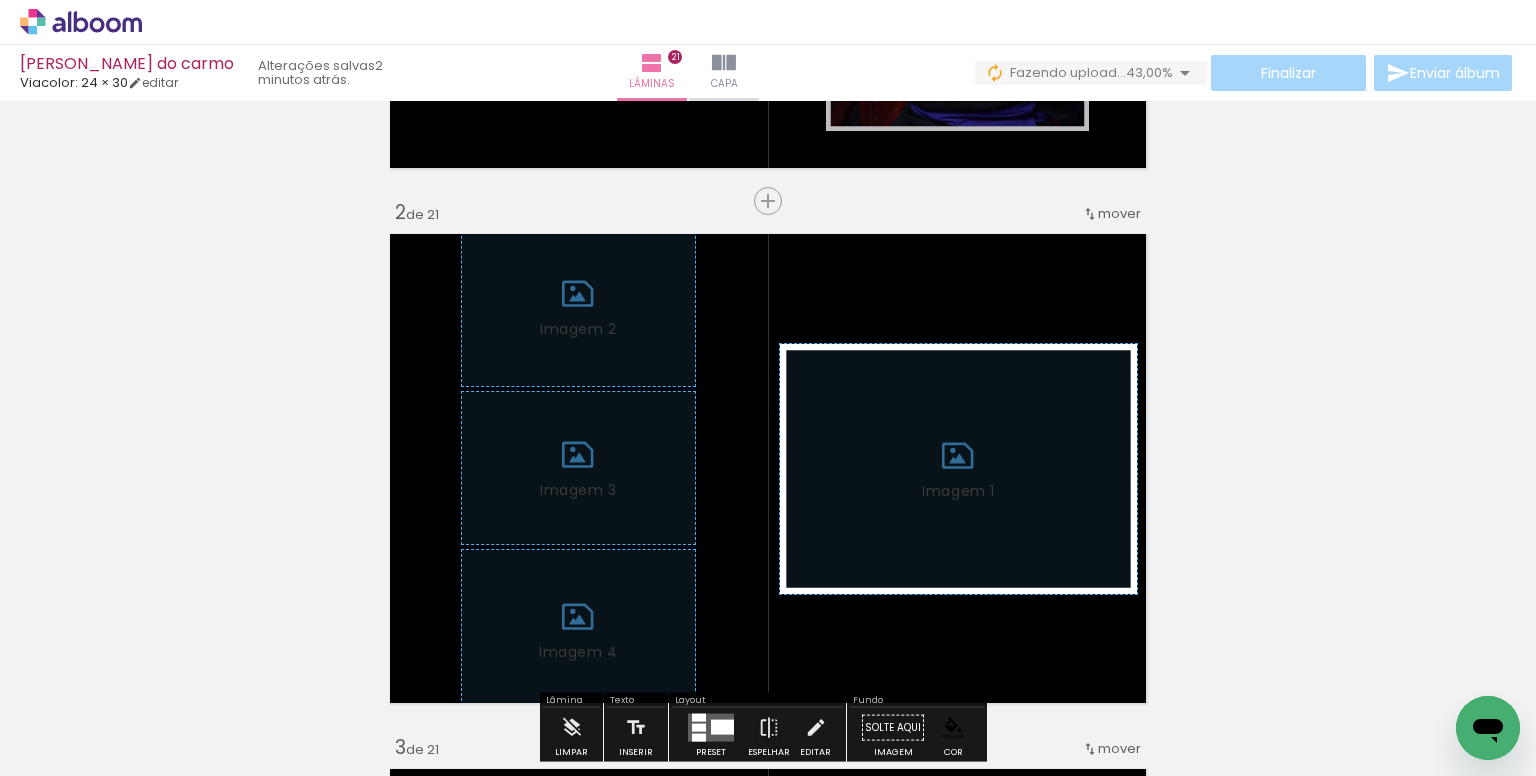 click 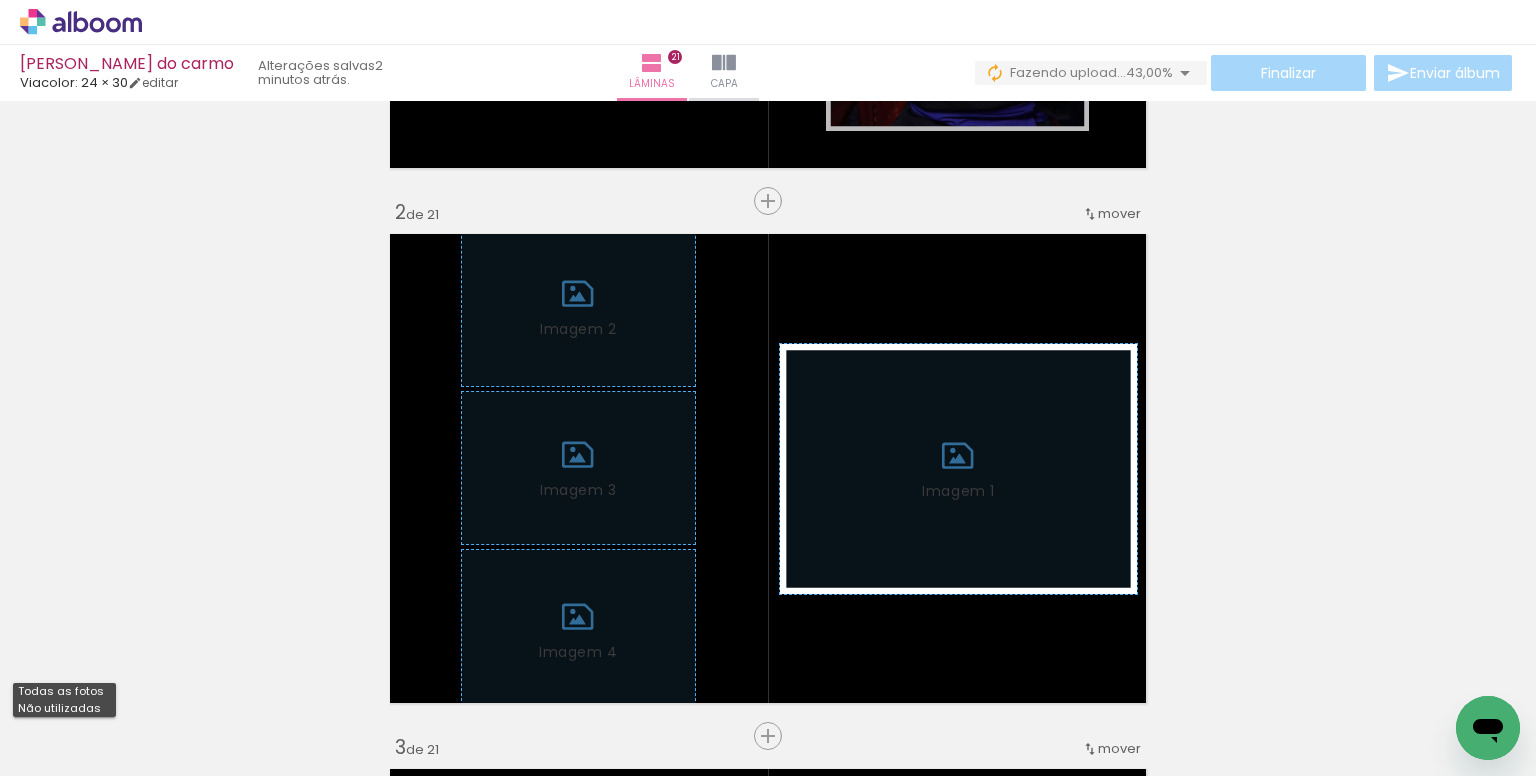 click on "Não utilizadas" at bounding box center (64, 708) 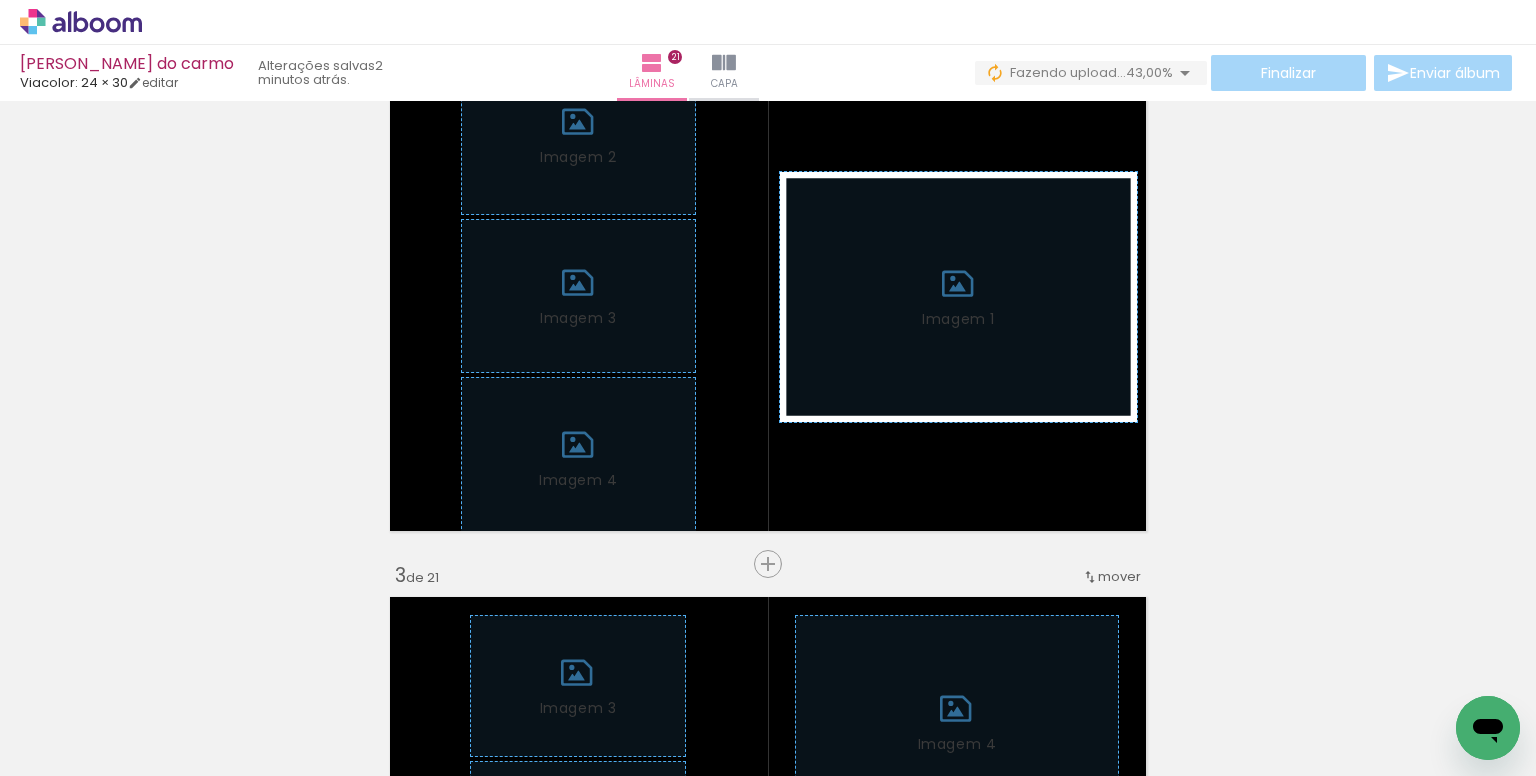 scroll, scrollTop: 640, scrollLeft: 0, axis: vertical 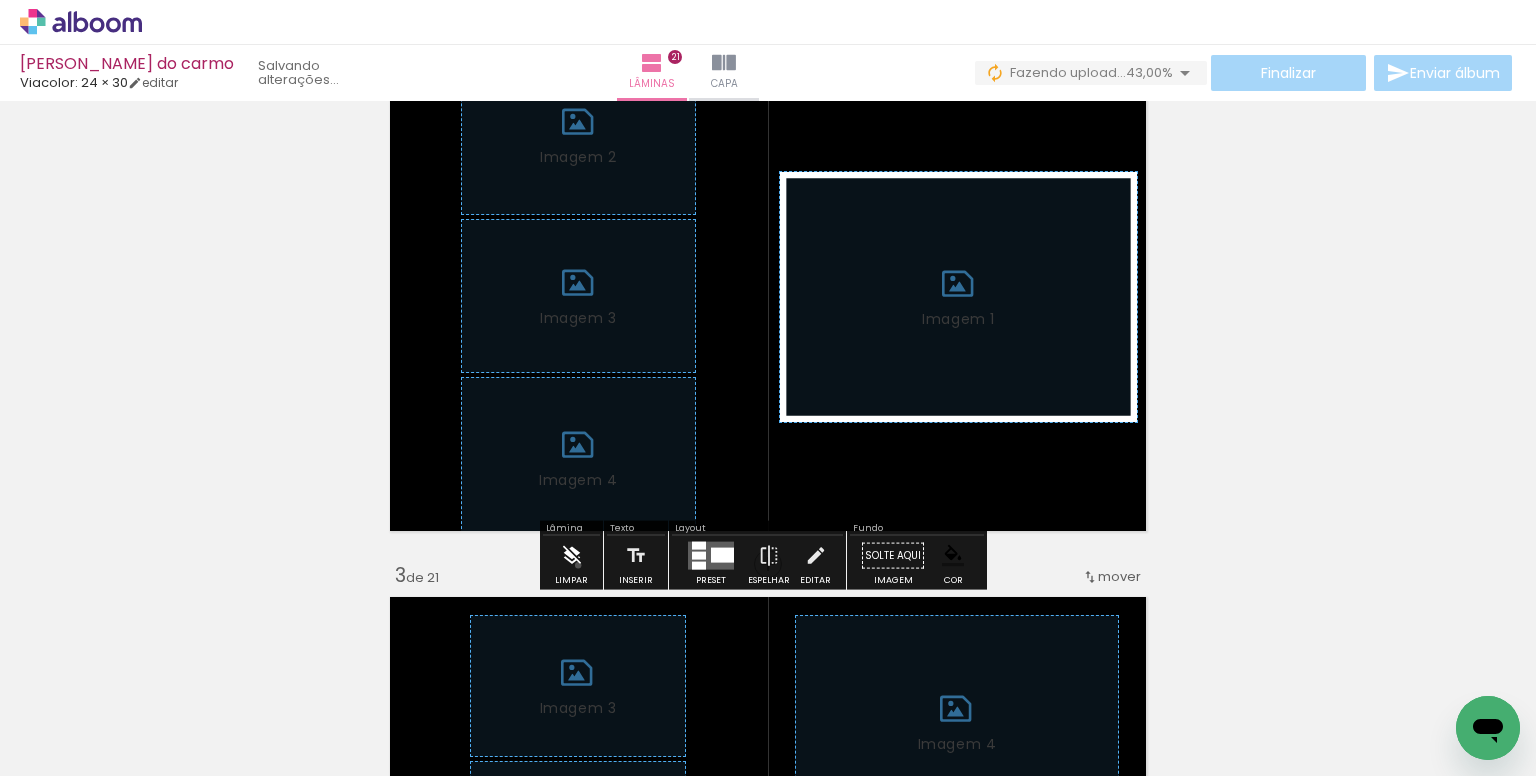 click at bounding box center [572, 556] 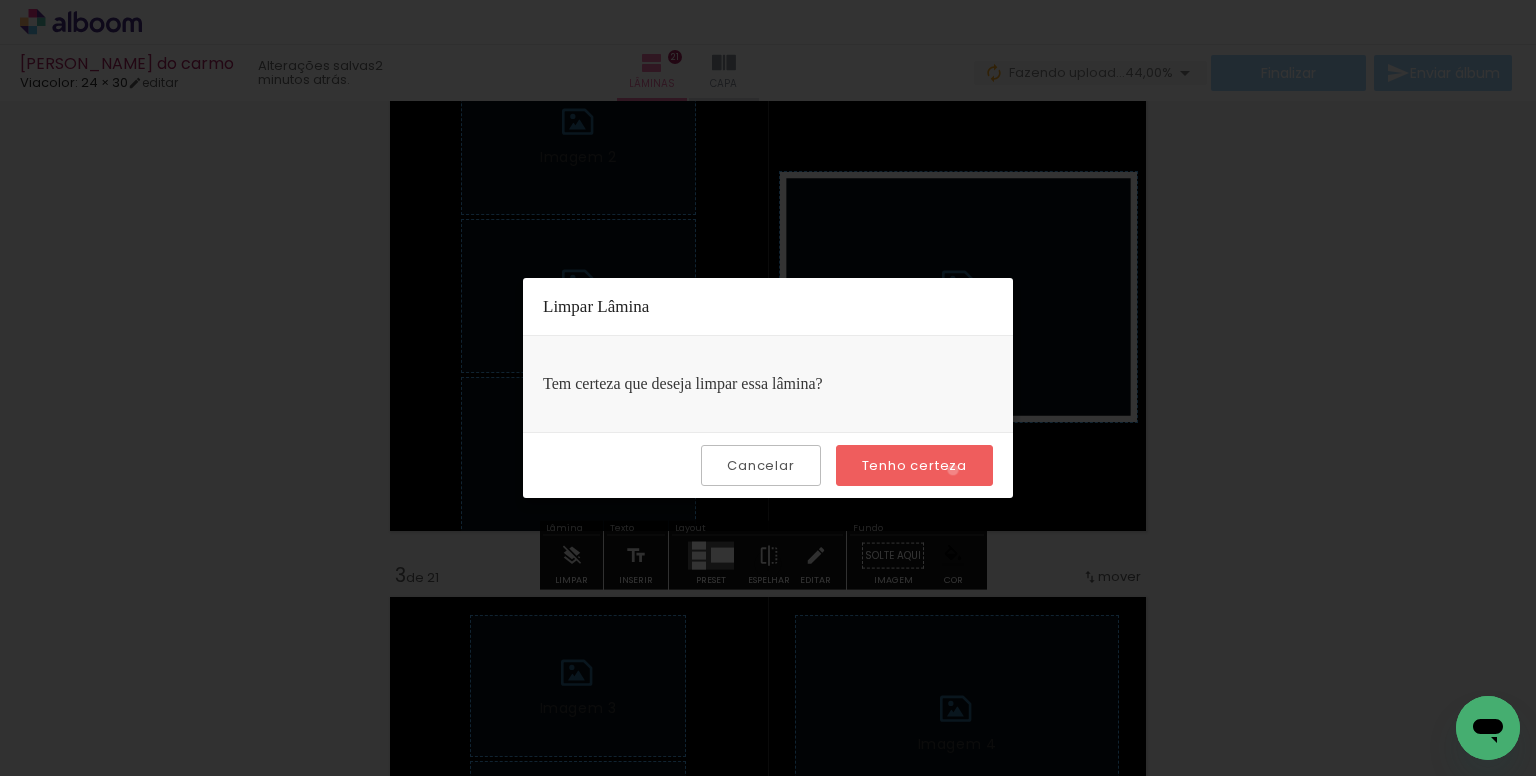 click on "Tenho certeza" at bounding box center (0, 0) 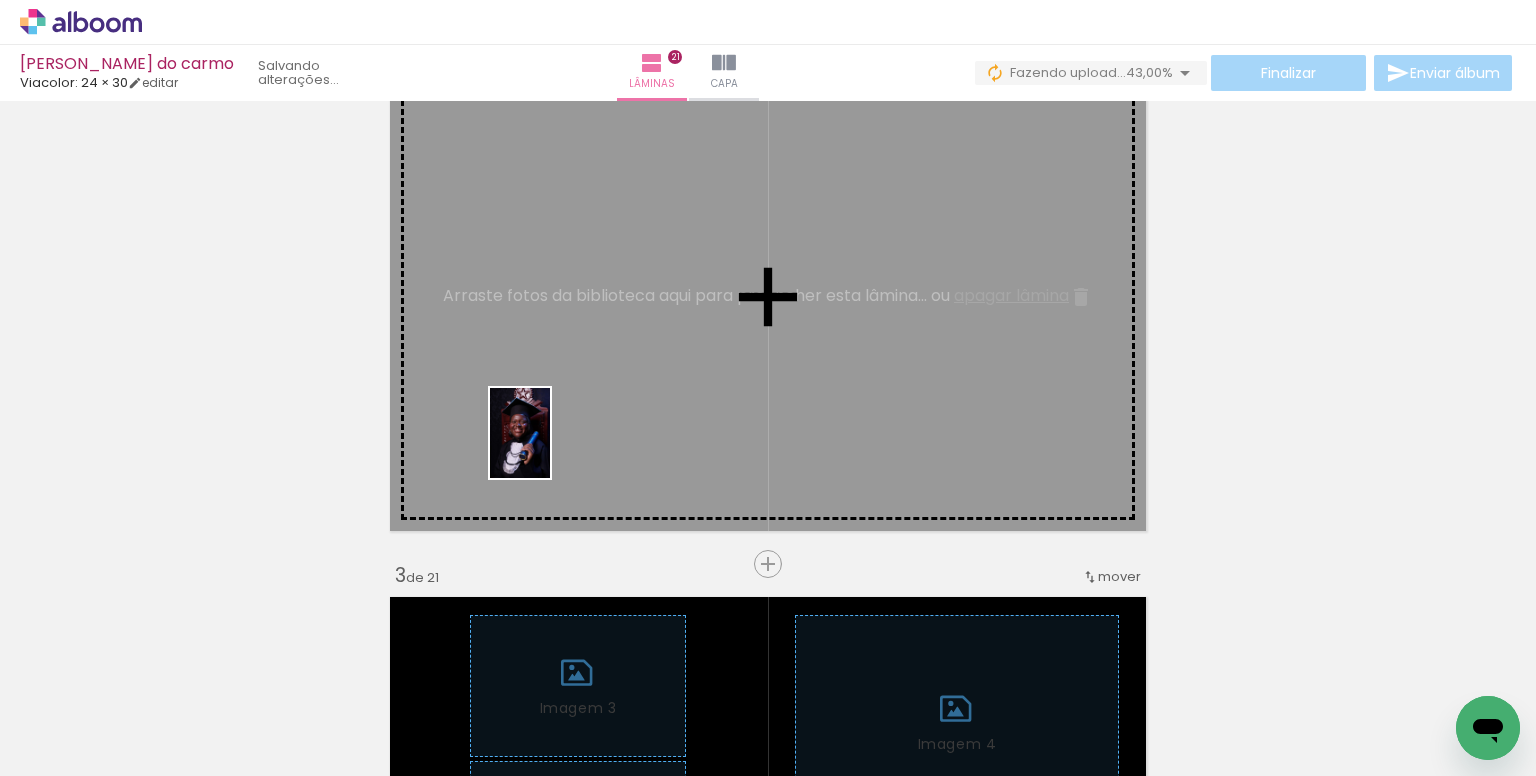 drag, startPoint x: 317, startPoint y: 715, endPoint x: 551, endPoint y: 448, distance: 355.02817 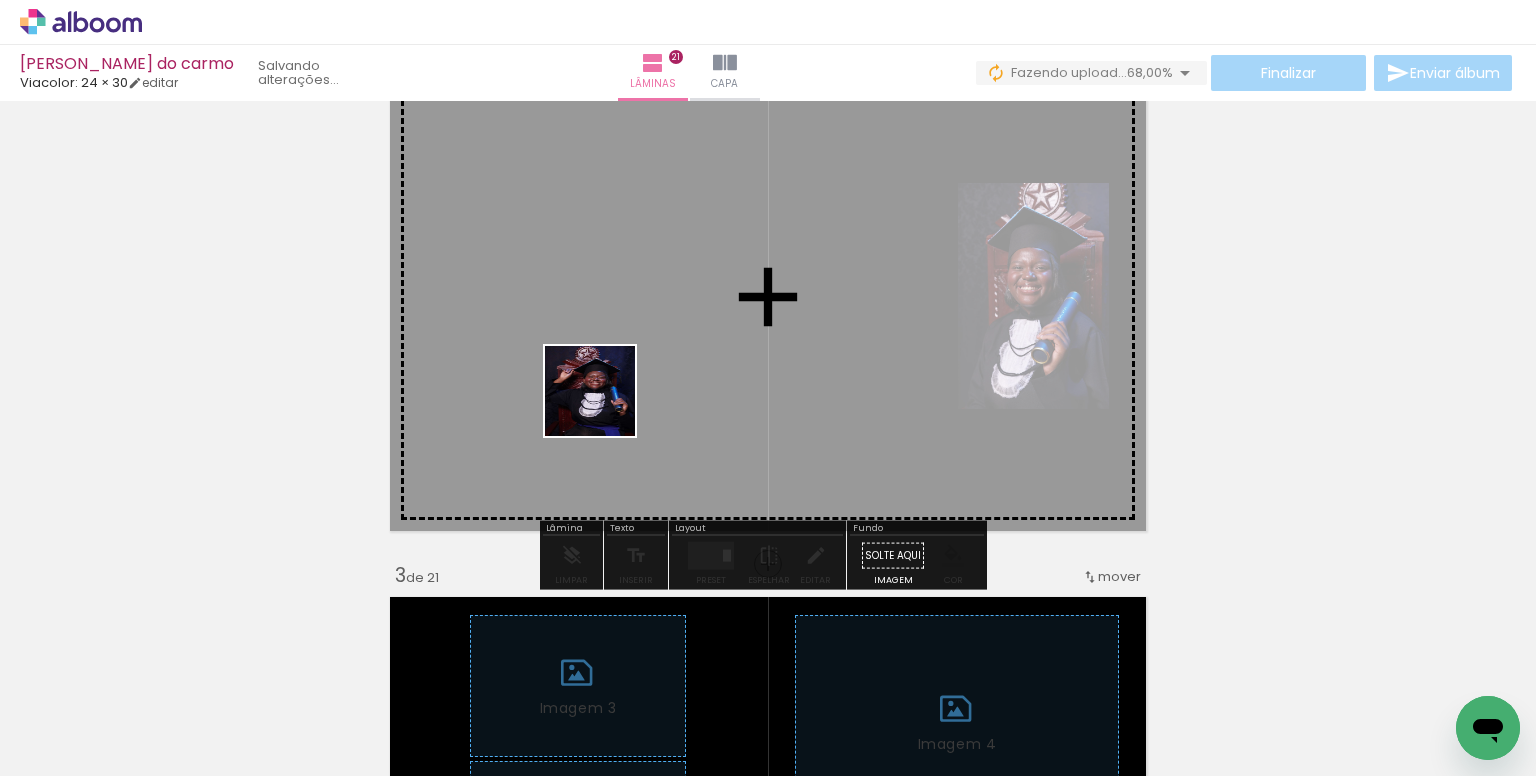 drag, startPoint x: 442, startPoint y: 702, endPoint x: 605, endPoint y: 406, distance: 337.91272 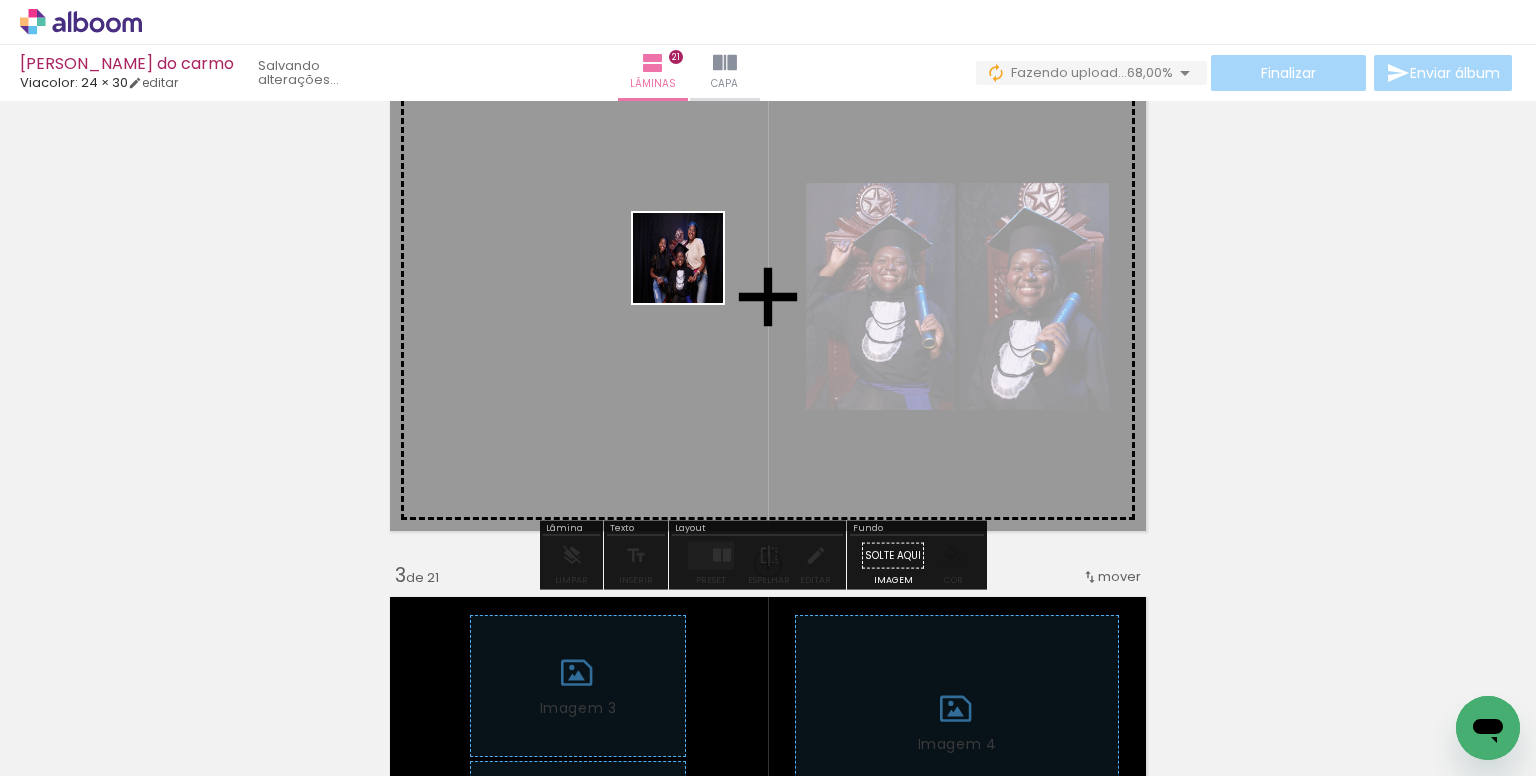 drag, startPoint x: 335, startPoint y: 722, endPoint x: 693, endPoint y: 273, distance: 574.2517 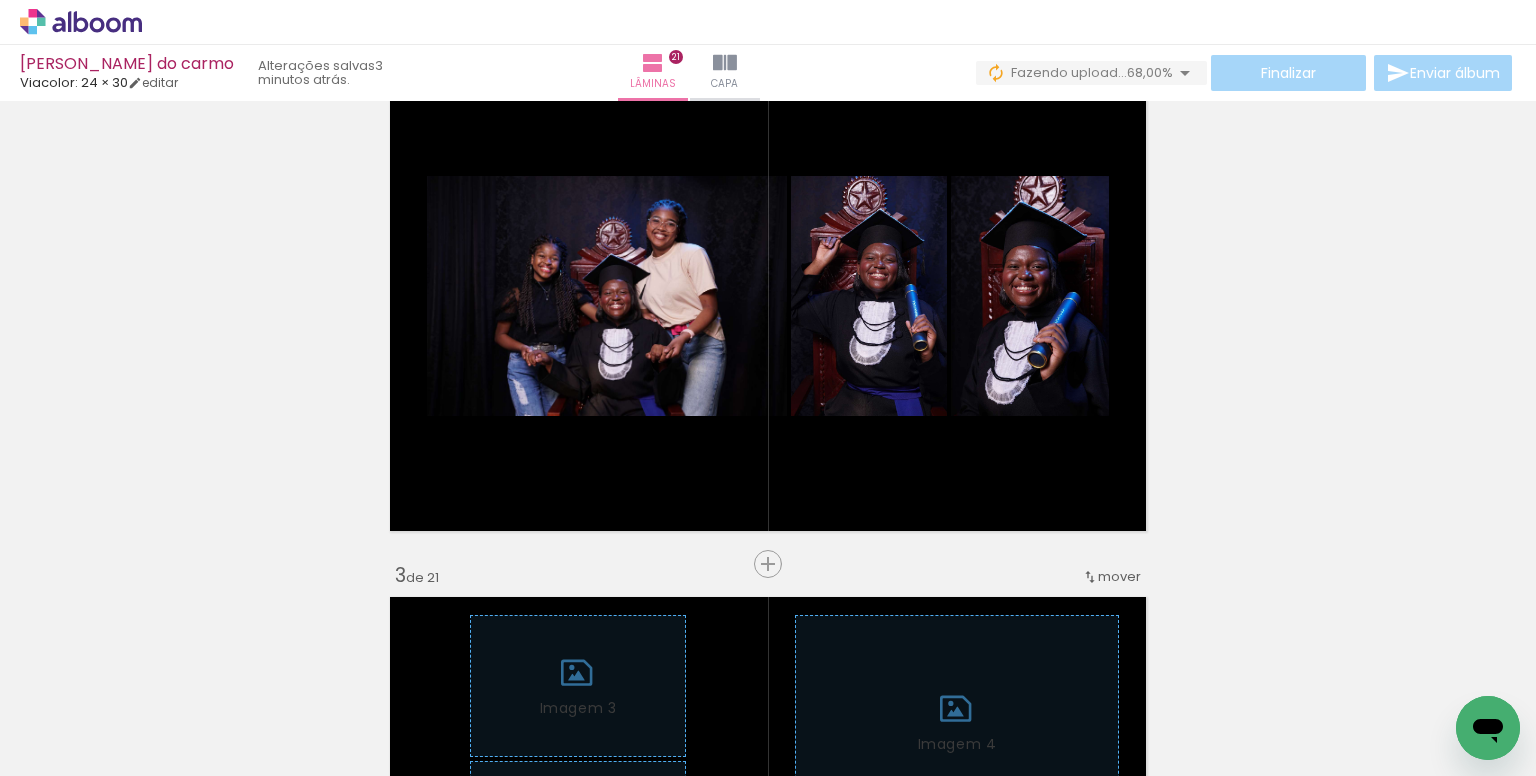 scroll, scrollTop: 0, scrollLeft: 604, axis: horizontal 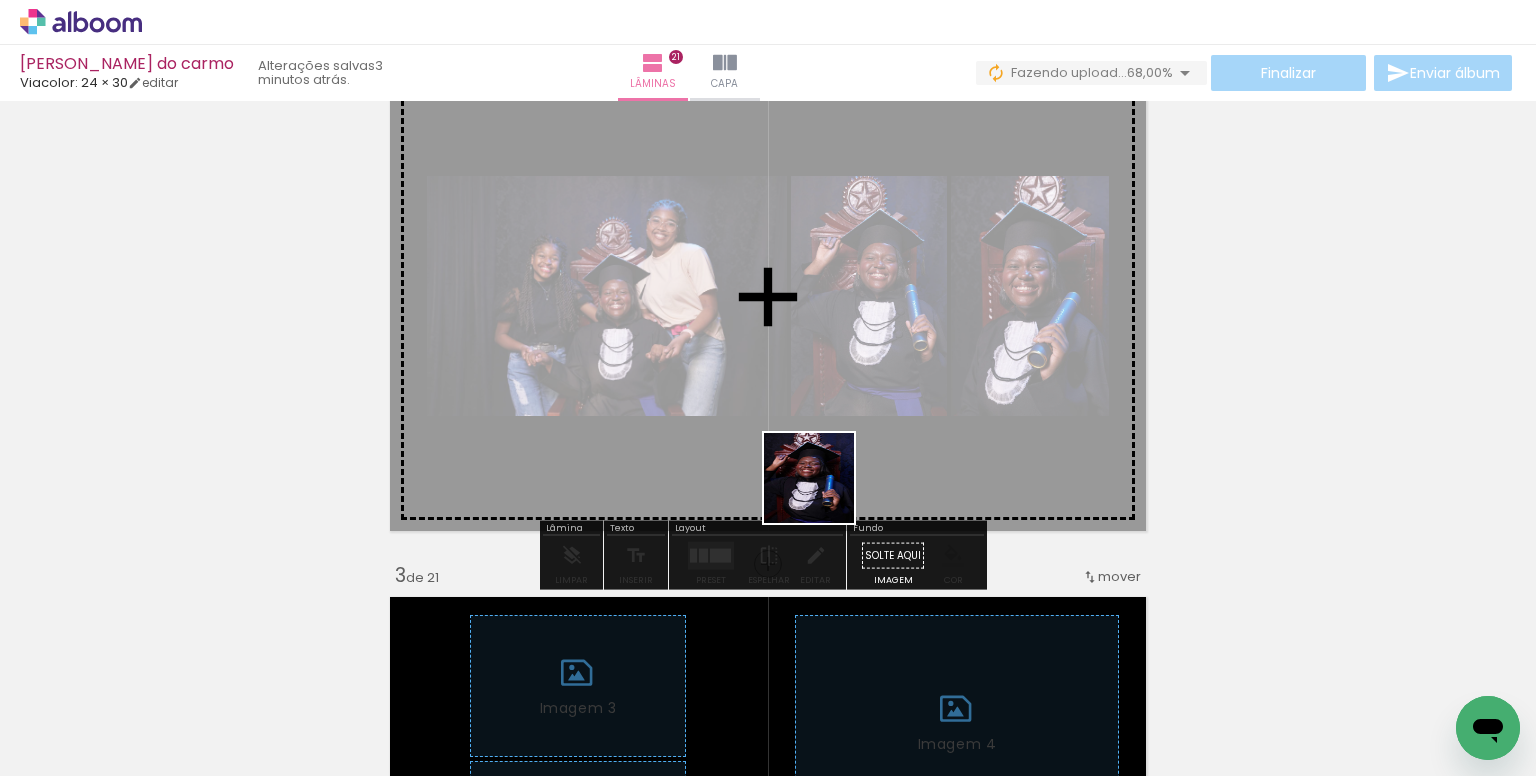 drag, startPoint x: 822, startPoint y: 706, endPoint x: 840, endPoint y: 410, distance: 296.54678 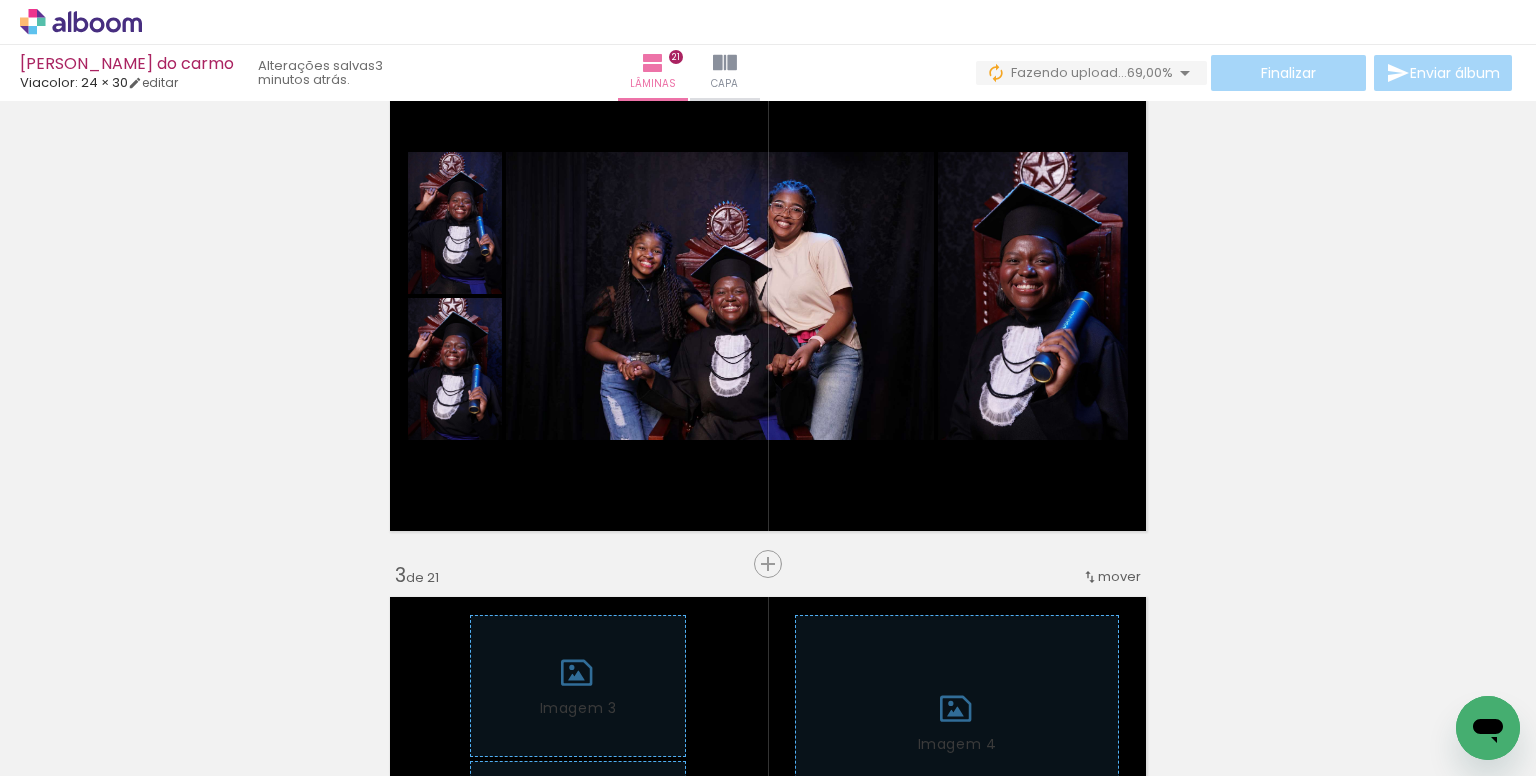 scroll, scrollTop: 0, scrollLeft: 1128, axis: horizontal 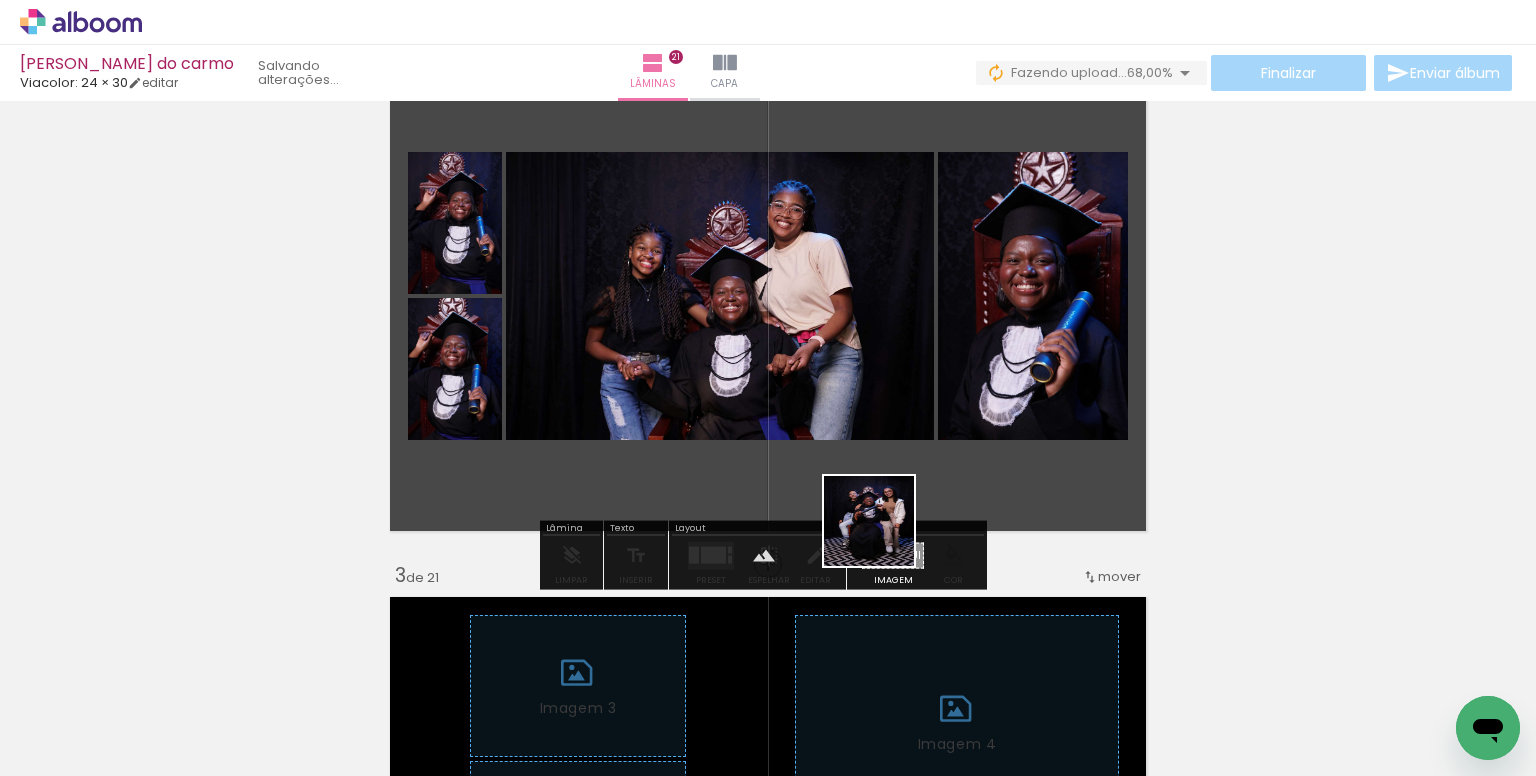 drag, startPoint x: 881, startPoint y: 689, endPoint x: 898, endPoint y: 470, distance: 219.65883 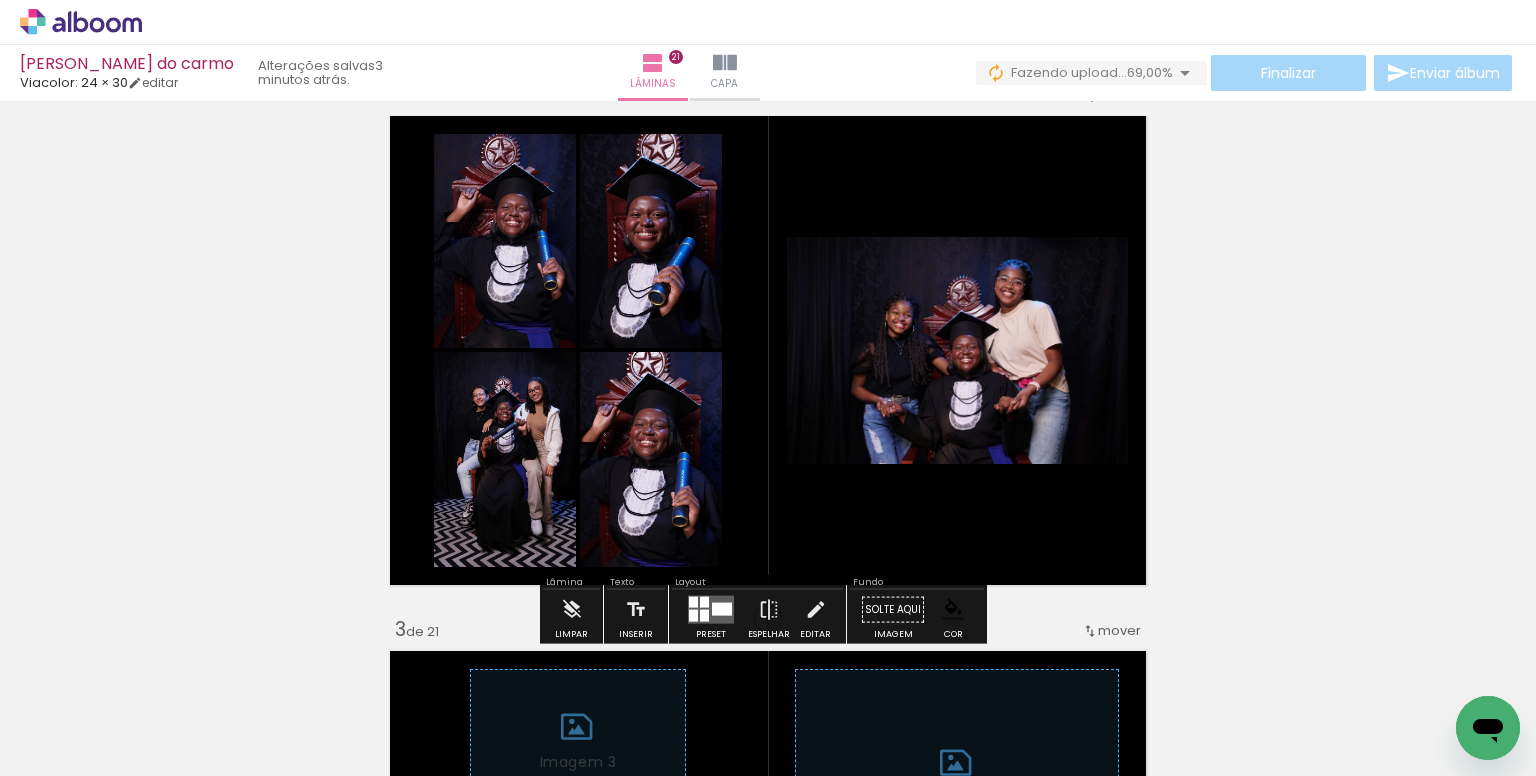 scroll, scrollTop: 585, scrollLeft: 0, axis: vertical 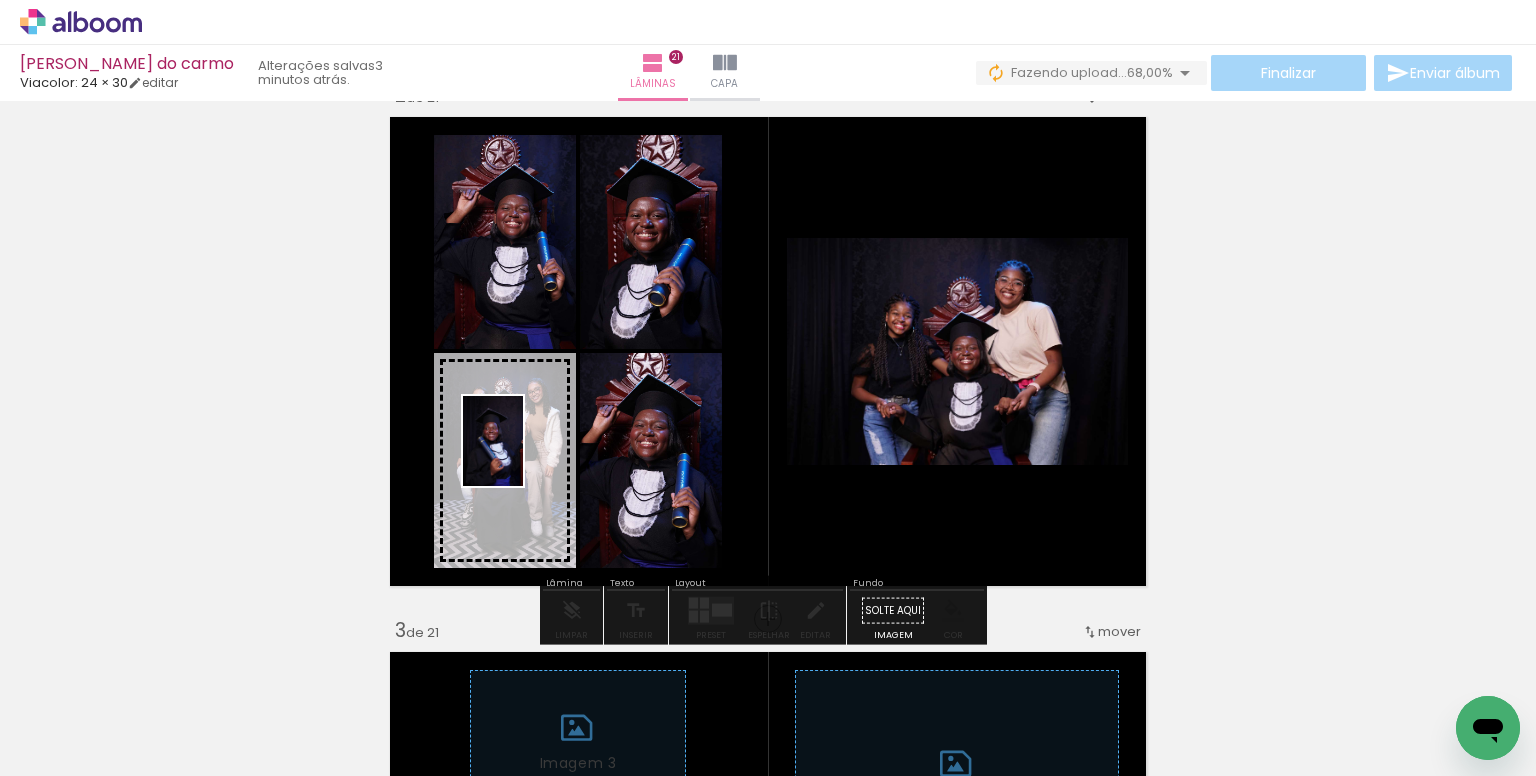 drag, startPoint x: 984, startPoint y: 696, endPoint x: 523, endPoint y: 456, distance: 519.7317 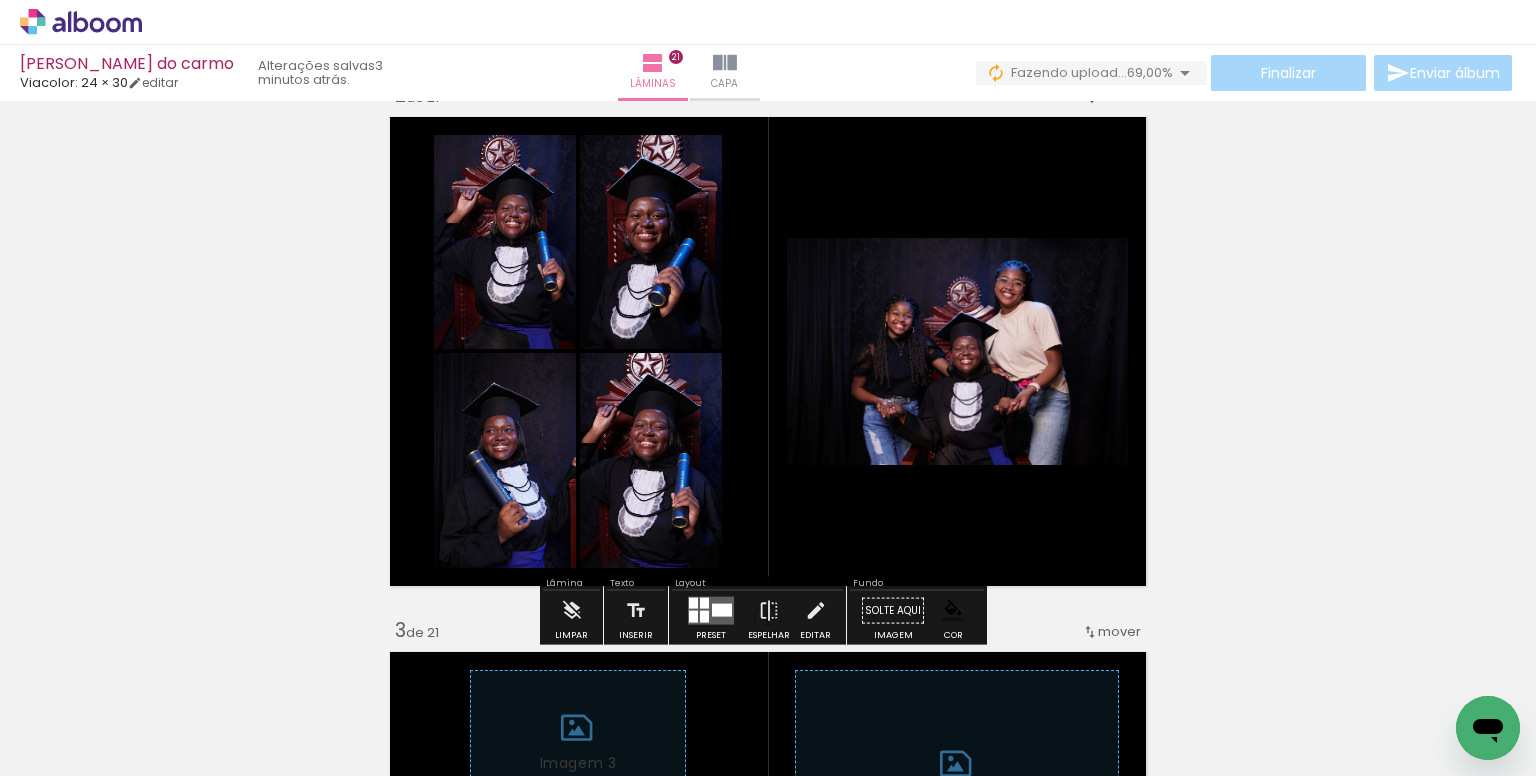 click at bounding box center (0, 0) 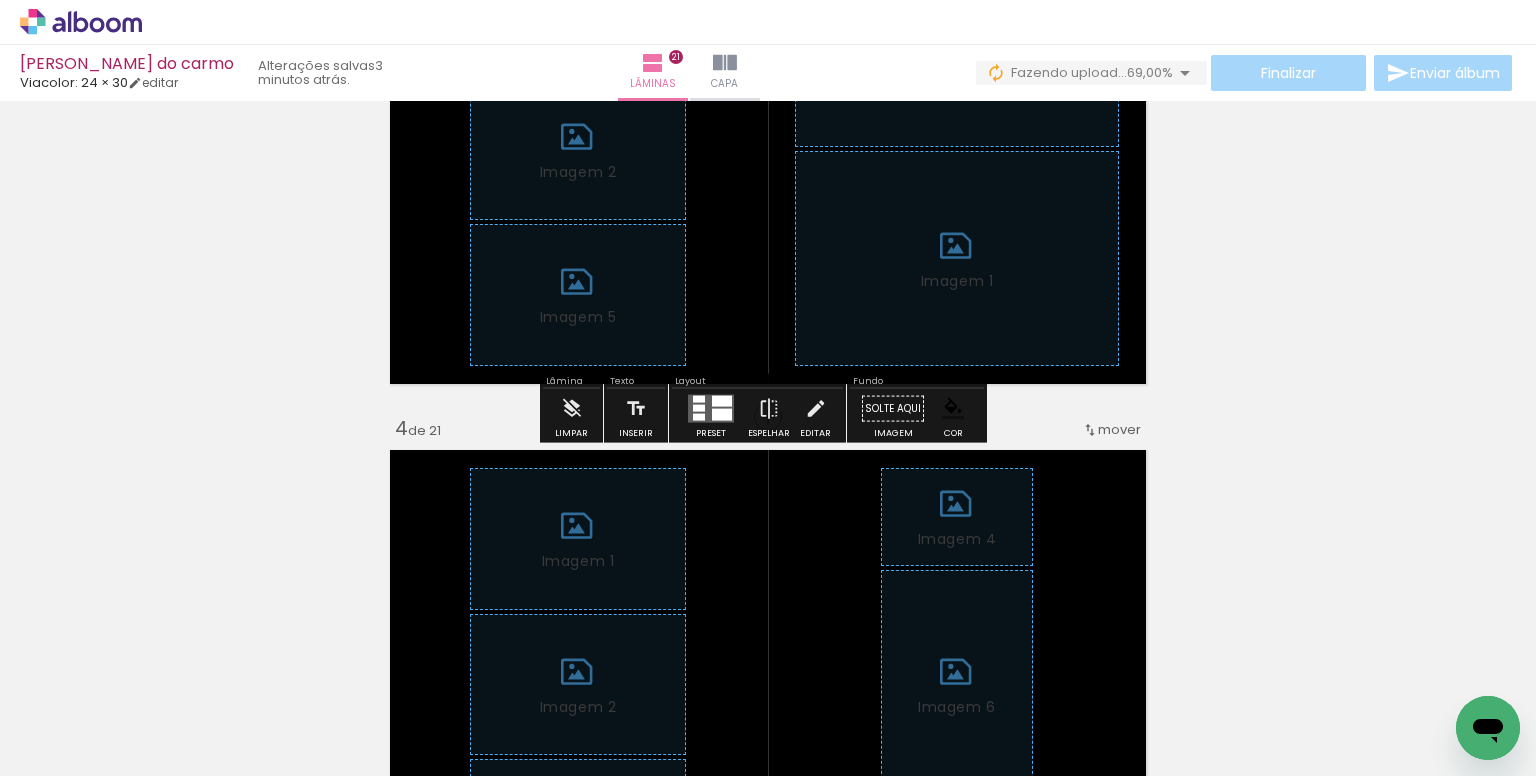scroll, scrollTop: 1328, scrollLeft: 0, axis: vertical 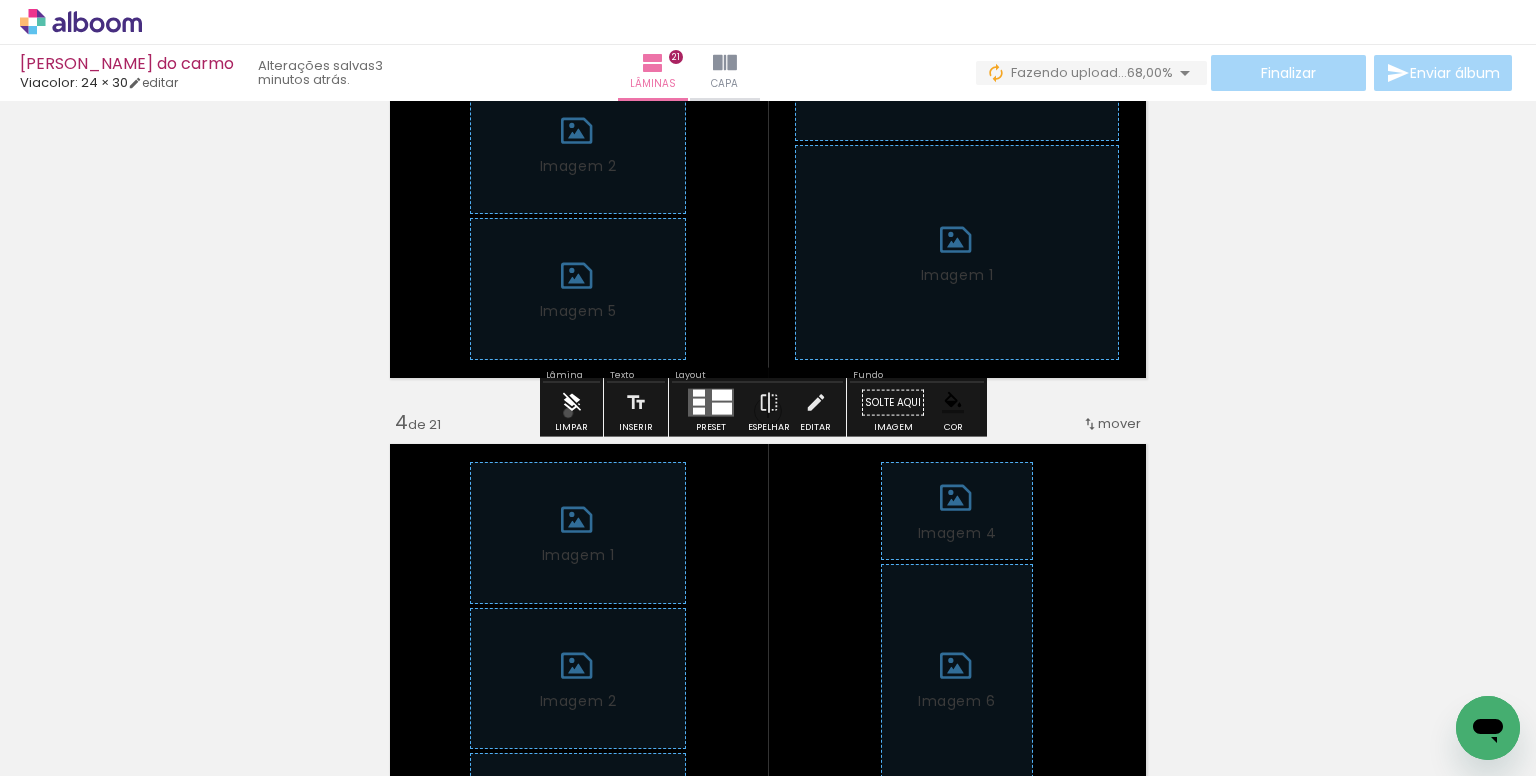 click at bounding box center [572, 403] 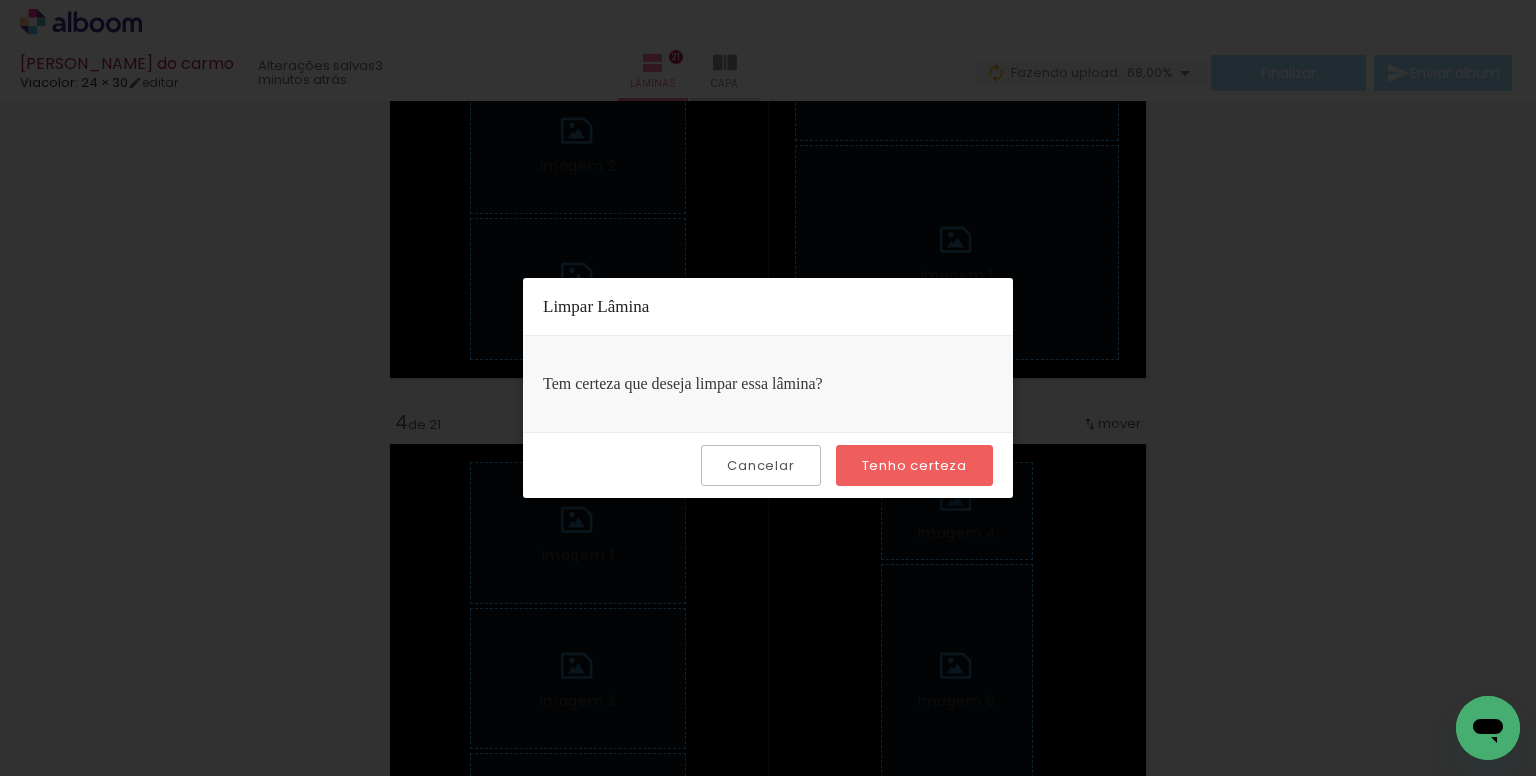 click on "Tenho certeza" at bounding box center [0, 0] 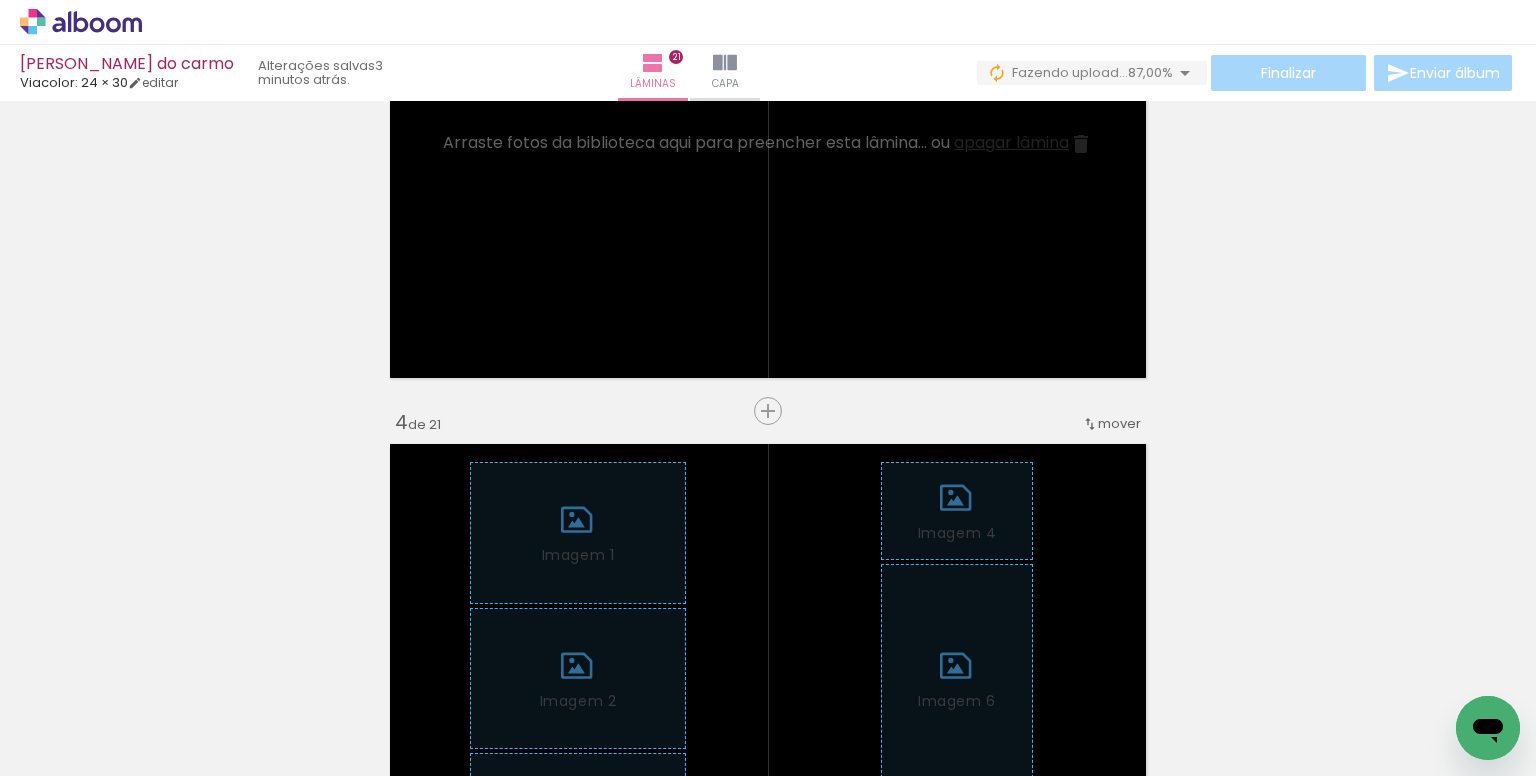 scroll, scrollTop: 0, scrollLeft: 1316, axis: horizontal 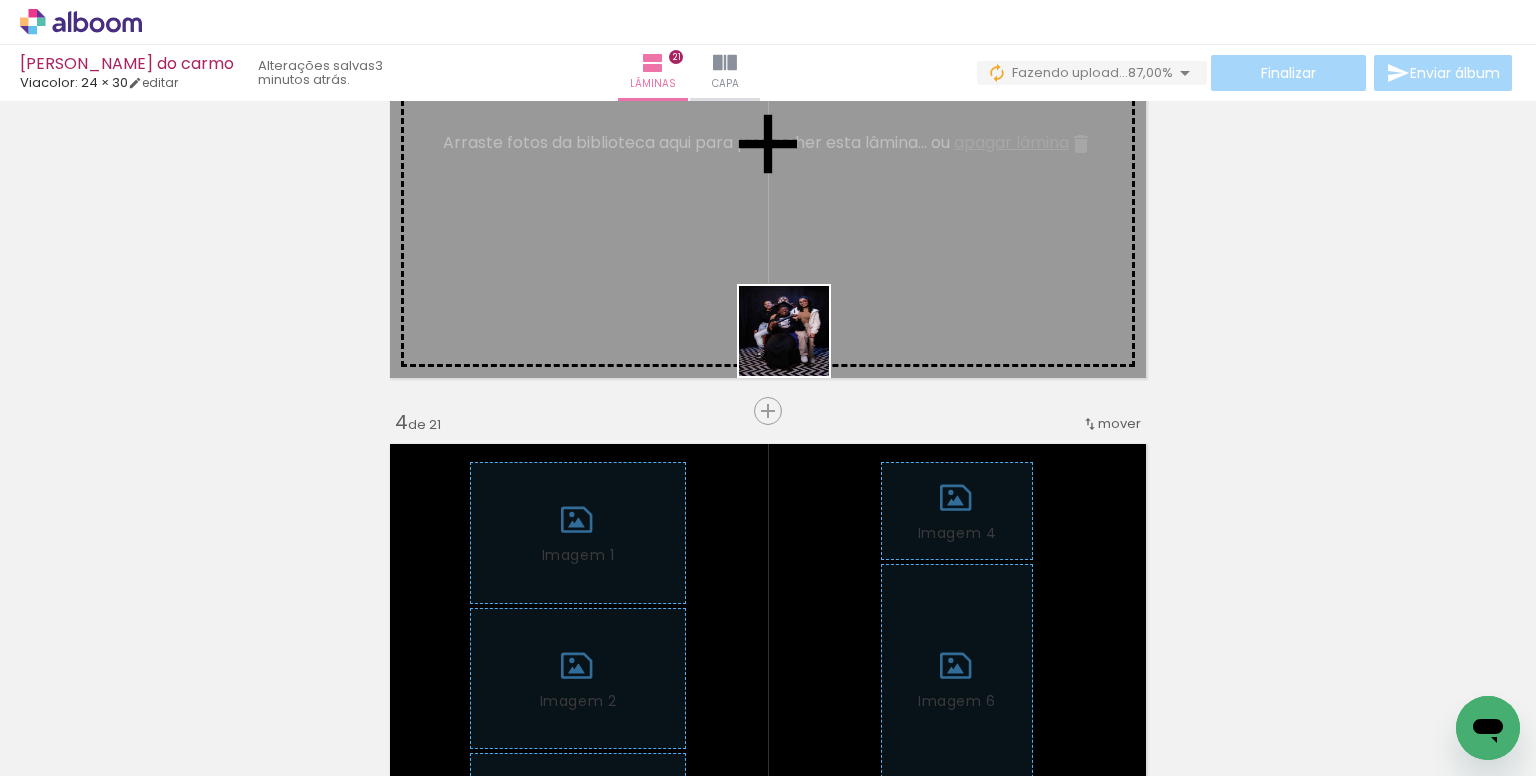 drag, startPoint x: 705, startPoint y: 706, endPoint x: 799, endPoint y: 346, distance: 372.0699 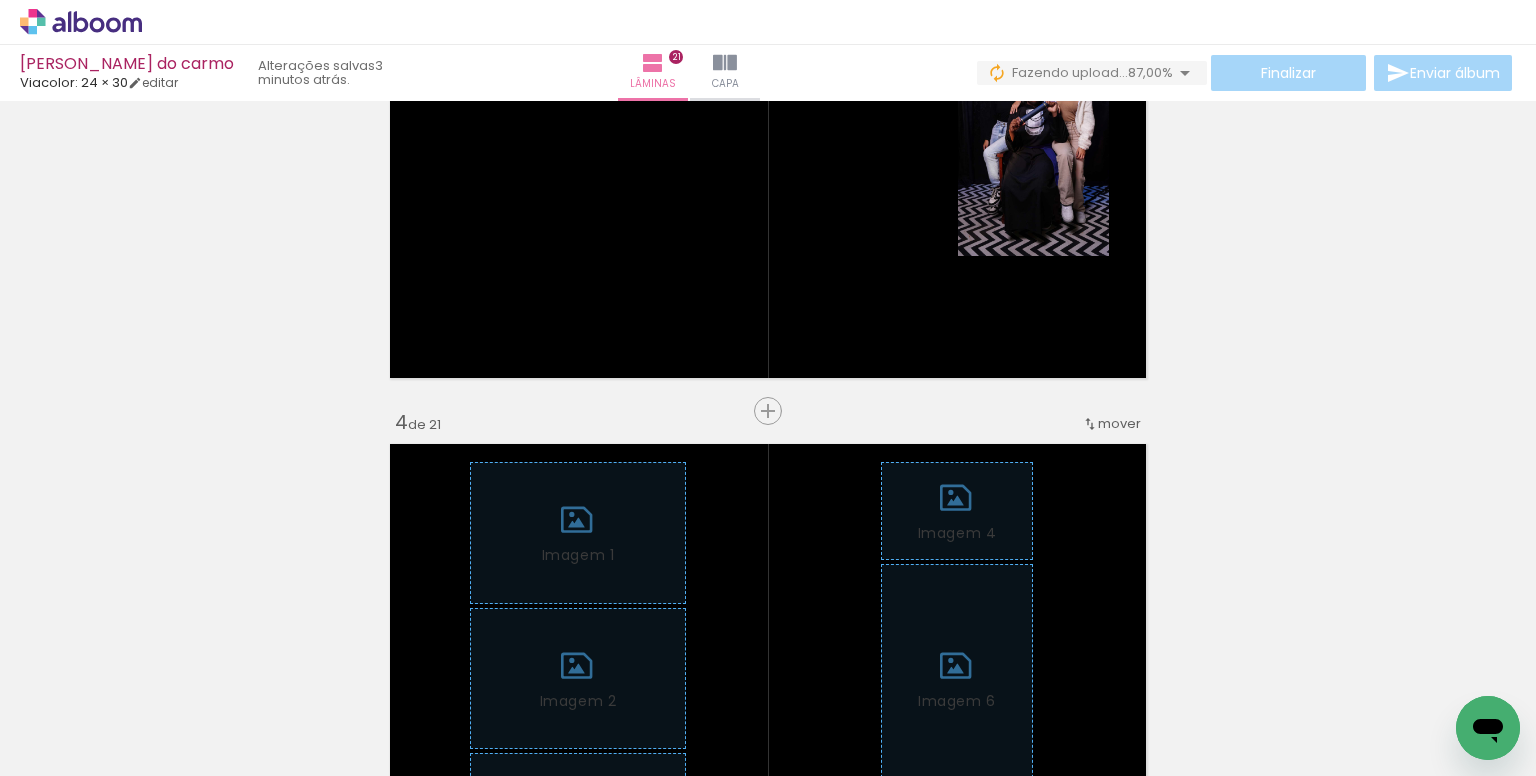 scroll, scrollTop: 0, scrollLeft: 2140, axis: horizontal 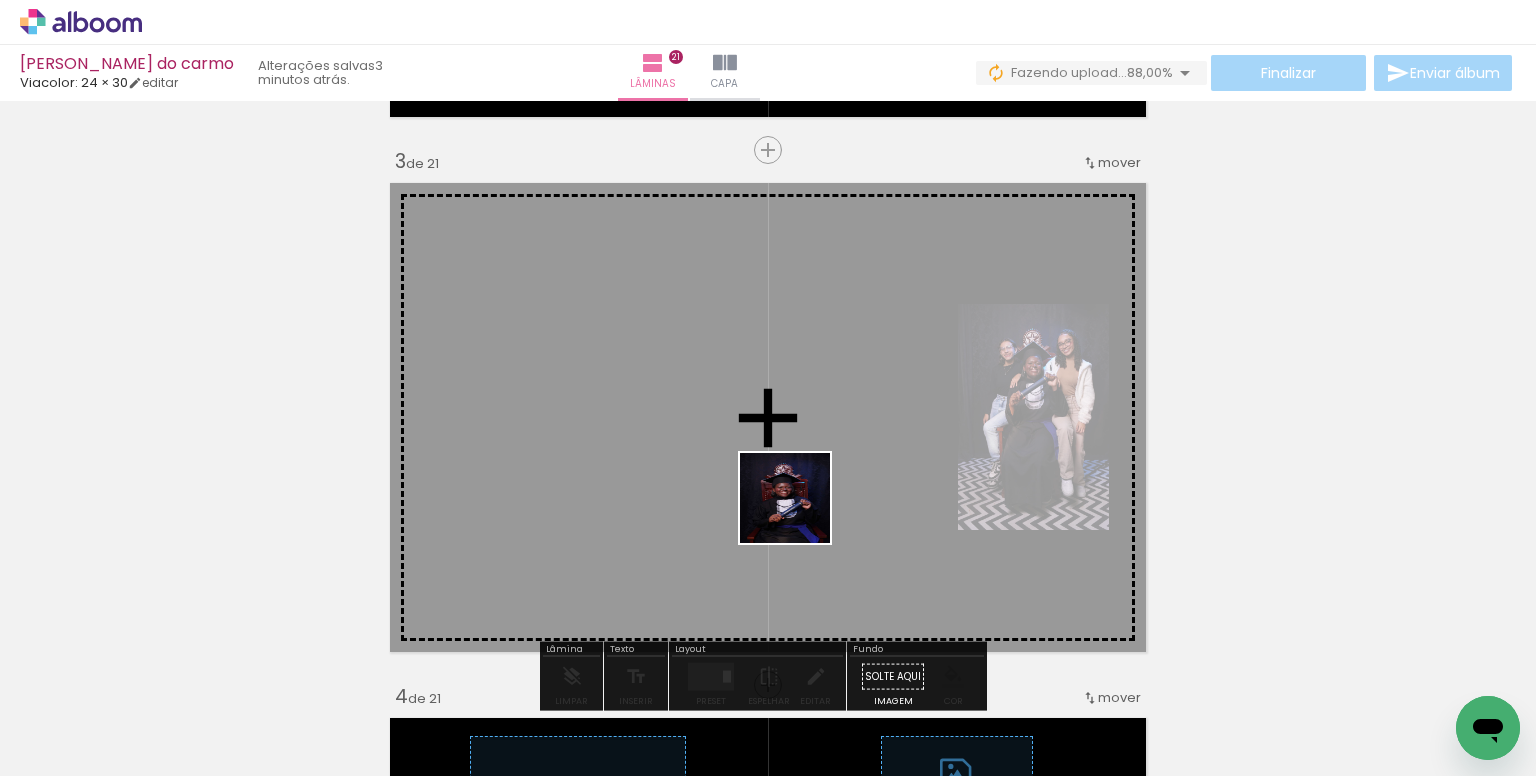 drag, startPoint x: 772, startPoint y: 700, endPoint x: 800, endPoint y: 509, distance: 193.04144 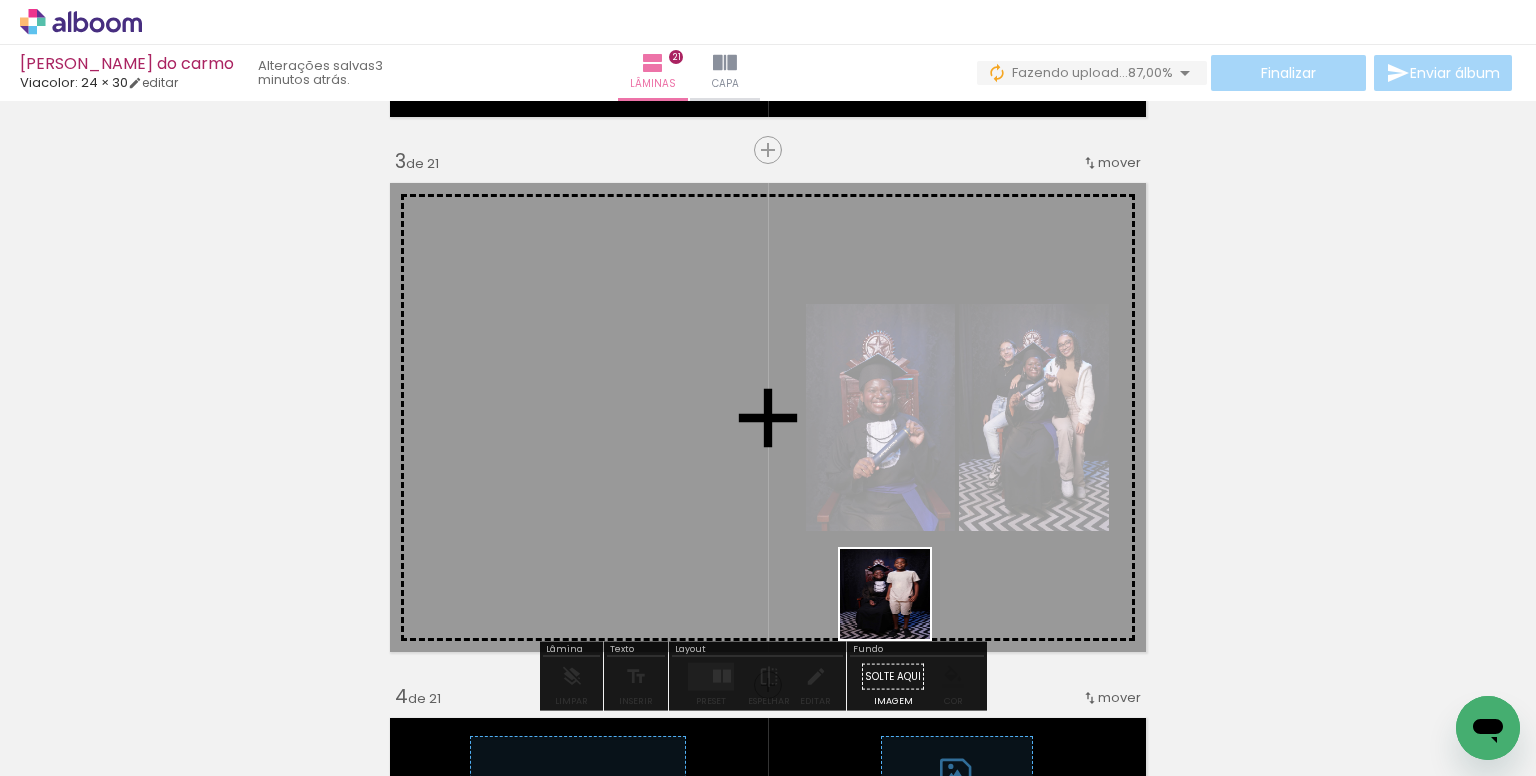 drag, startPoint x: 1098, startPoint y: 711, endPoint x: 726, endPoint y: 519, distance: 418.6263 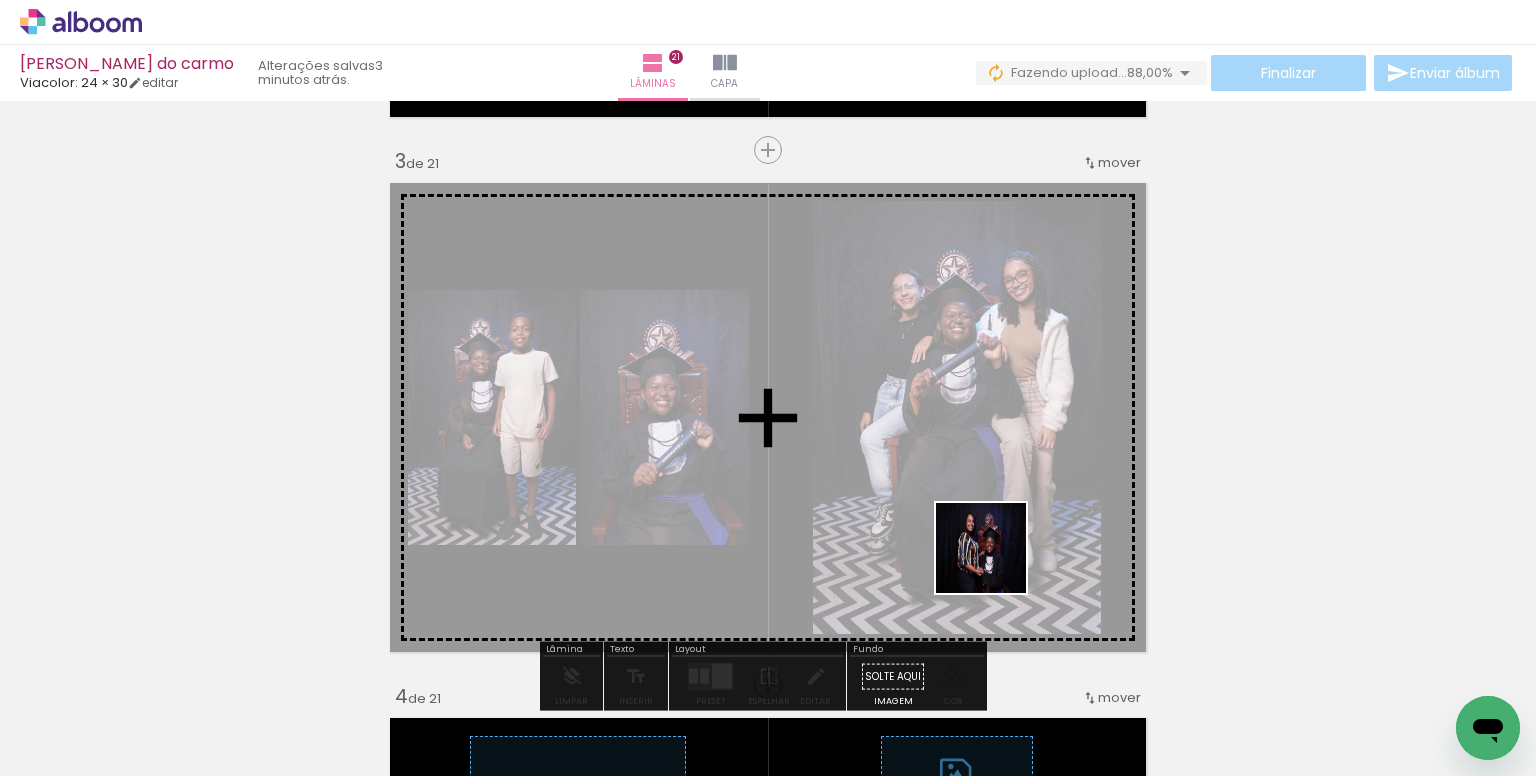 drag, startPoint x: 1212, startPoint y: 714, endPoint x: 832, endPoint y: 495, distance: 438.58978 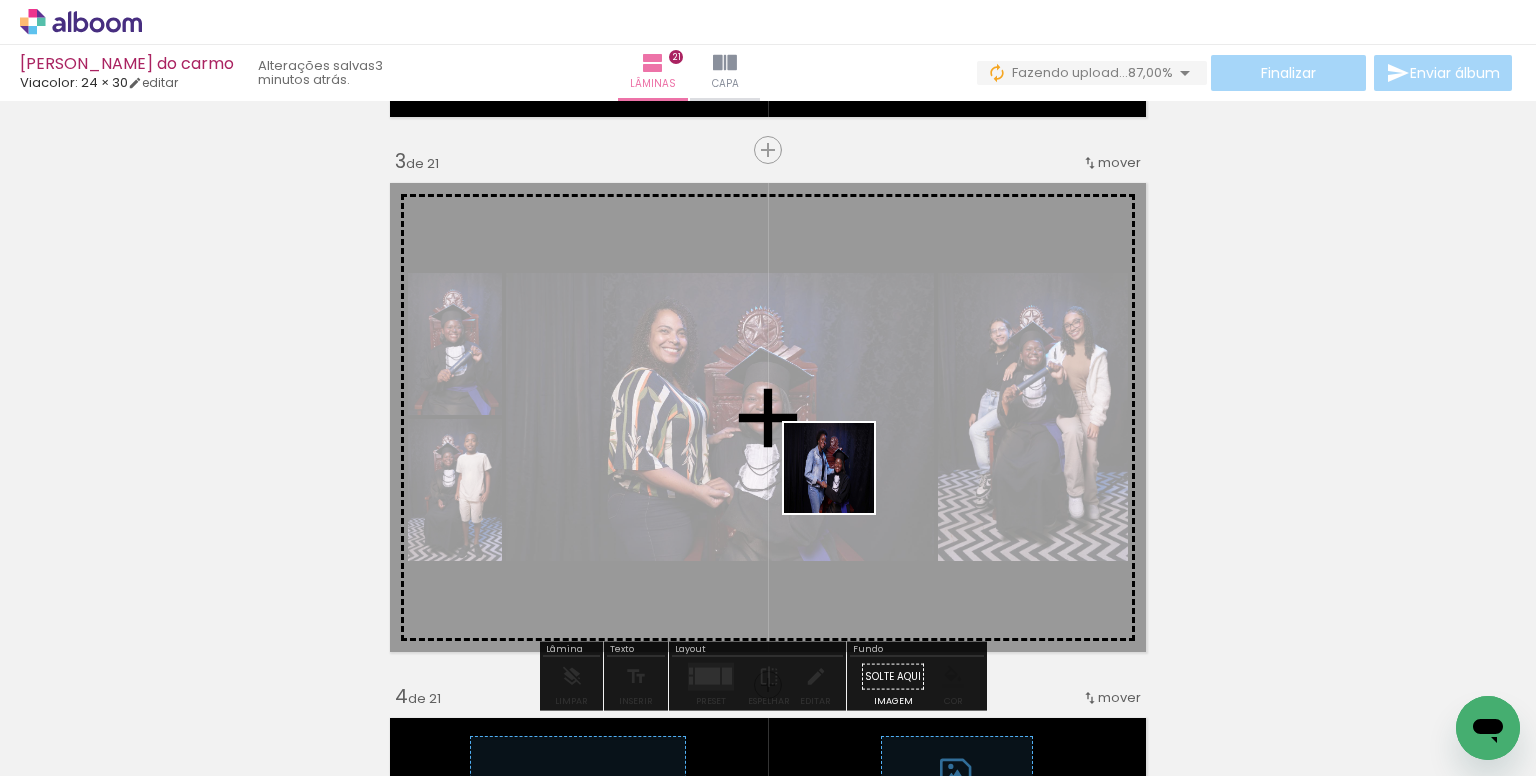 drag, startPoint x: 1340, startPoint y: 707, endPoint x: 829, endPoint y: 472, distance: 562.4465 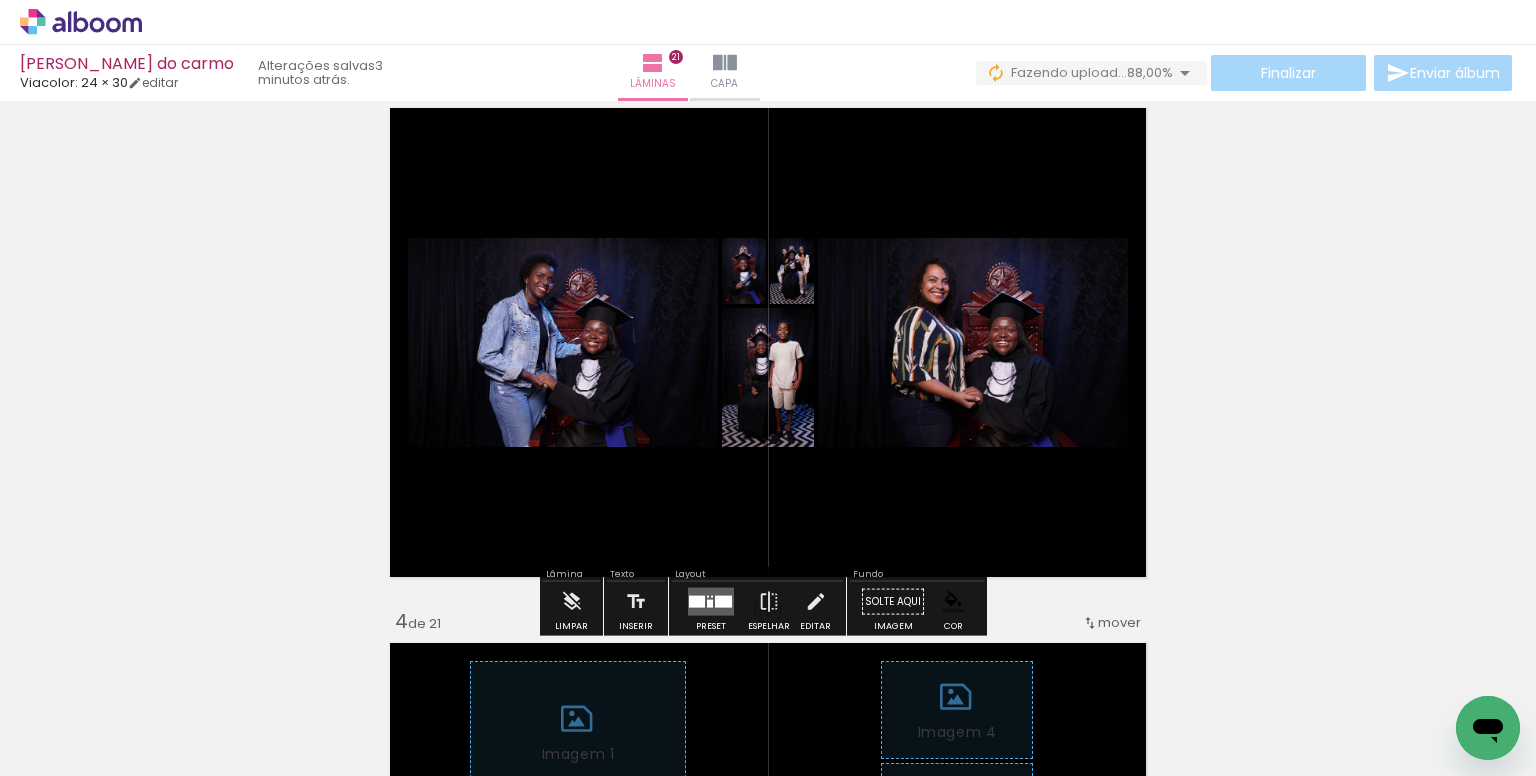 scroll, scrollTop: 1130, scrollLeft: 0, axis: vertical 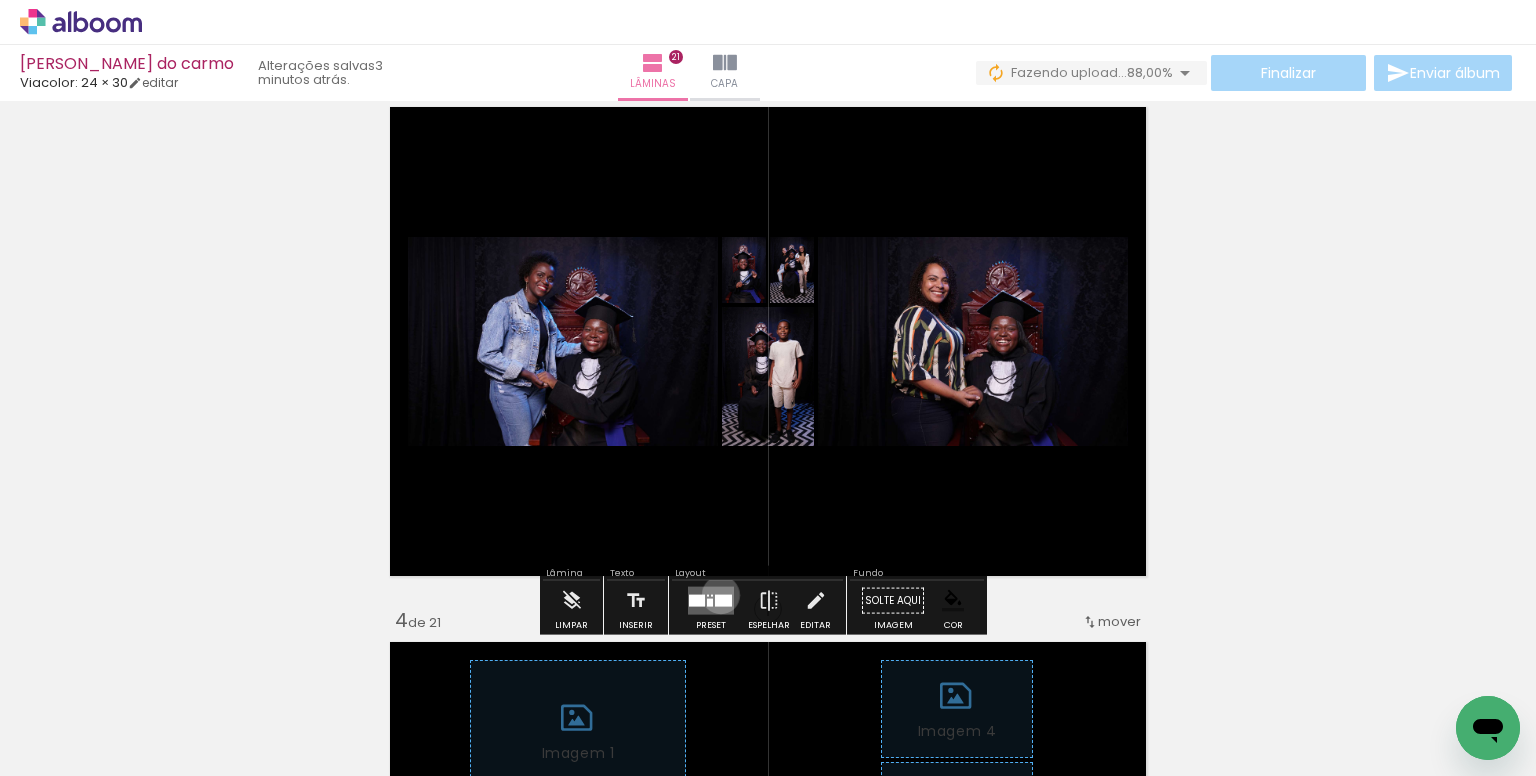 click at bounding box center (723, 601) 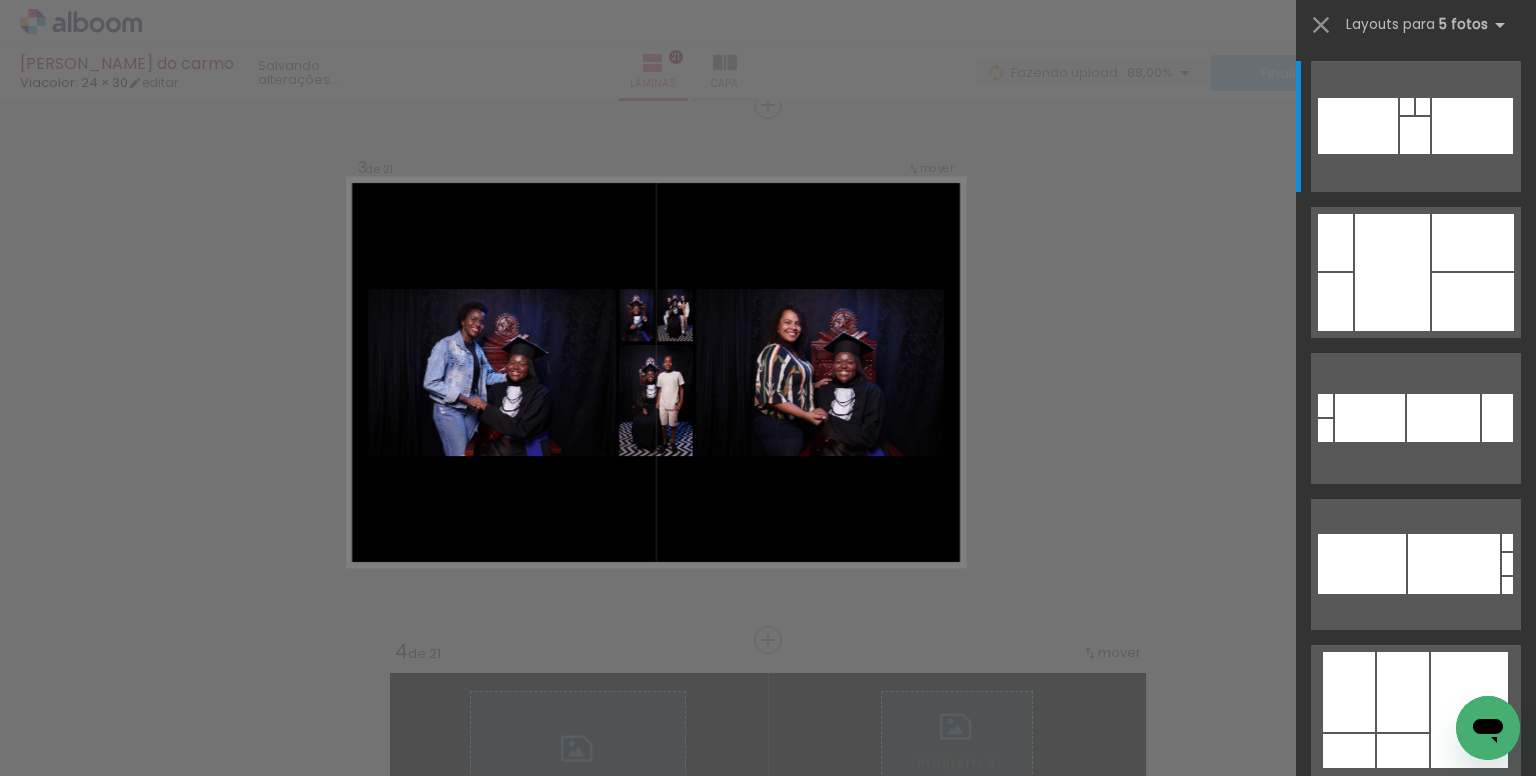 scroll, scrollTop: 1095, scrollLeft: 0, axis: vertical 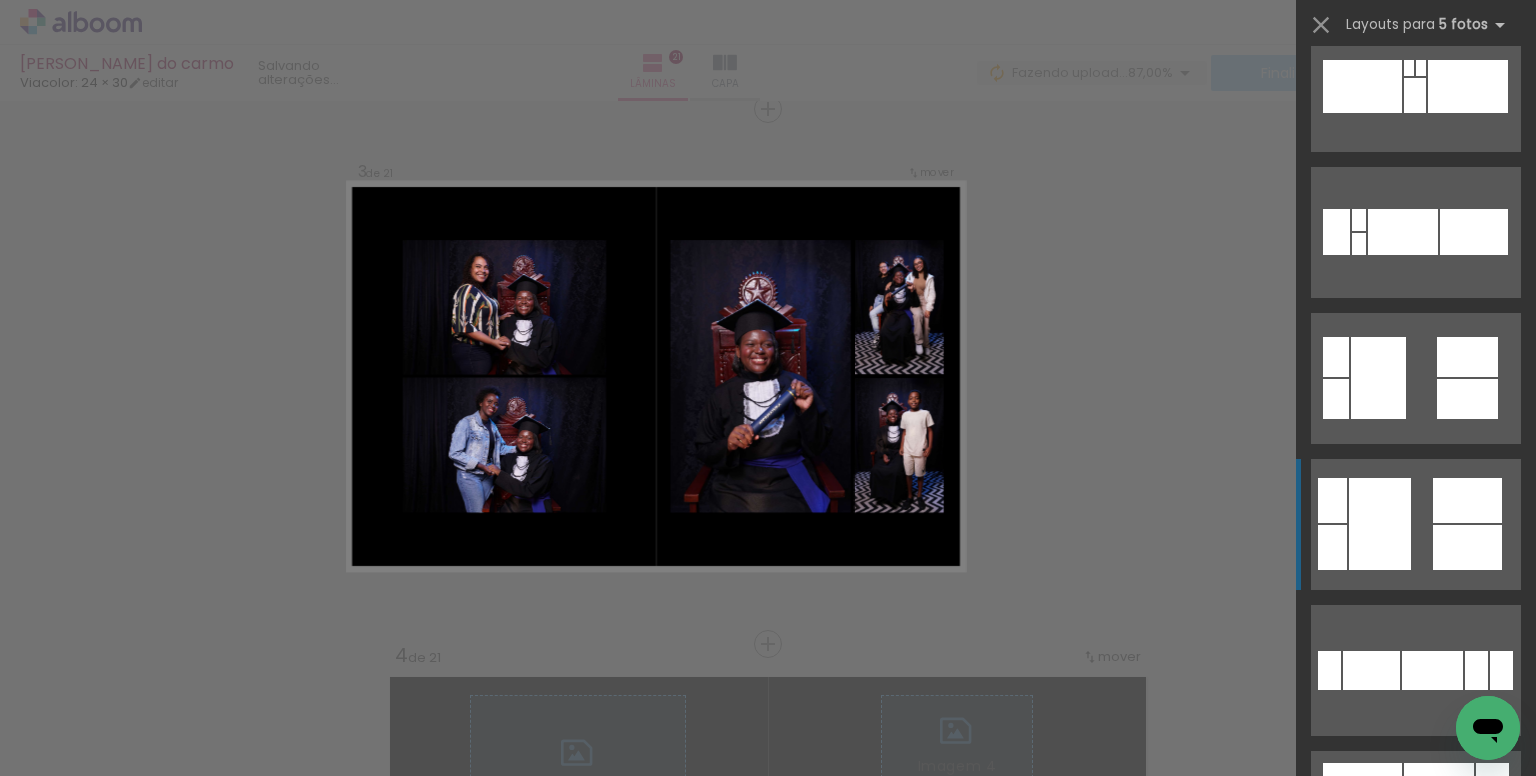 click at bounding box center [1492, 789] 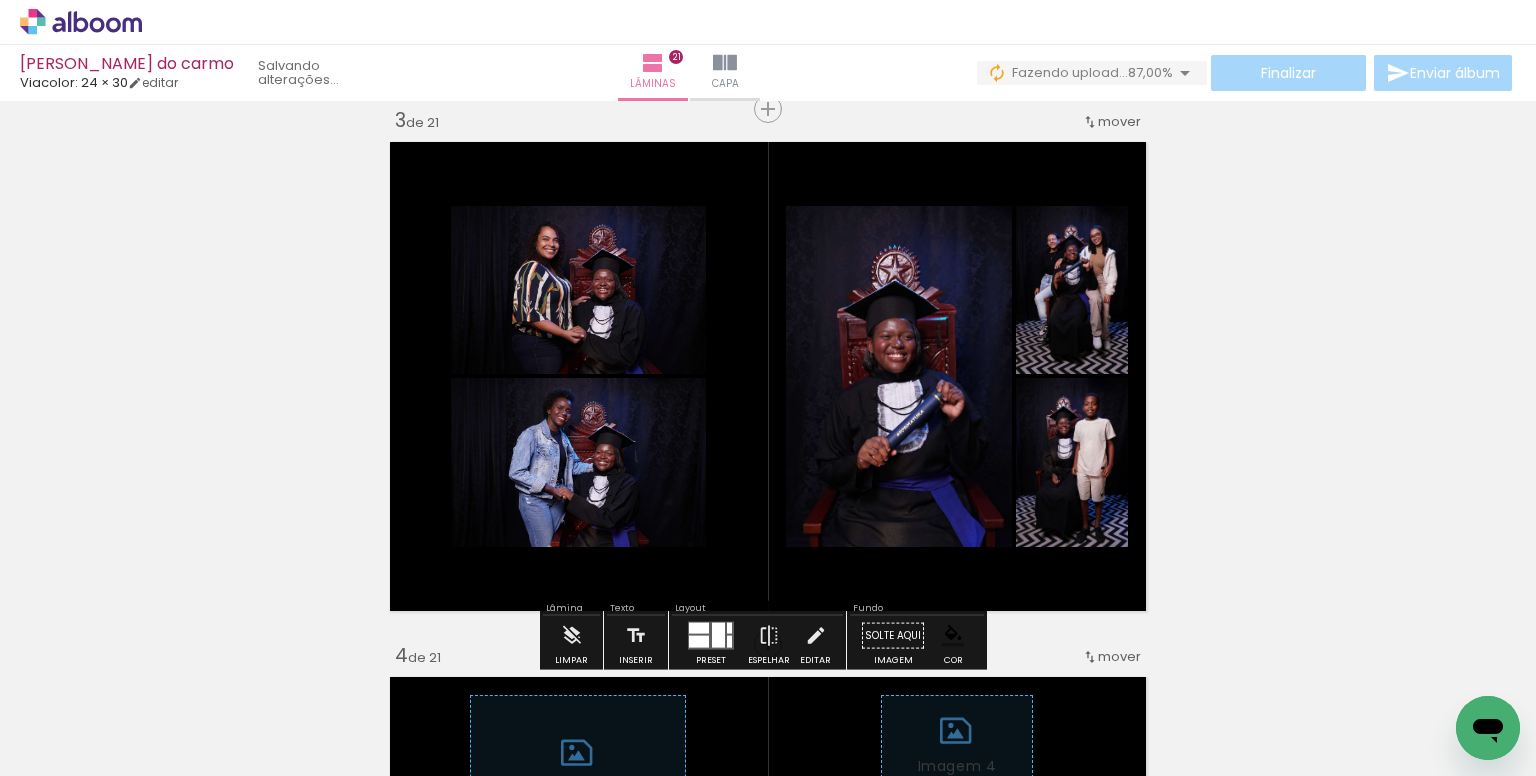 click at bounding box center [0, 0] 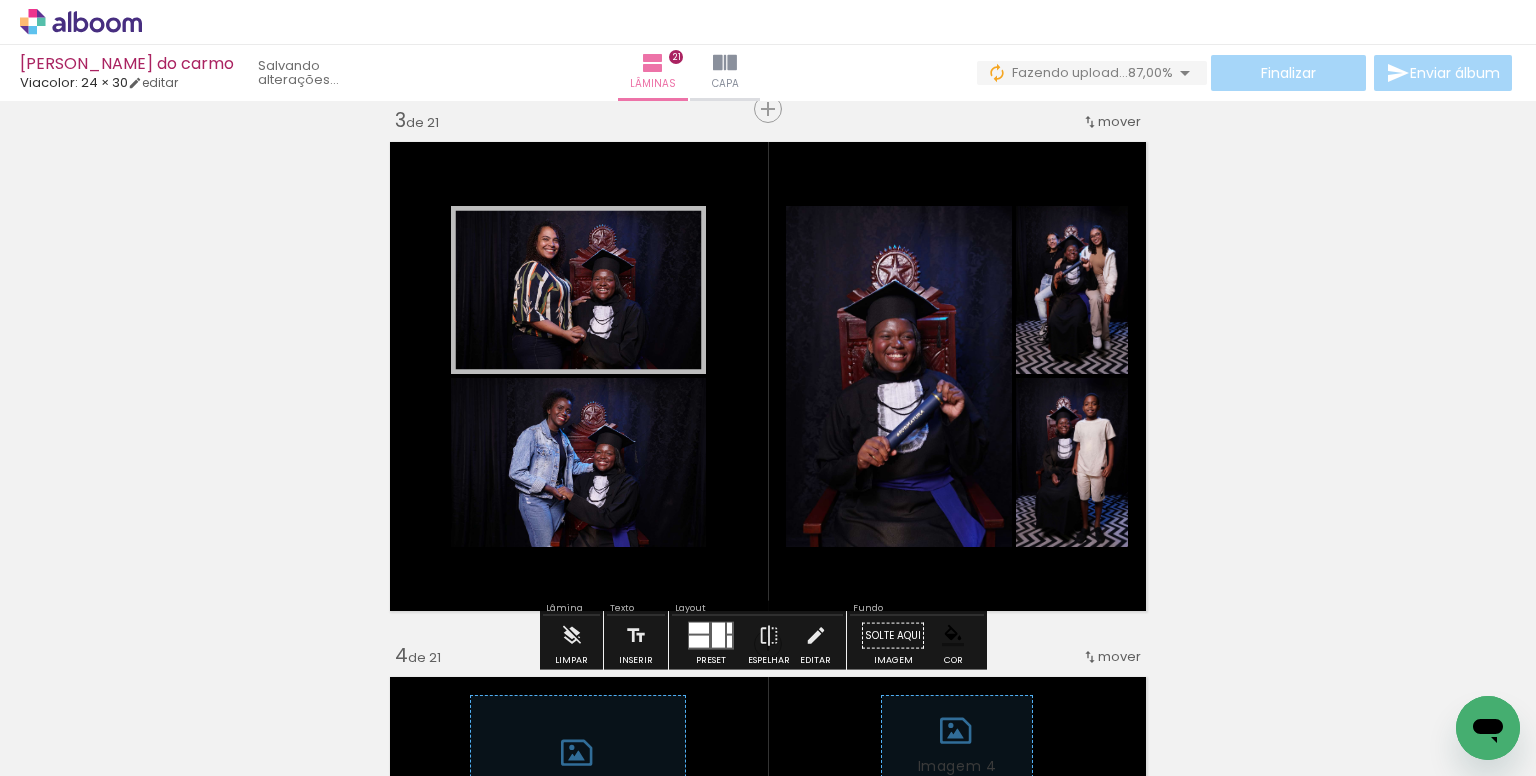click at bounding box center [0, 0] 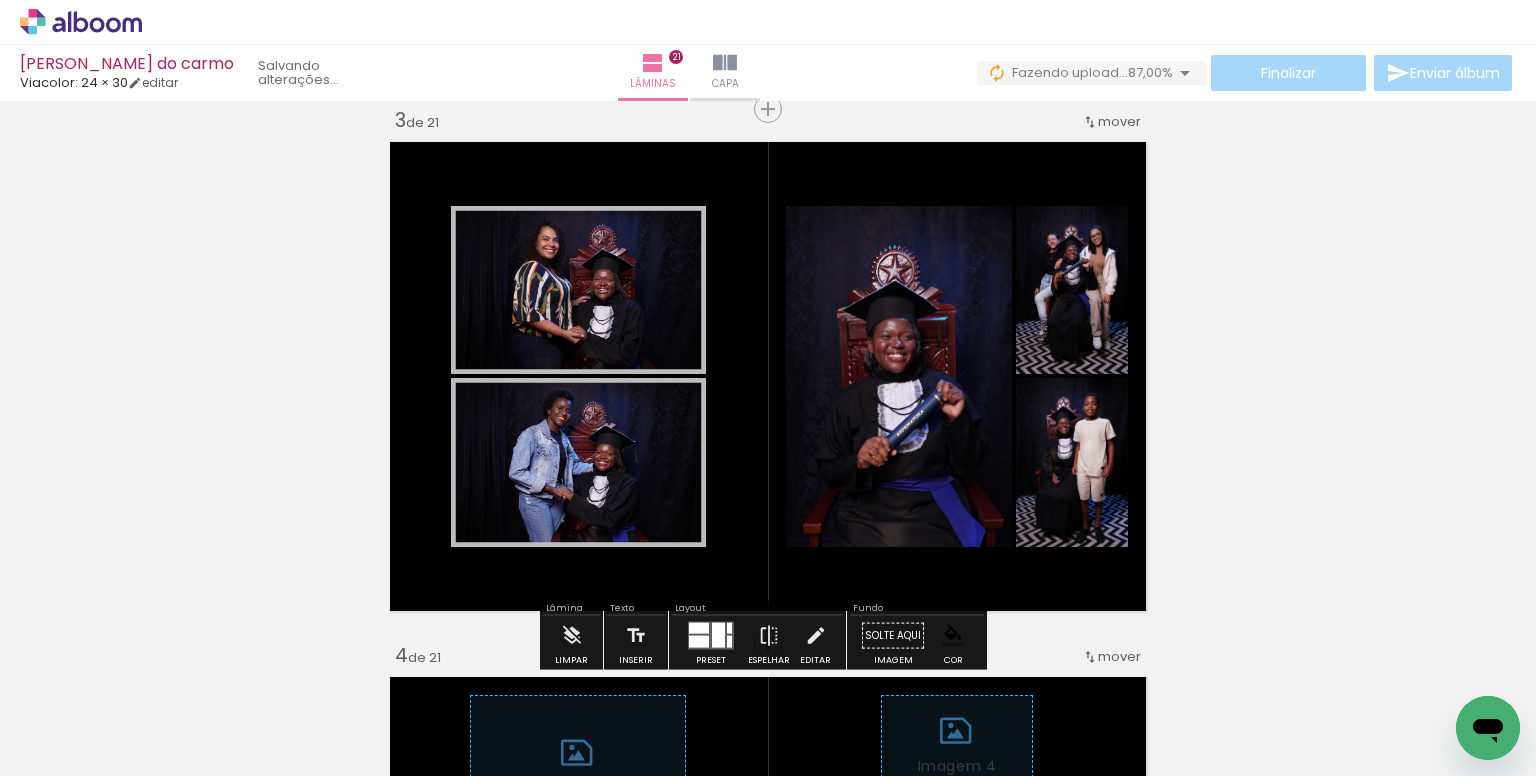 scroll, scrollTop: 0, scrollLeft: 2400, axis: horizontal 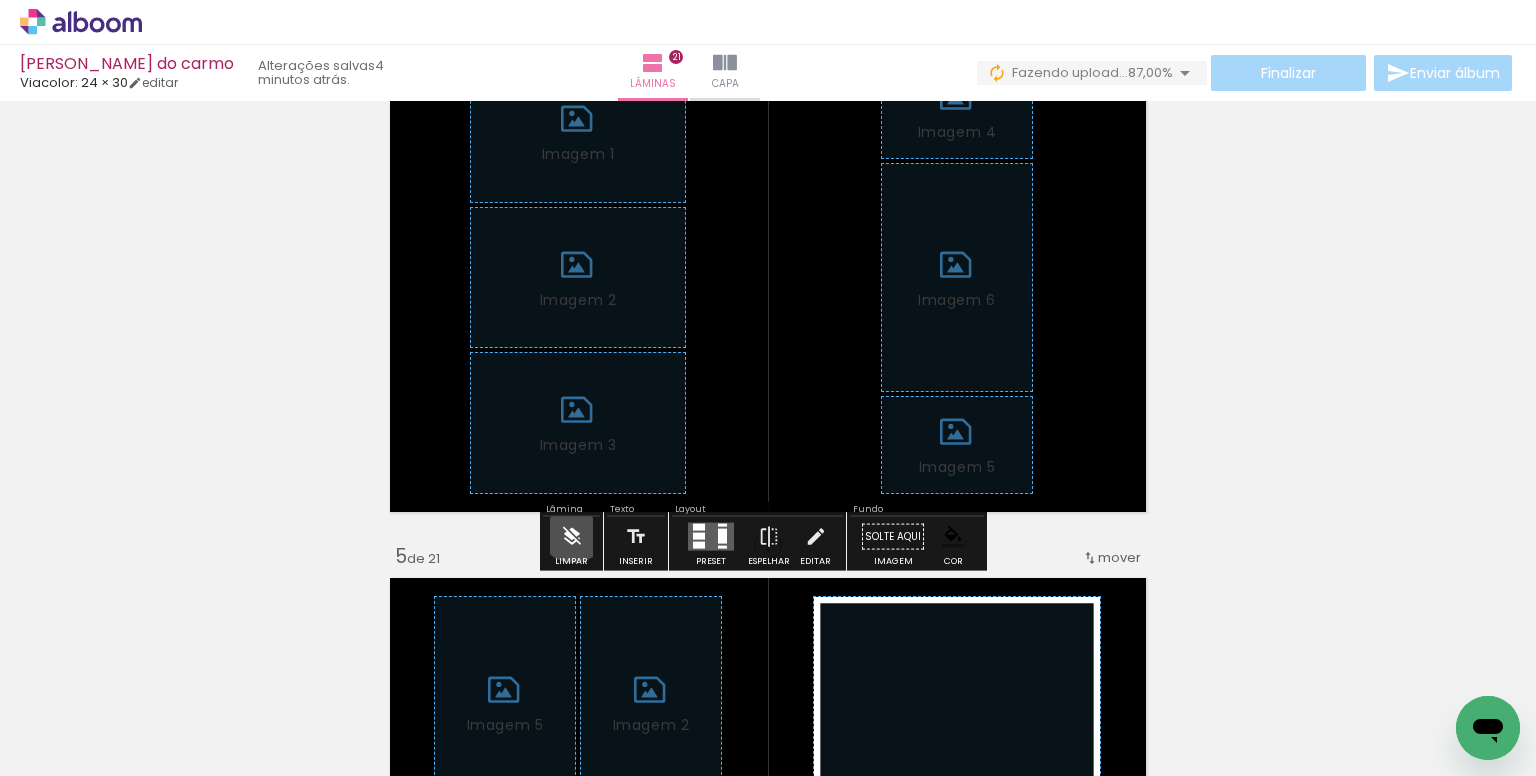 click at bounding box center [572, 537] 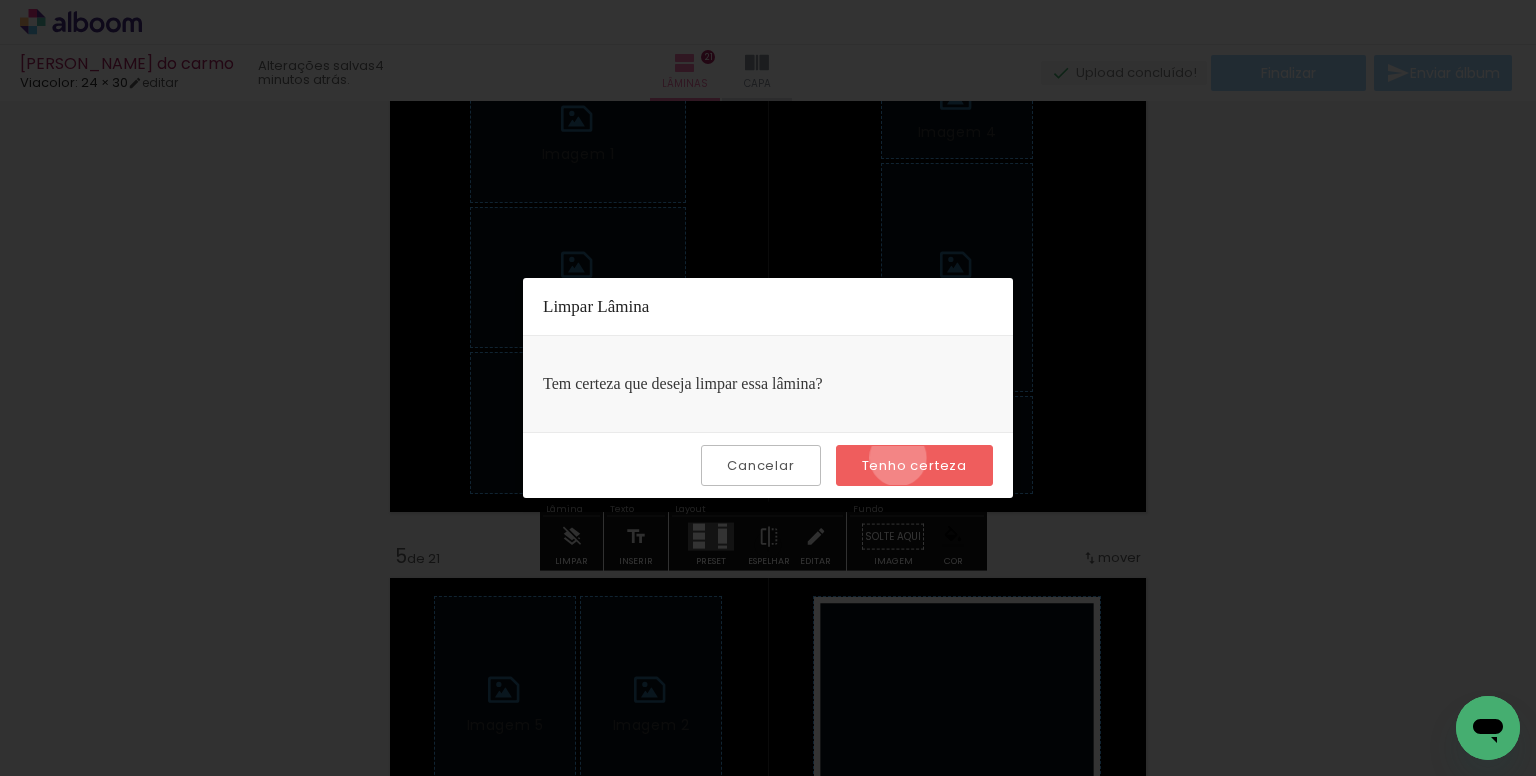 click on "Tenho certeza" at bounding box center [0, 0] 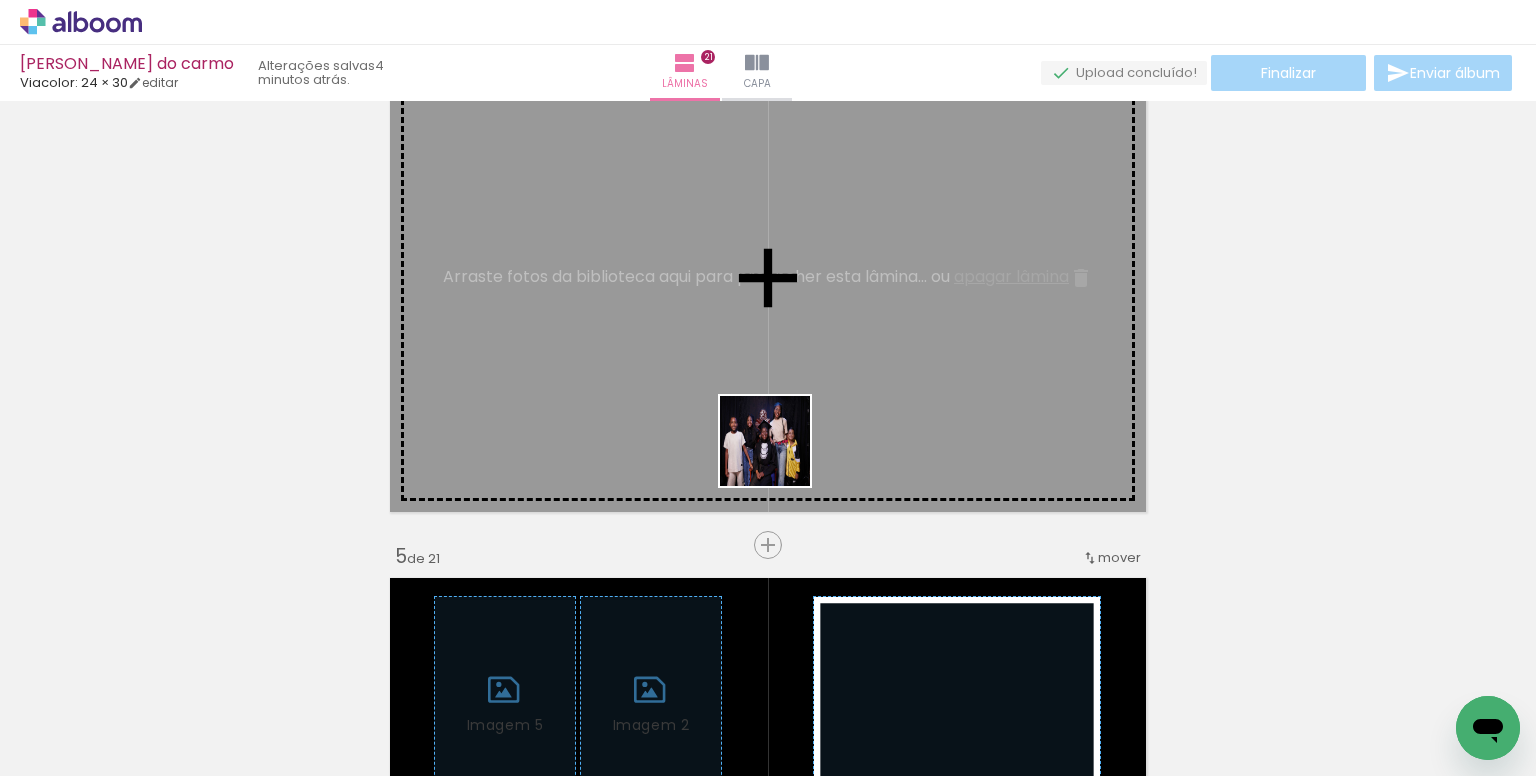 drag, startPoint x: 707, startPoint y: 694, endPoint x: 780, endPoint y: 456, distance: 248.94377 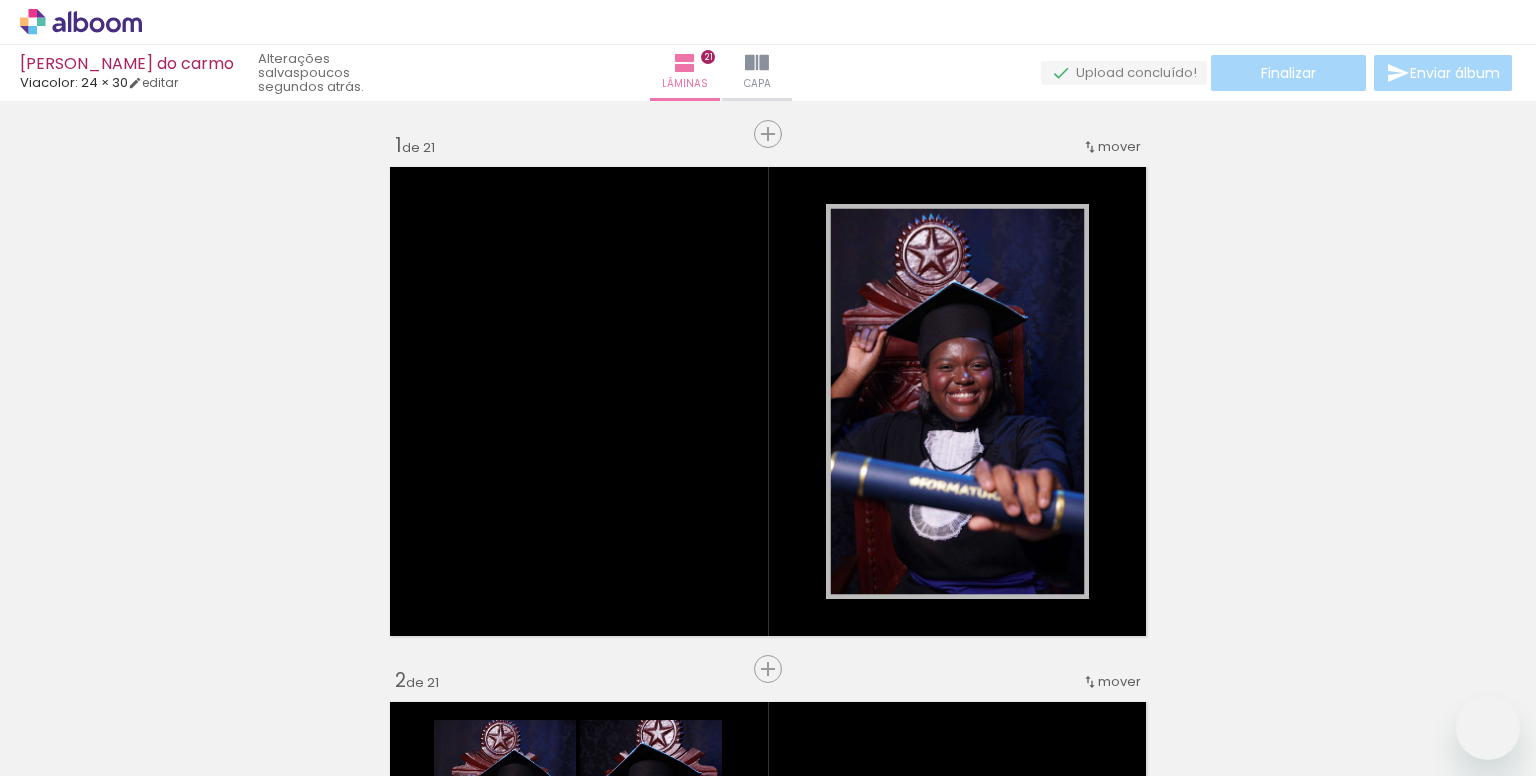 scroll, scrollTop: 0, scrollLeft: 0, axis: both 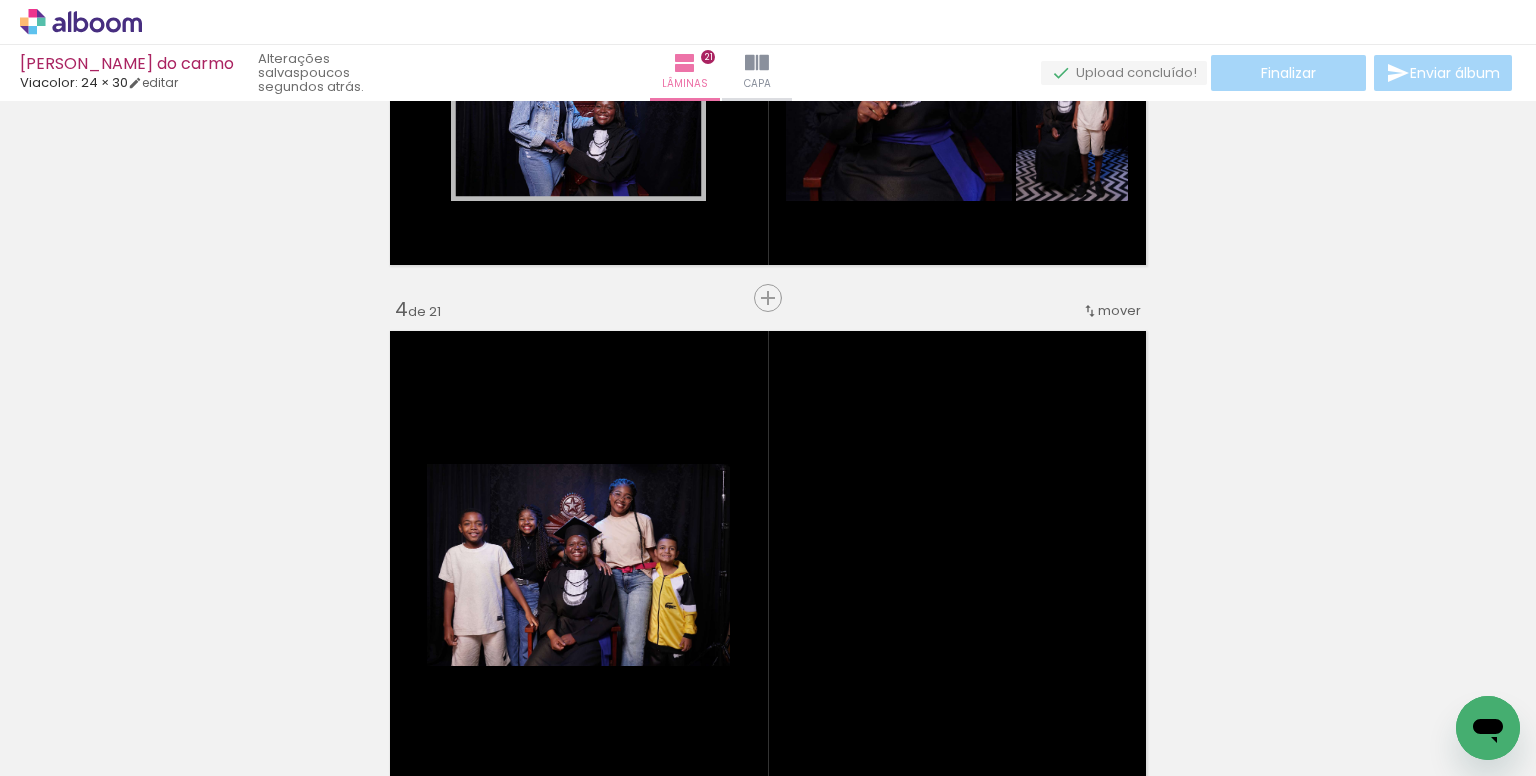 drag, startPoint x: 854, startPoint y: 706, endPoint x: 798, endPoint y: 657, distance: 74.41102 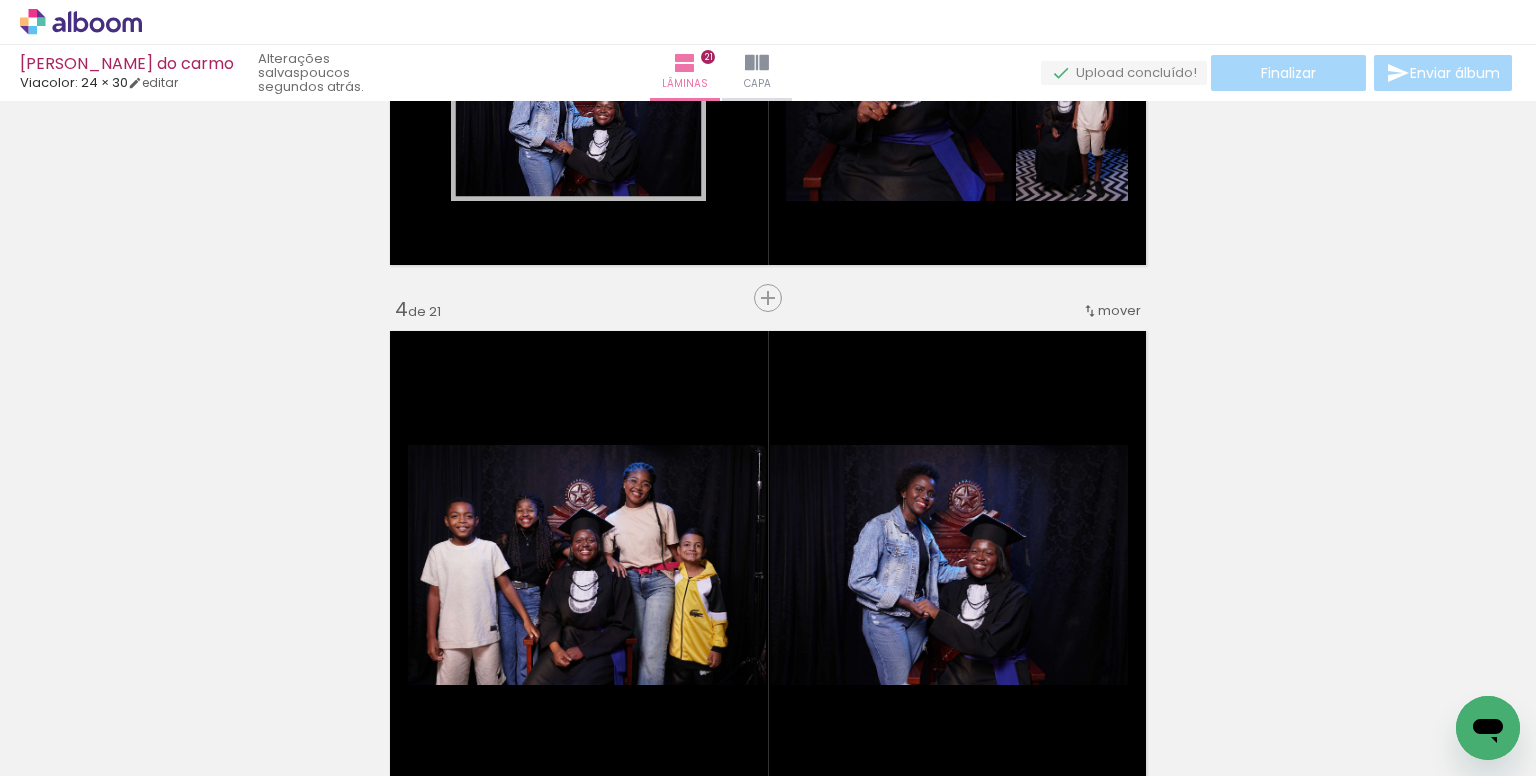 drag, startPoint x: 724, startPoint y: 721, endPoint x: 820, endPoint y: 575, distance: 174.73409 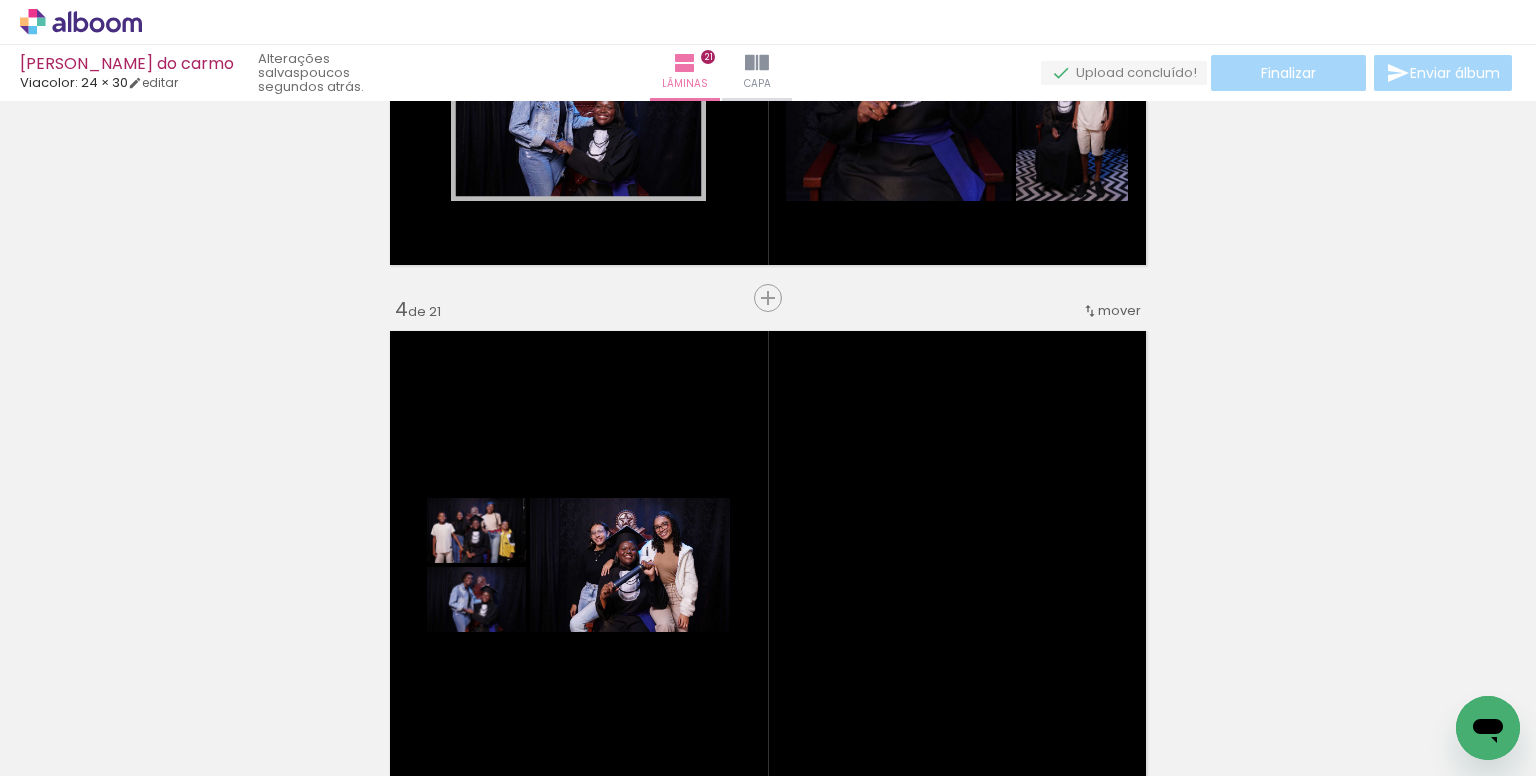 scroll, scrollTop: 0, scrollLeft: 5752, axis: horizontal 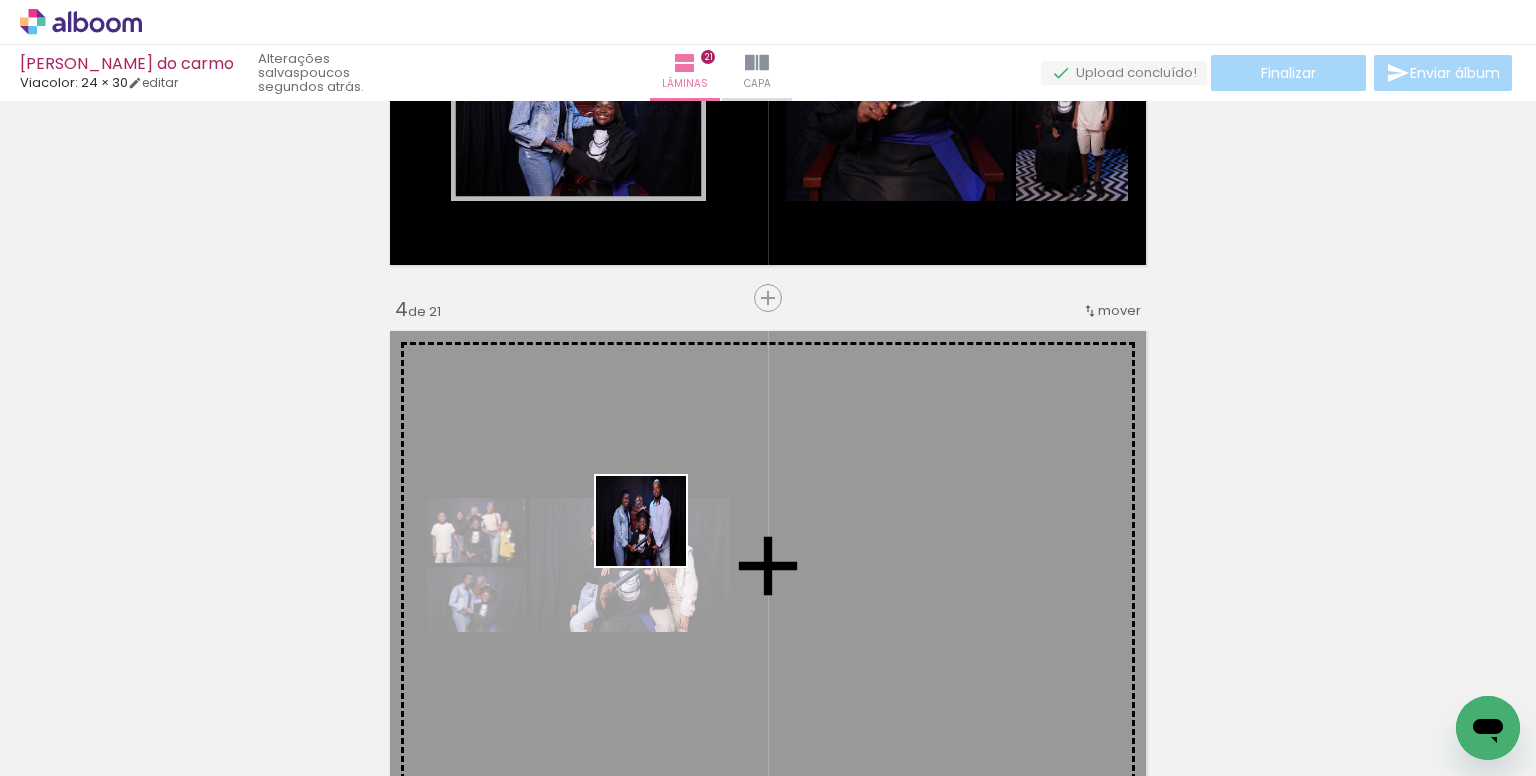 drag, startPoint x: 427, startPoint y: 712, endPoint x: 657, endPoint y: 534, distance: 290.83328 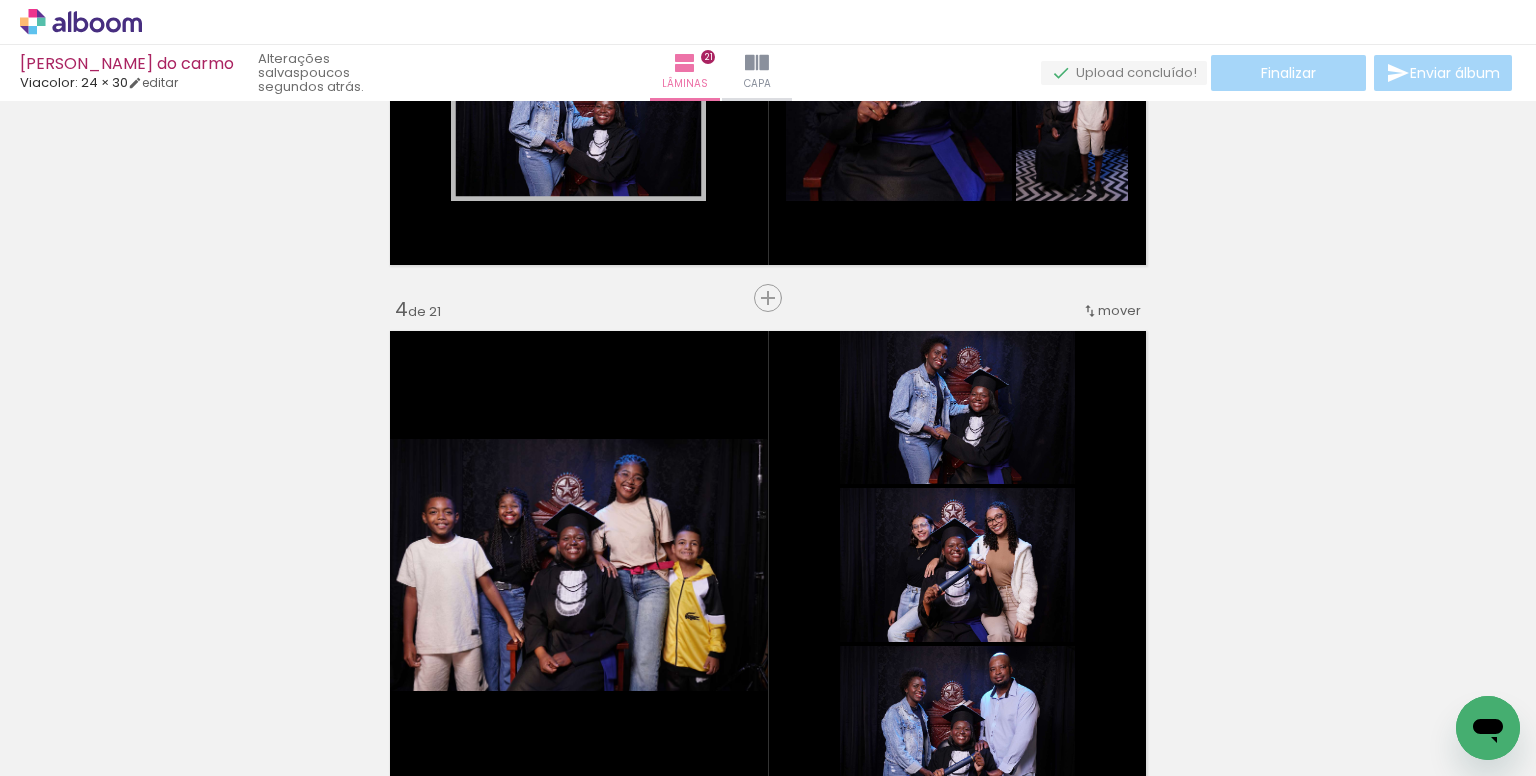 drag, startPoint x: 1063, startPoint y: 707, endPoint x: 954, endPoint y: 558, distance: 184.61311 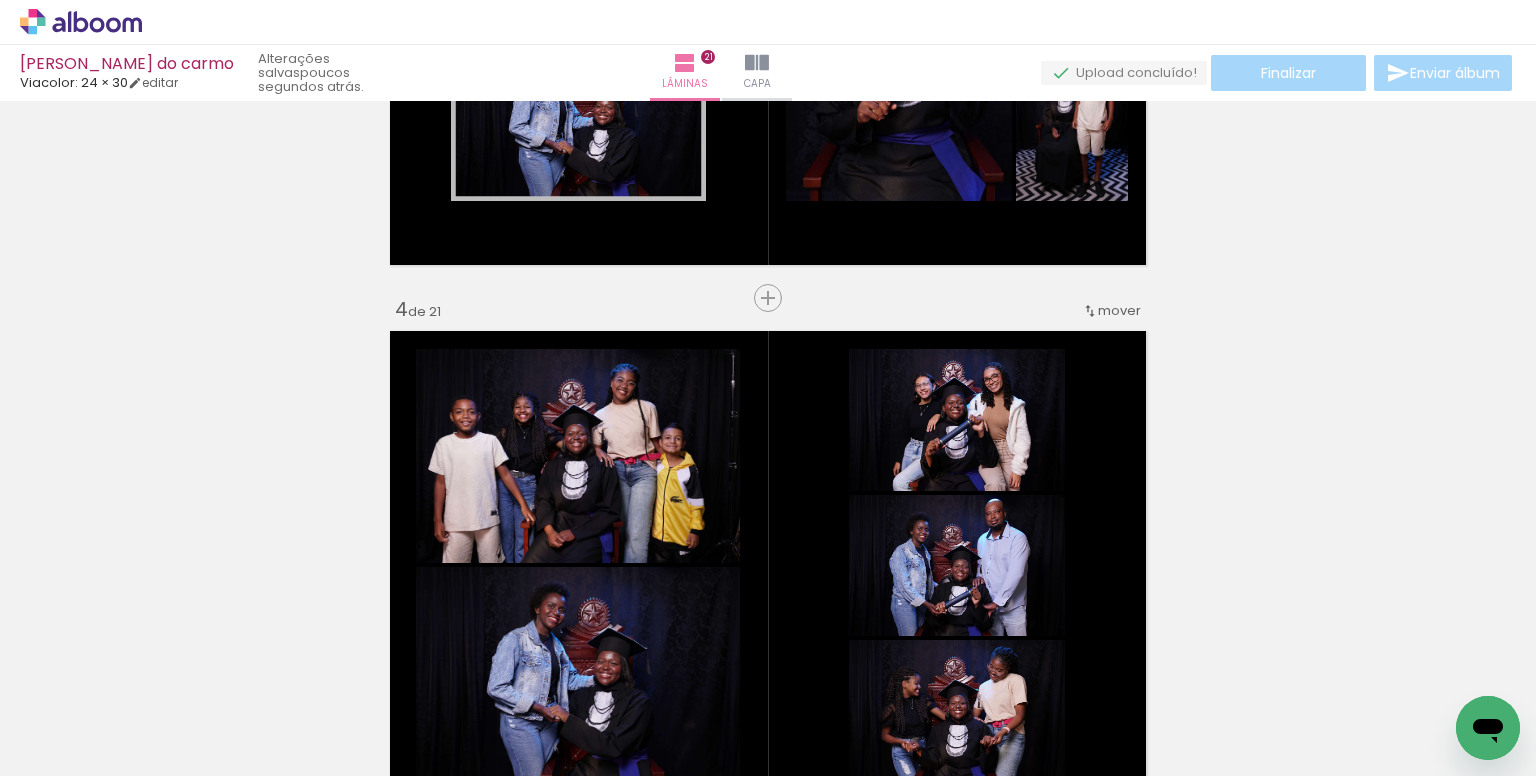 scroll, scrollTop: 0, scrollLeft: 8041, axis: horizontal 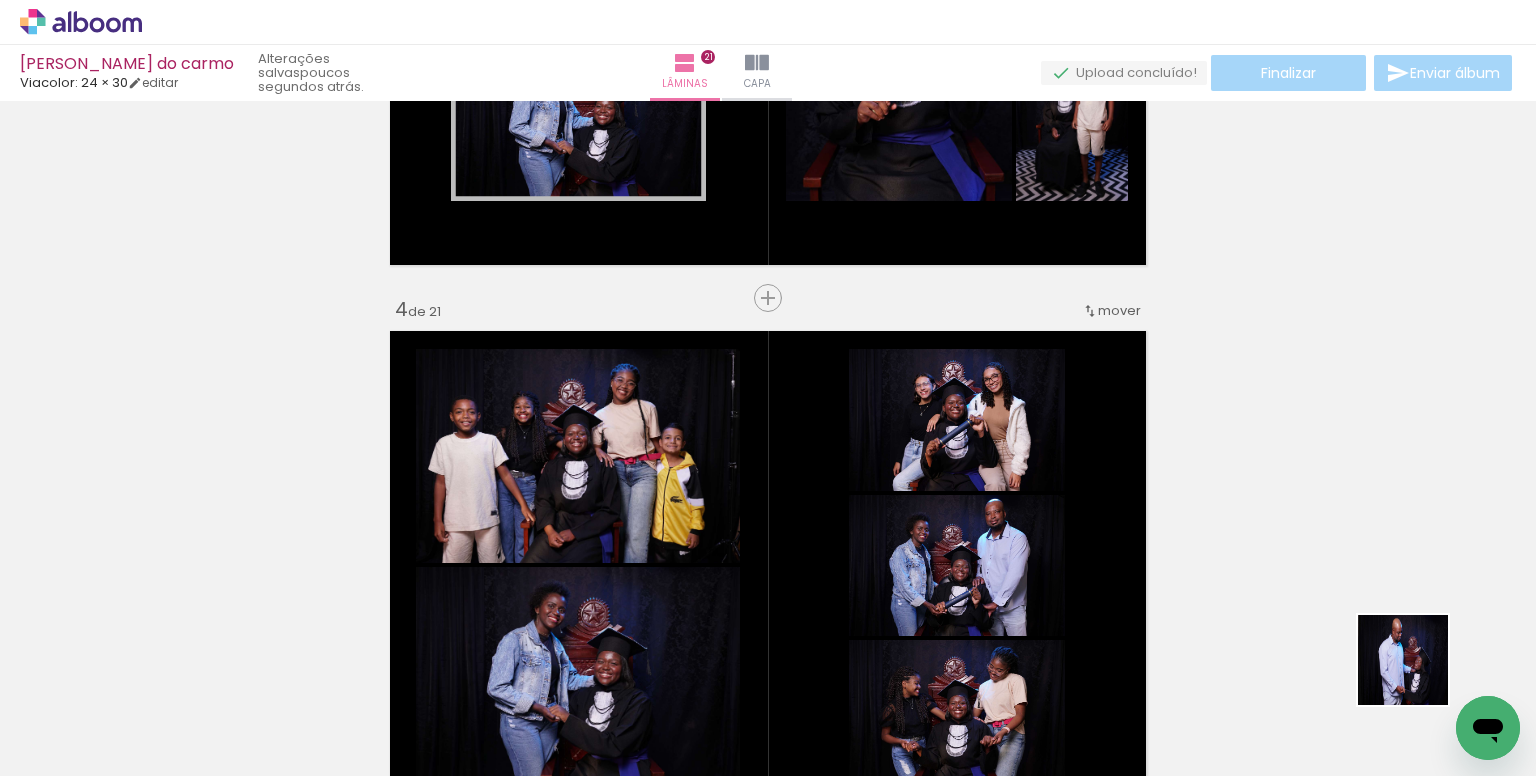 drag, startPoint x: 1451, startPoint y: 694, endPoint x: 944, endPoint y: 509, distance: 539.69806 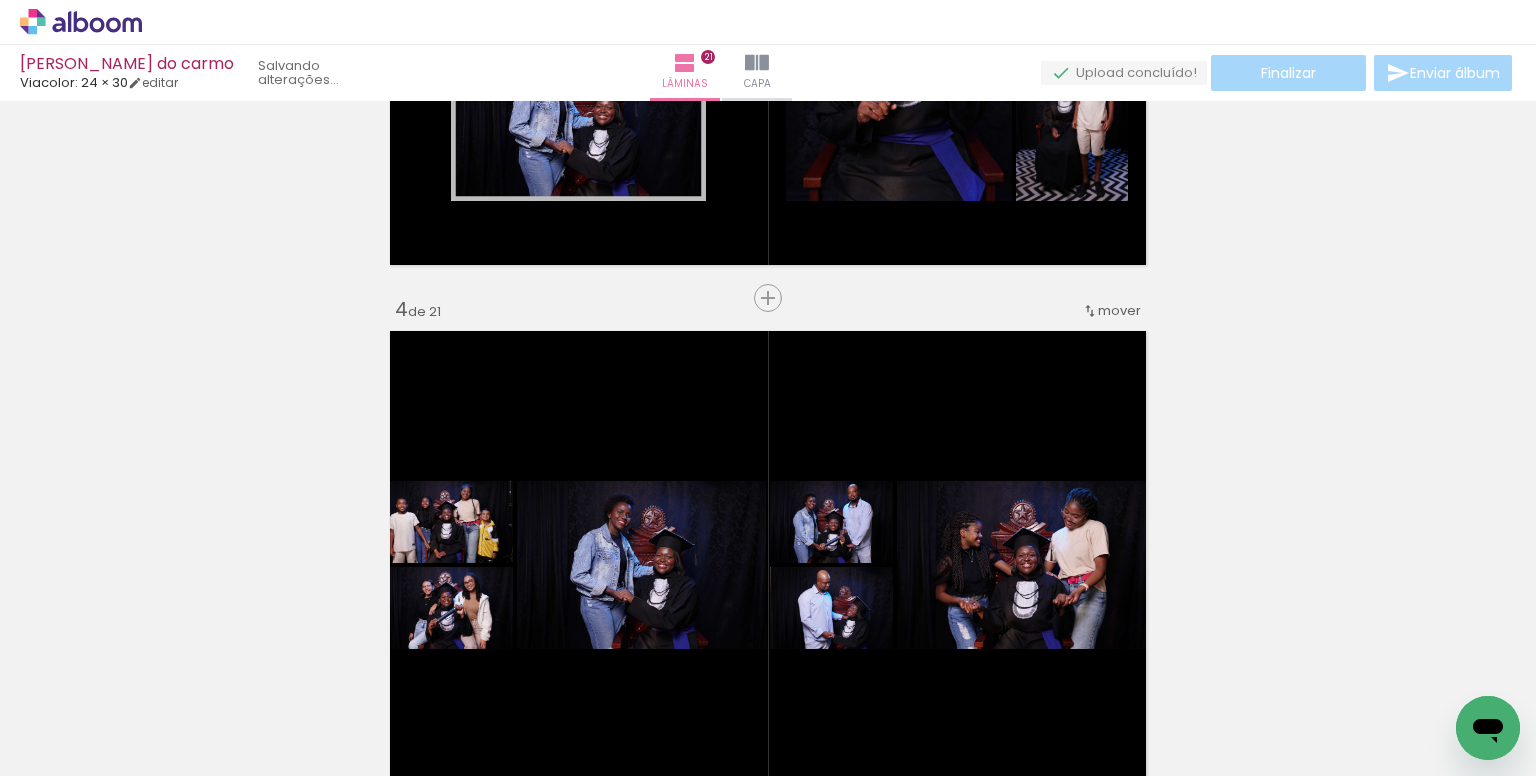 scroll, scrollTop: 0, scrollLeft: 7929, axis: horizontal 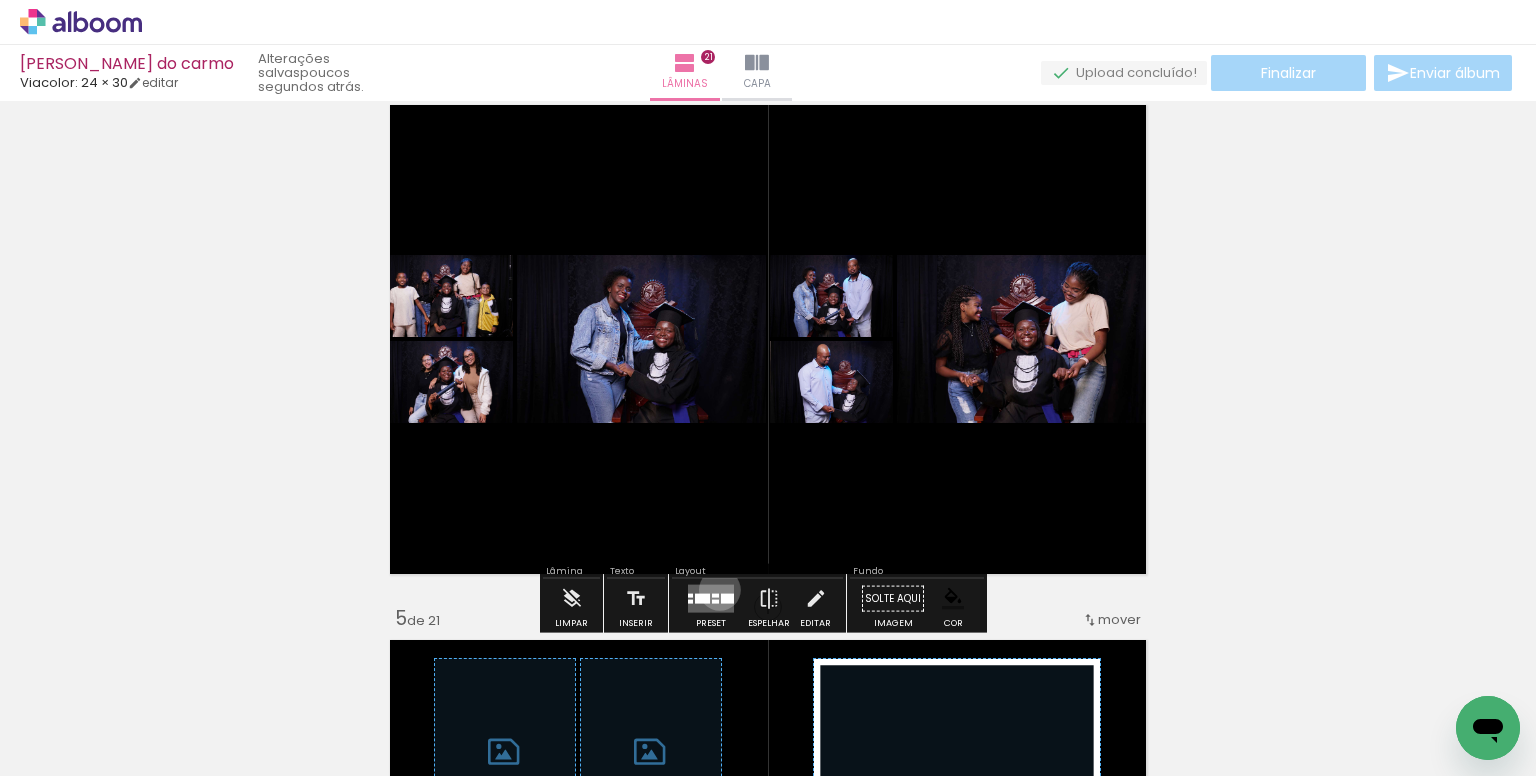 click at bounding box center [711, 599] 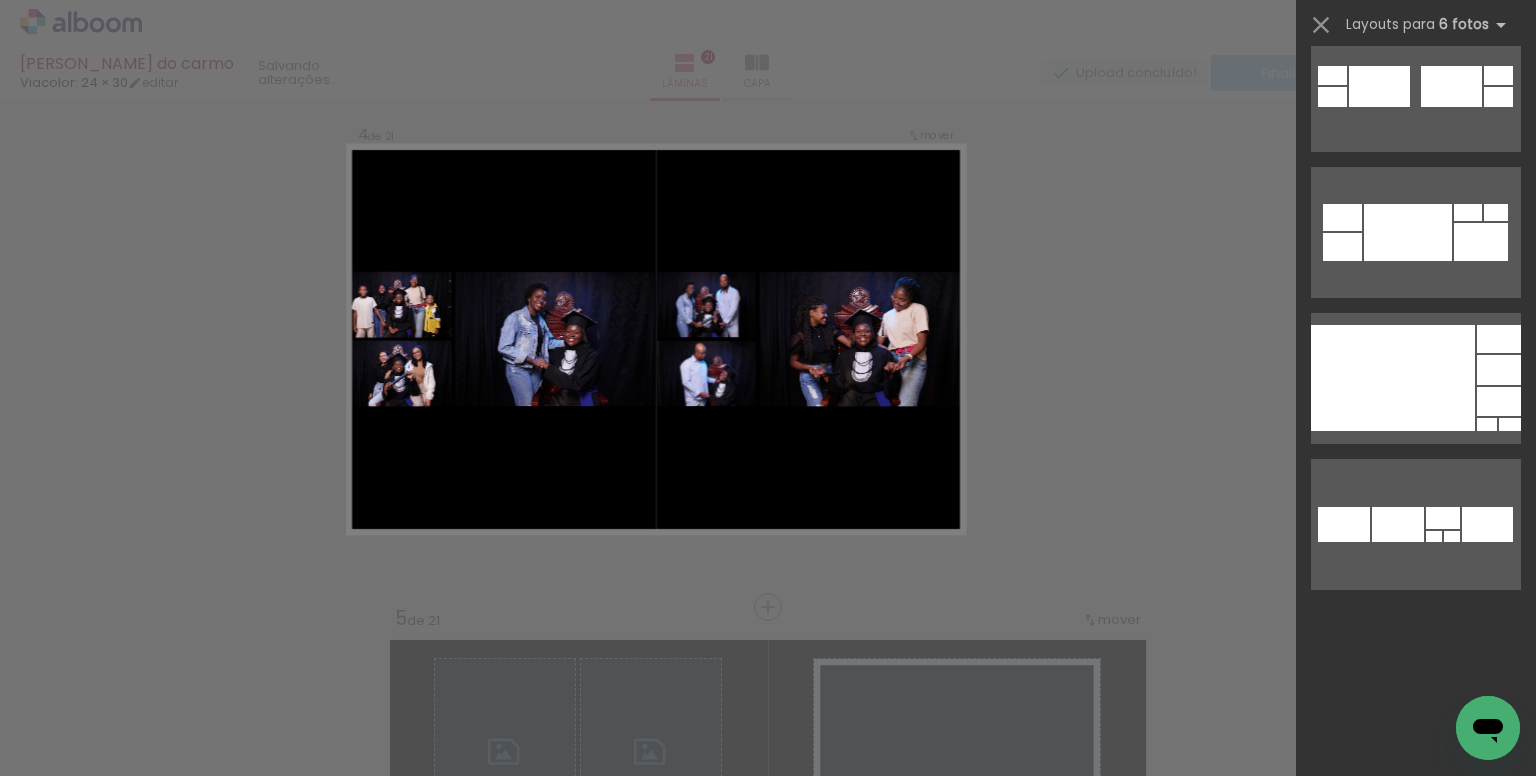 scroll, scrollTop: 0, scrollLeft: 0, axis: both 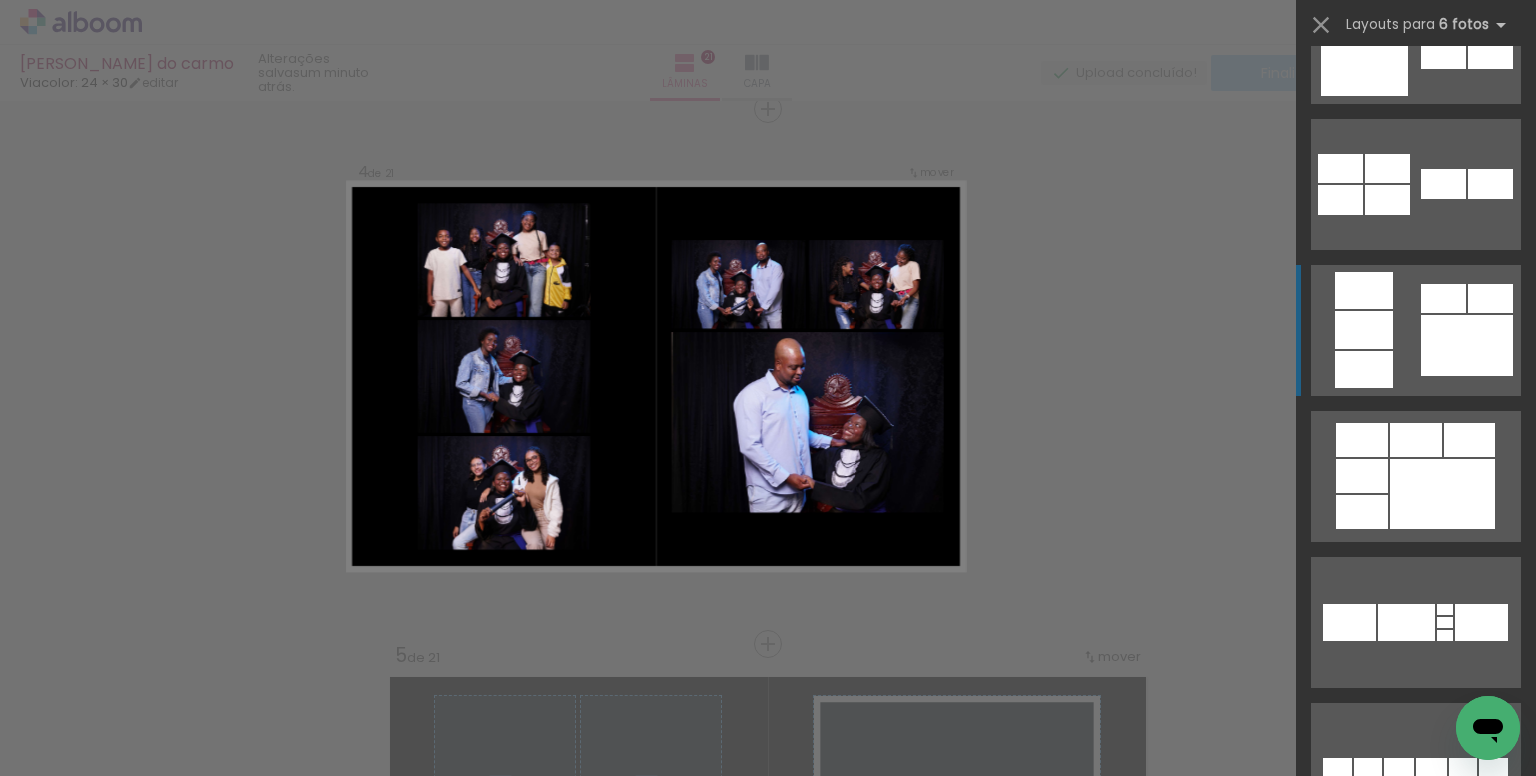 click at bounding box center (1442, 494) 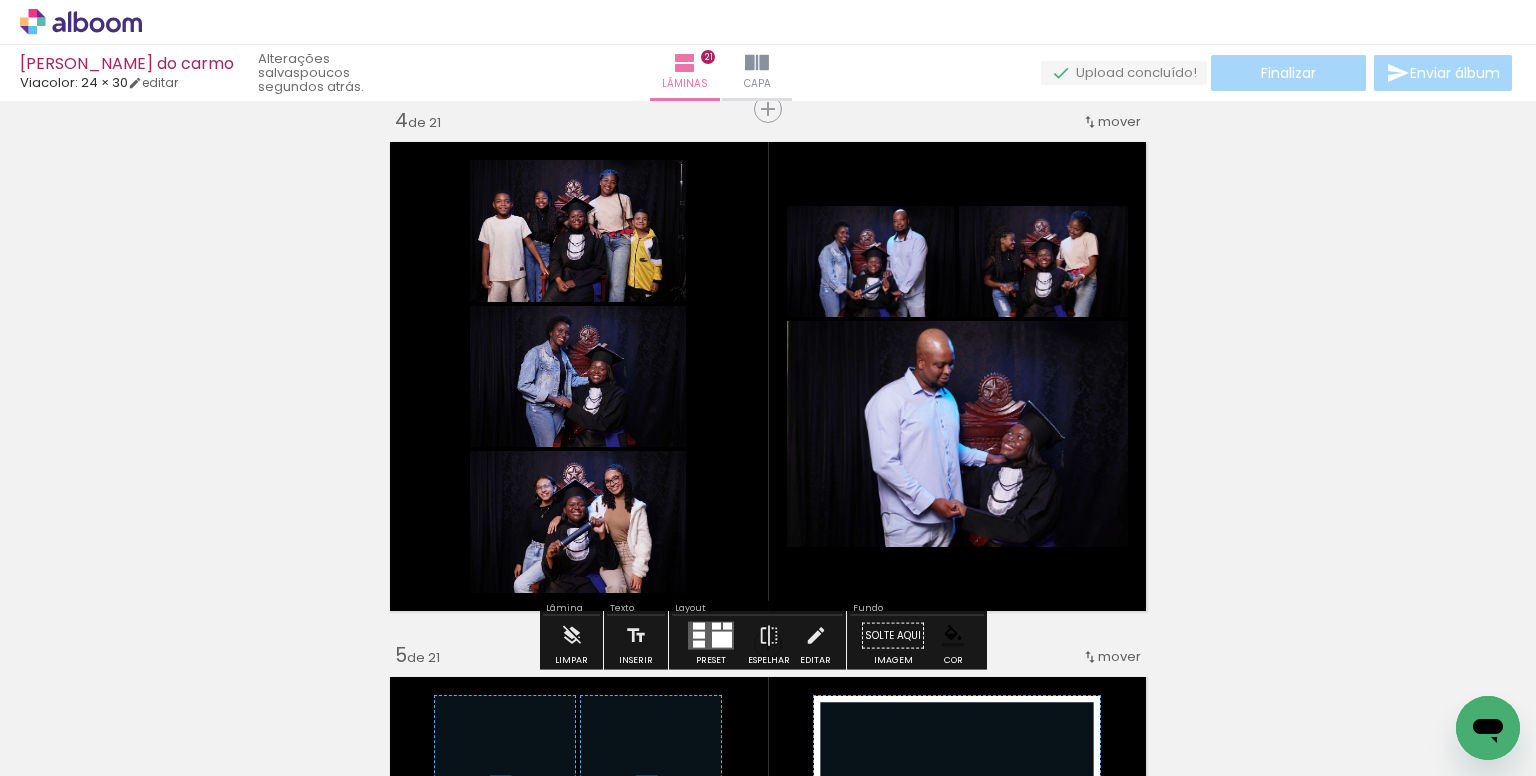 click at bounding box center [494, 301] 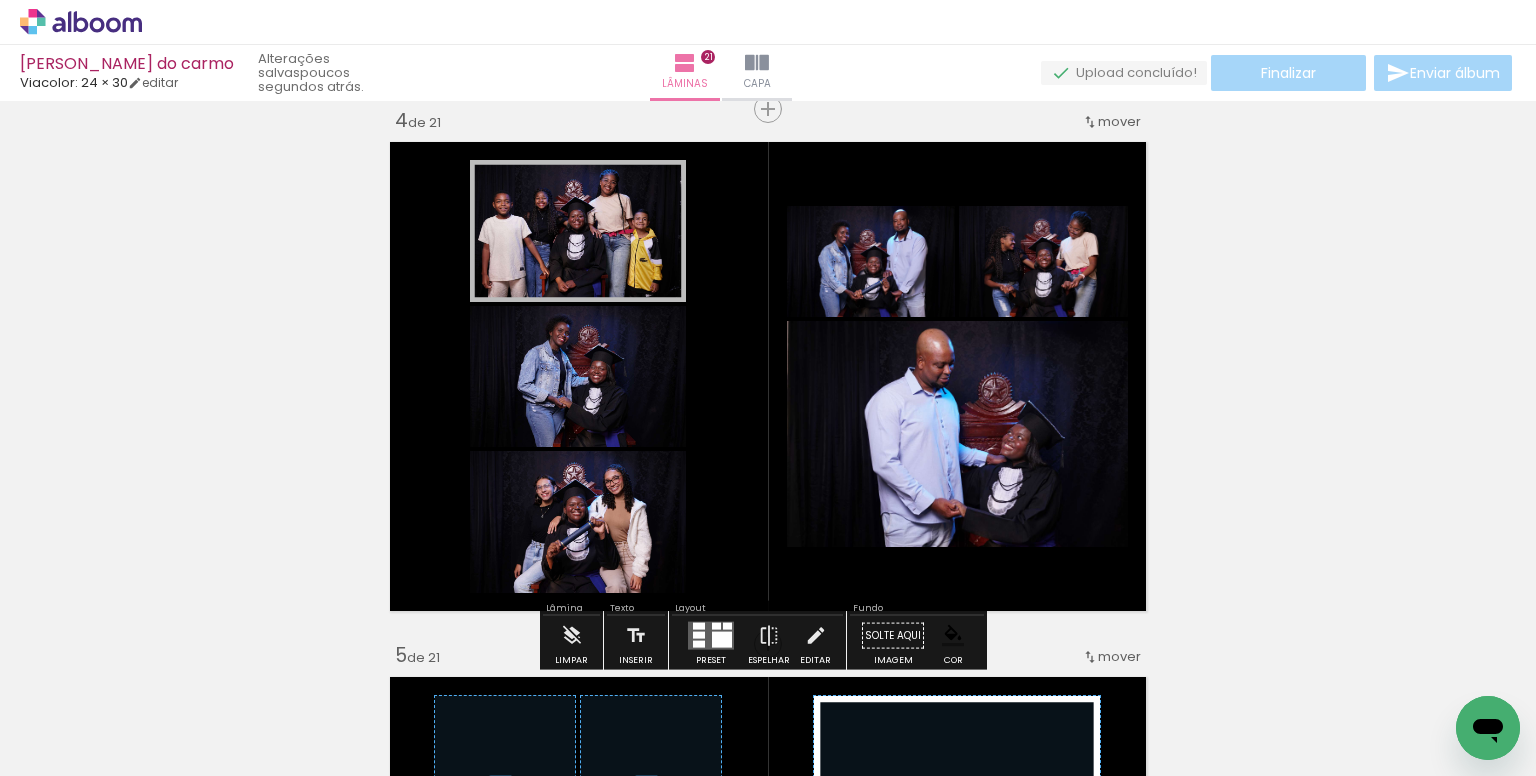 click at bounding box center [494, 447] 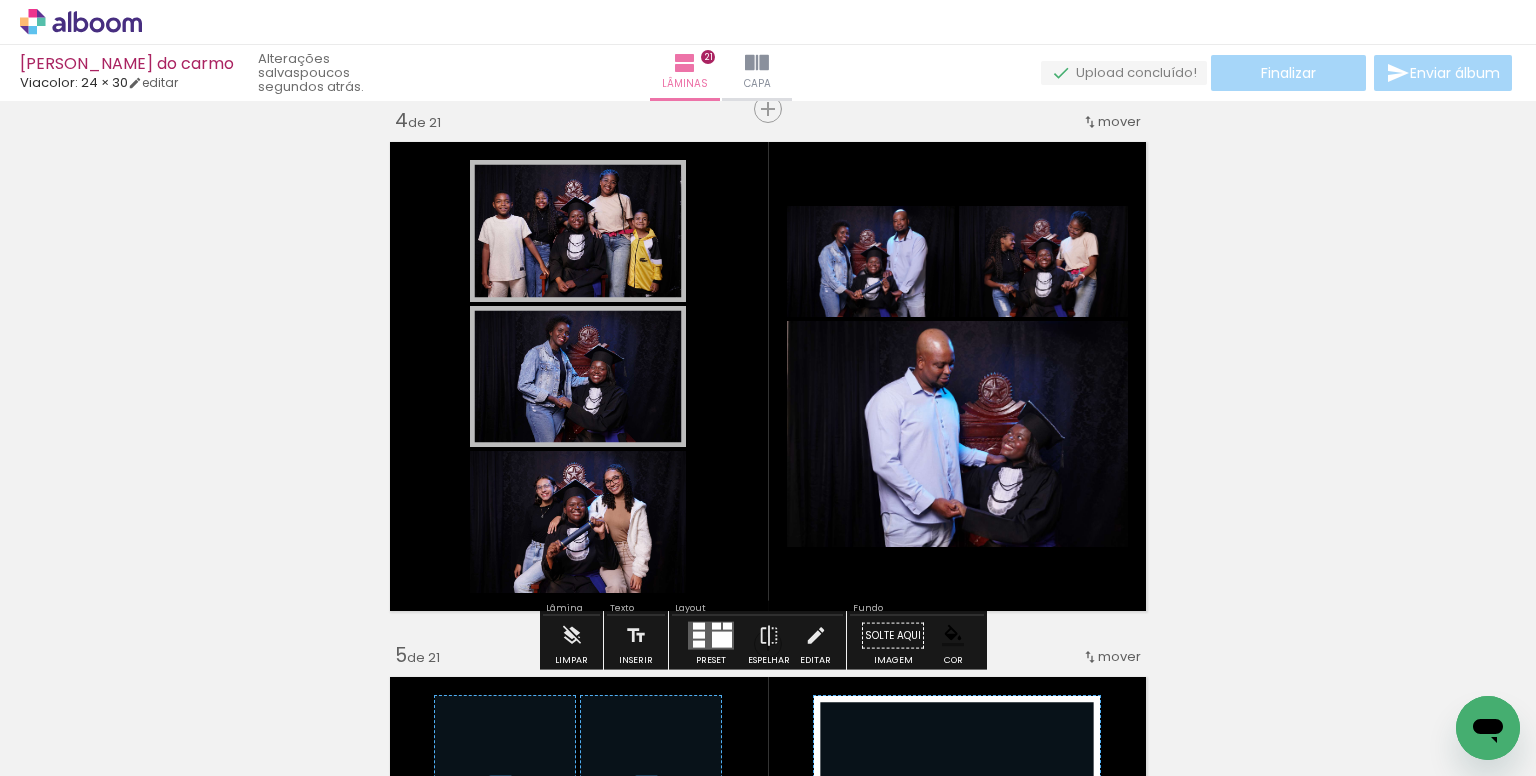 click at bounding box center (494, 592) 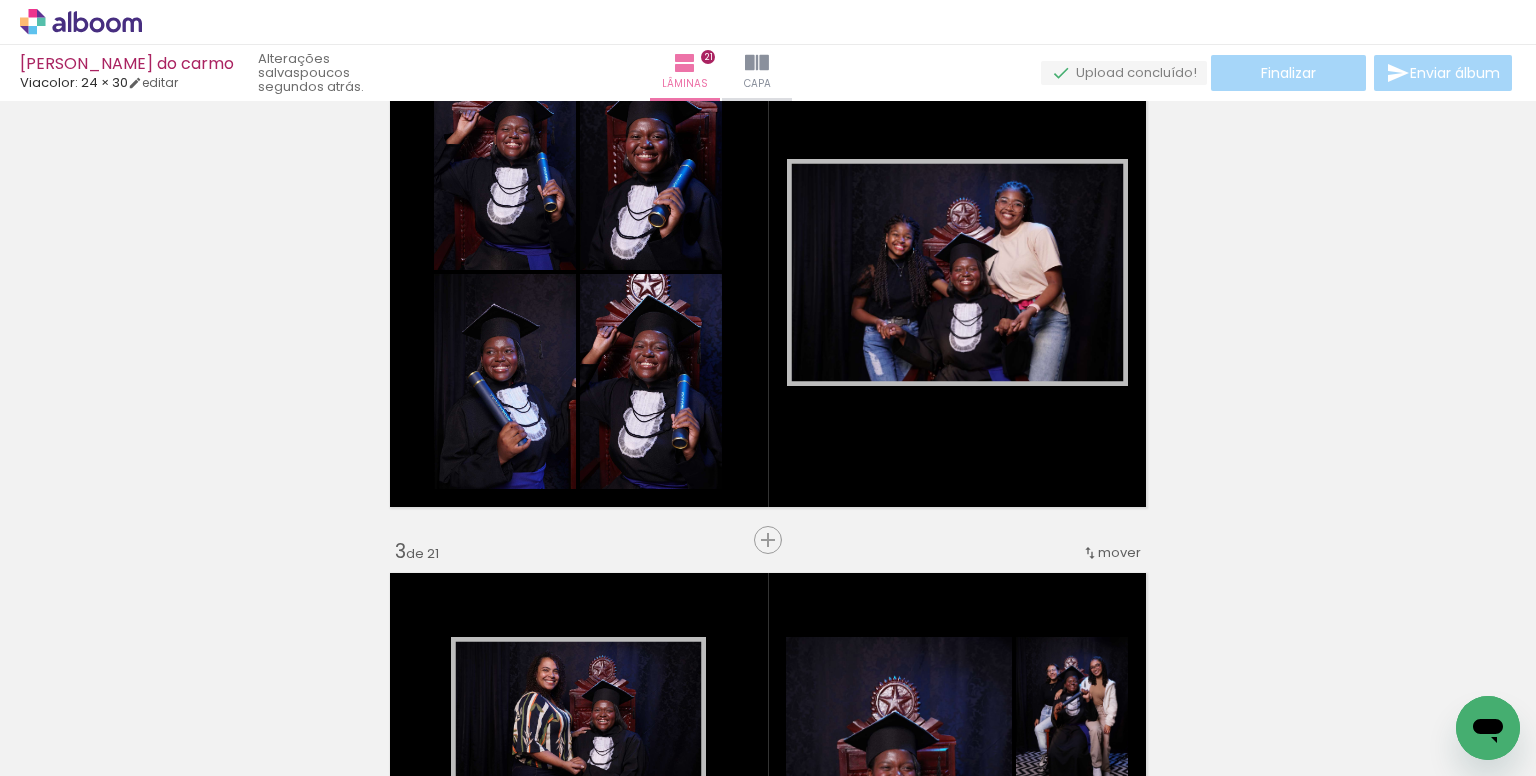 scroll, scrollTop: 665, scrollLeft: 0, axis: vertical 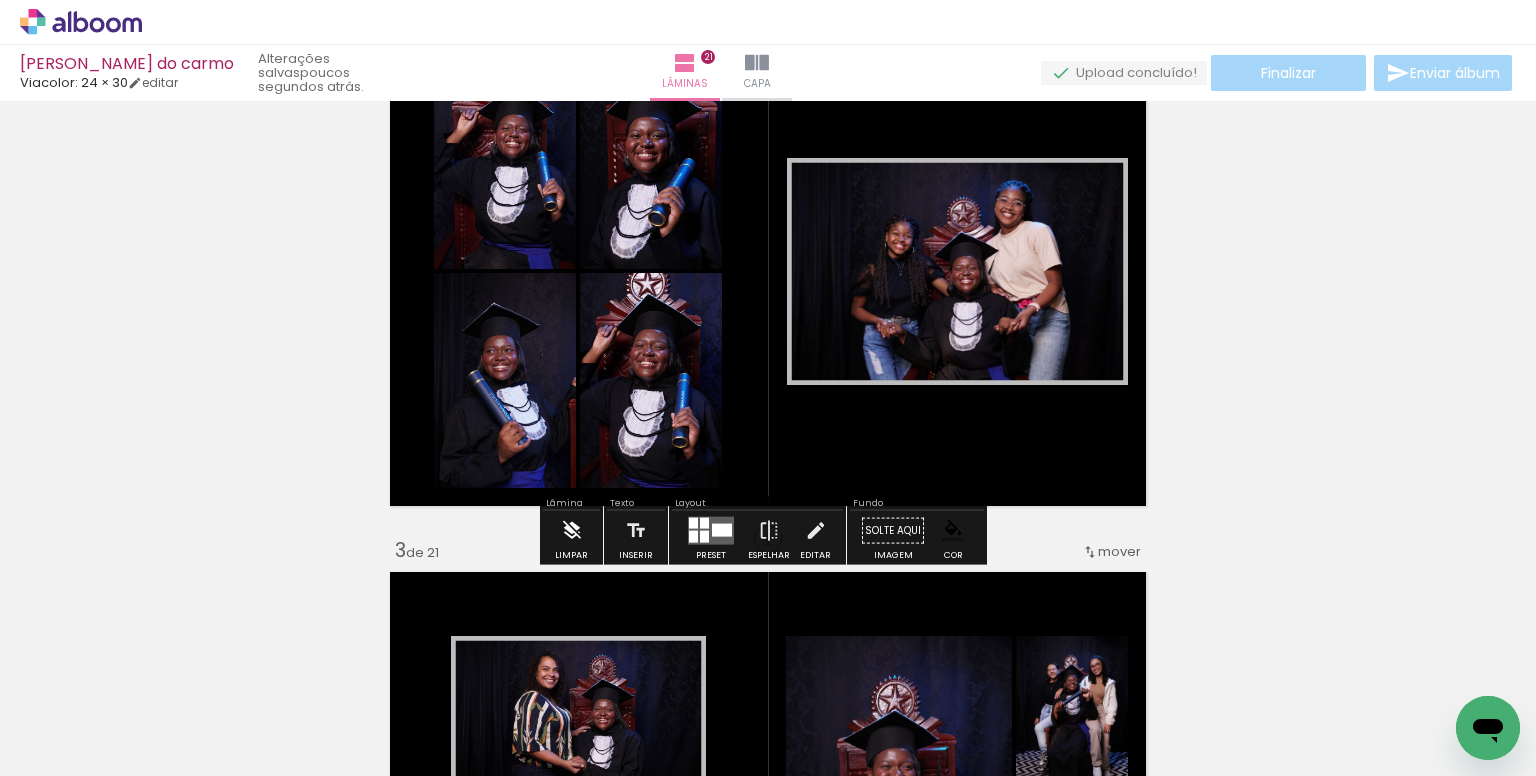click at bounding box center [572, 531] 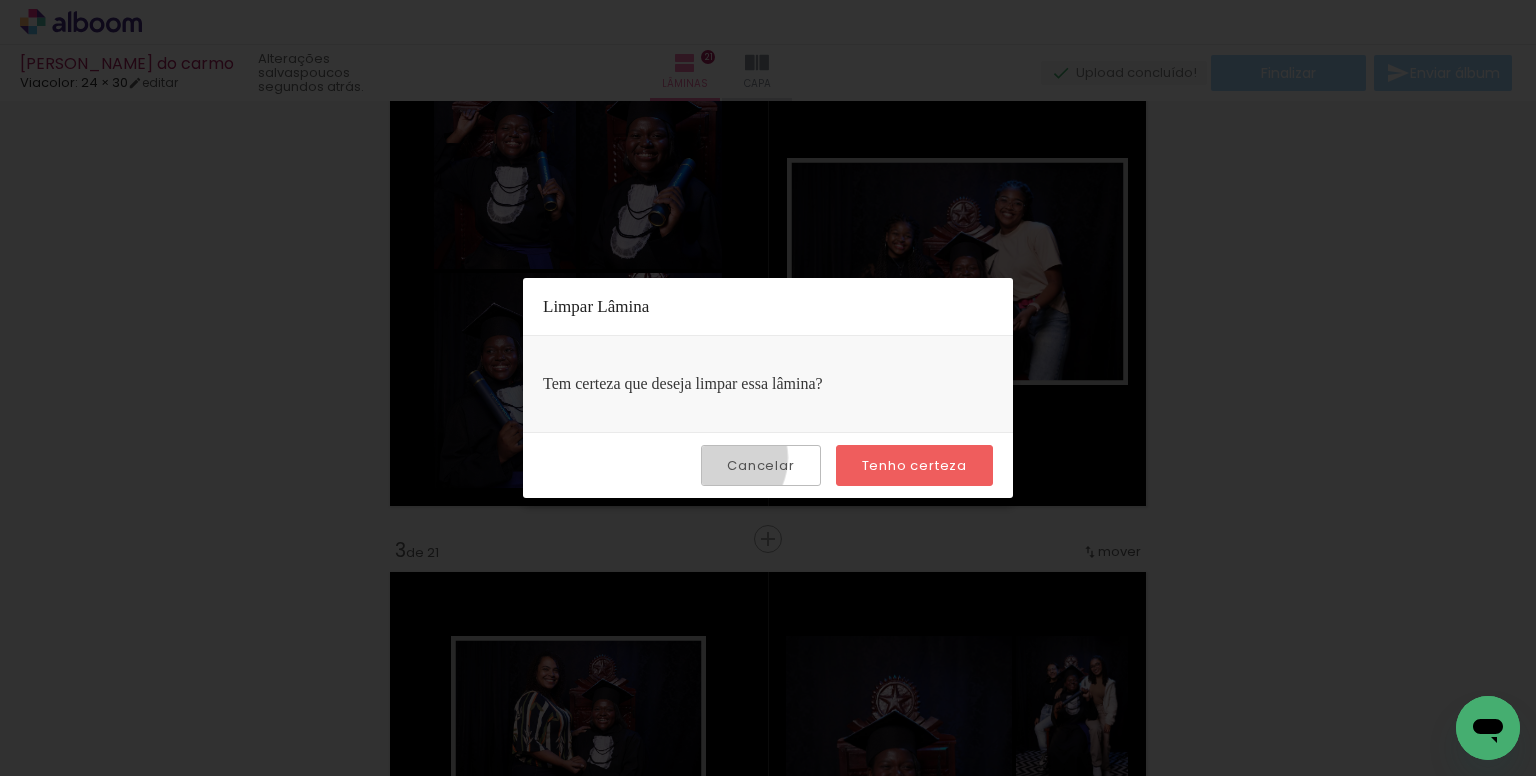 click on "Cancelar" at bounding box center [760, 465] 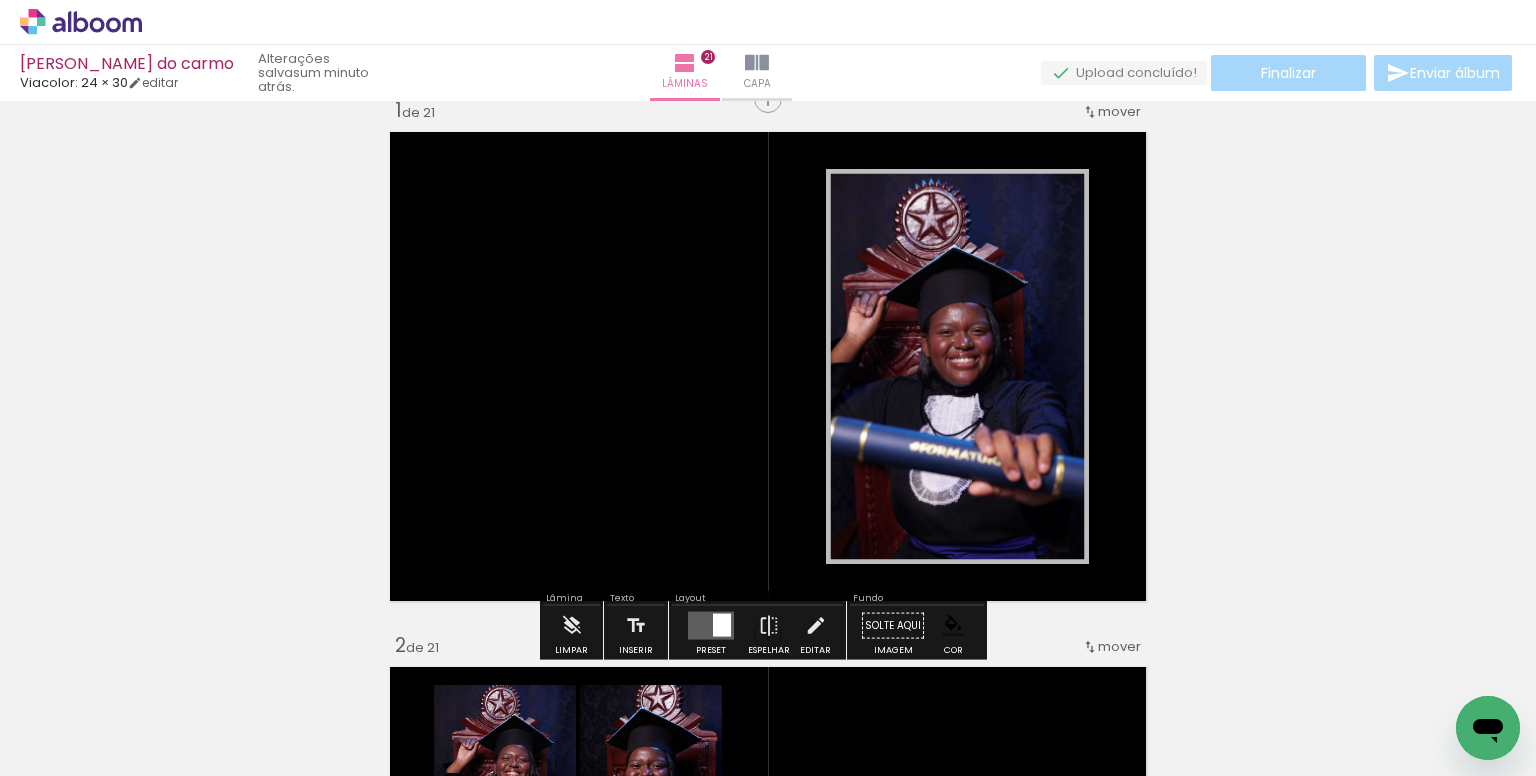 scroll, scrollTop: 39, scrollLeft: 0, axis: vertical 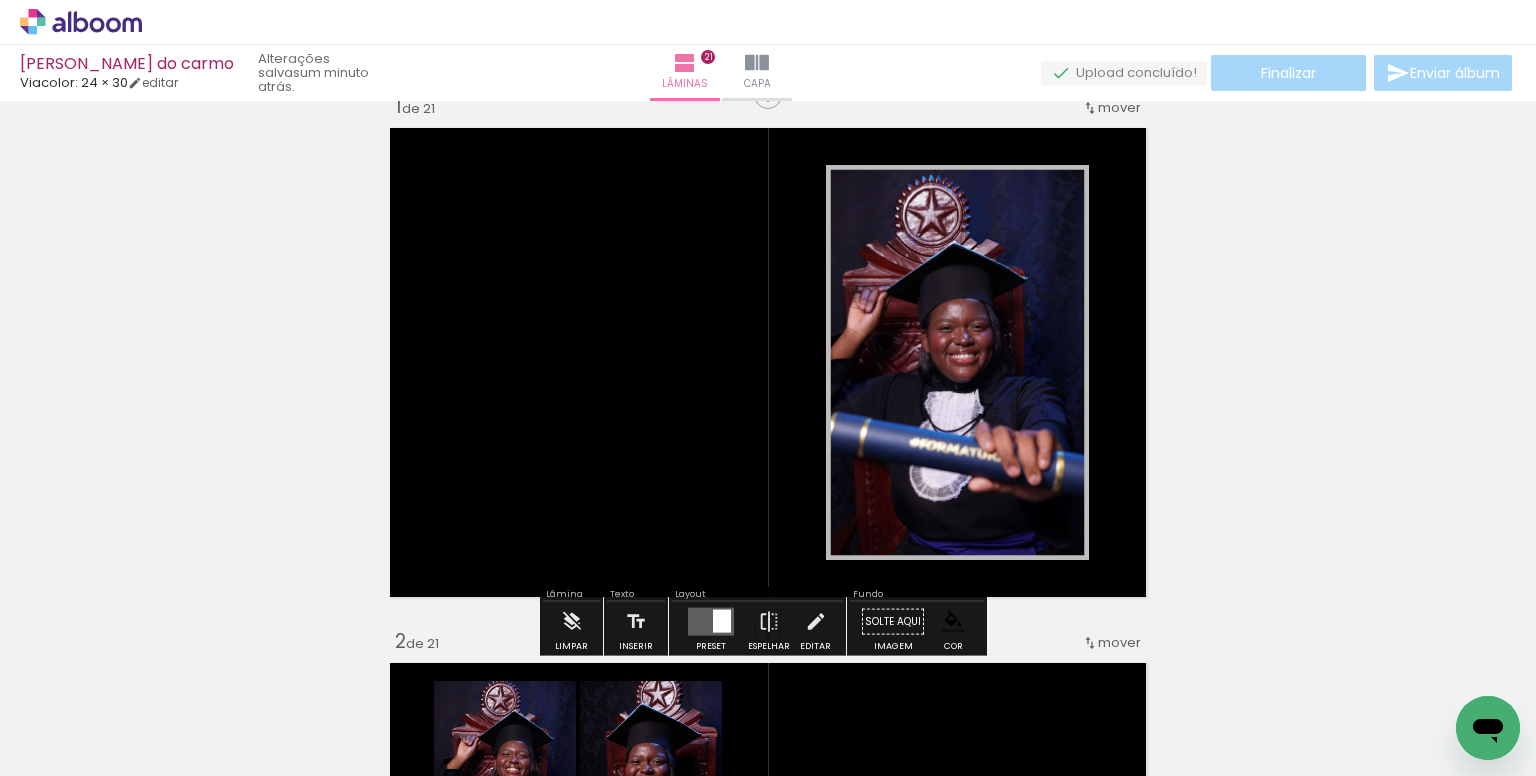 click on "Inserir lâmina Imagem 1 1  de 21  Inserir lâmina 2  de 21  Inserir lâmina 3  de 21  Inserir lâmina 4  de 21  Inserir lâmina Imagem 1 Imagem 2 Imagem 3 Imagem 4 Imagem 5 5  de 21  Inserir lâmina Imagem 1 Imagem 2 Imagem 3 Imagem 4 Imagem 5 6  de 21  Inserir lâmina Imagem 1 Imagem 2 Imagem 3 Imagem 4 Imagem 5 7  de 21  Inserir lâmina Imagem 1 Imagem 2 Imagem 3 Imagem 4 8  de 21  Inserir lâmina Imagem 1 Imagem 2 Imagem 3 Imagem 4 Imagem 5 Imagem 6 9  de 21  Inserir lâmina Imagem 1 Imagem 2 Imagem 3 Imagem 4 Imagem 5 10  de 21  Inserir lâmina Imagem 1 Imagem 2 Imagem 3 Imagem 4 Imagem 5 11  de 21  Inserir lâmina Imagem 1 Imagem 2 Imagem 3 Imagem 4 Imagem 5 Imagem 6 12  de 21  Inserir lâmina Imagem 1 Imagem 2 Imagem 3 Imagem 4 Imagem 5 Imagem 6 Imagem 7 13  de 21  Inserir lâmina Imagem 1 Imagem 2 Imagem 3 Imagem 4 Imagem 5 14  de 21  Inserir lâmina Imagem 1 Imagem 2 Imagem 3 Imagem 4 Imagem 5 15  de 21  Inserir lâmina Imagem 1 Imagem 2 Imagem 3 Imagem 4 16  de 21  Inserir lâmina" at bounding box center [768, 5954] 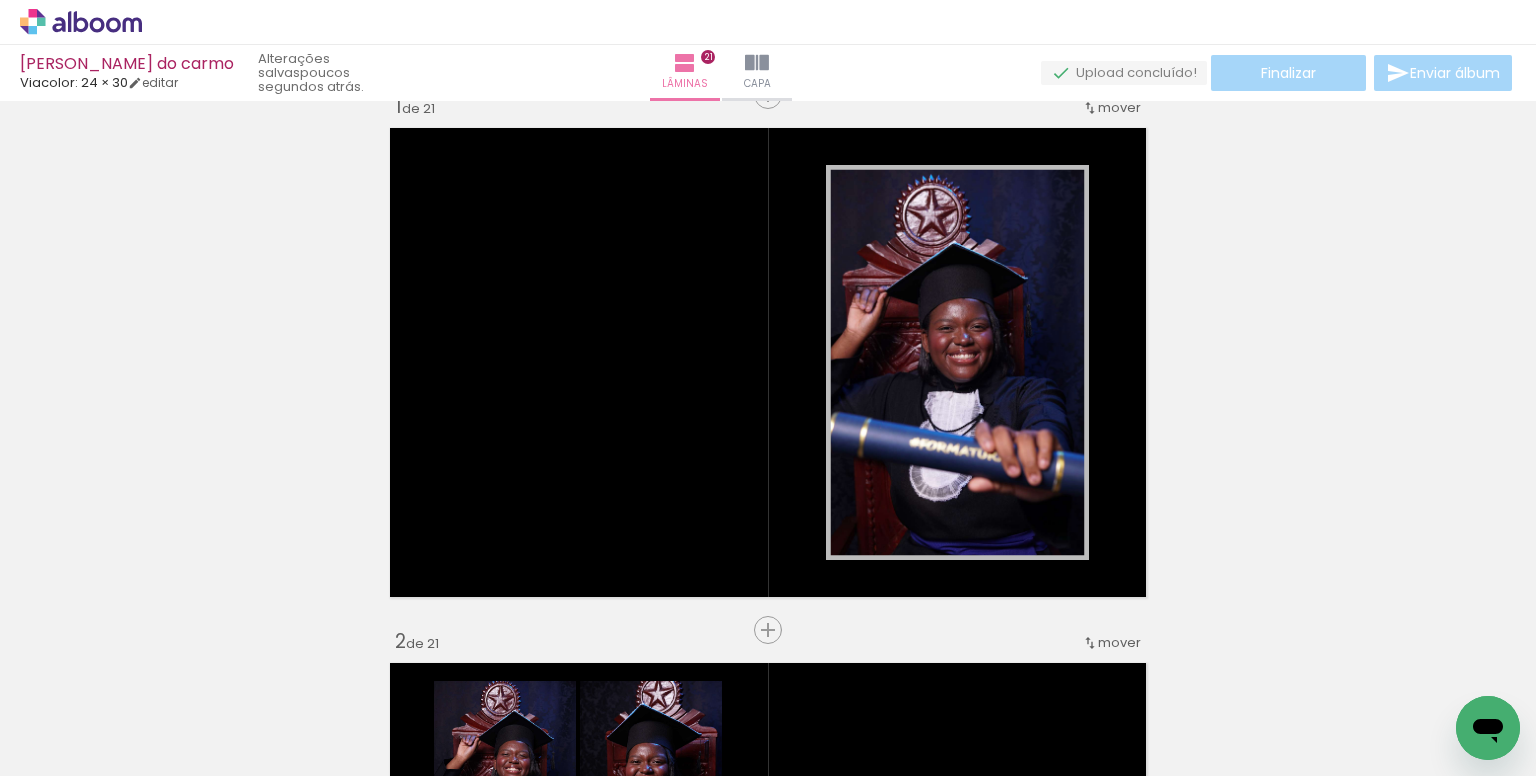 scroll, scrollTop: 0, scrollLeft: 4902, axis: horizontal 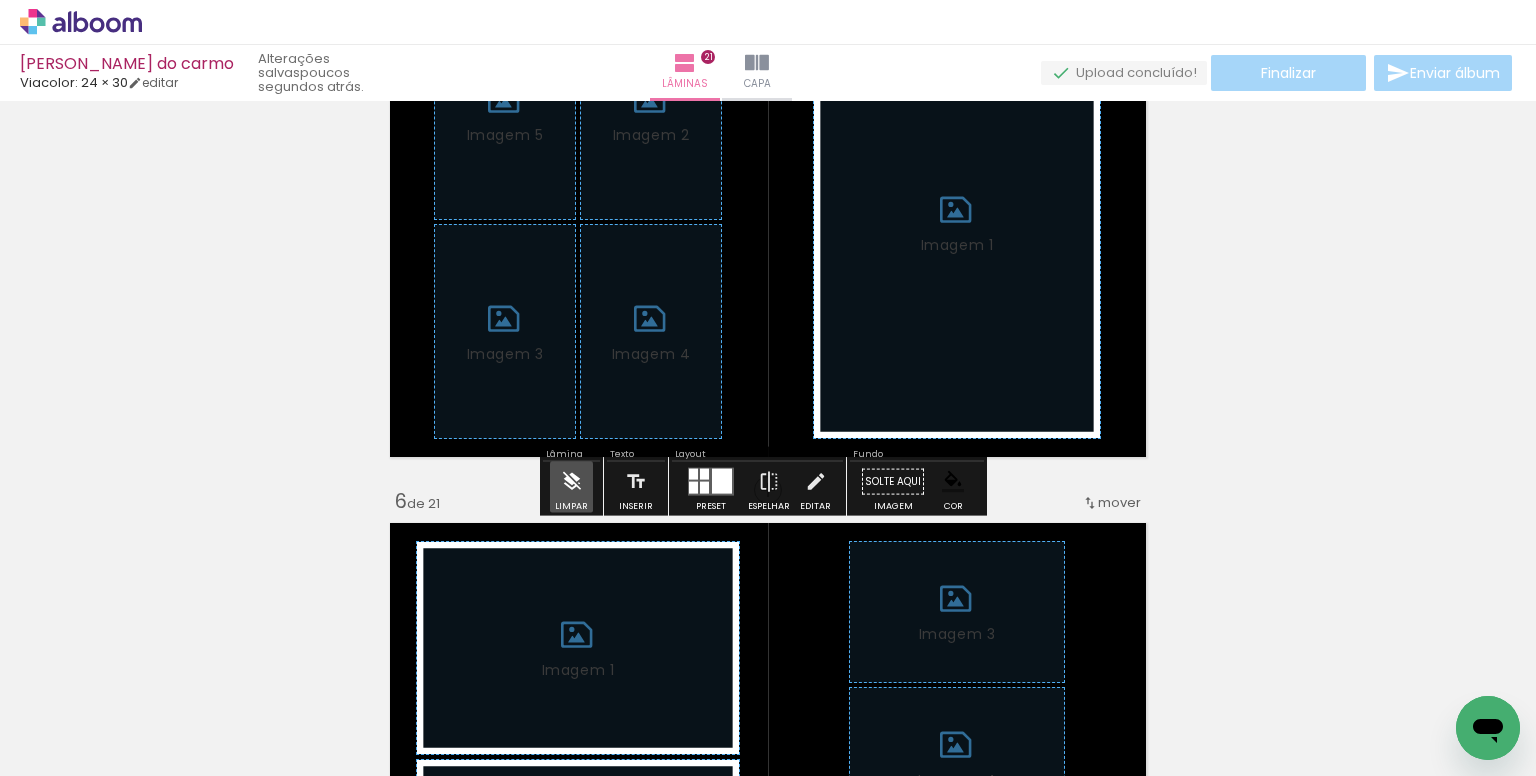 click at bounding box center [572, 482] 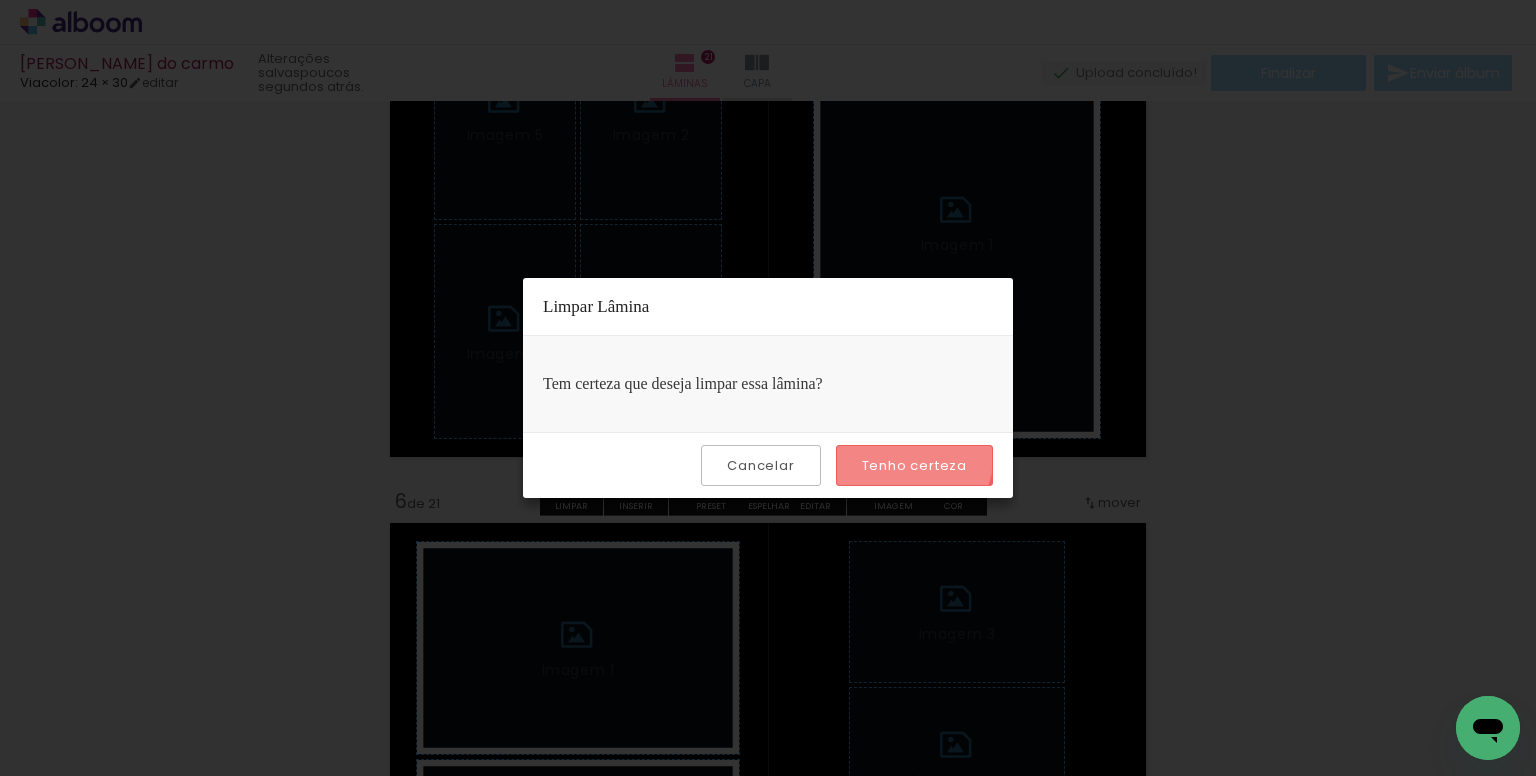 click on "Tenho certeza" at bounding box center [914, 465] 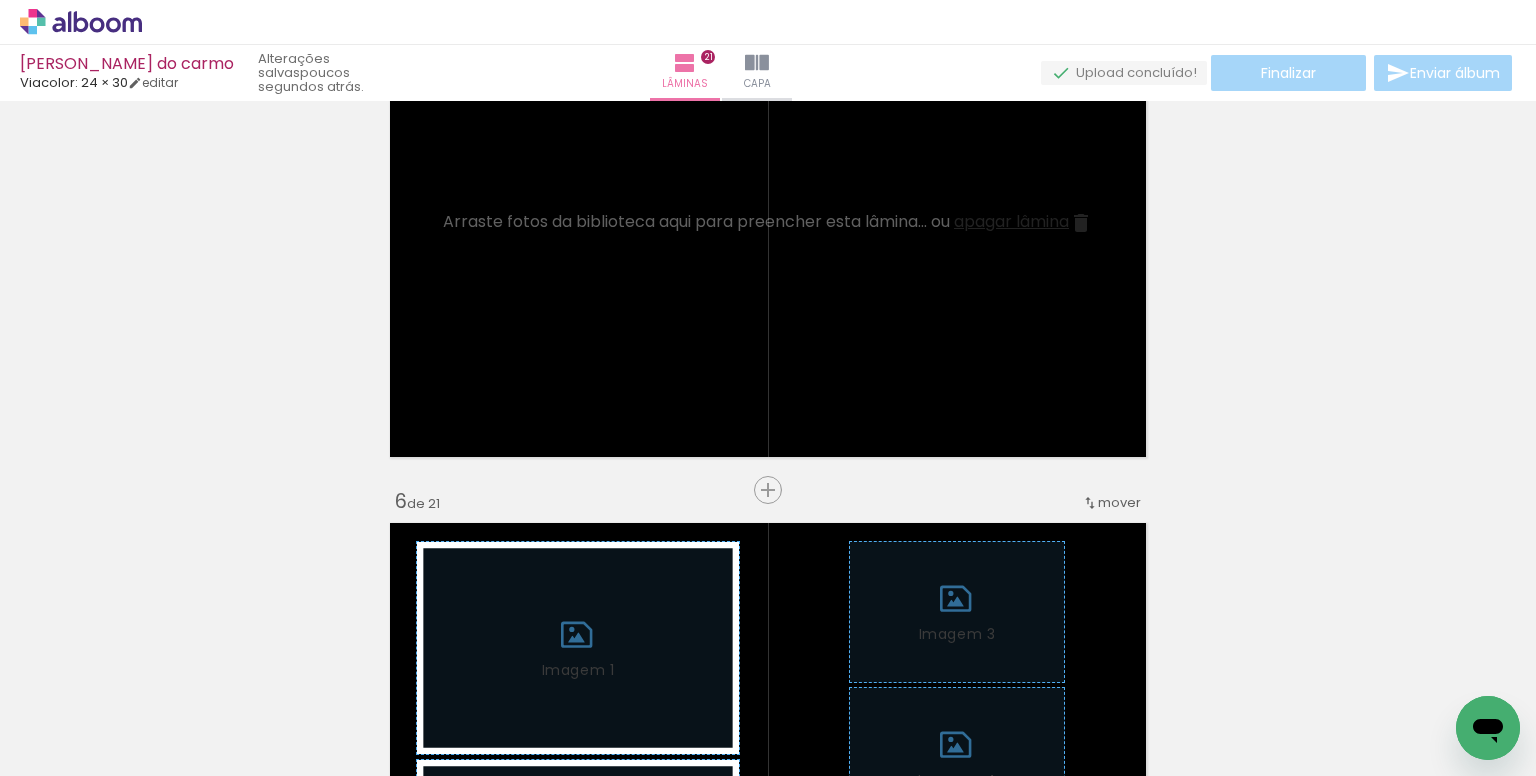 scroll, scrollTop: 0, scrollLeft: 3150, axis: horizontal 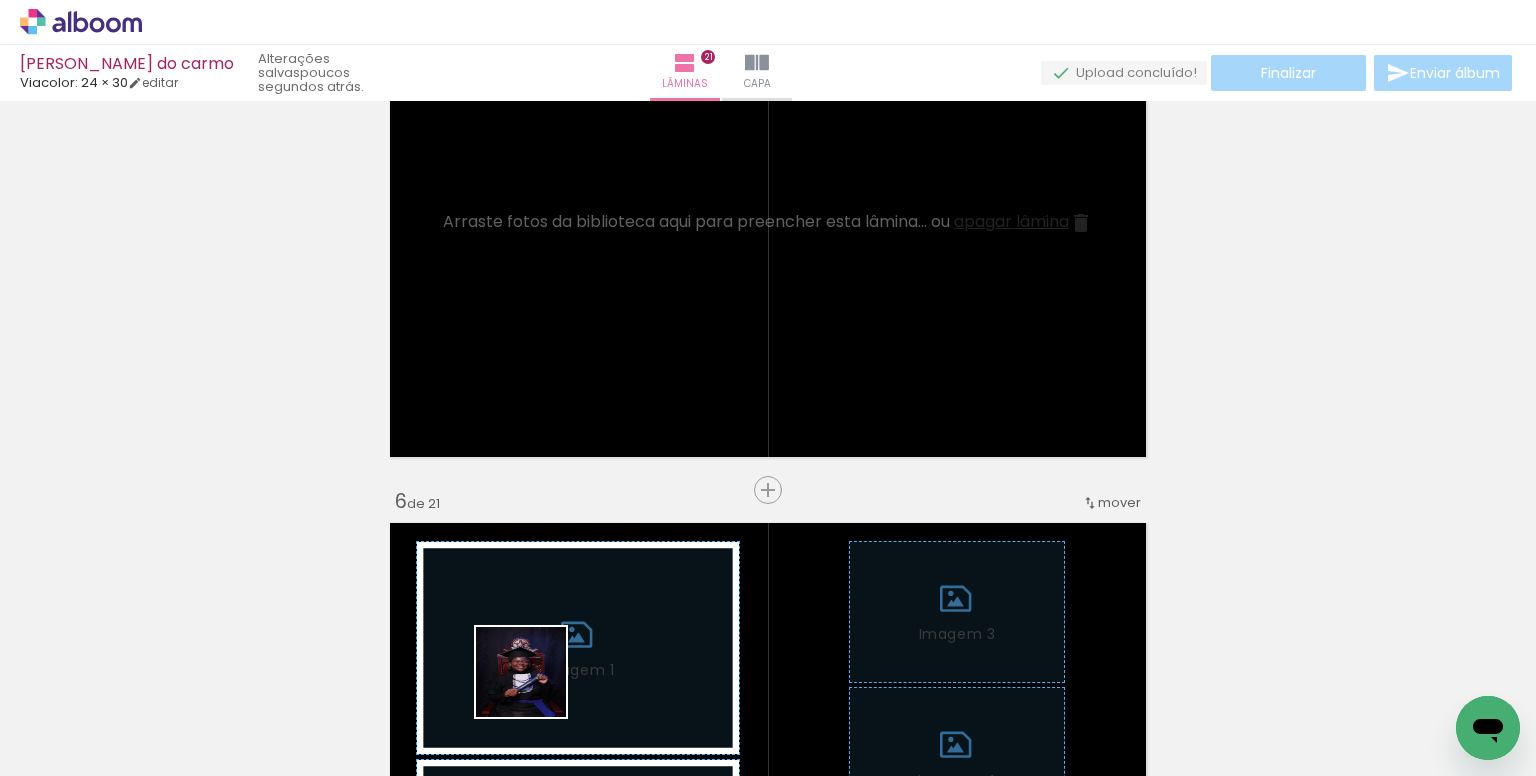 drag, startPoint x: 536, startPoint y: 699, endPoint x: 603, endPoint y: 371, distance: 334.77307 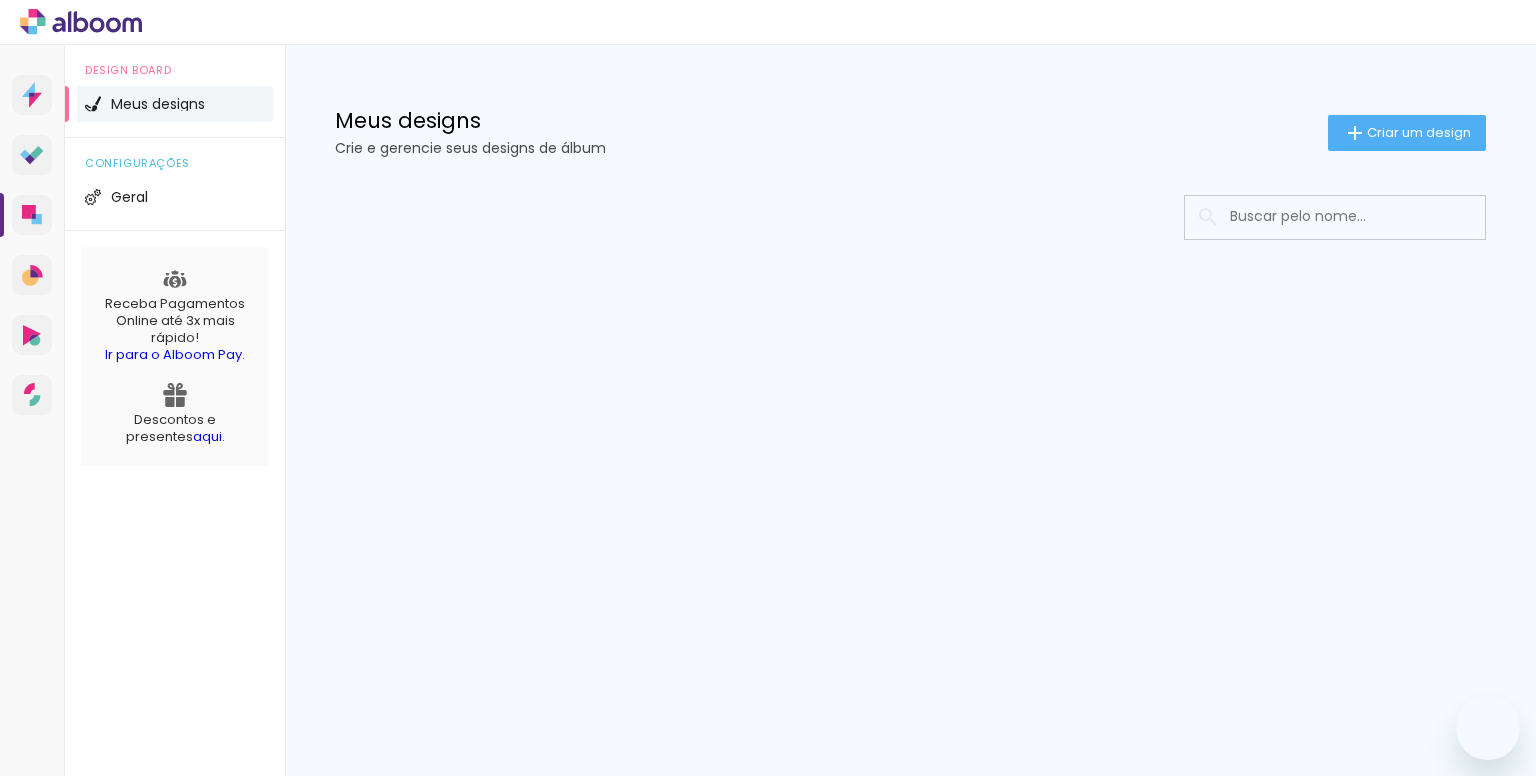 scroll, scrollTop: 0, scrollLeft: 0, axis: both 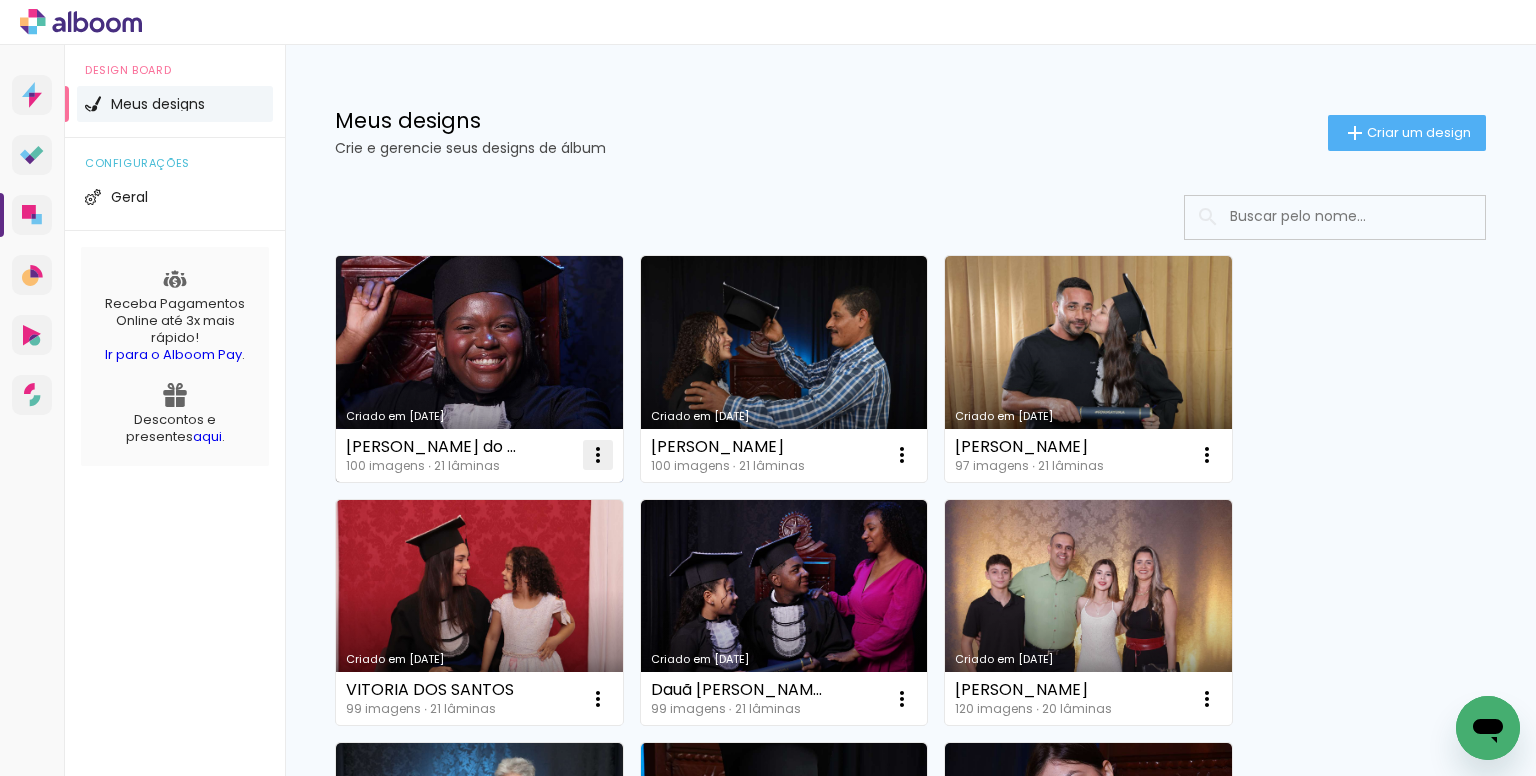 click at bounding box center (598, 455) 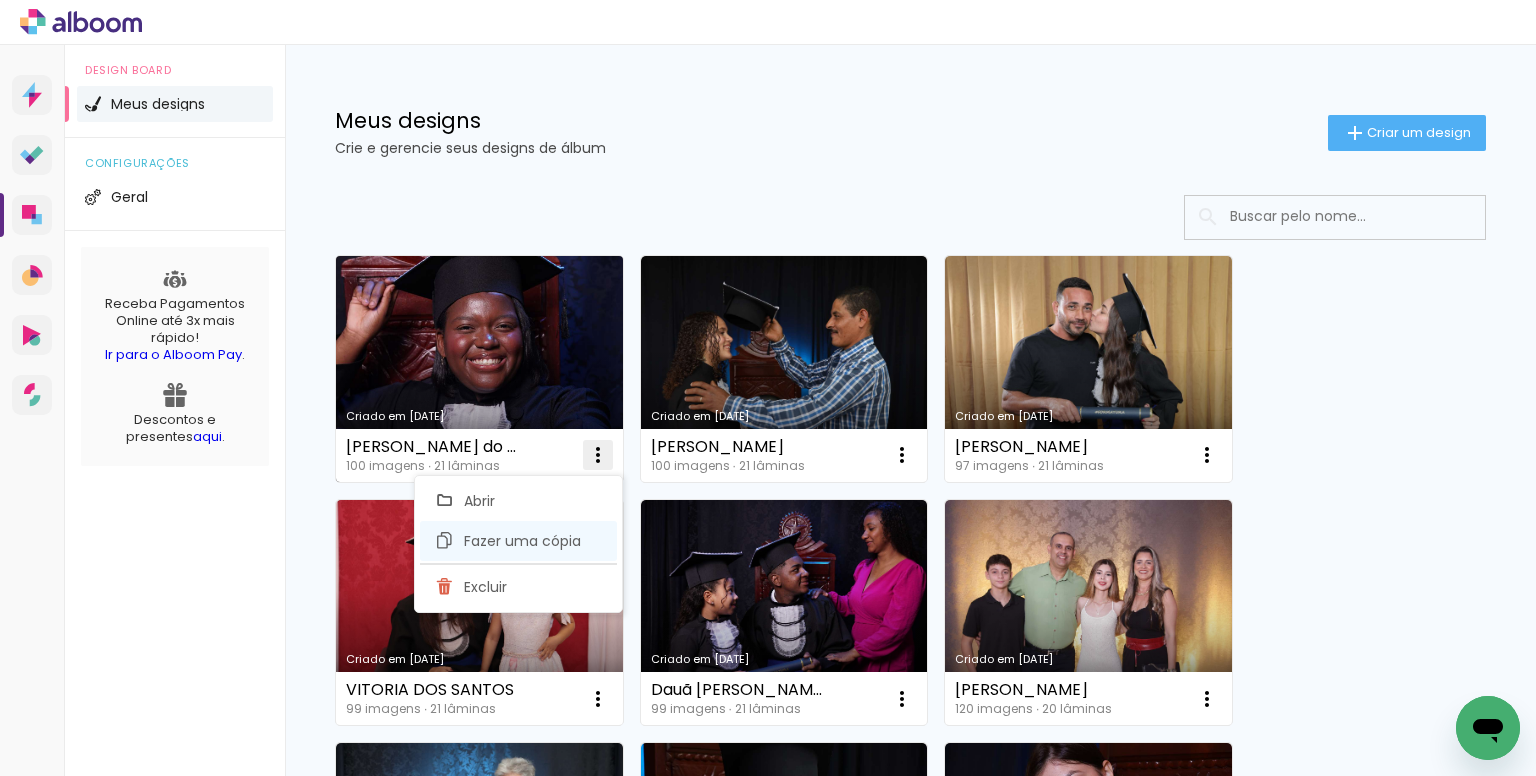 click on "Fazer uma cópia" 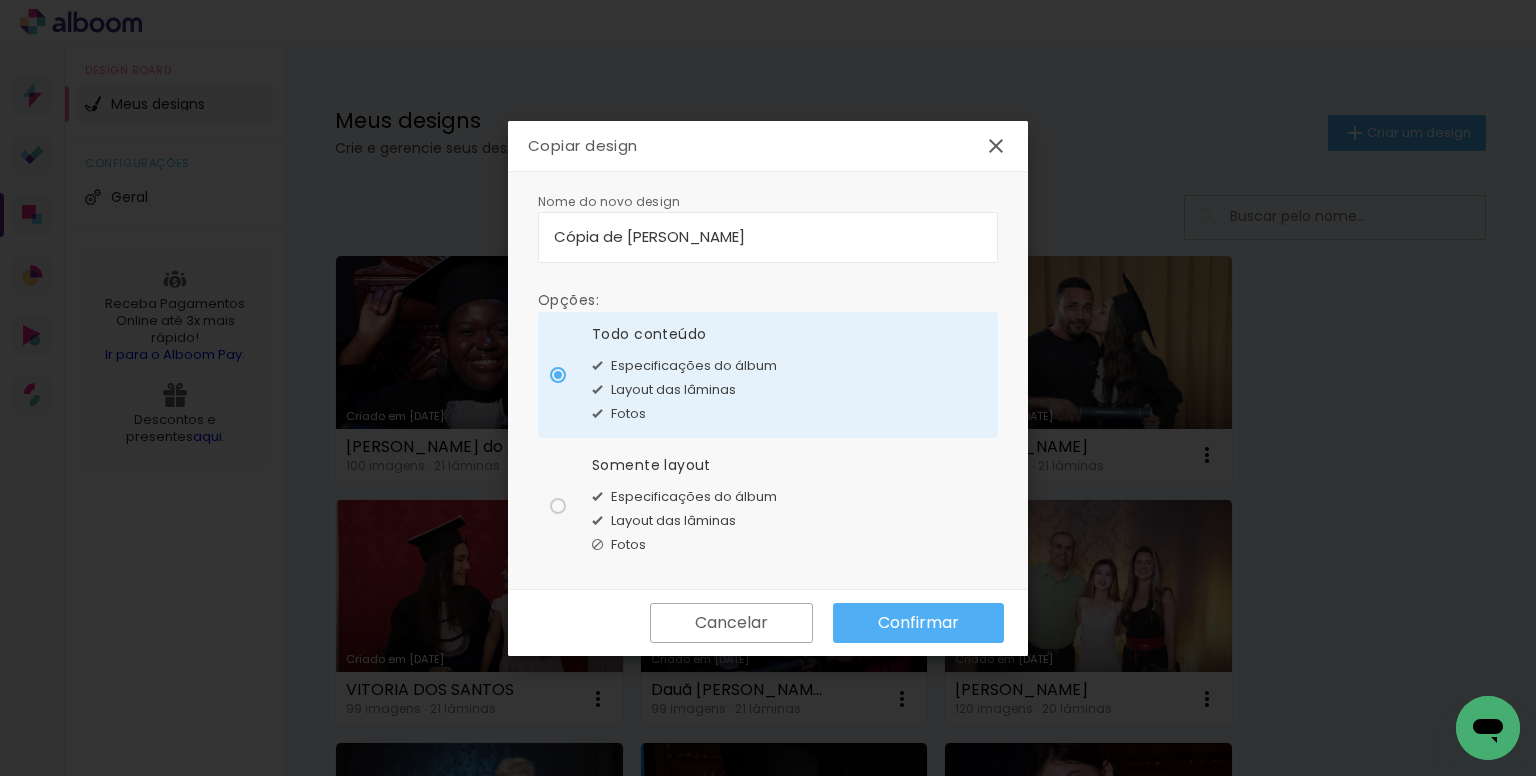 click at bounding box center [996, 146] 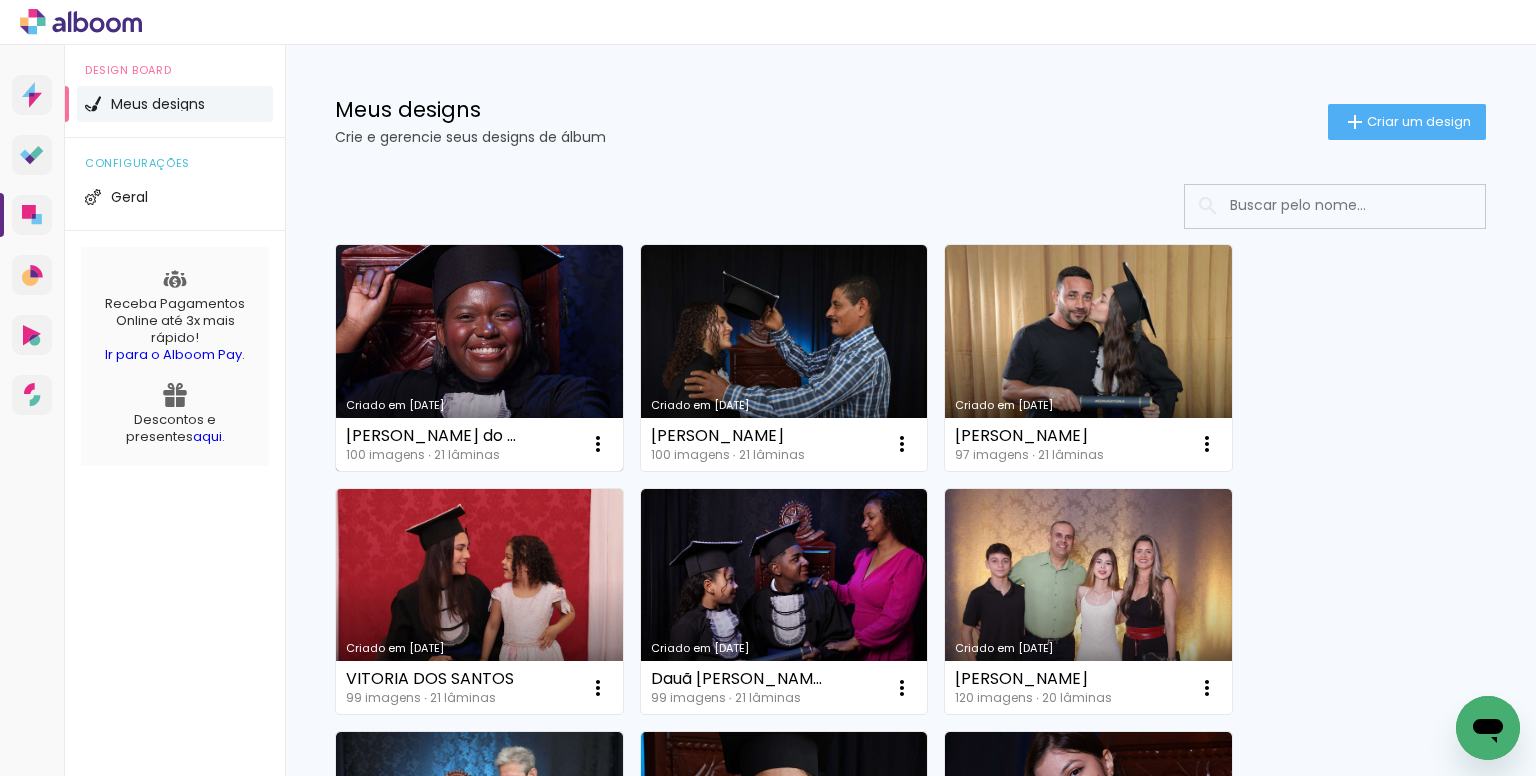 scroll, scrollTop: 0, scrollLeft: 0, axis: both 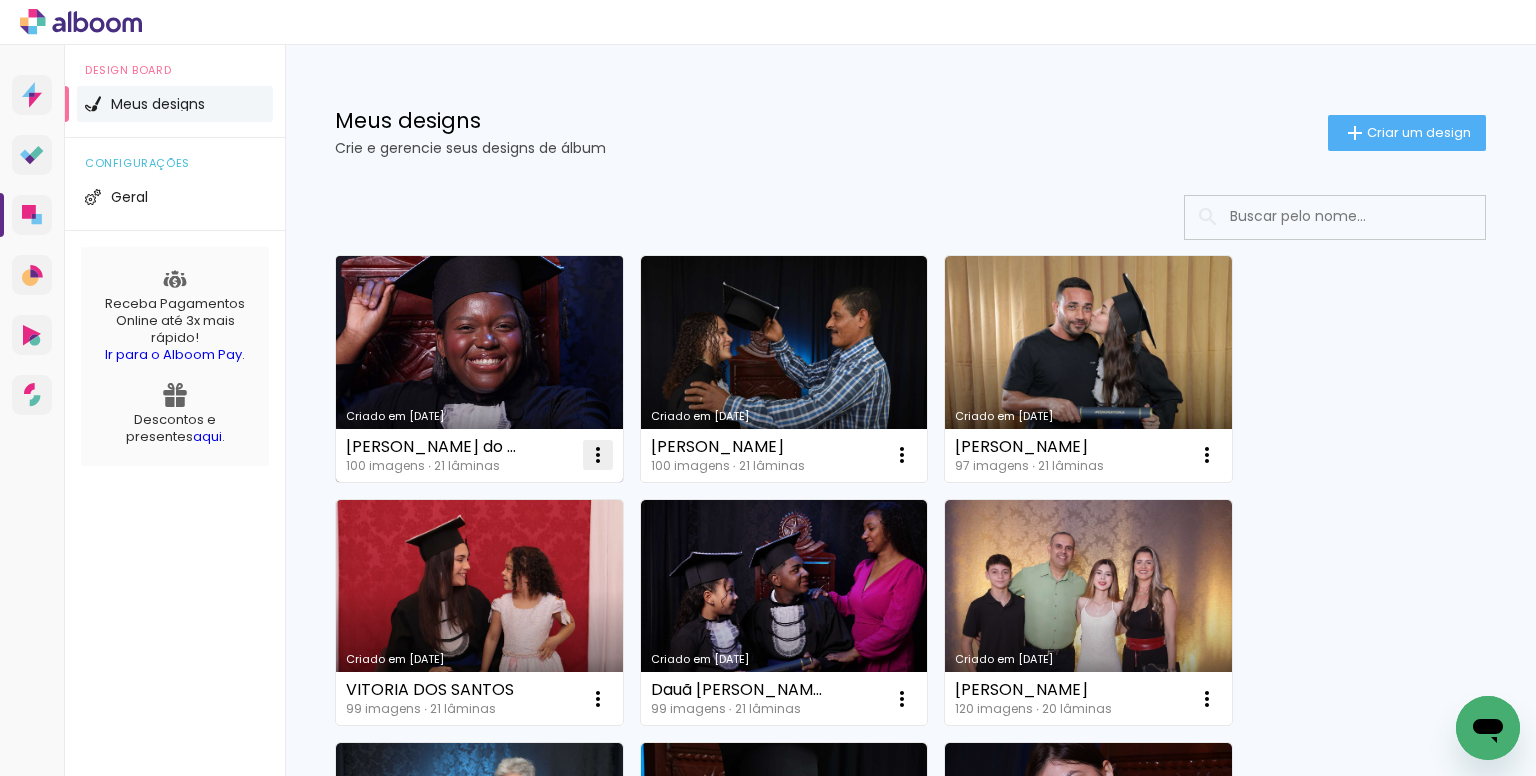 click at bounding box center (598, 455) 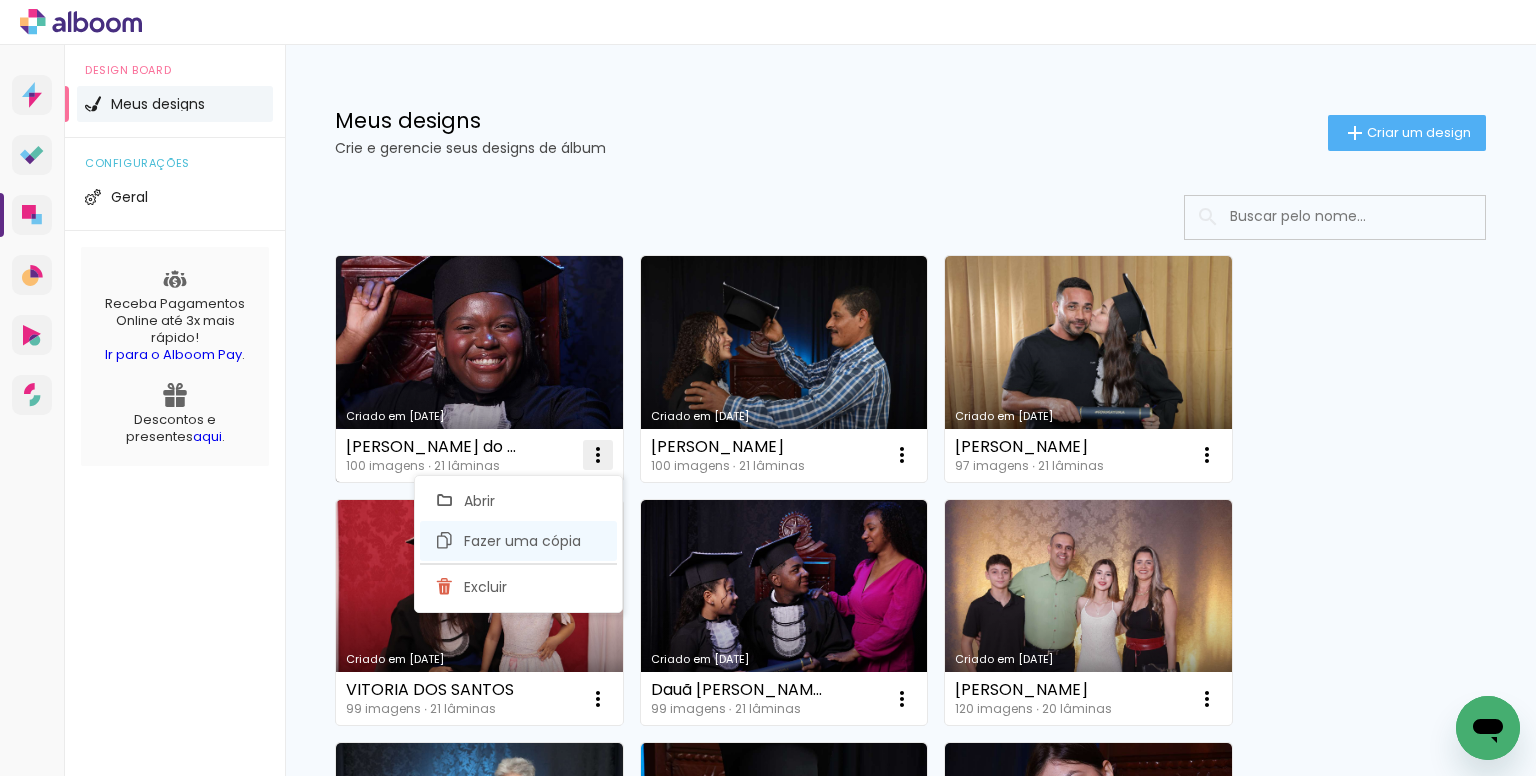 click on "Fazer uma cópia" 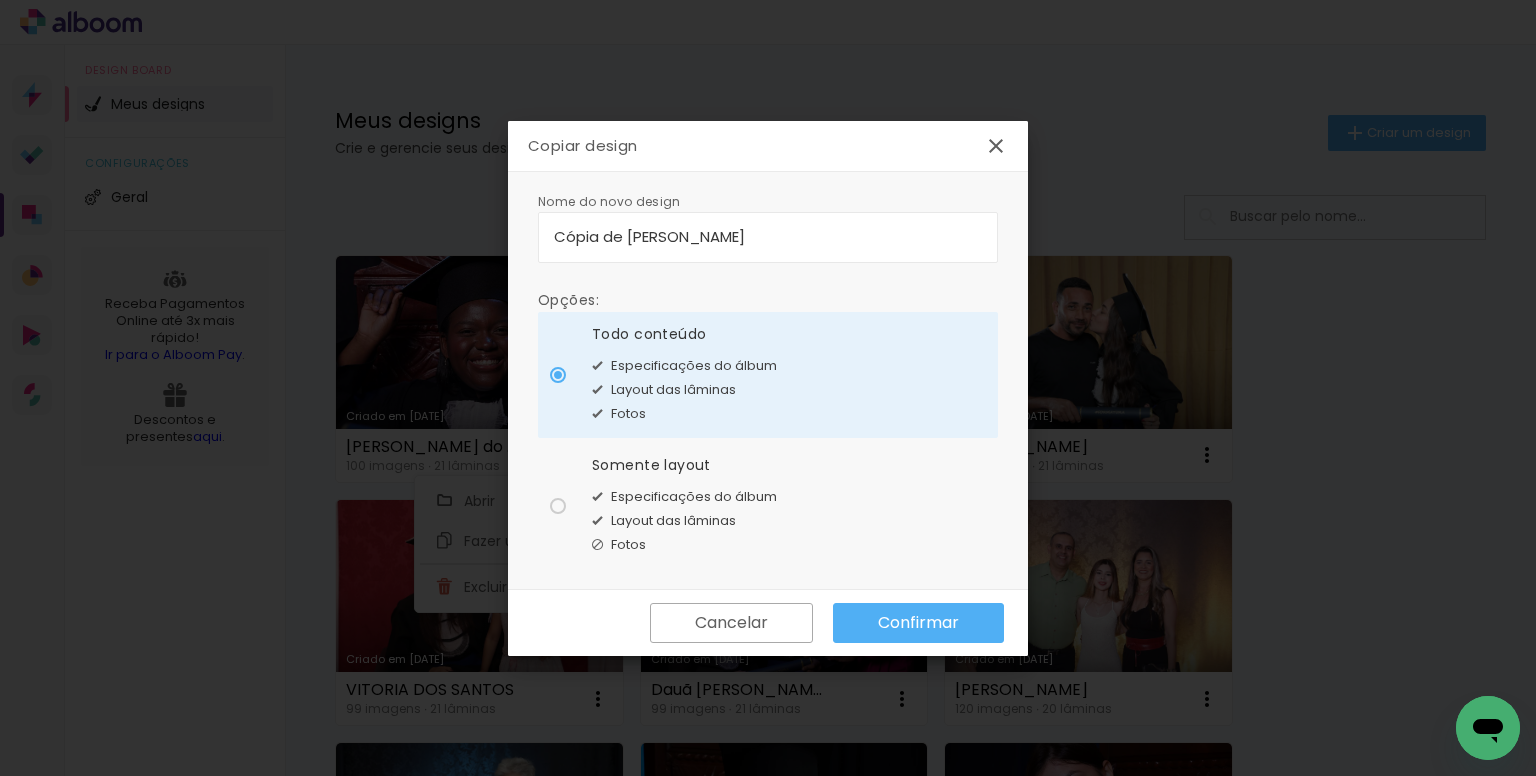 click on "Cópia de emilly leticia silva do carmo" at bounding box center (768, 236) 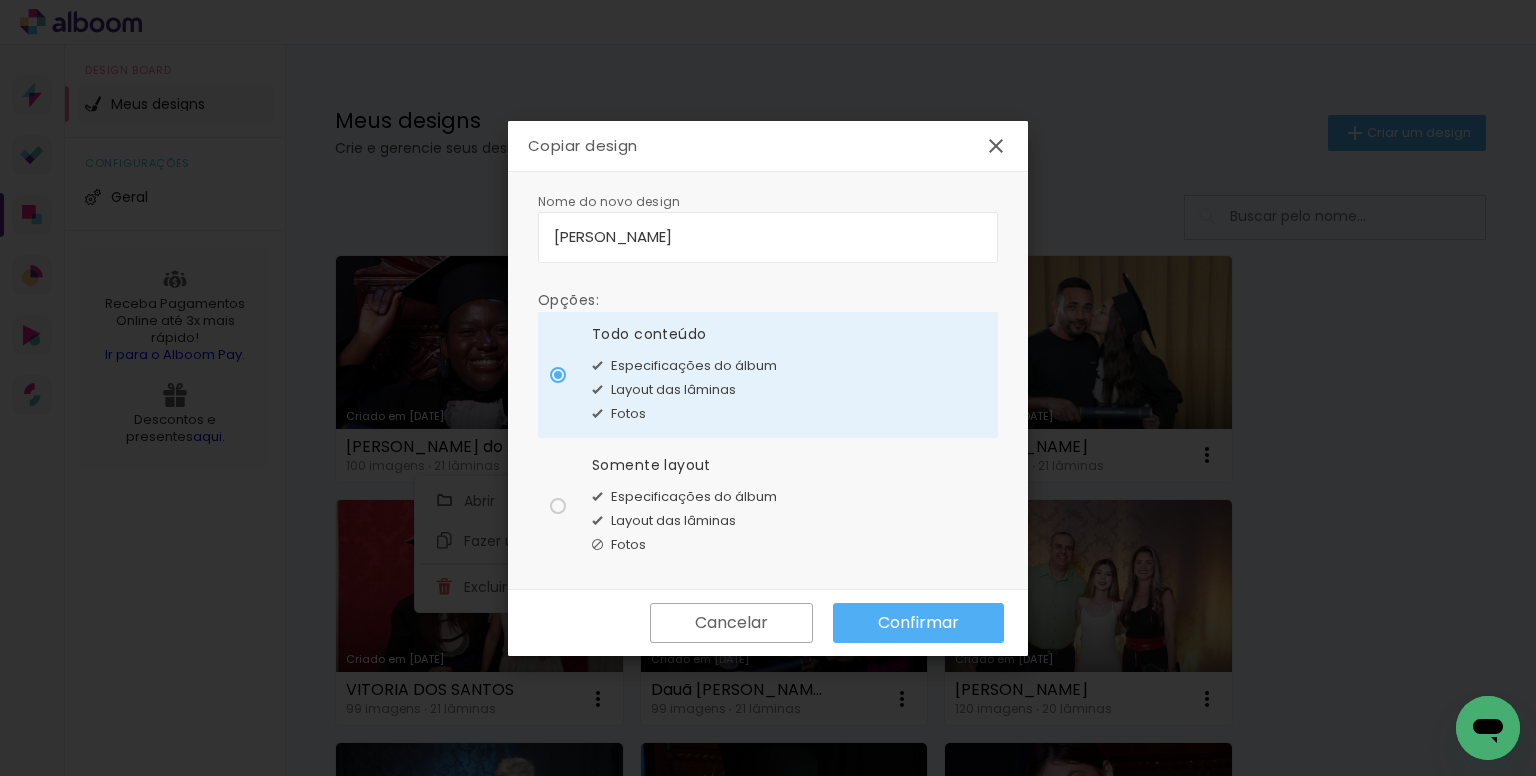 type on "[PERSON_NAME]" 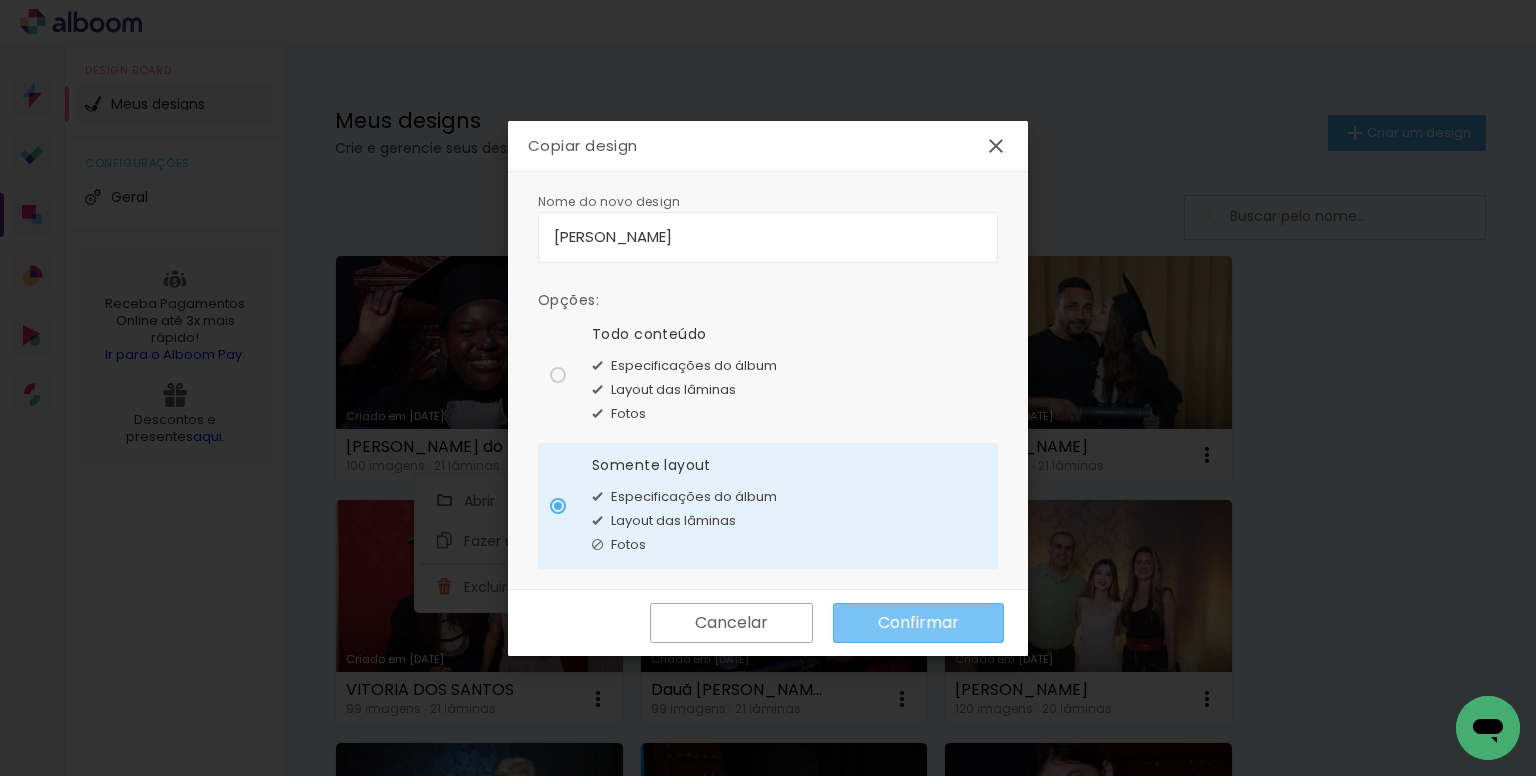 click on "Confirmar" at bounding box center (918, 623) 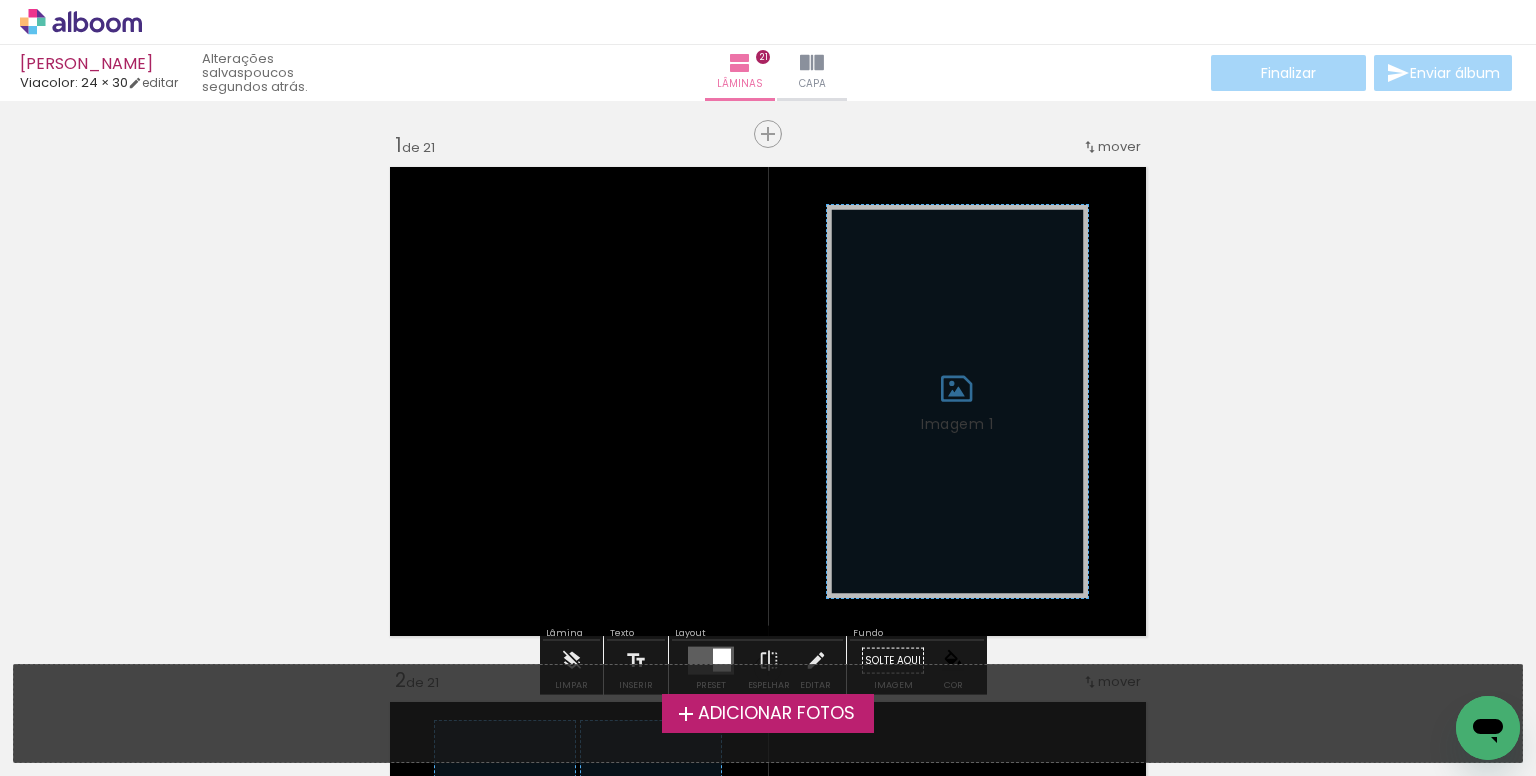 click on "Adicionar Fotos" at bounding box center (776, 714) 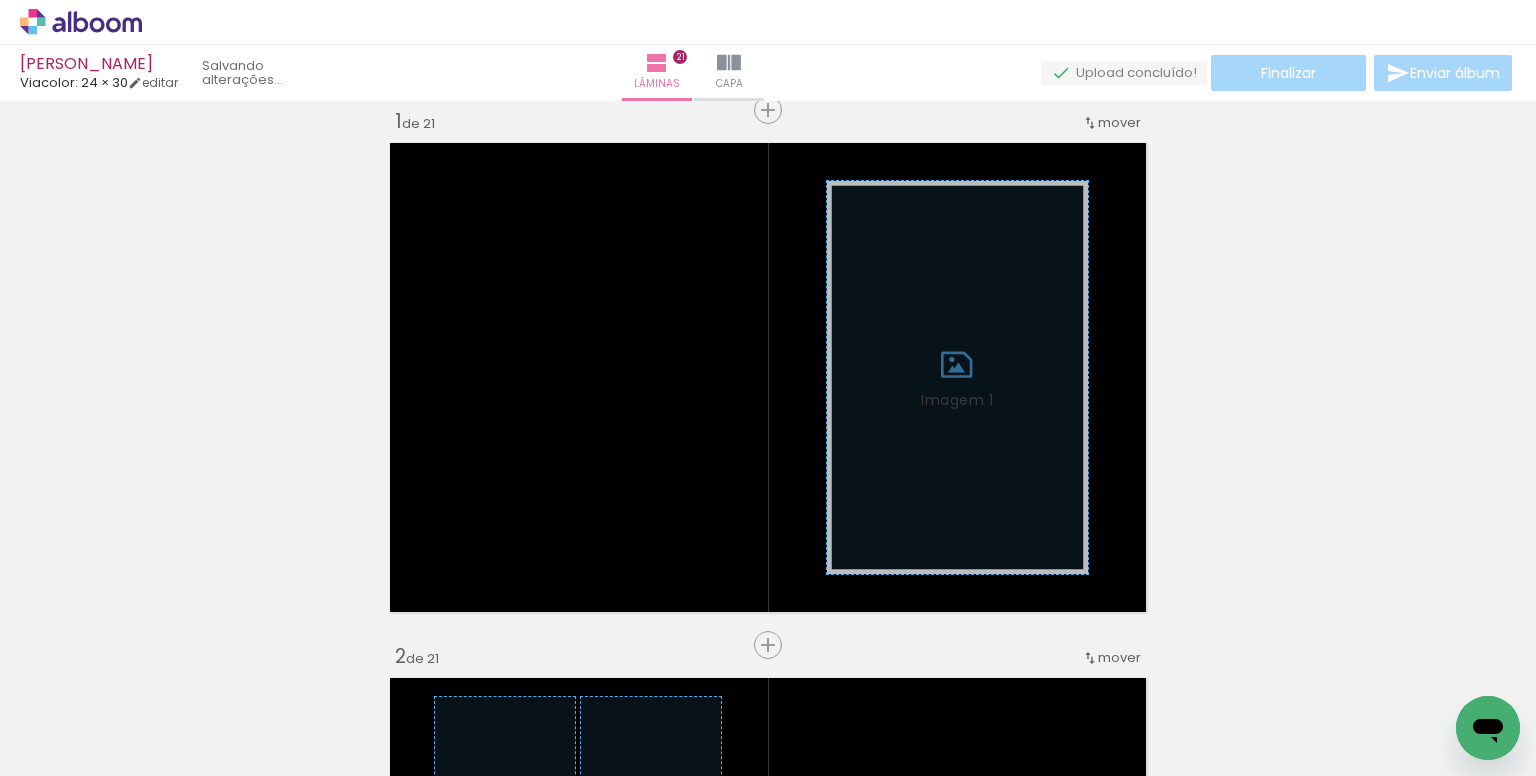 scroll, scrollTop: 25, scrollLeft: 0, axis: vertical 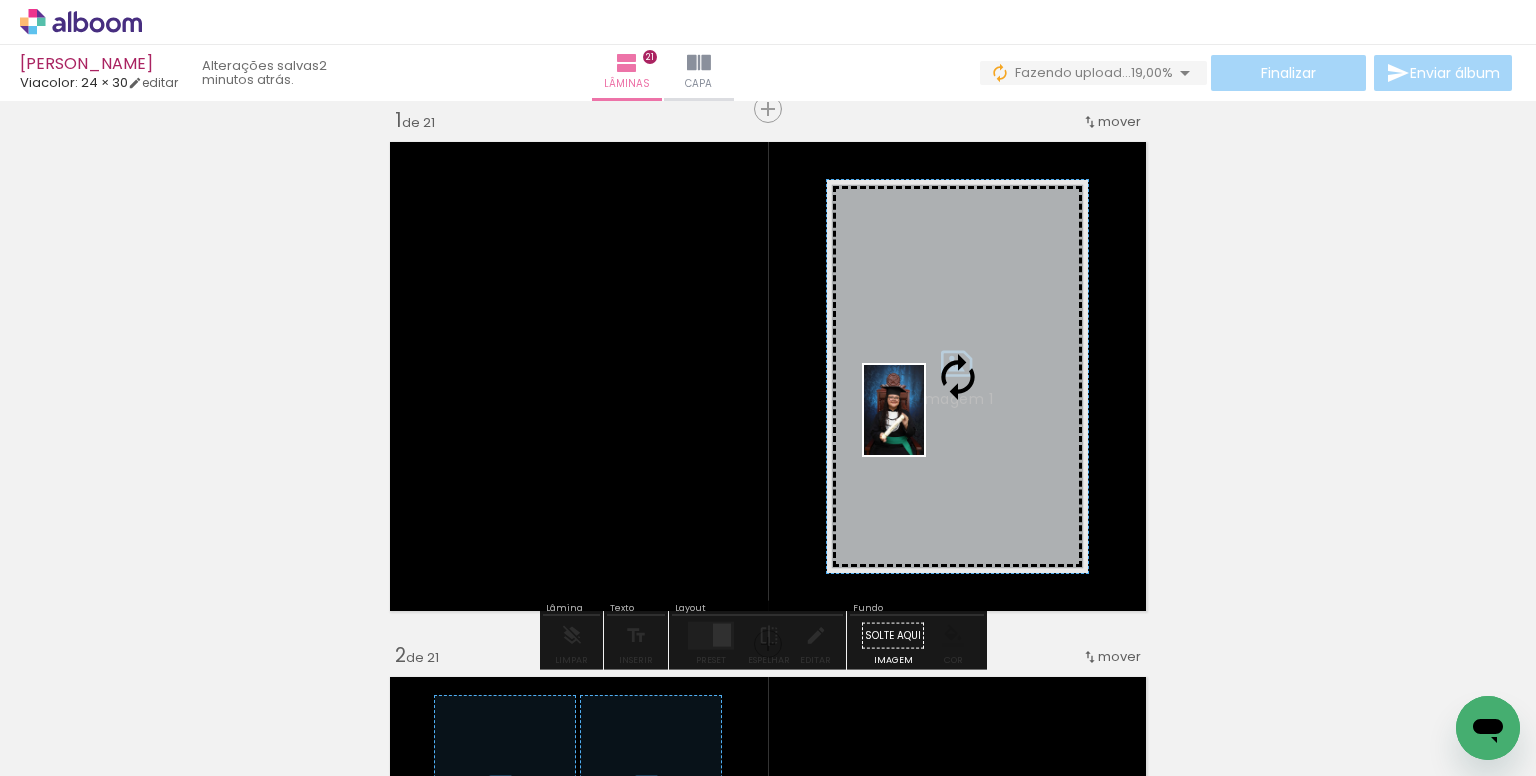 drag, startPoint x: 908, startPoint y: 702, endPoint x: 924, endPoint y: 425, distance: 277.4617 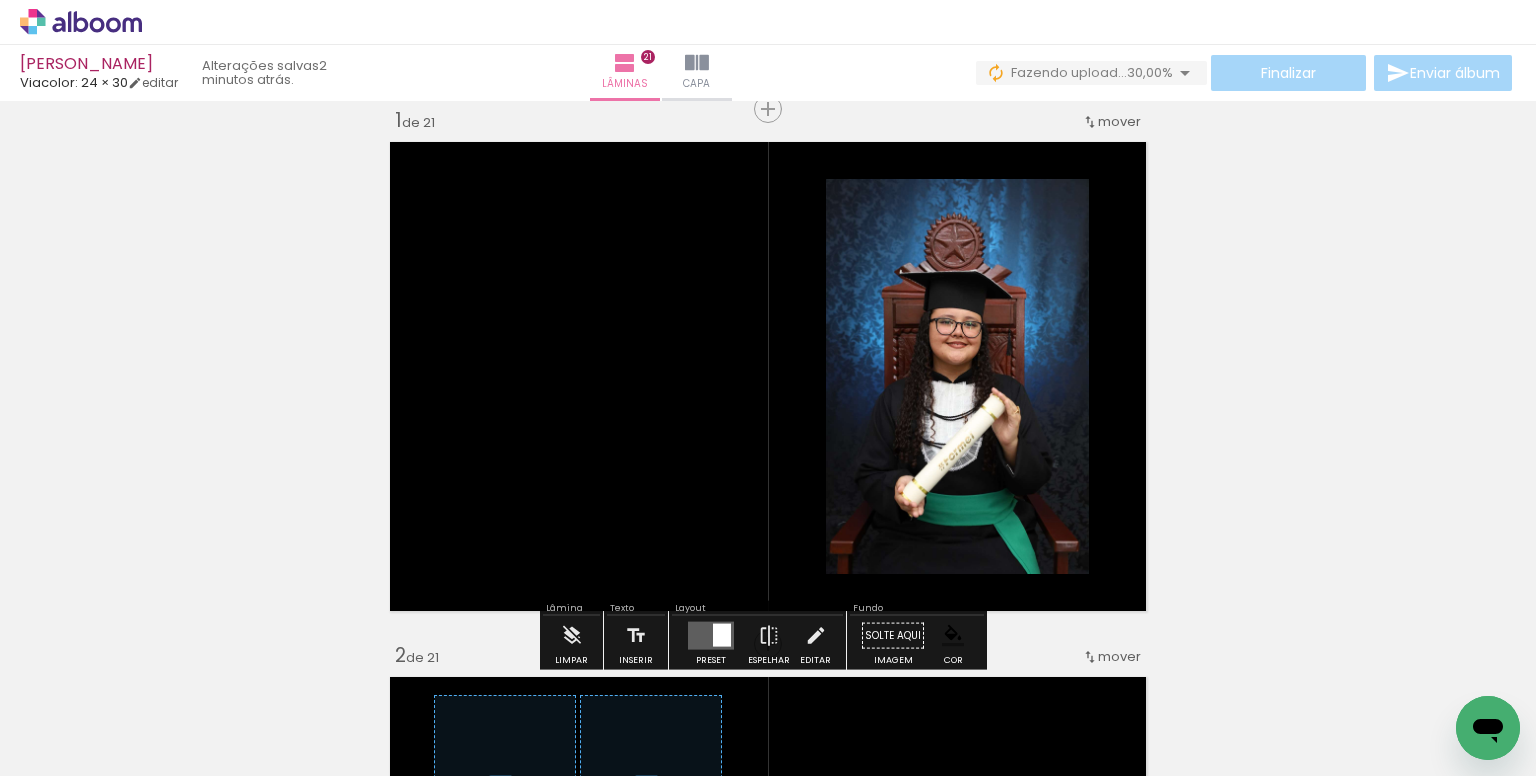 click at bounding box center (1030, 289) 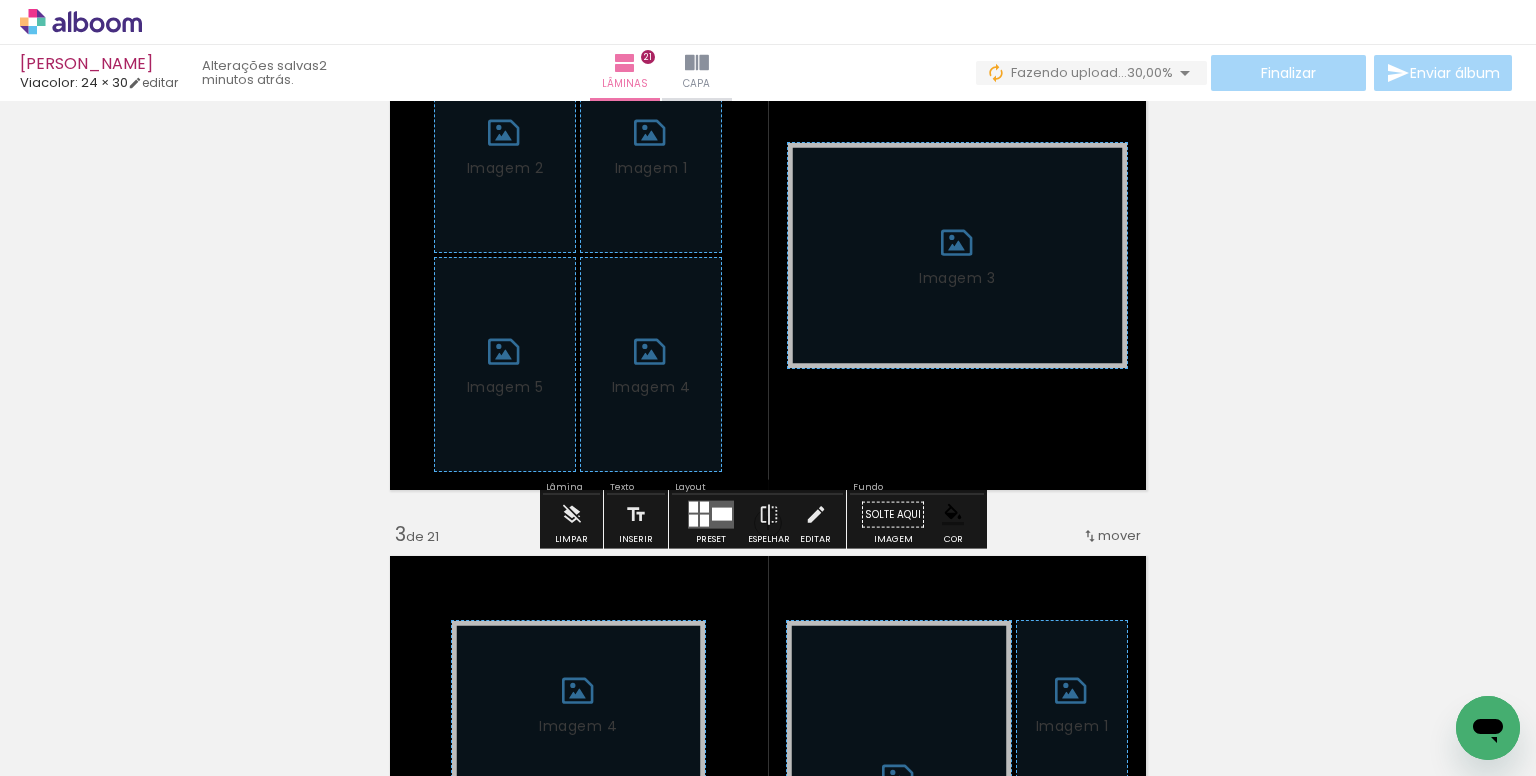 scroll, scrollTop: 685, scrollLeft: 0, axis: vertical 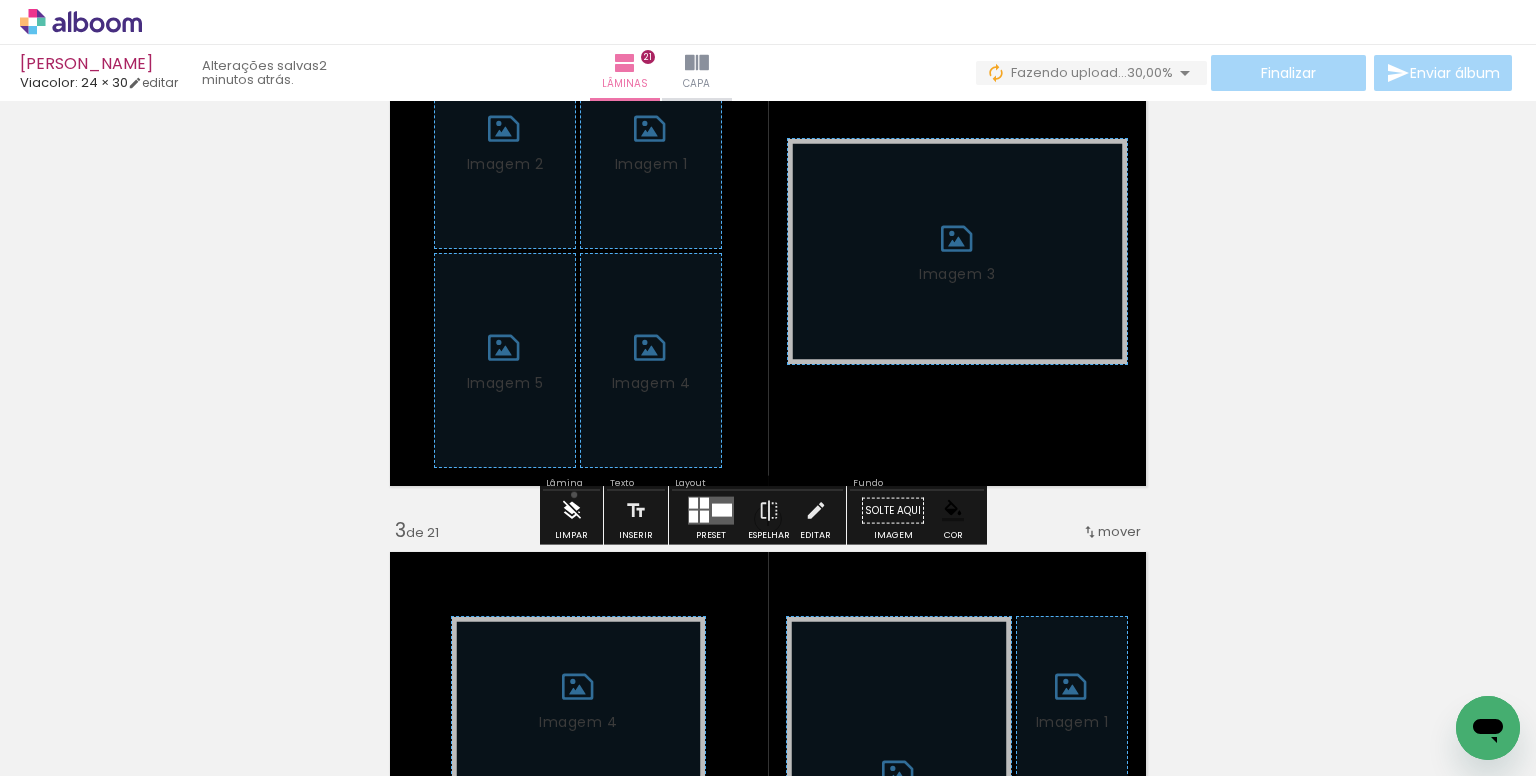 click at bounding box center [572, 511] 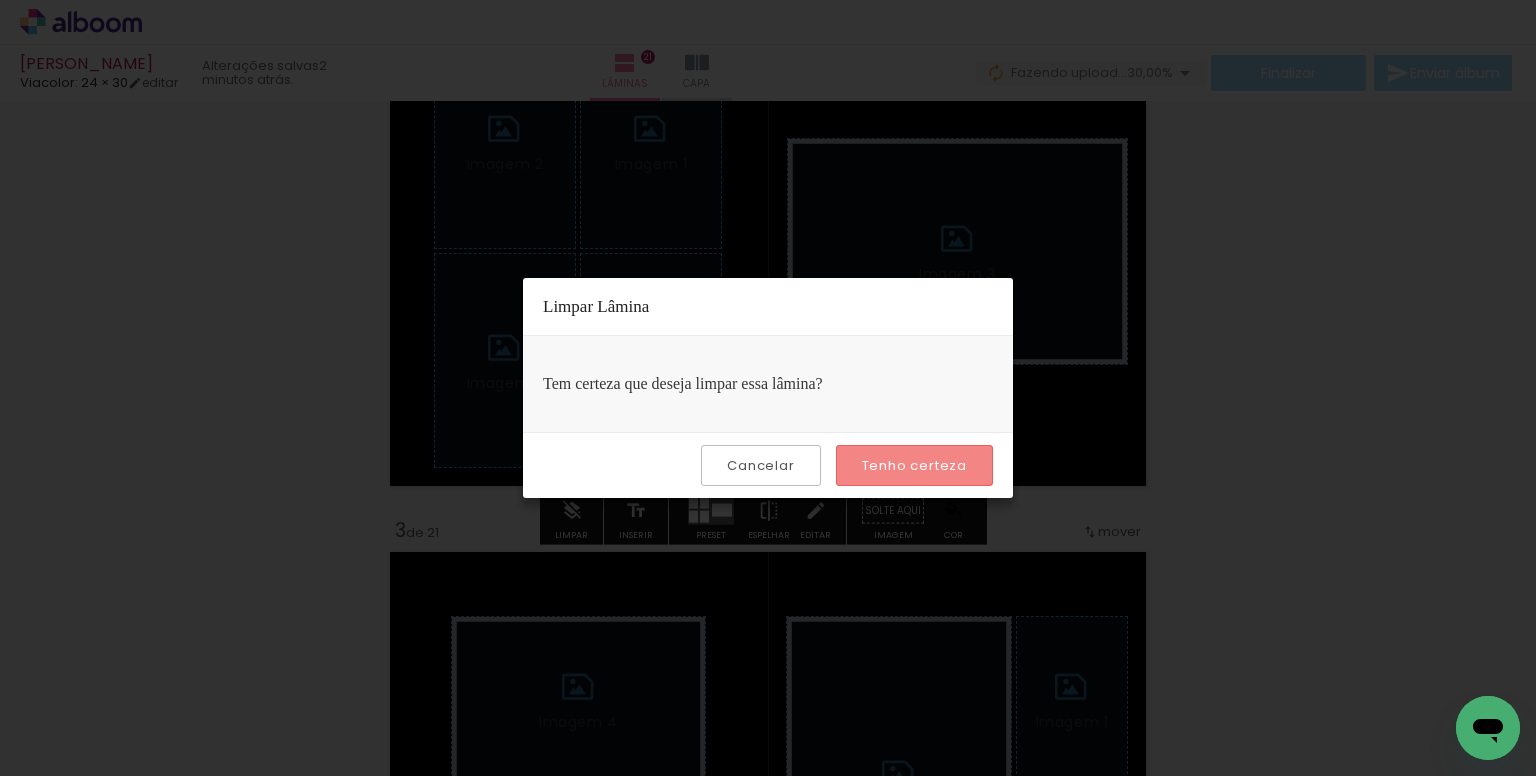 click on "Tenho certeza" at bounding box center [0, 0] 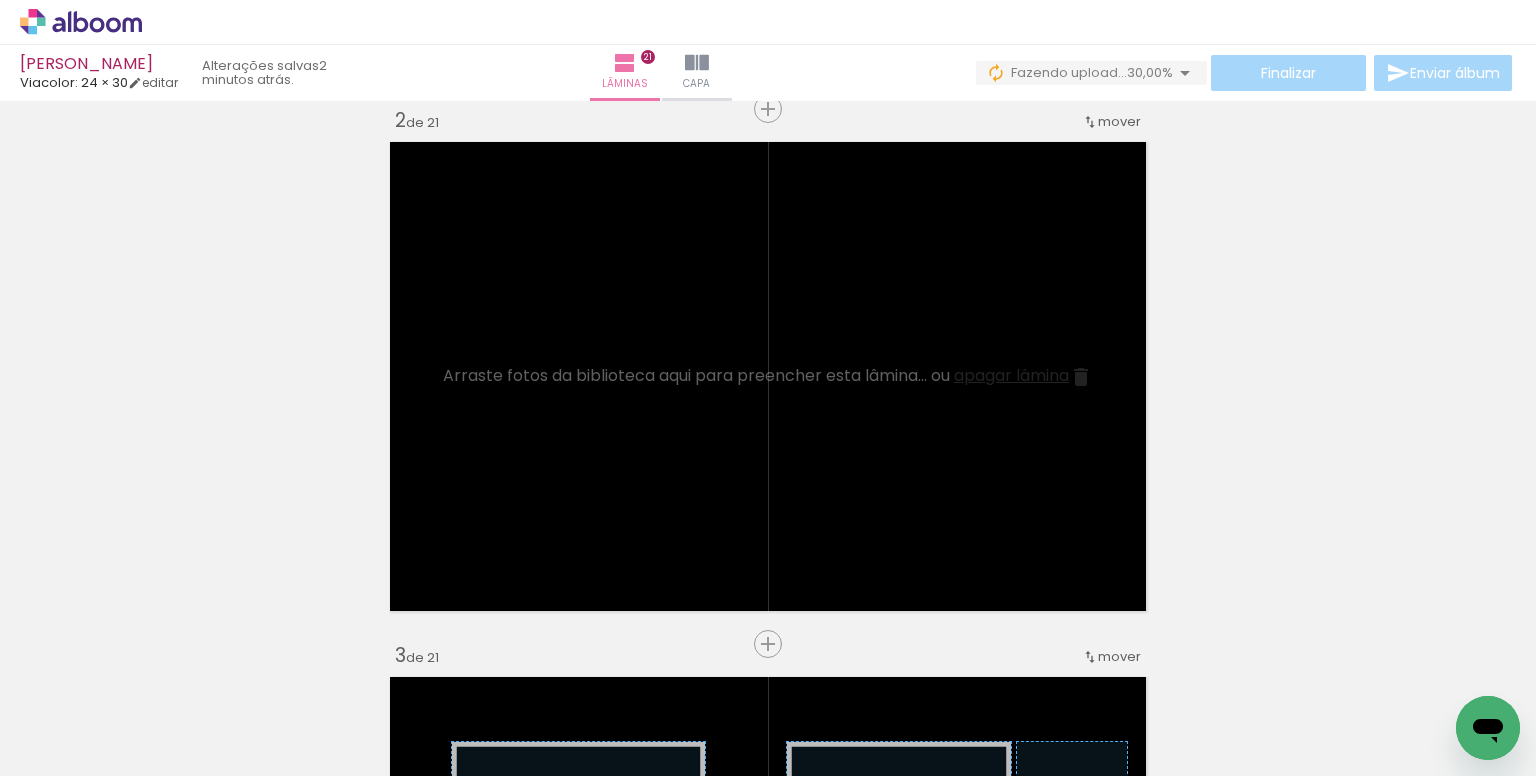 scroll, scrollTop: 563, scrollLeft: 0, axis: vertical 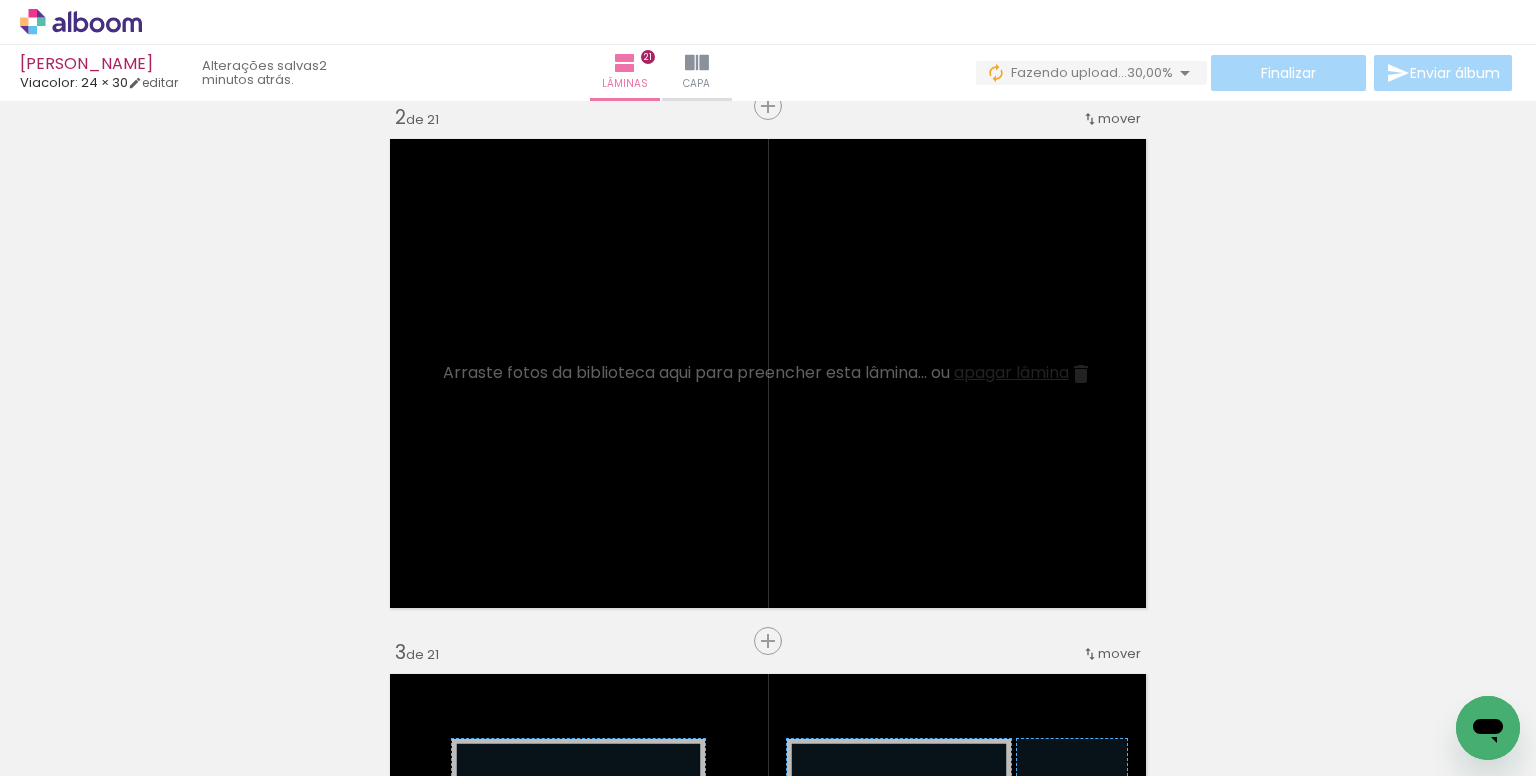 click on "Todas as fotos" at bounding box center [56, 715] 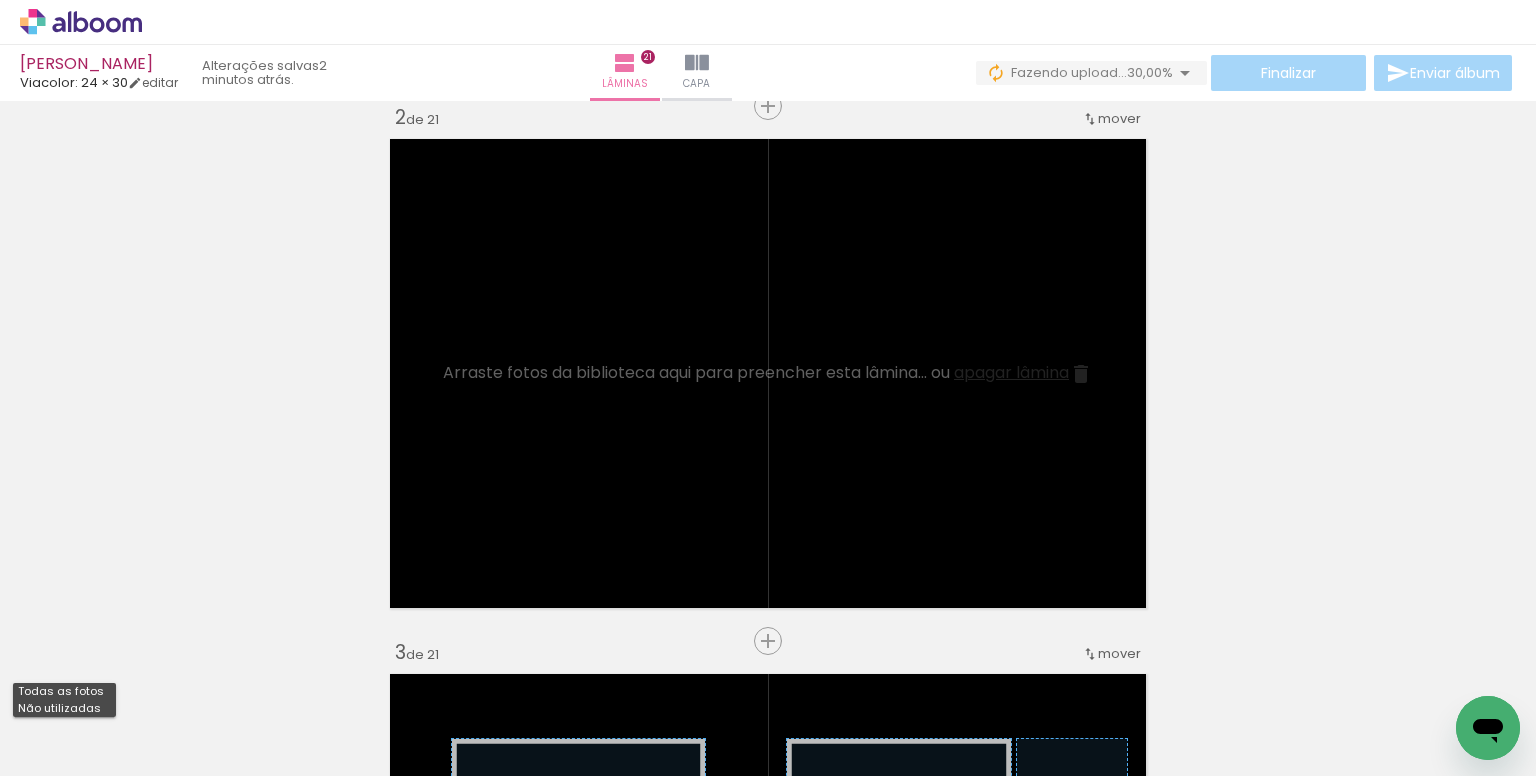 click on "Não utilizadas" at bounding box center (0, 0) 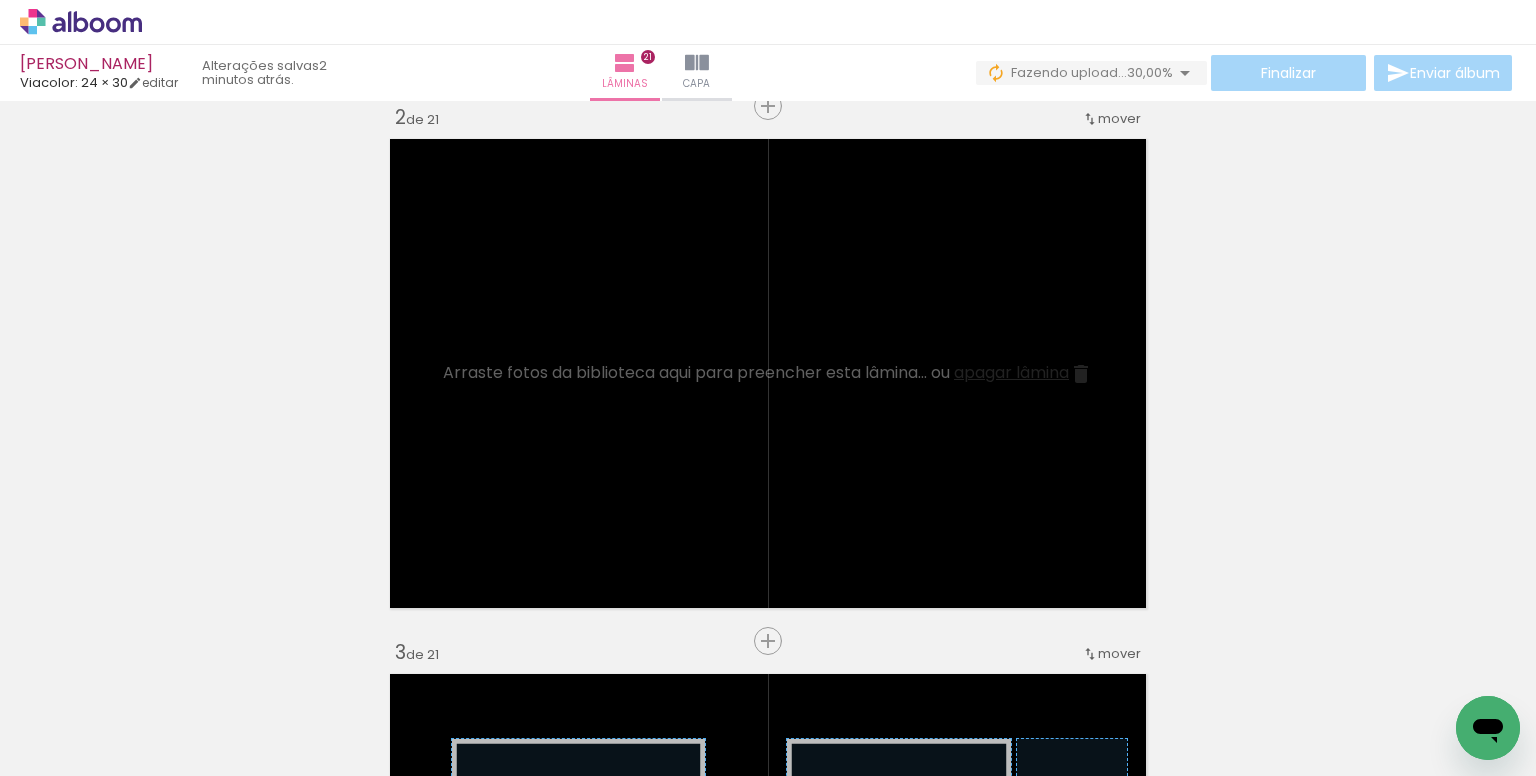 drag, startPoint x: 683, startPoint y: 709, endPoint x: 655, endPoint y: 424, distance: 286.37213 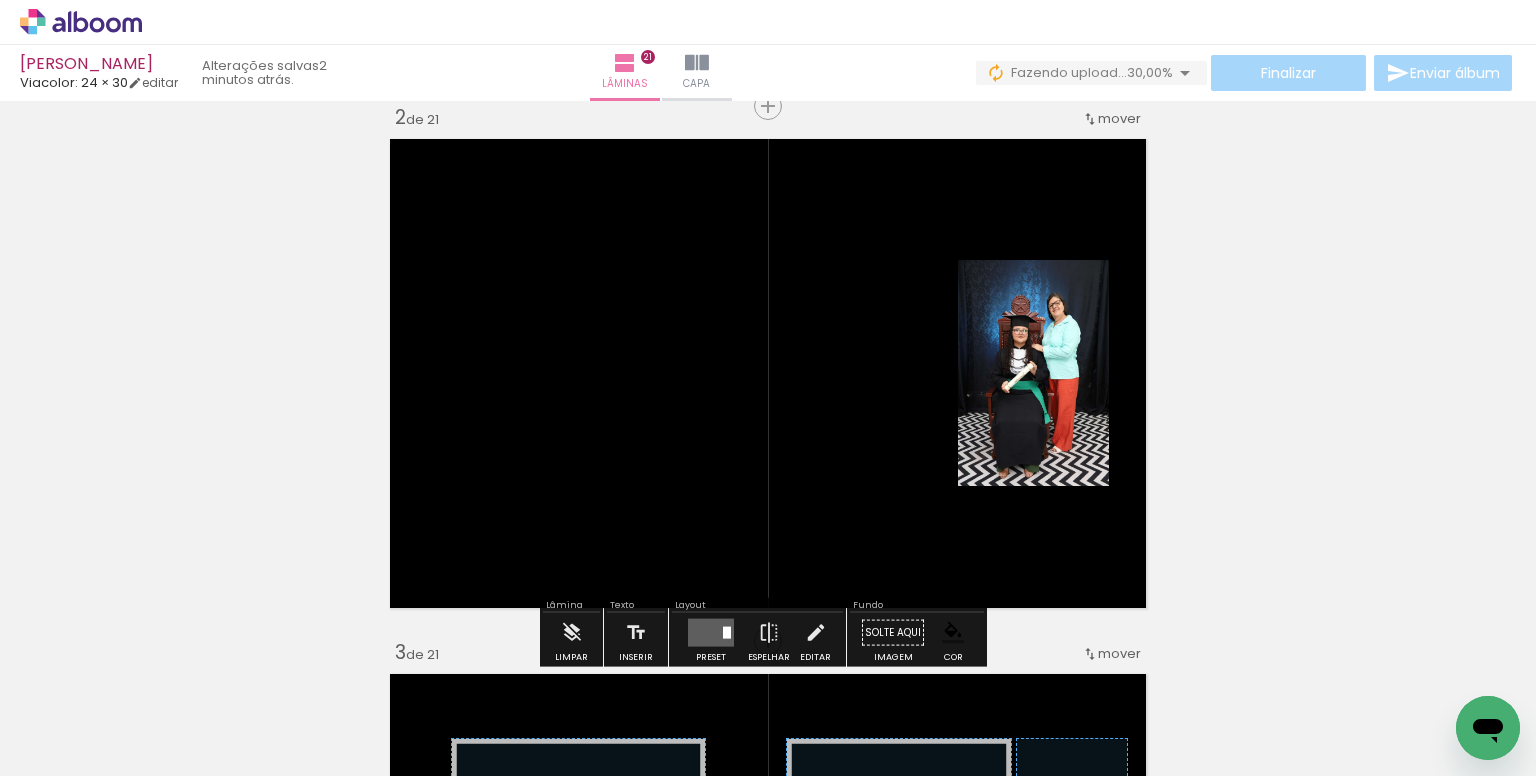 scroll, scrollTop: 0, scrollLeft: 9609, axis: horizontal 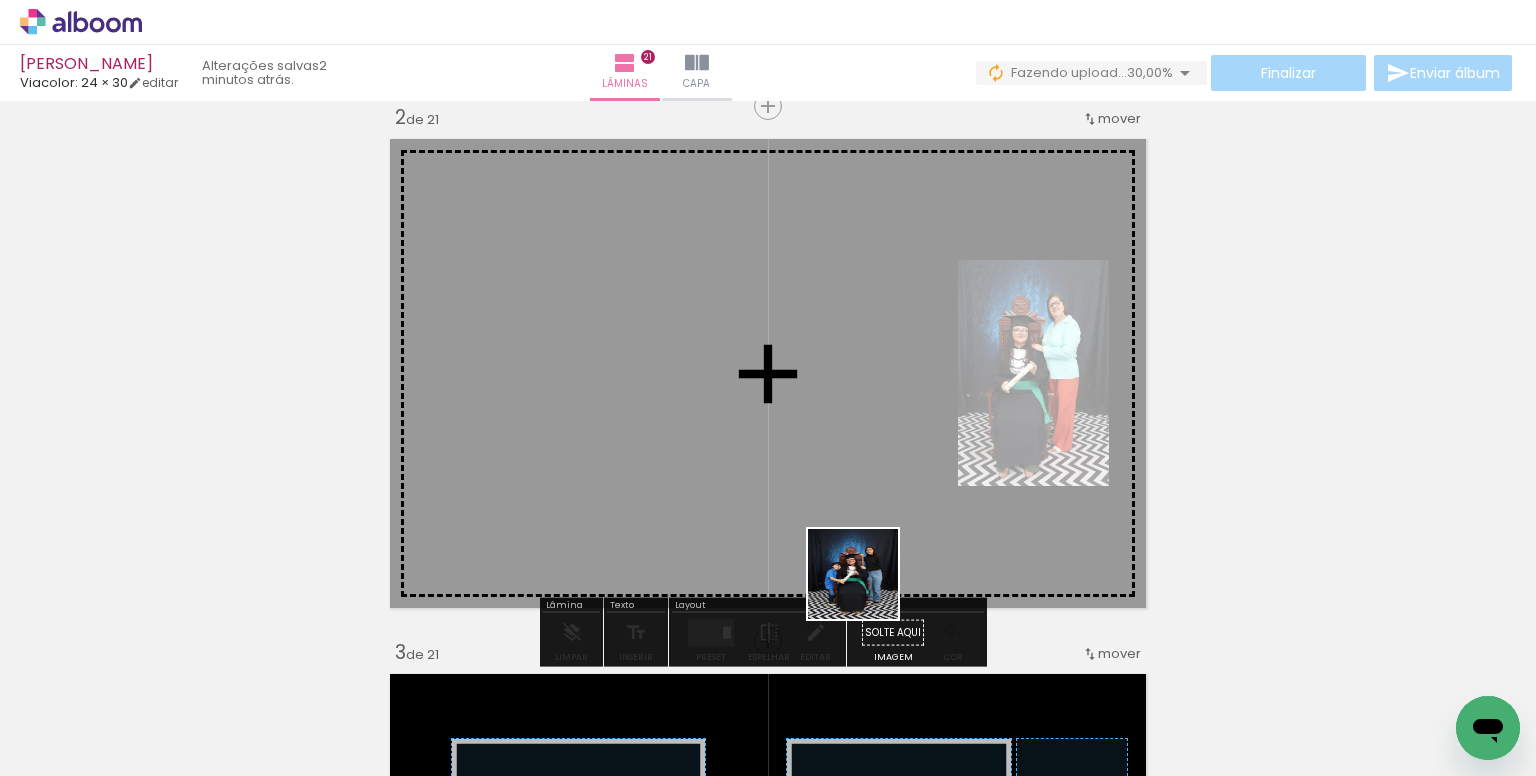 drag, startPoint x: 912, startPoint y: 710, endPoint x: 868, endPoint y: 589, distance: 128.7517 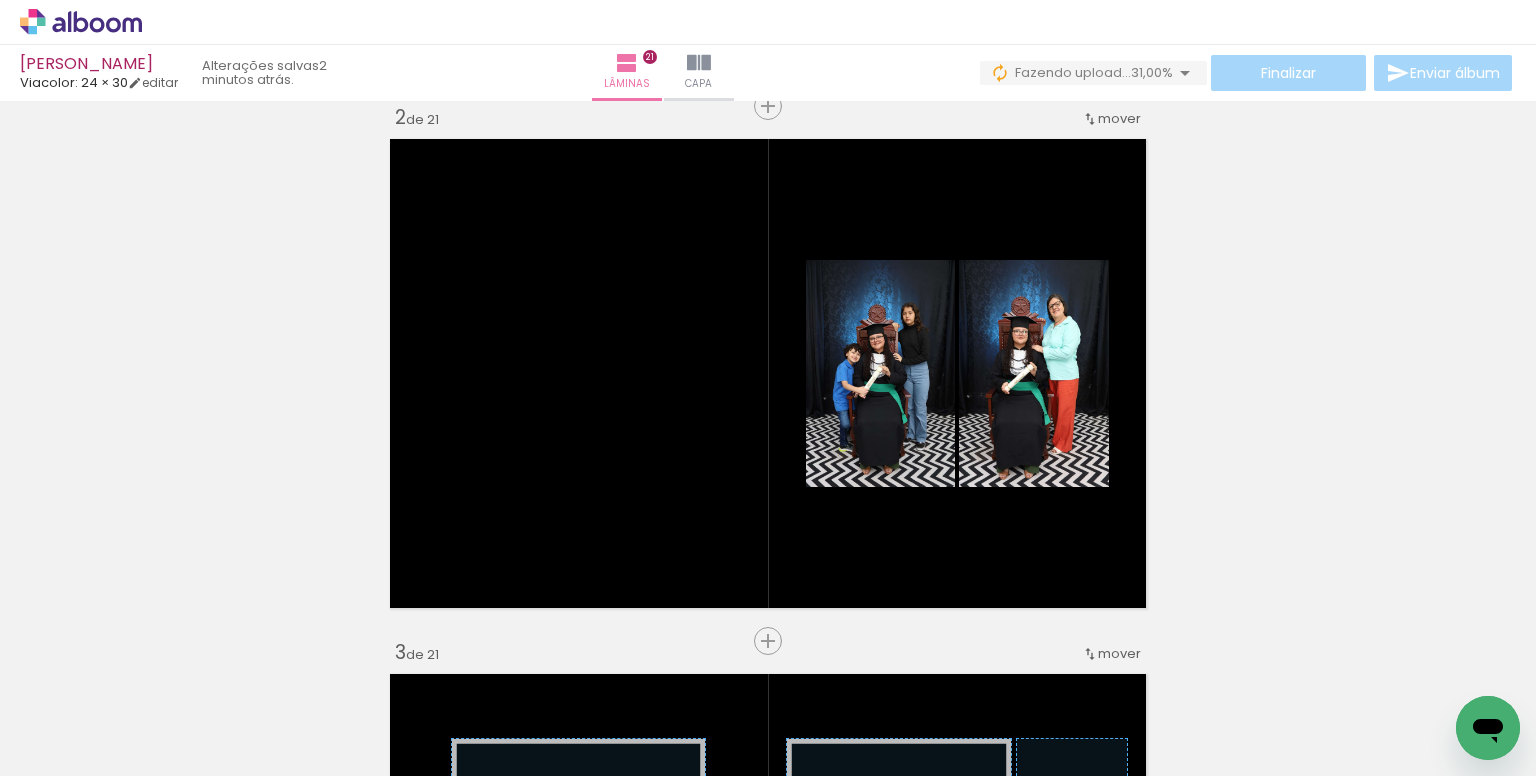 scroll, scrollTop: 0, scrollLeft: 5375, axis: horizontal 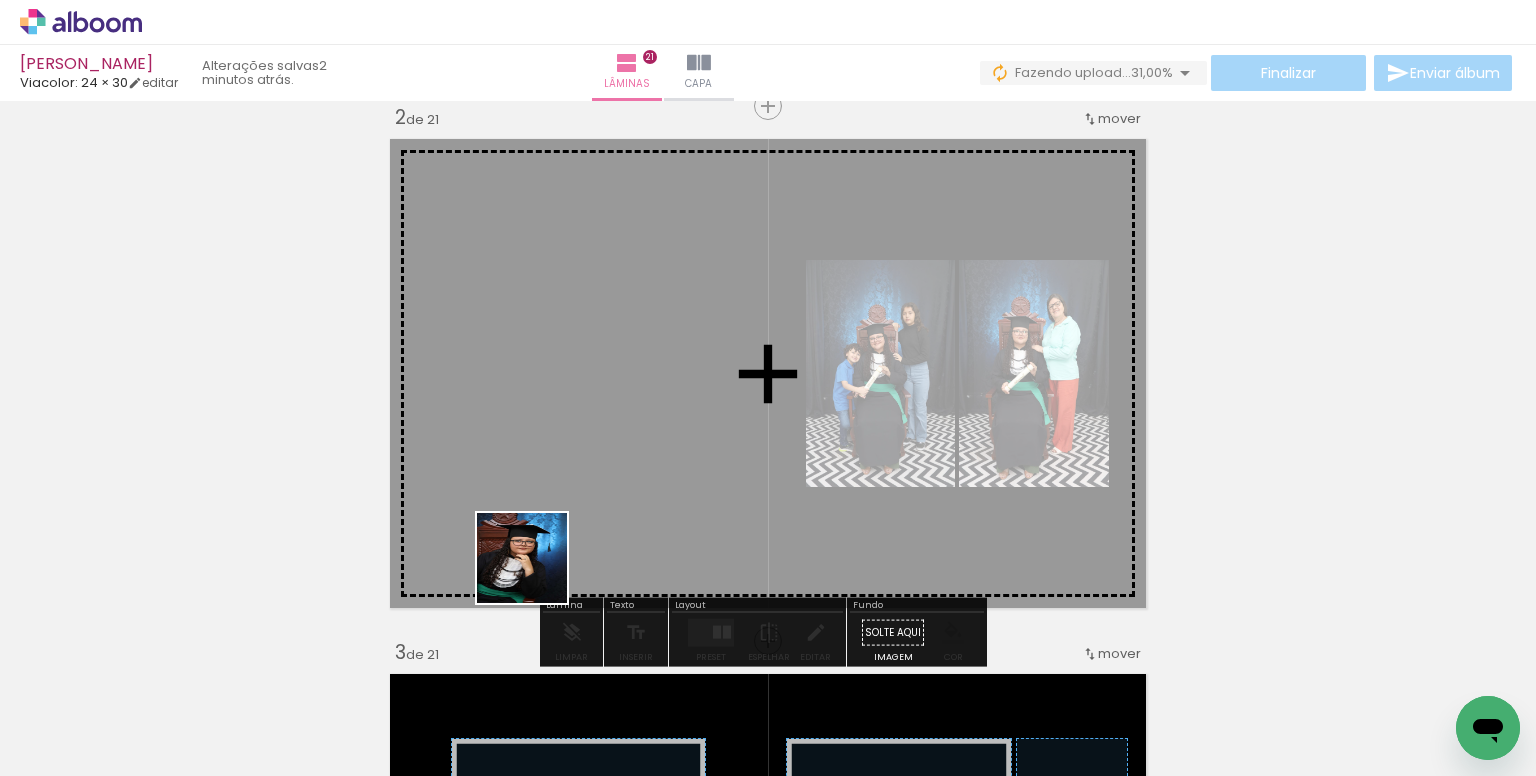 drag, startPoint x: 518, startPoint y: 687, endPoint x: 542, endPoint y: 562, distance: 127.28315 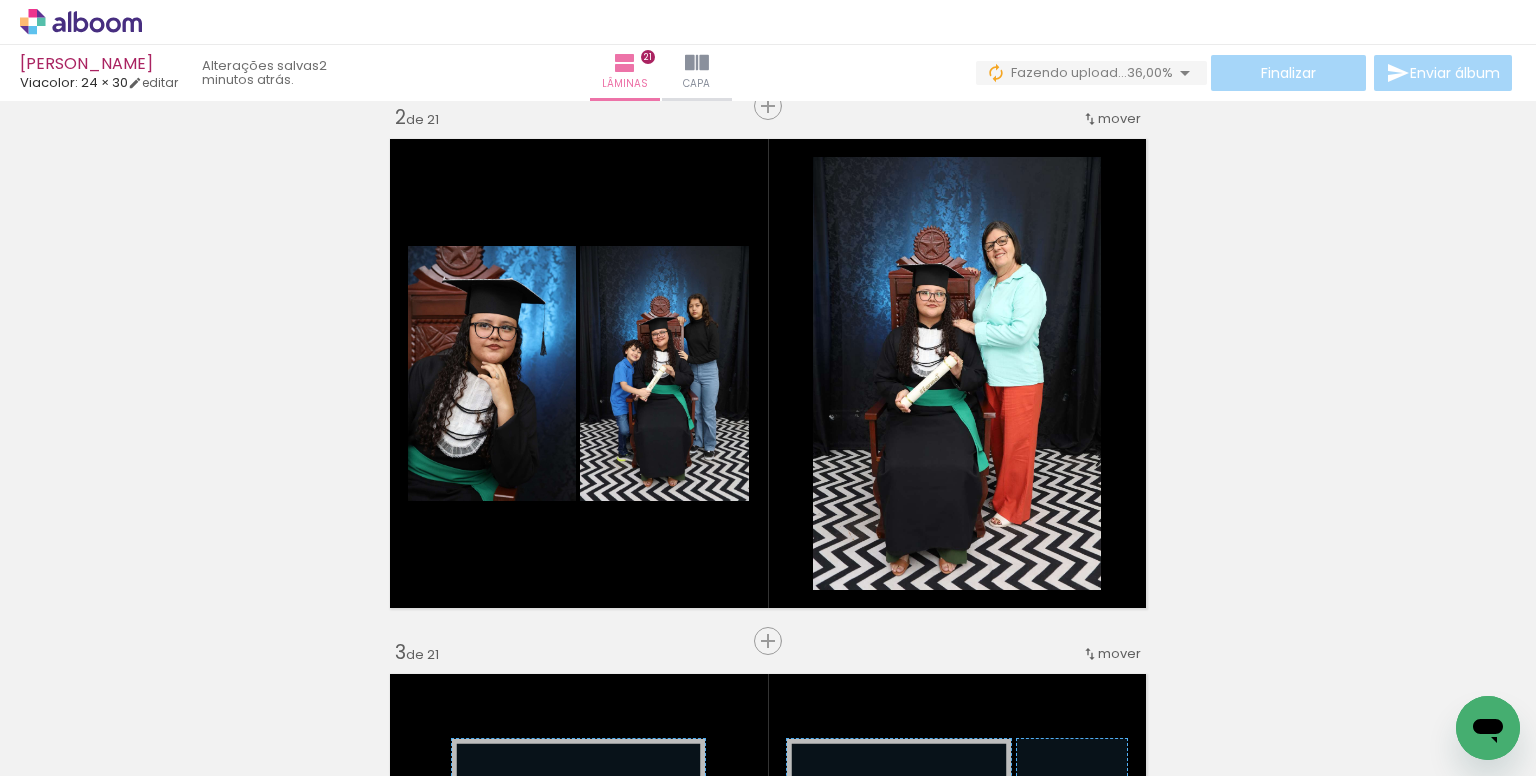 scroll, scrollTop: 0, scrollLeft: 3314, axis: horizontal 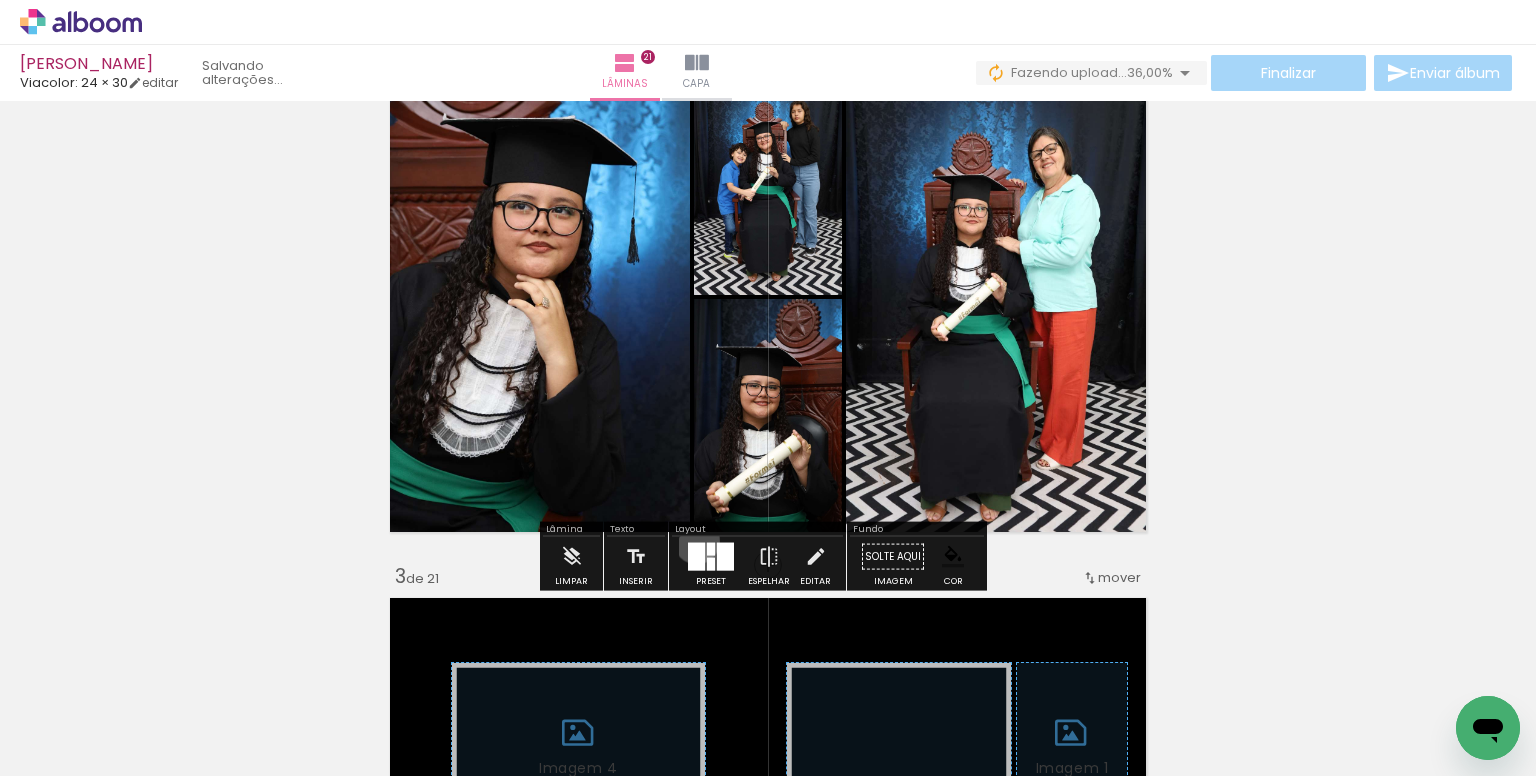 click at bounding box center (711, 557) 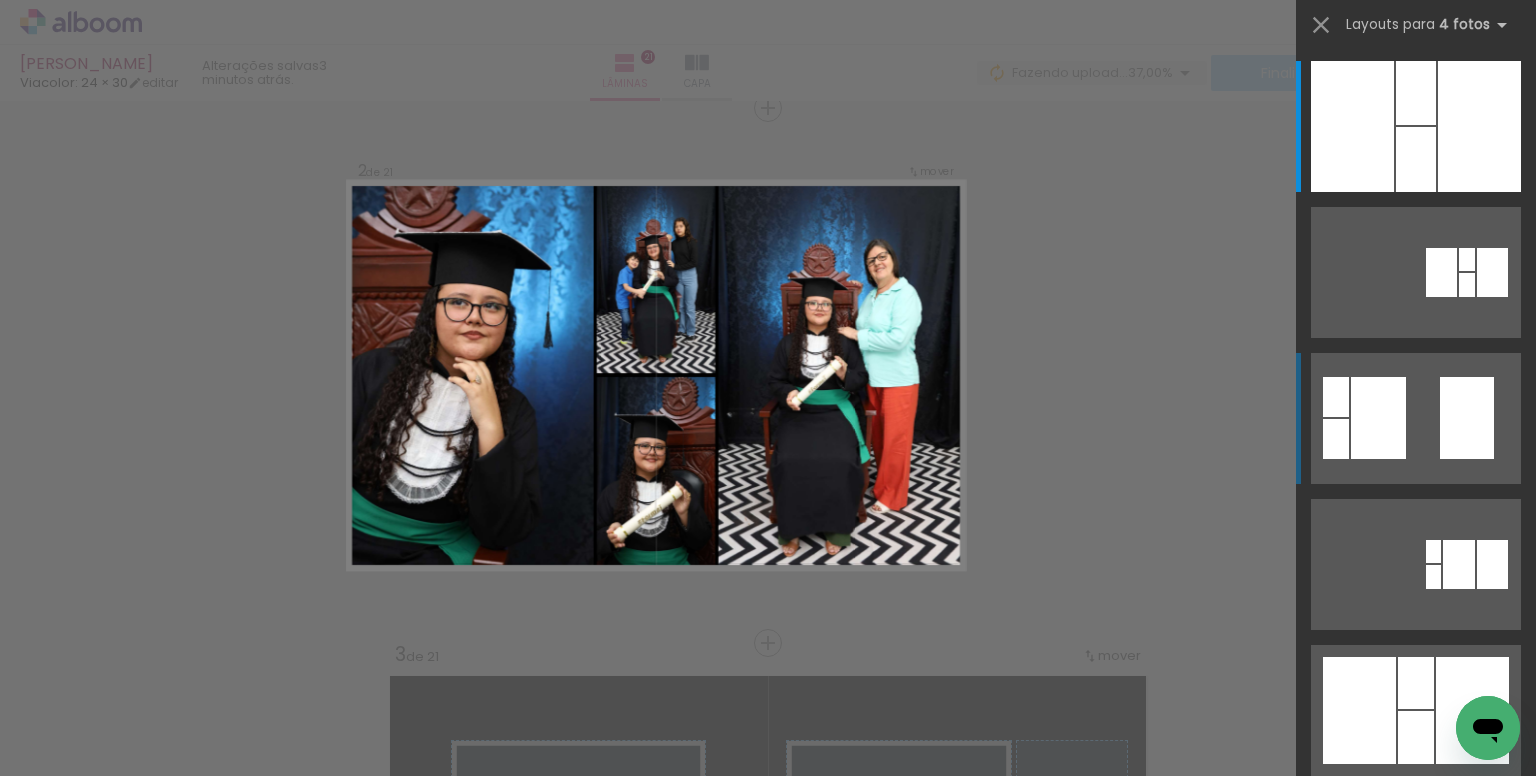 scroll, scrollTop: 560, scrollLeft: 0, axis: vertical 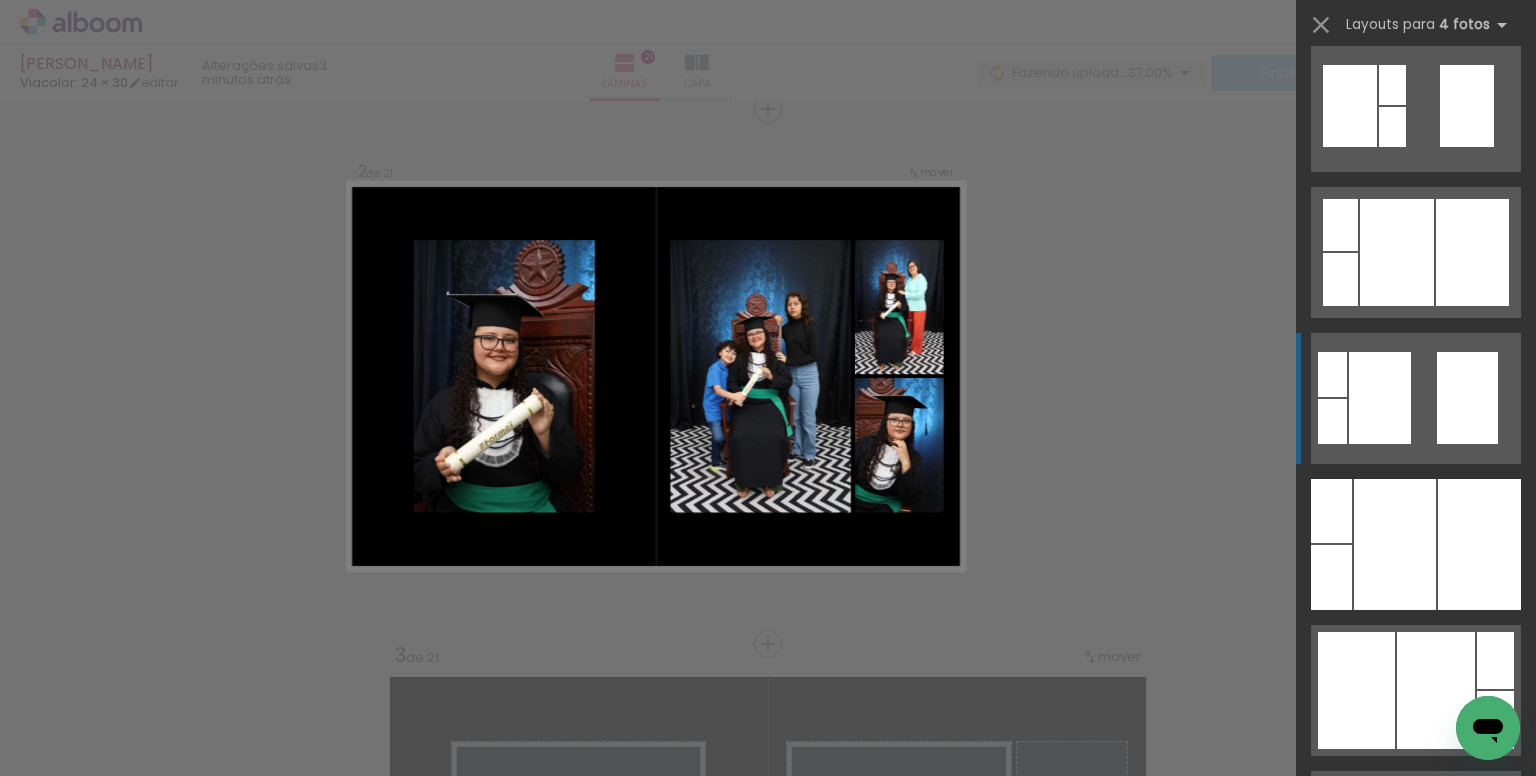 click at bounding box center [1416, -10624] 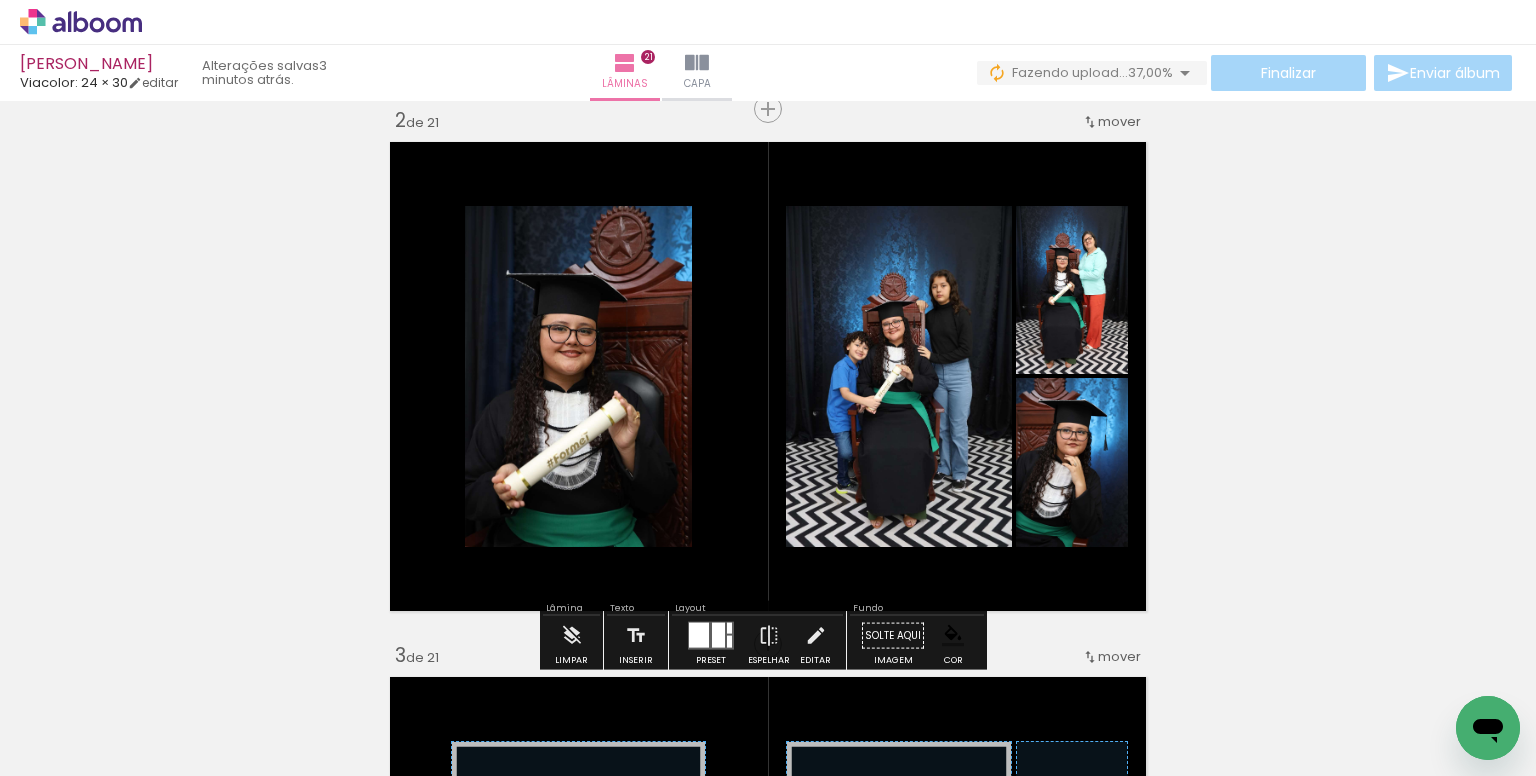 click at bounding box center [669, 316] 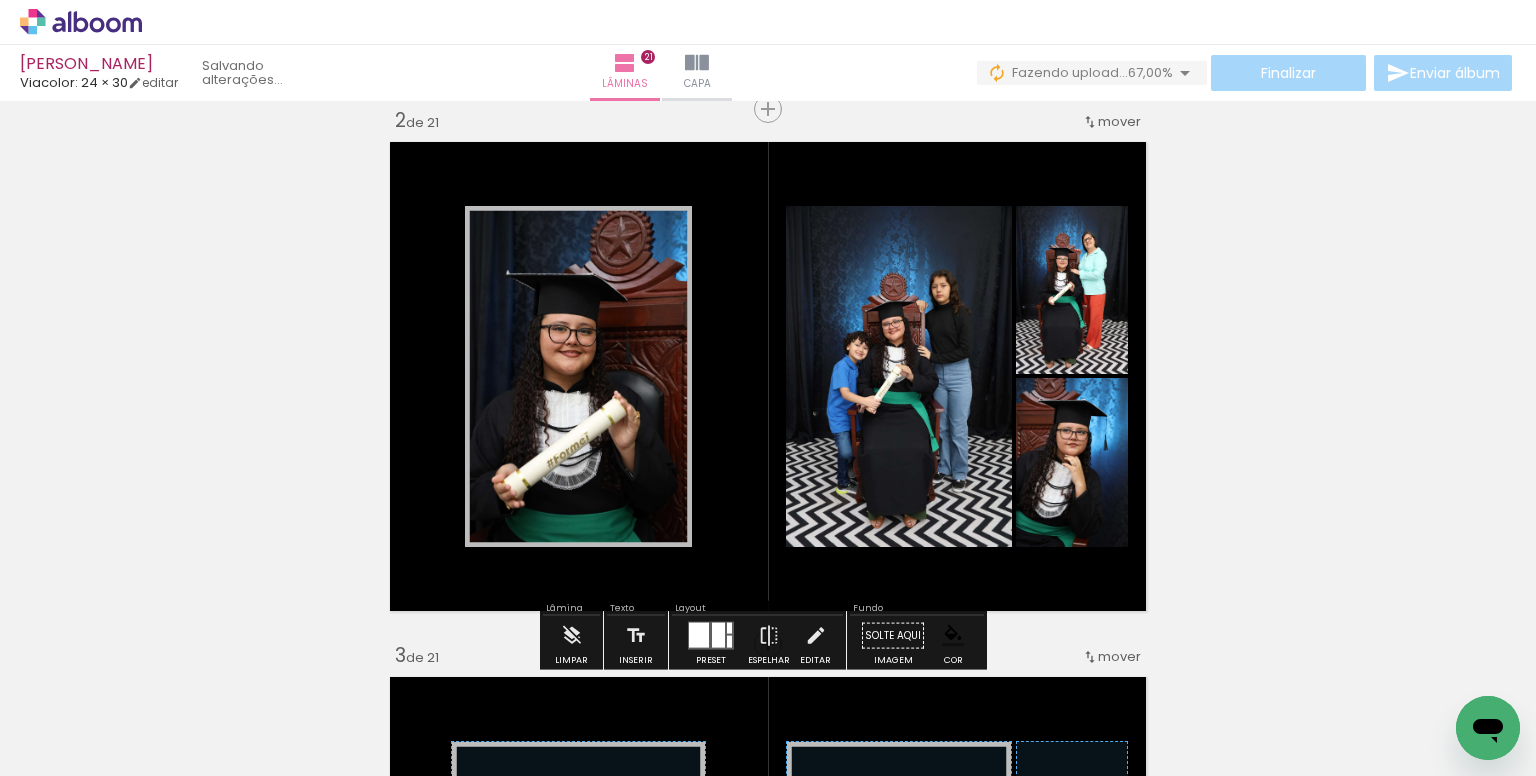 click at bounding box center (0, 0) 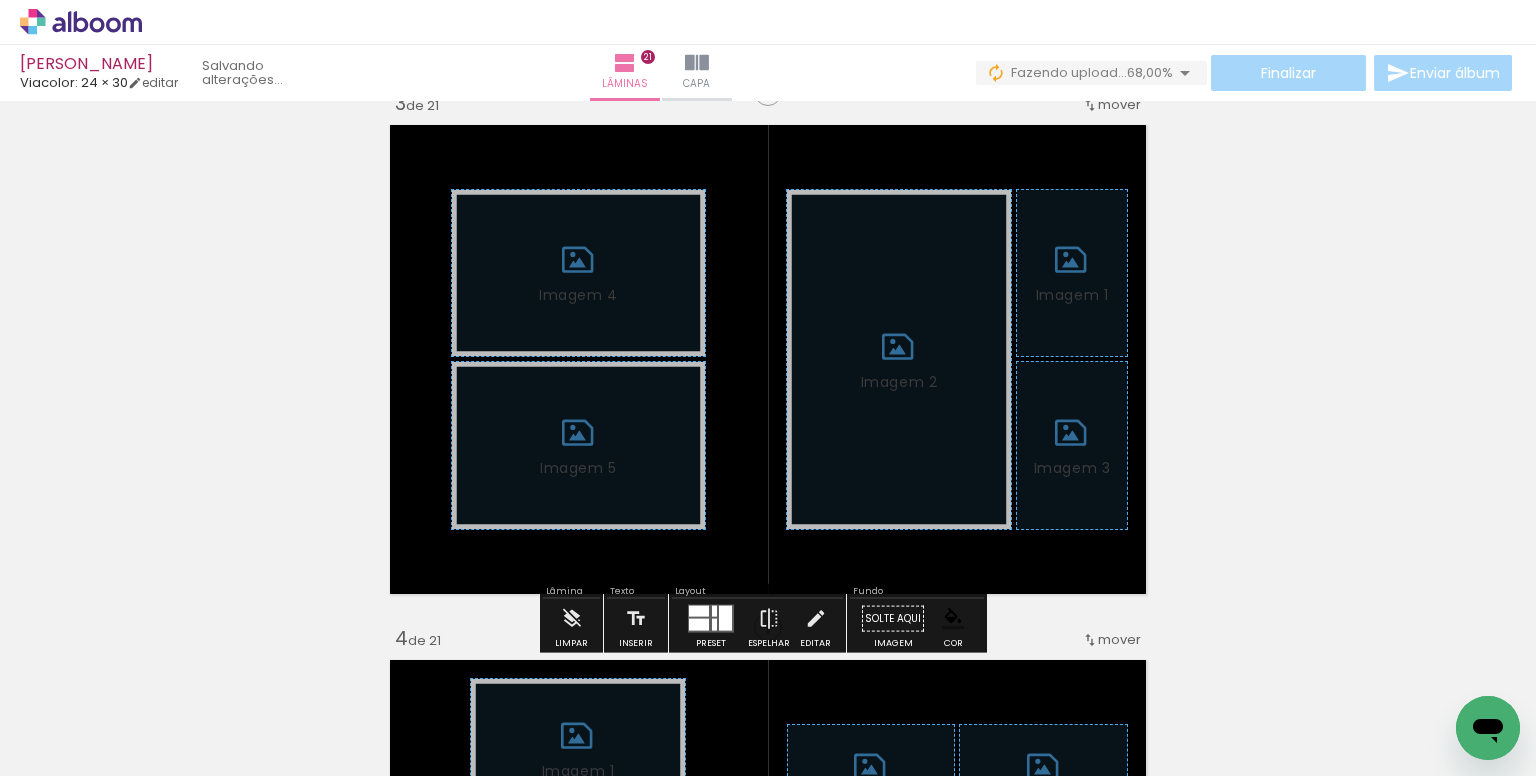 scroll, scrollTop: 1113, scrollLeft: 0, axis: vertical 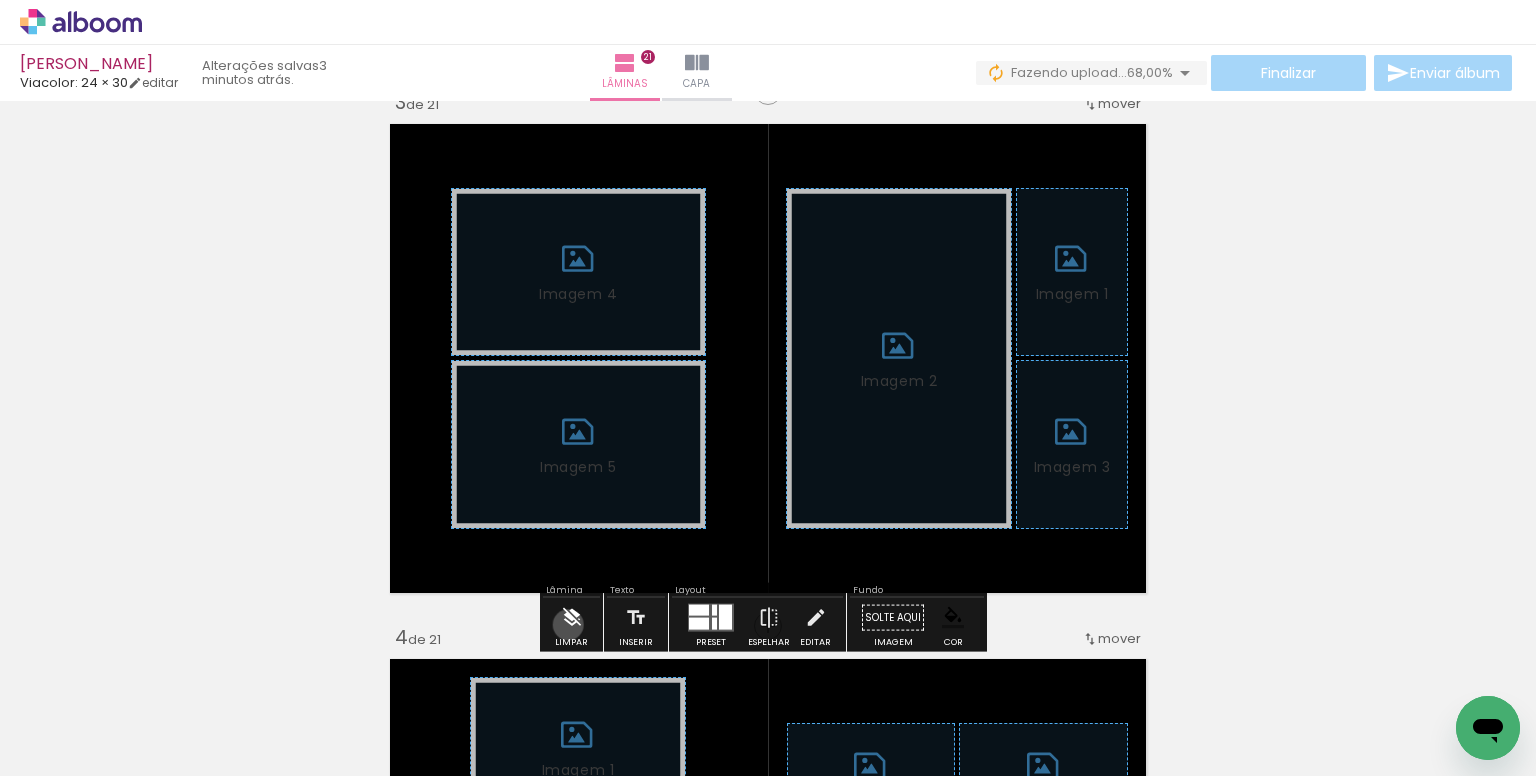 click at bounding box center [572, 618] 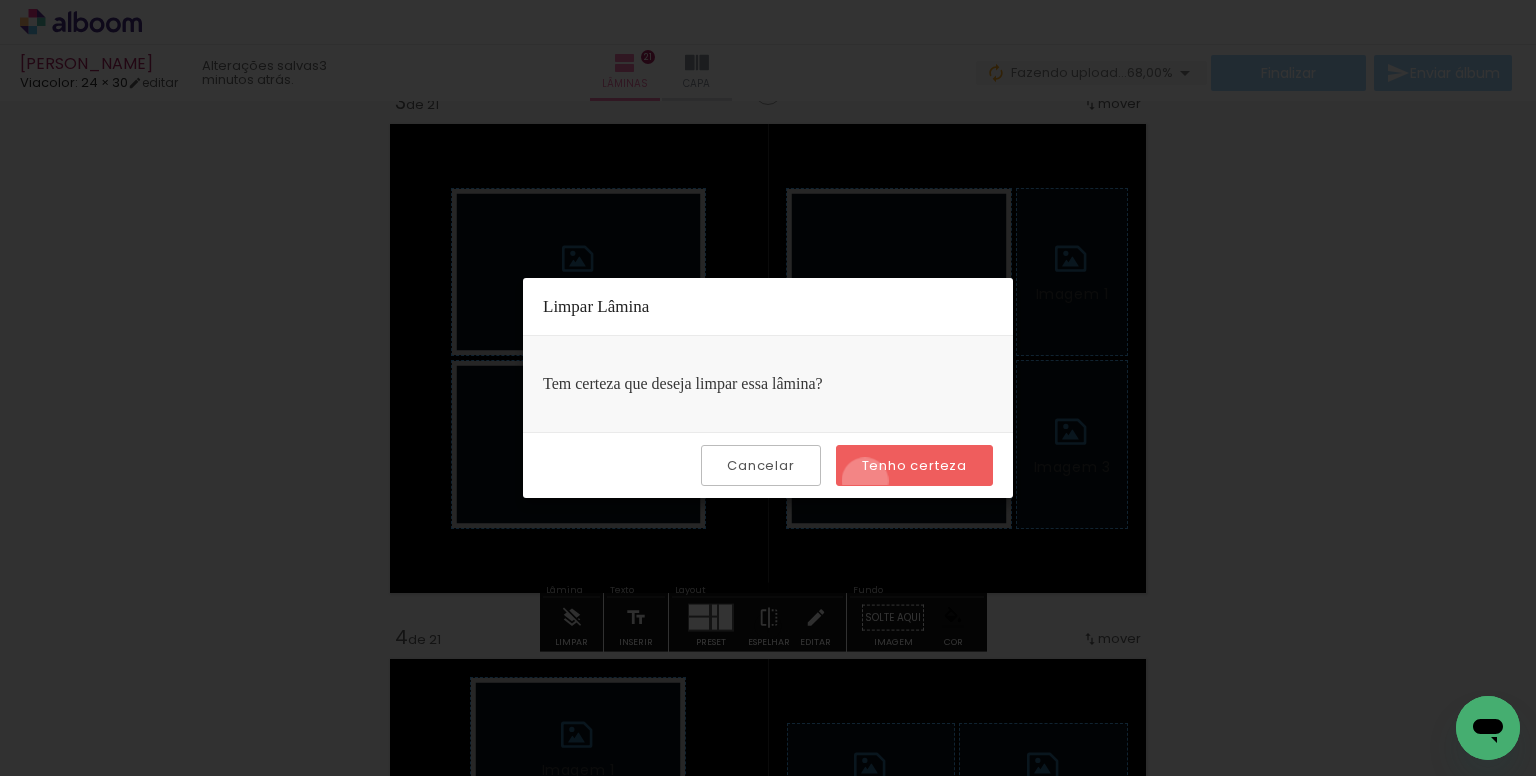 click on "Tenho certeza" at bounding box center (914, 465) 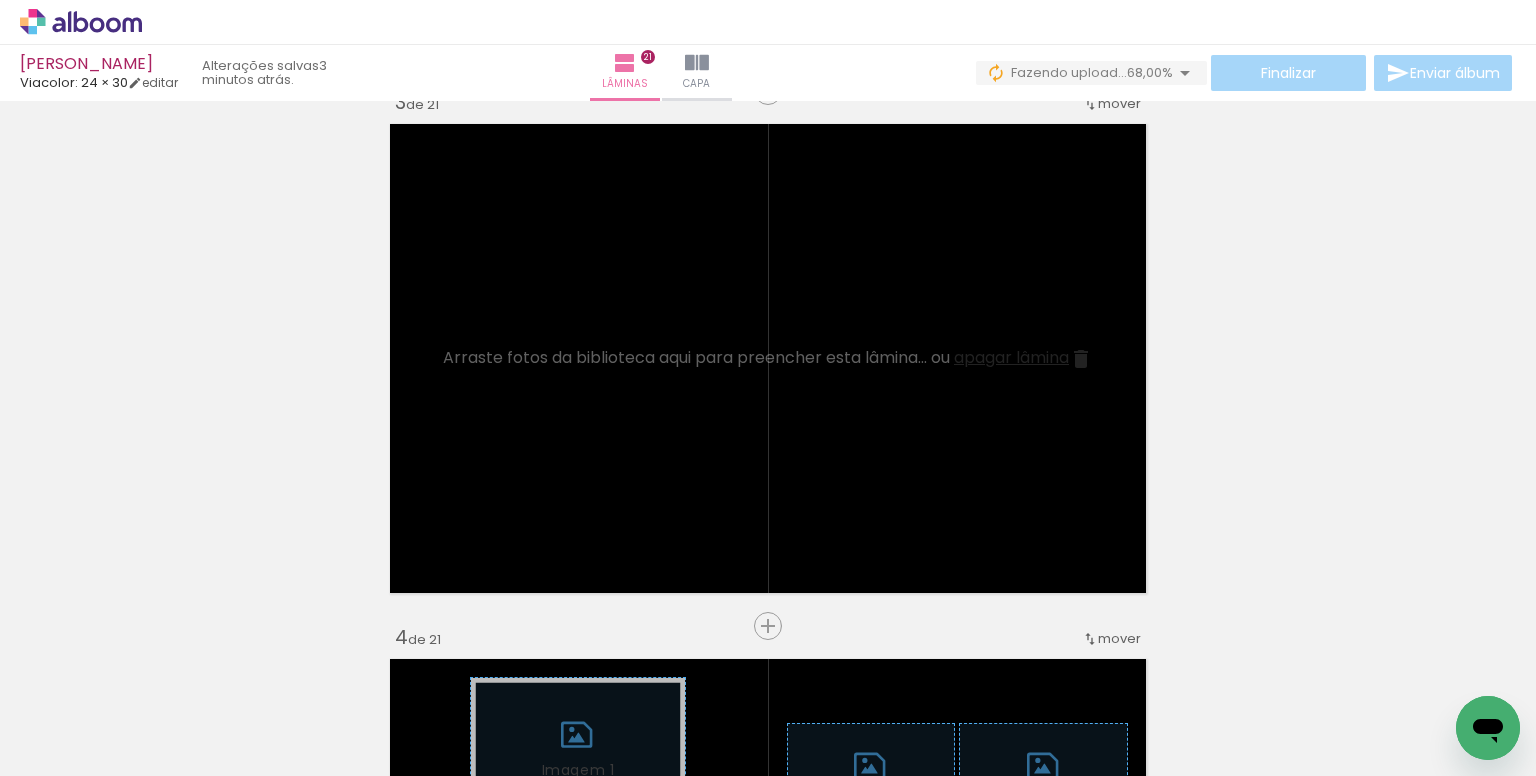 scroll, scrollTop: 0, scrollLeft: 2934, axis: horizontal 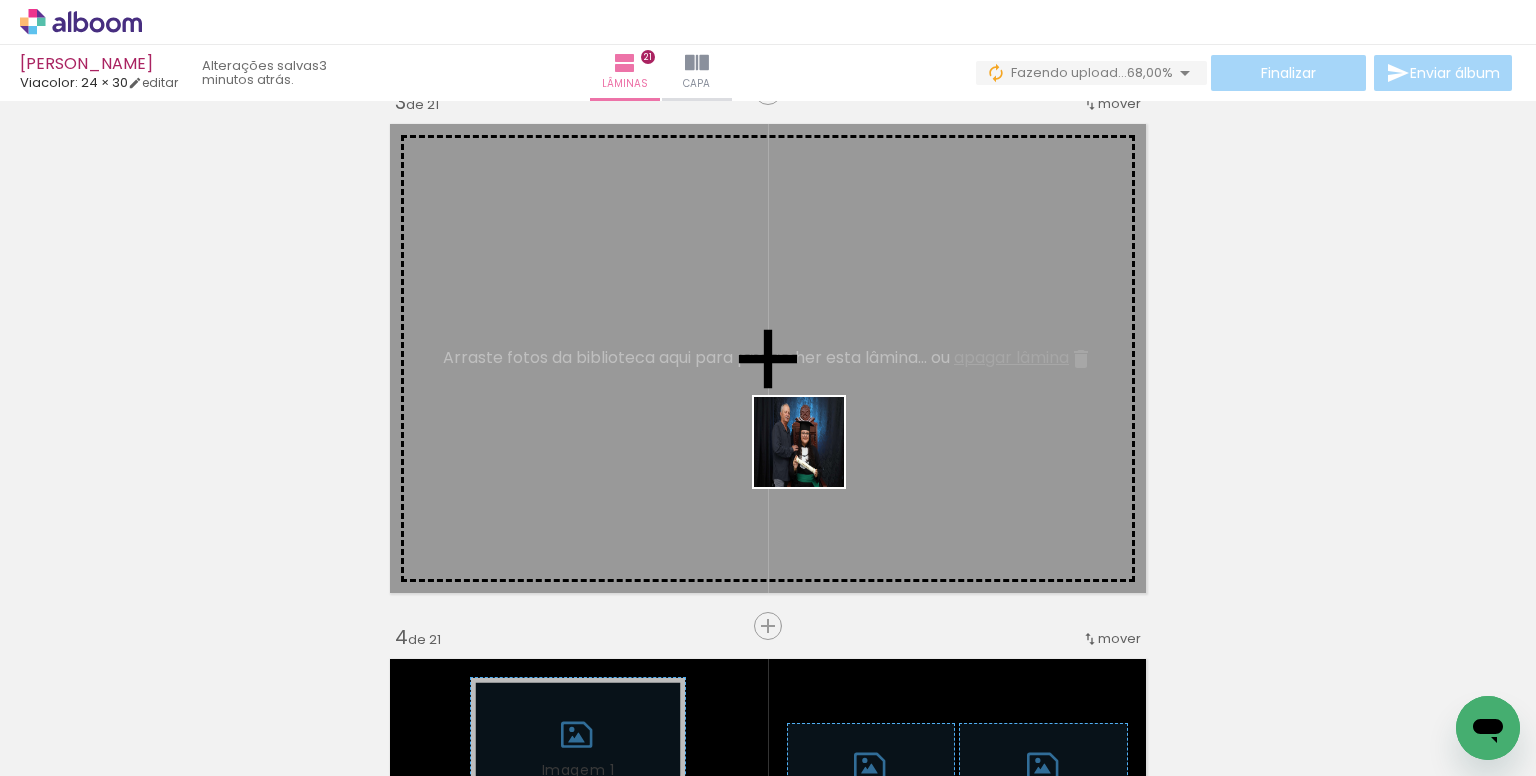 drag, startPoint x: 751, startPoint y: 709, endPoint x: 816, endPoint y: 447, distance: 269.9426 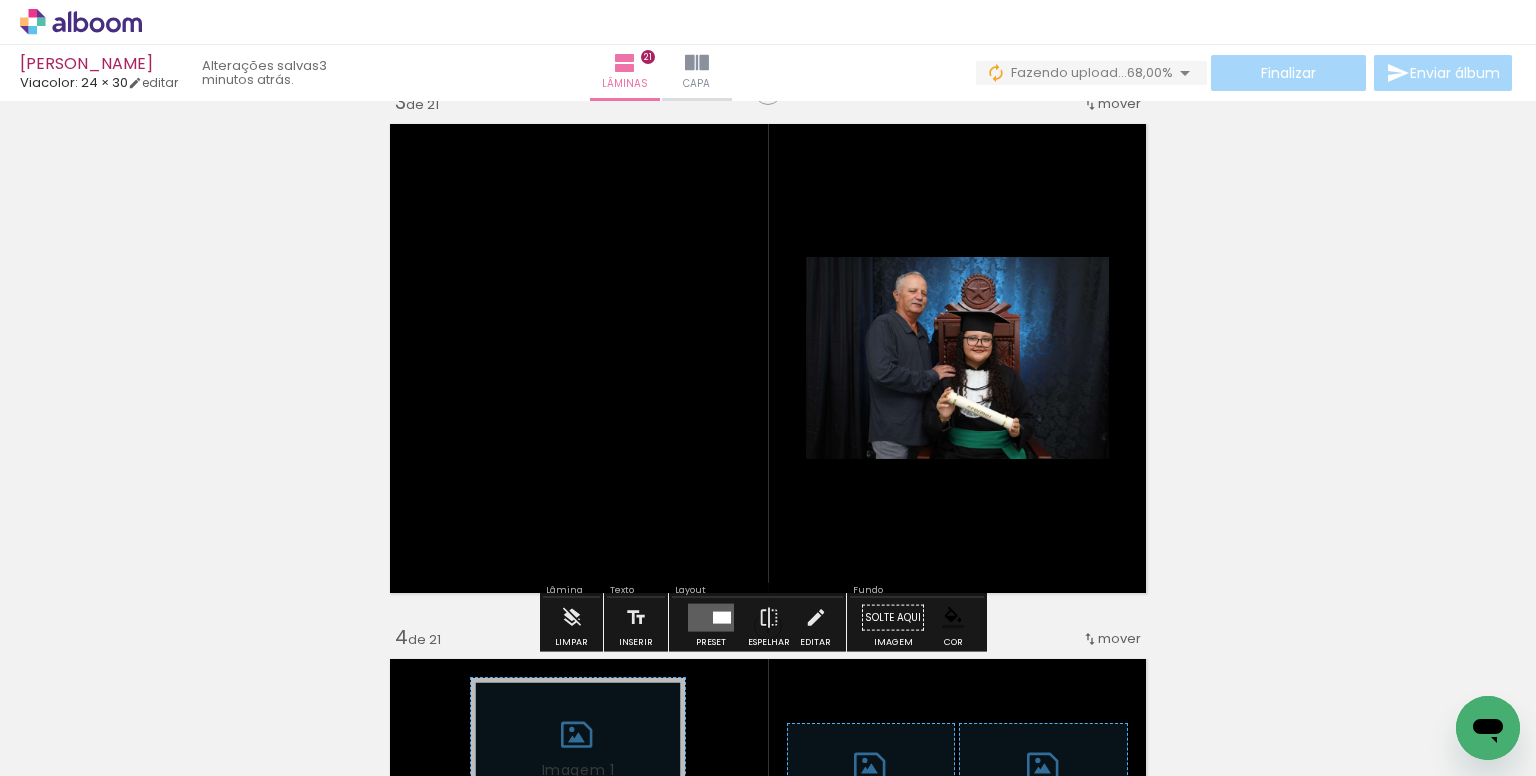 scroll, scrollTop: 0, scrollLeft: 3635, axis: horizontal 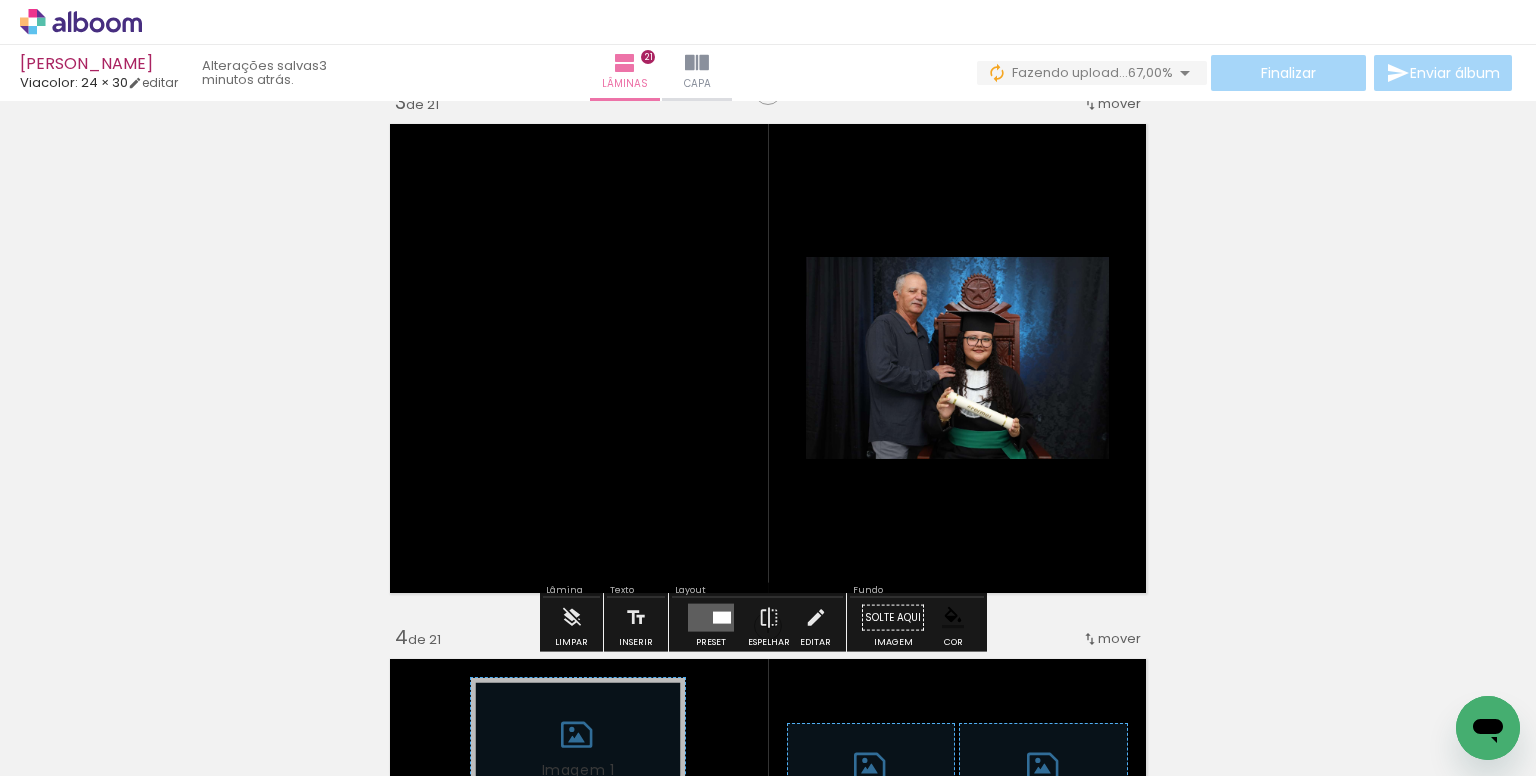drag, startPoint x: 946, startPoint y: 713, endPoint x: 933, endPoint y: 540, distance: 173.48775 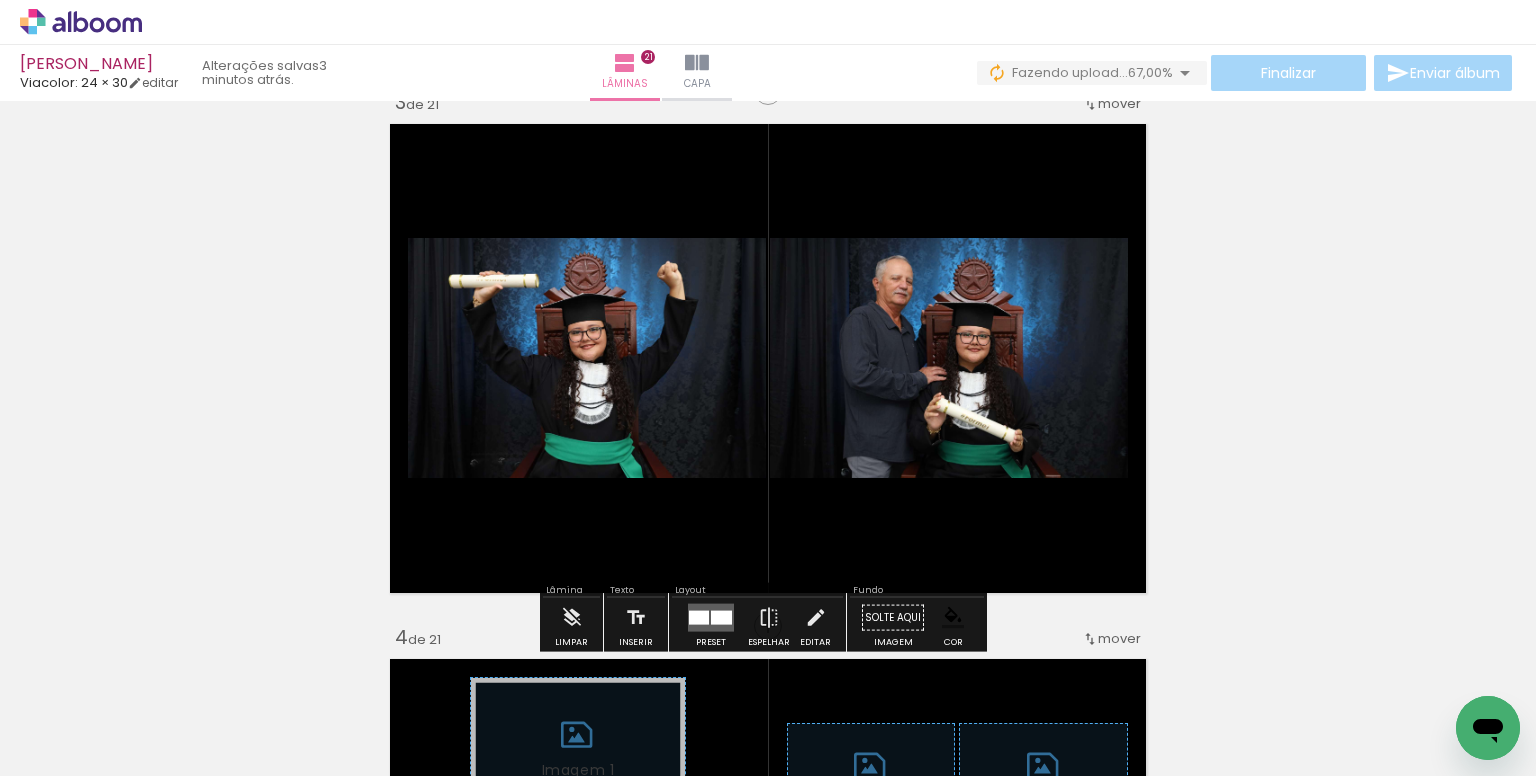 scroll, scrollTop: 0, scrollLeft: 4466, axis: horizontal 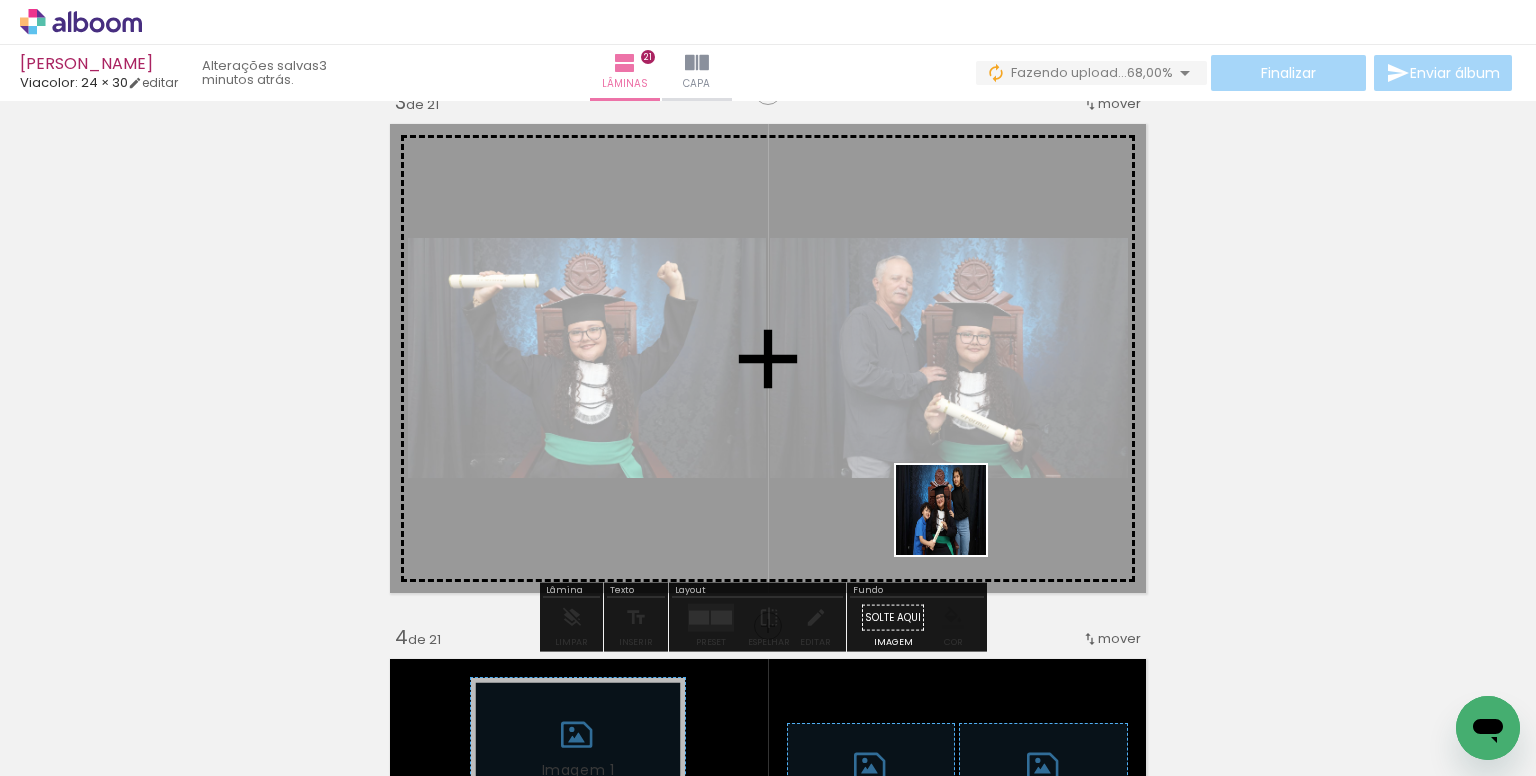 drag, startPoint x: 996, startPoint y: 694, endPoint x: 956, endPoint y: 521, distance: 177.56407 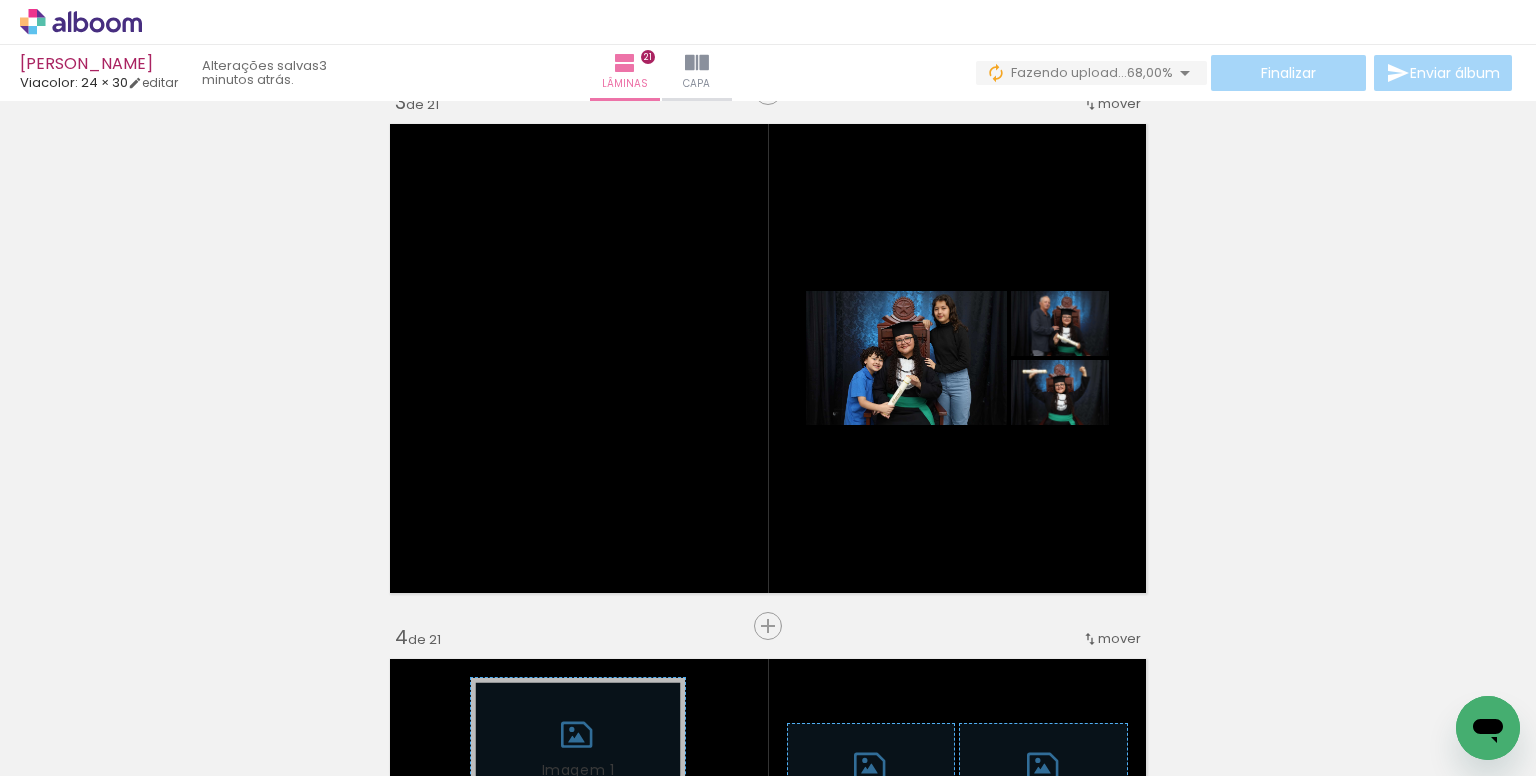 scroll, scrollTop: 0, scrollLeft: 6259, axis: horizontal 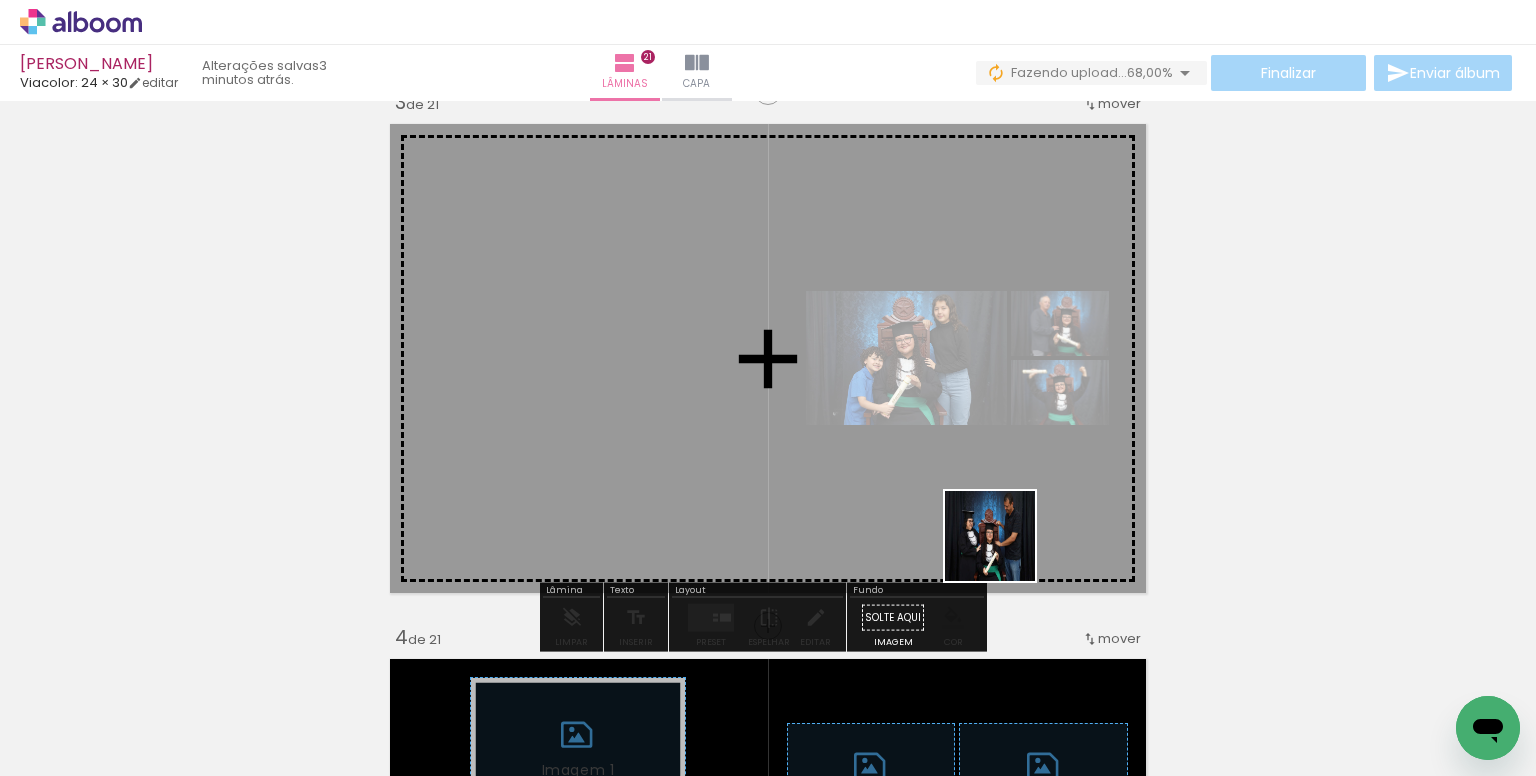 drag, startPoint x: 1023, startPoint y: 702, endPoint x: 999, endPoint y: 431, distance: 272.06067 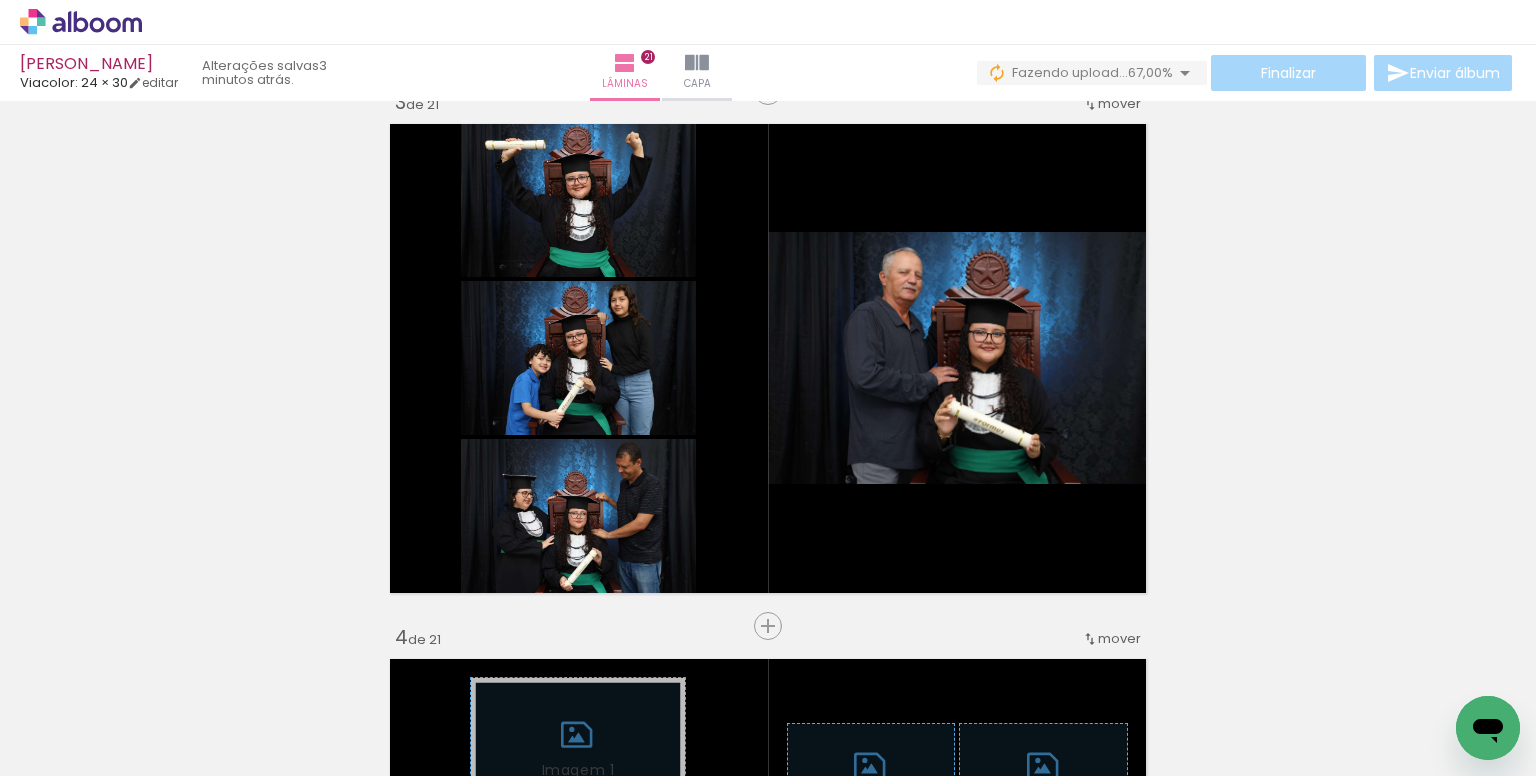 scroll, scrollTop: 0, scrollLeft: 7540, axis: horizontal 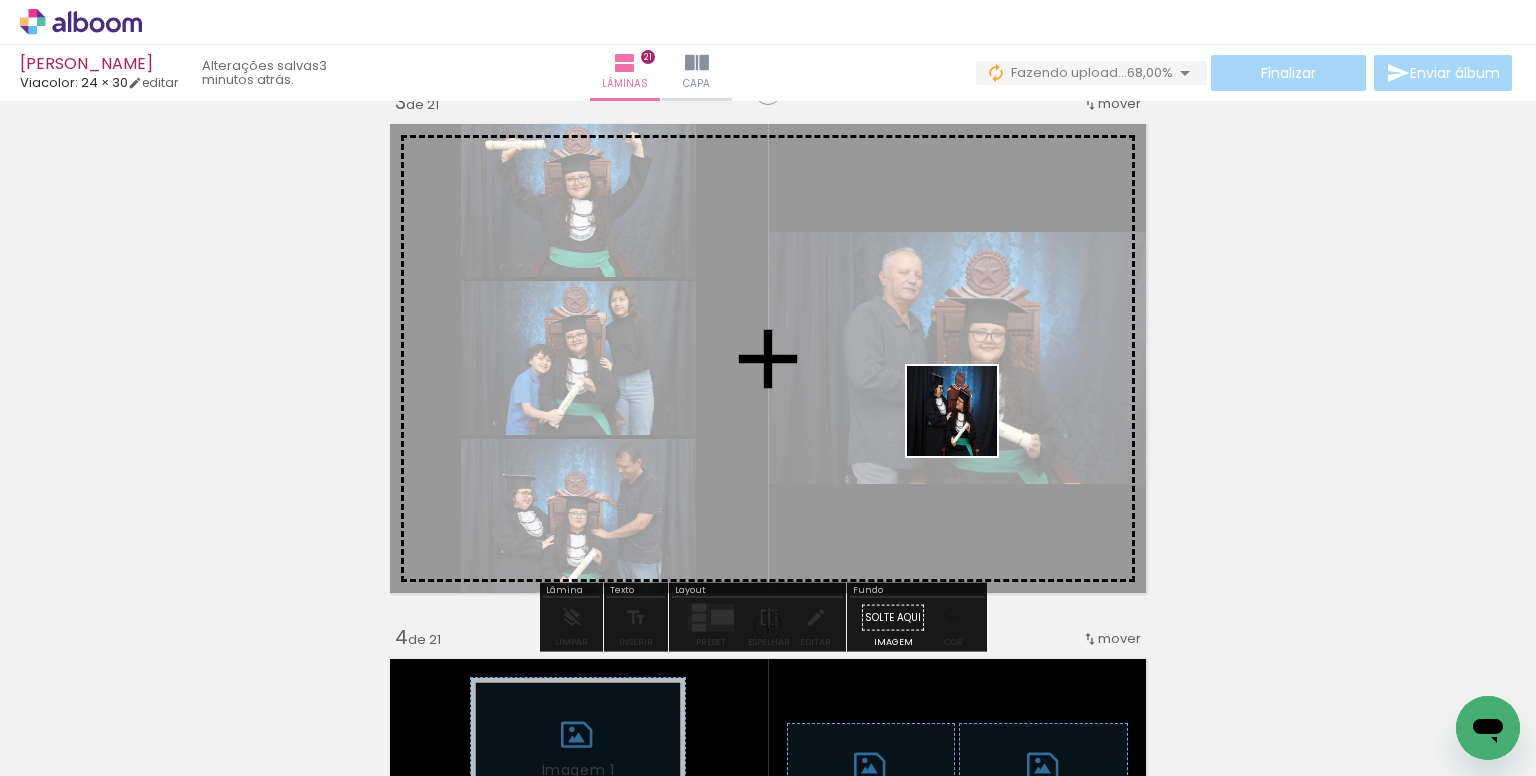 drag, startPoint x: 936, startPoint y: 720, endPoint x: 967, endPoint y: 425, distance: 296.62433 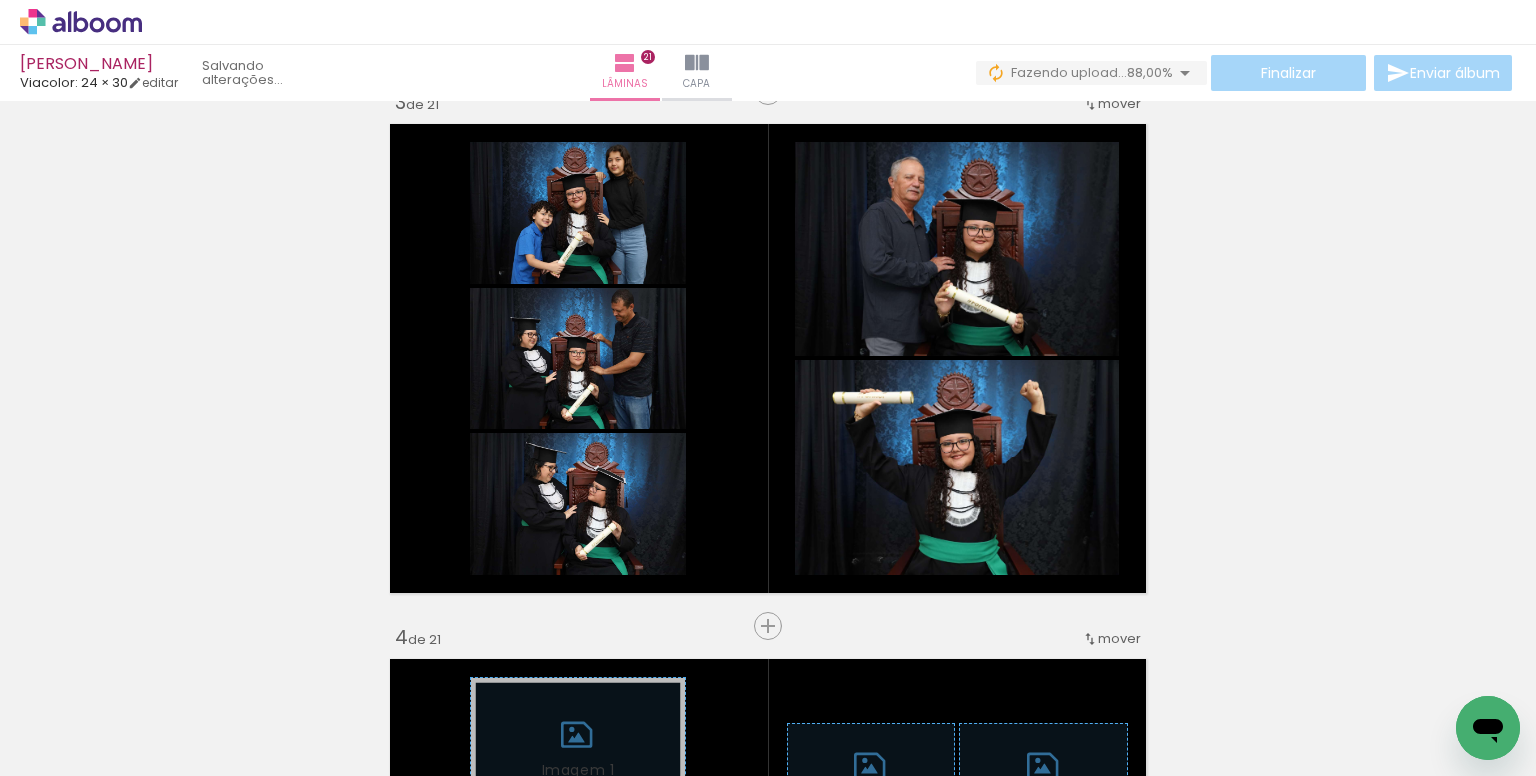 scroll, scrollTop: 0, scrollLeft: 8700, axis: horizontal 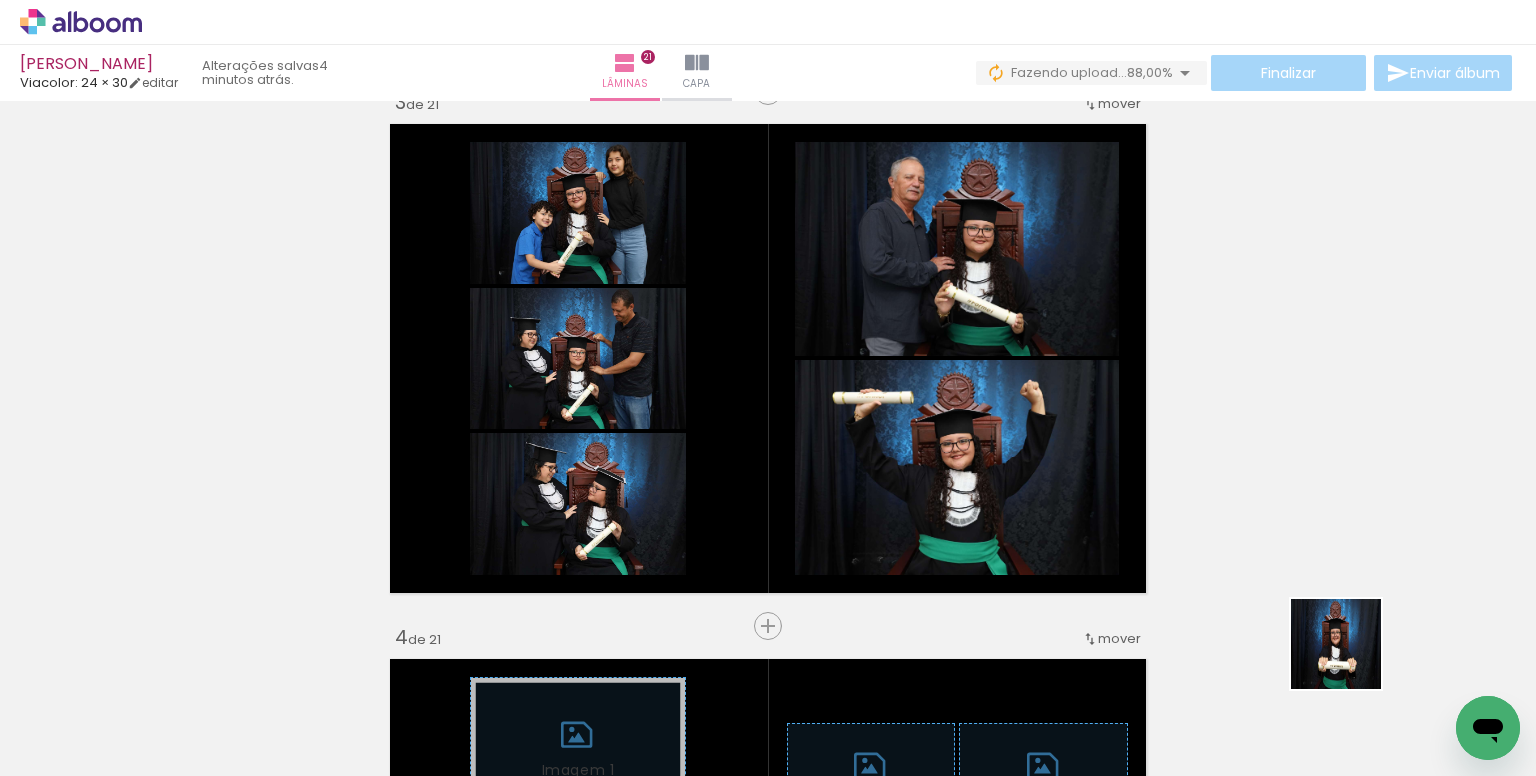 drag, startPoint x: 1379, startPoint y: 689, endPoint x: 1020, endPoint y: 444, distance: 434.63318 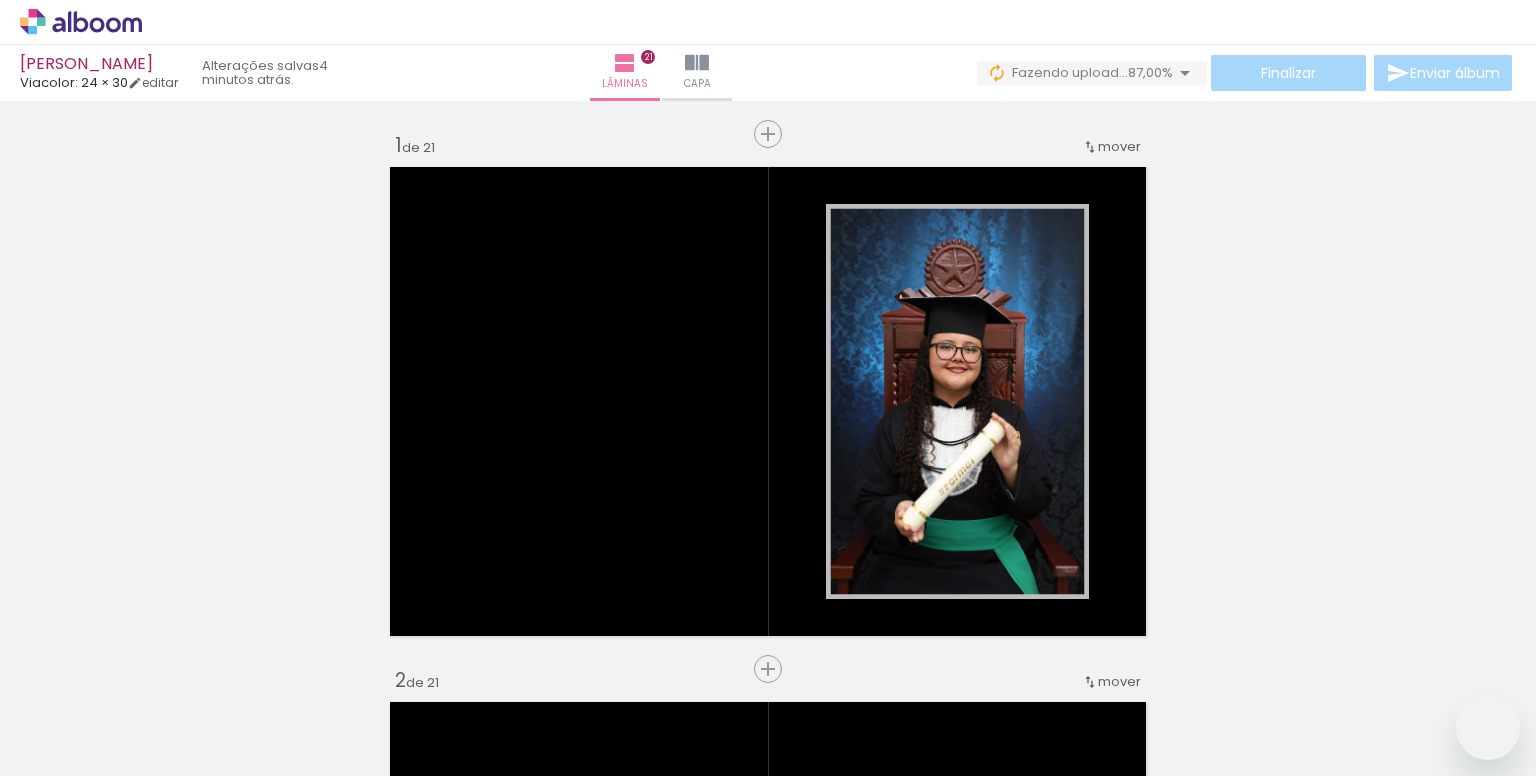 scroll, scrollTop: 0, scrollLeft: 0, axis: both 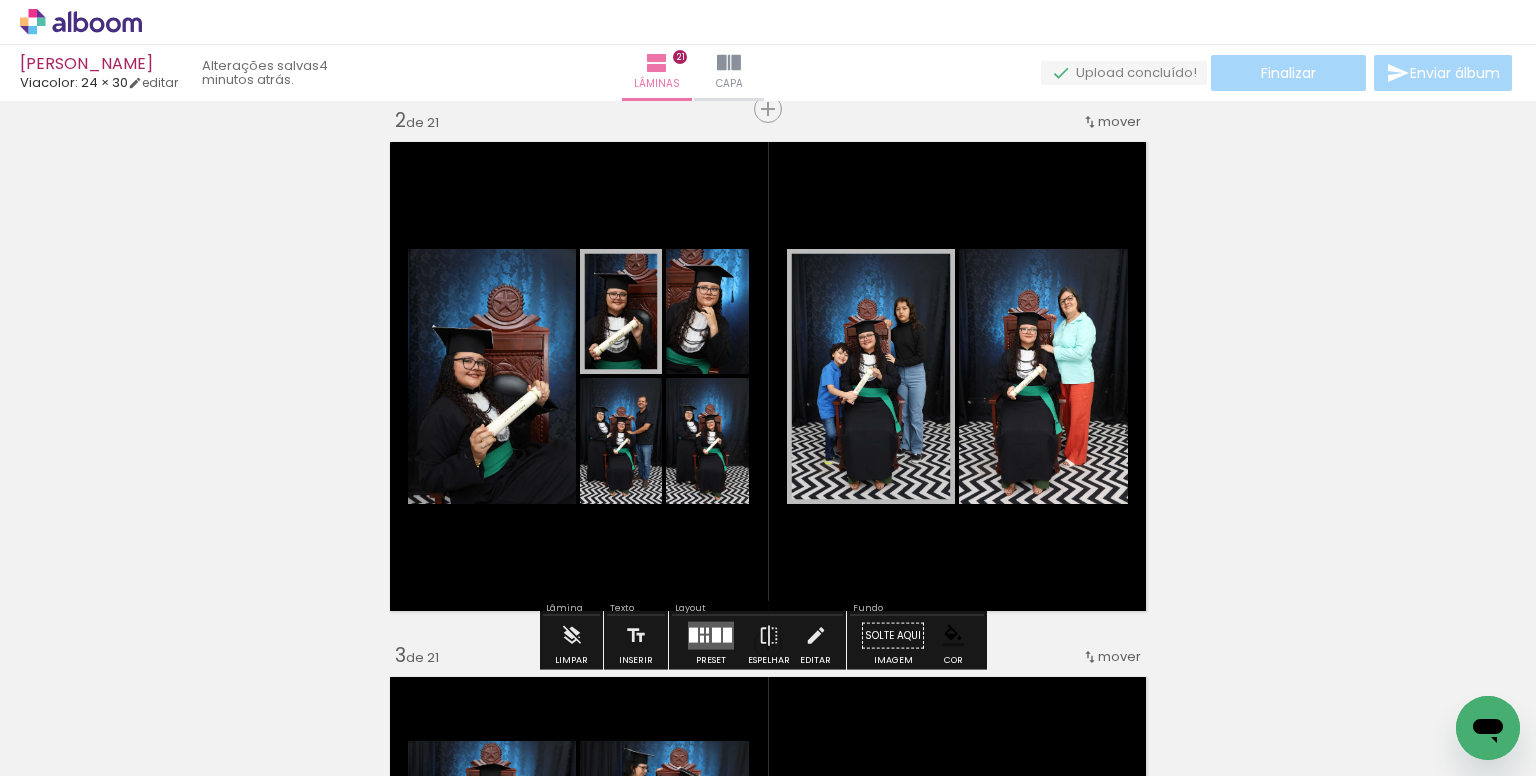 click at bounding box center (644, 334) 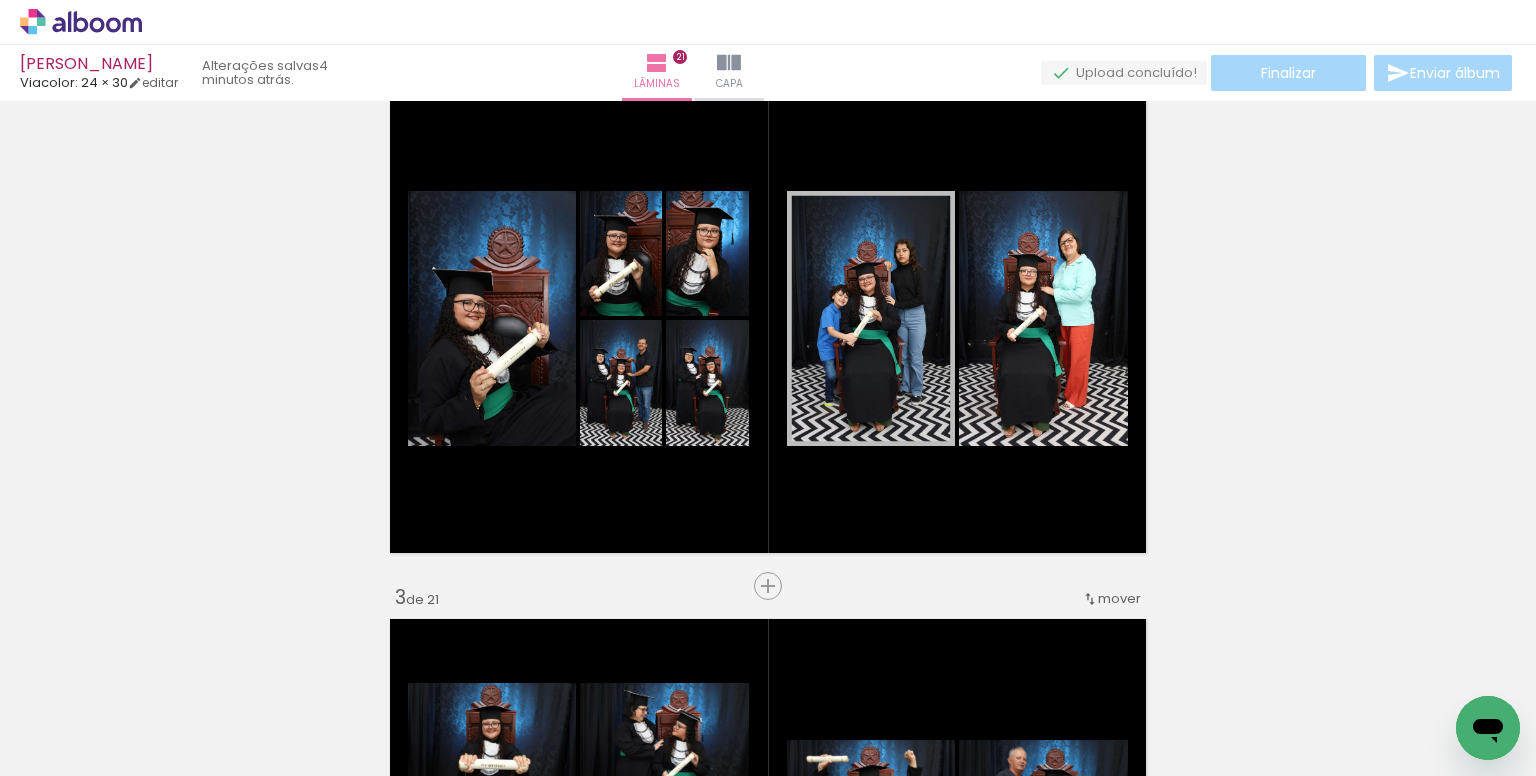 scroll, scrollTop: 591, scrollLeft: 0, axis: vertical 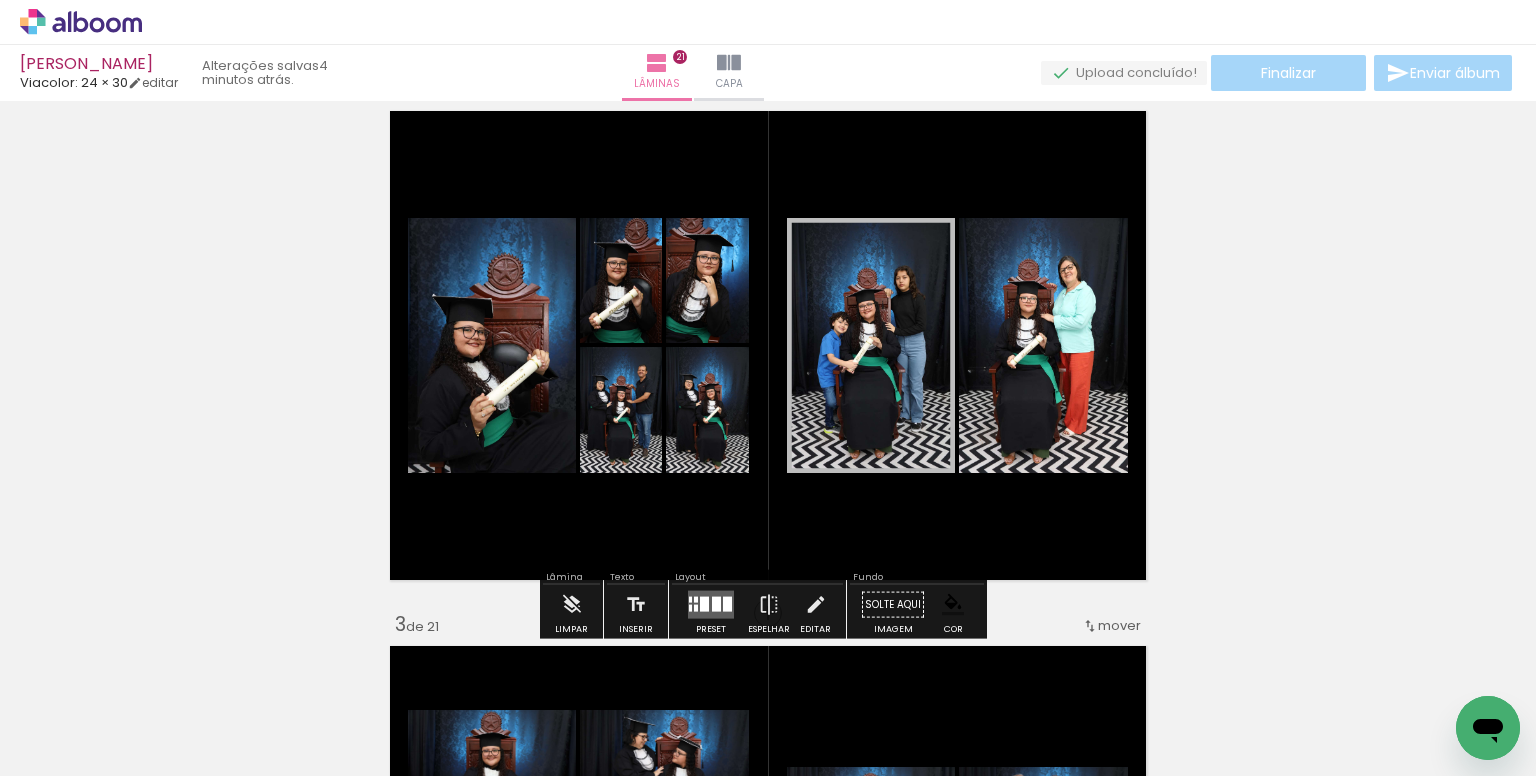 click at bounding box center [1023, 359] 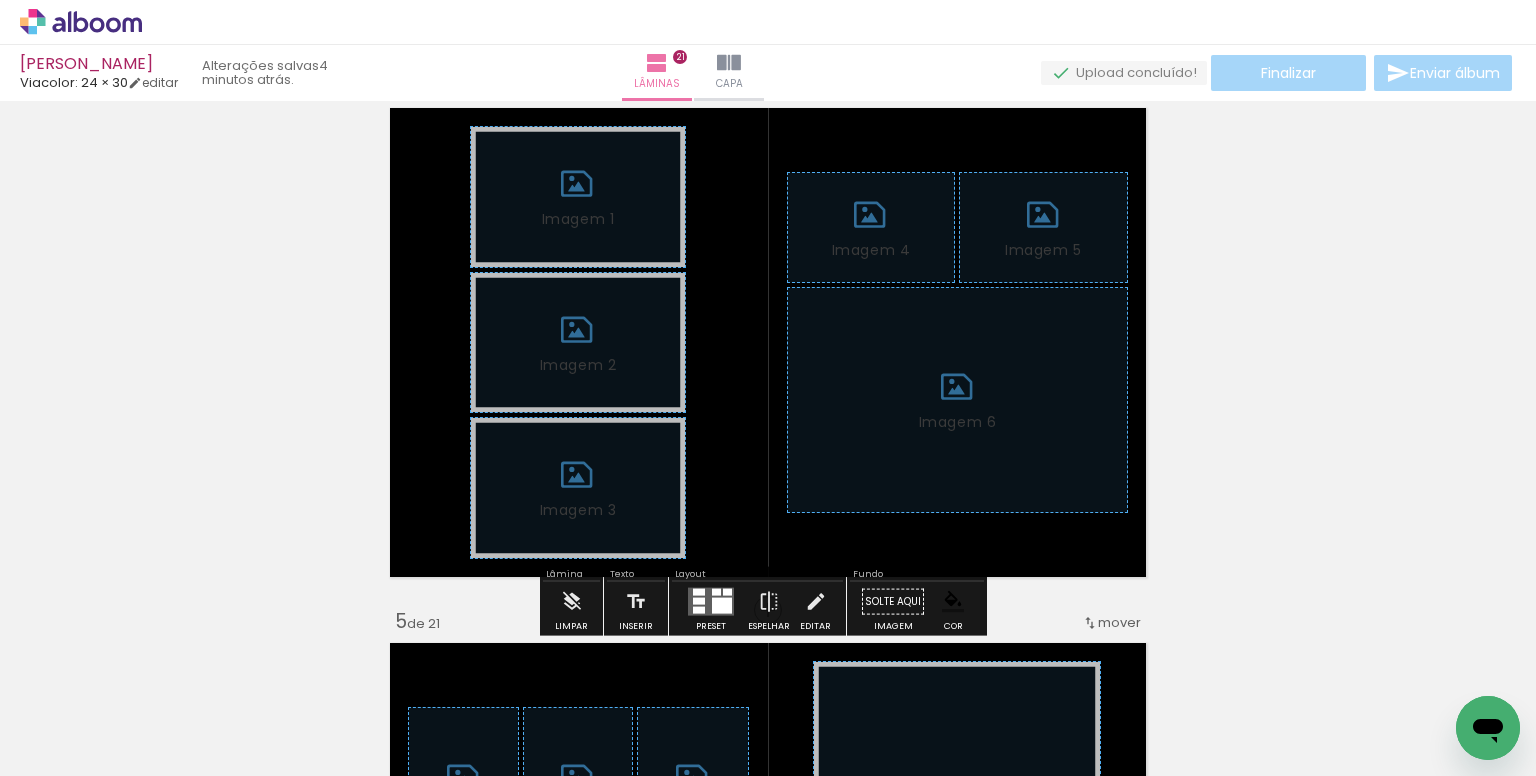 scroll, scrollTop: 1710, scrollLeft: 0, axis: vertical 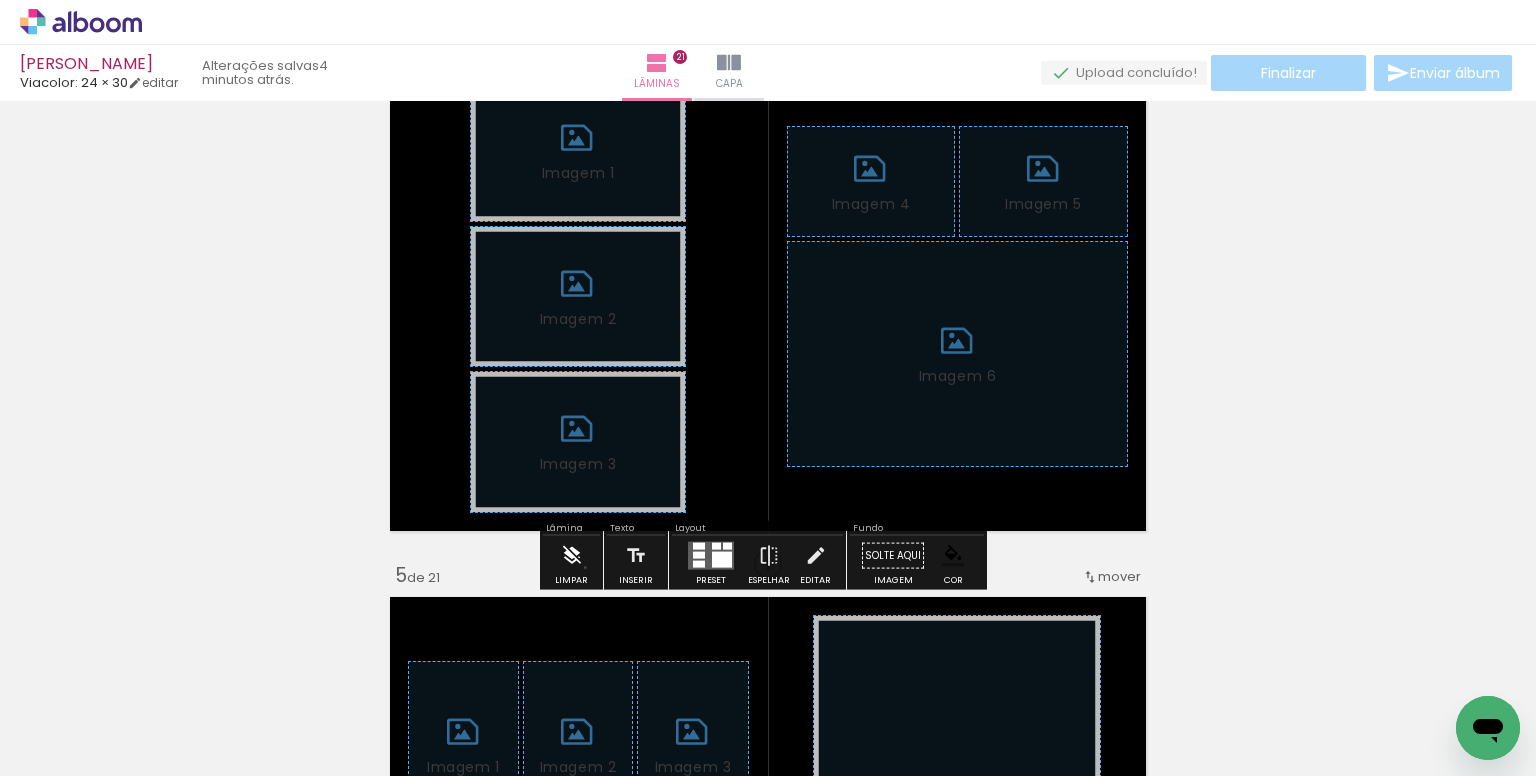 click on "Limpar" at bounding box center [571, 561] 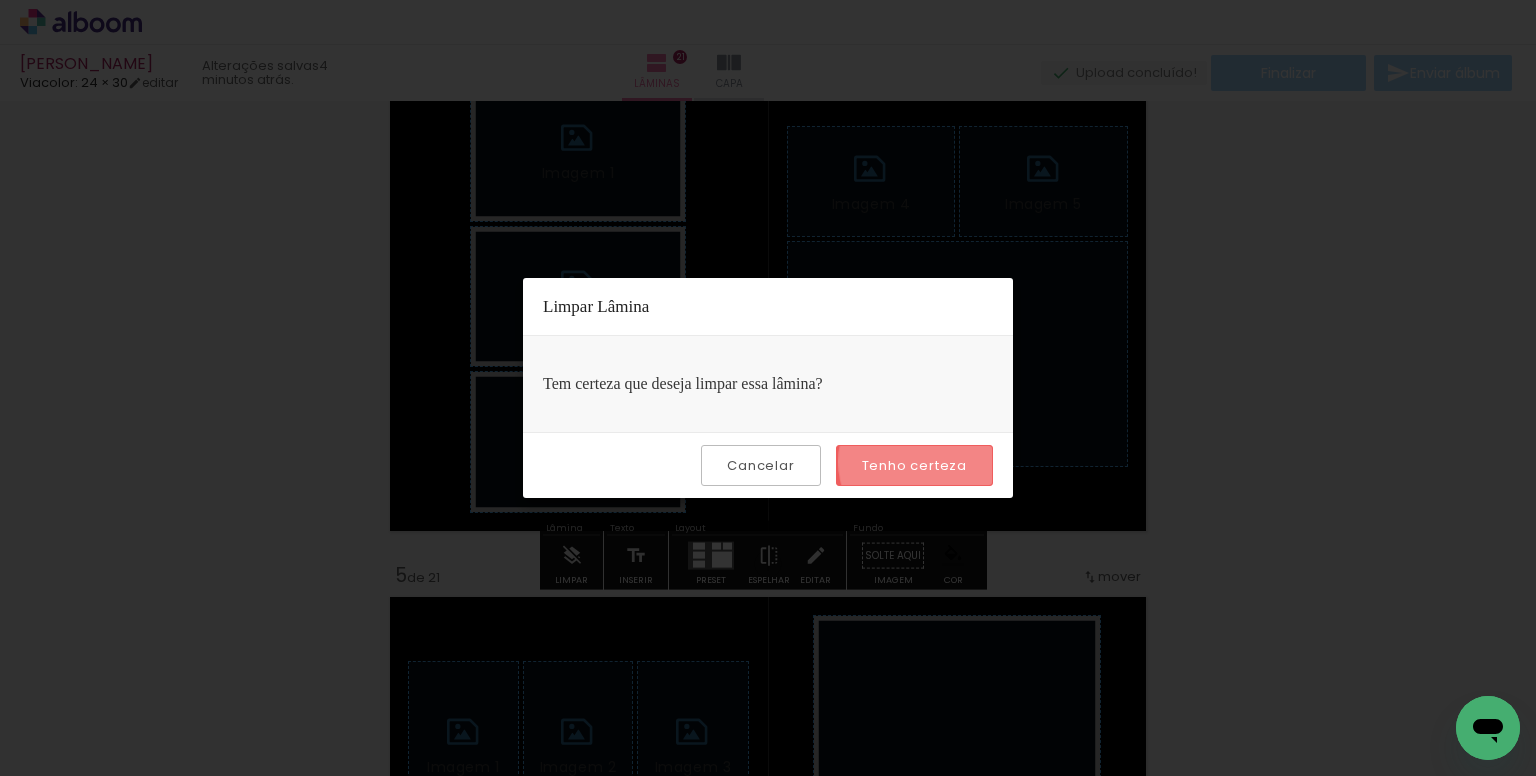 click on "Tenho certeza" at bounding box center (0, 0) 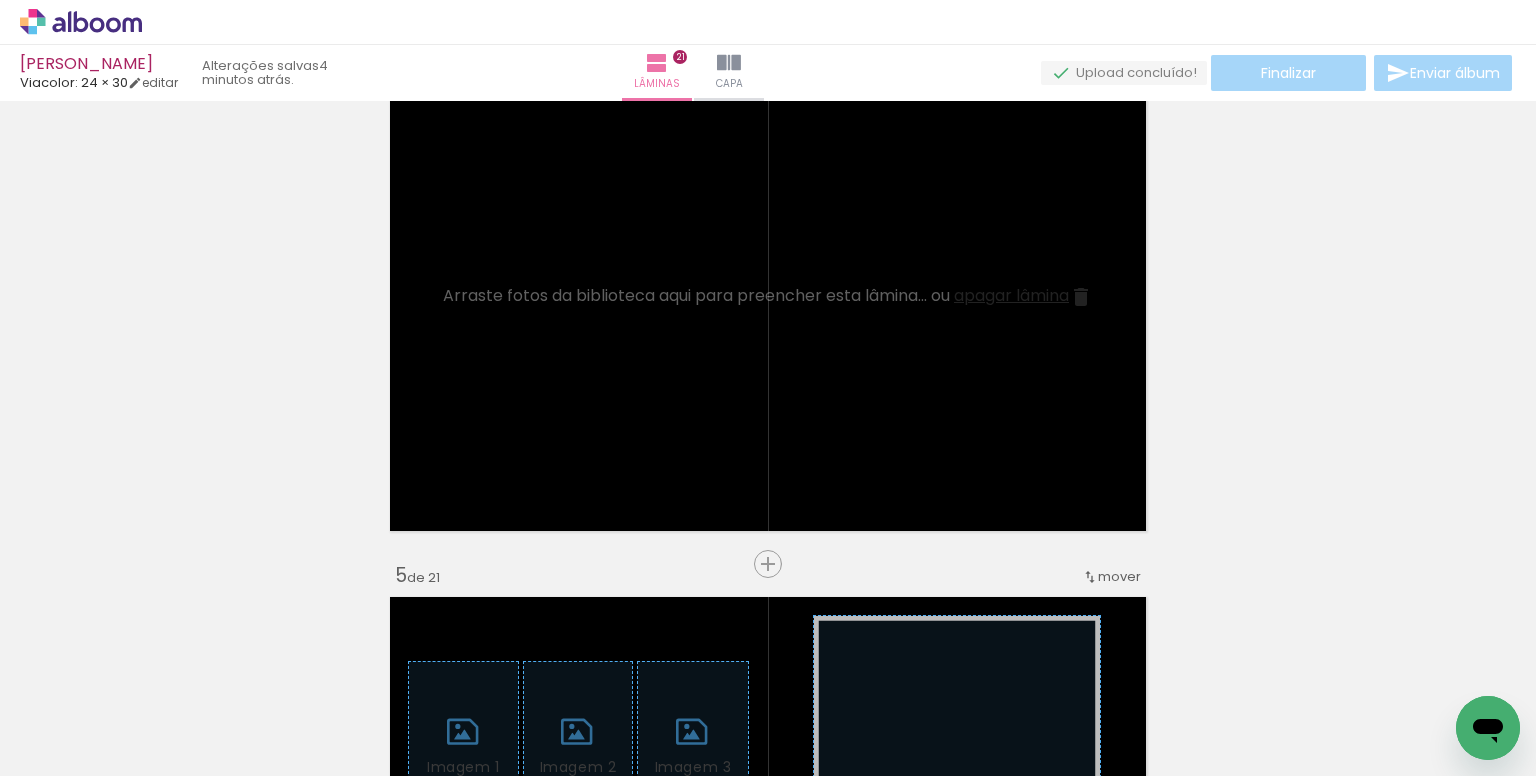 scroll, scrollTop: 0, scrollLeft: 0, axis: both 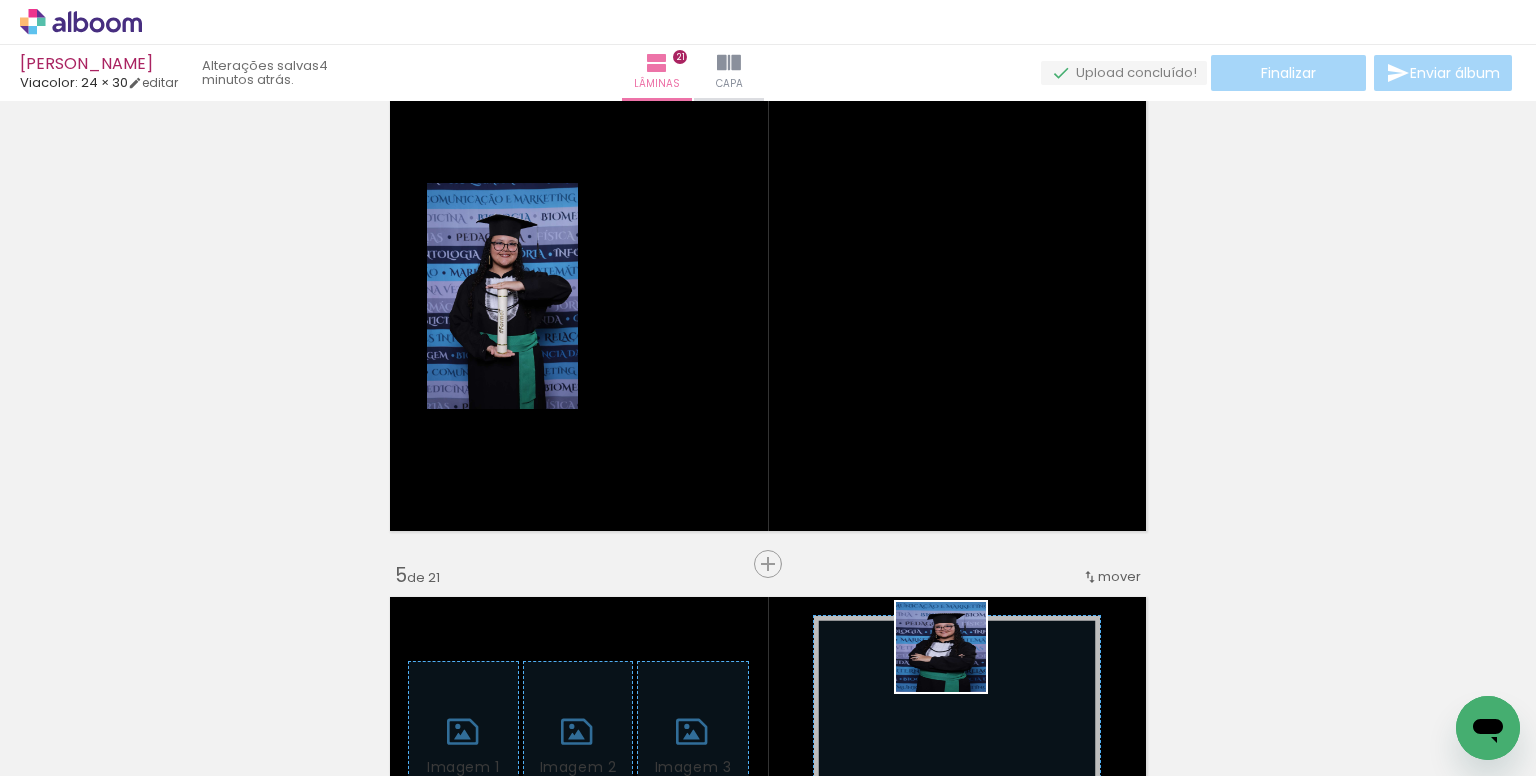 drag, startPoint x: 956, startPoint y: 732, endPoint x: 984, endPoint y: 269, distance: 463.8459 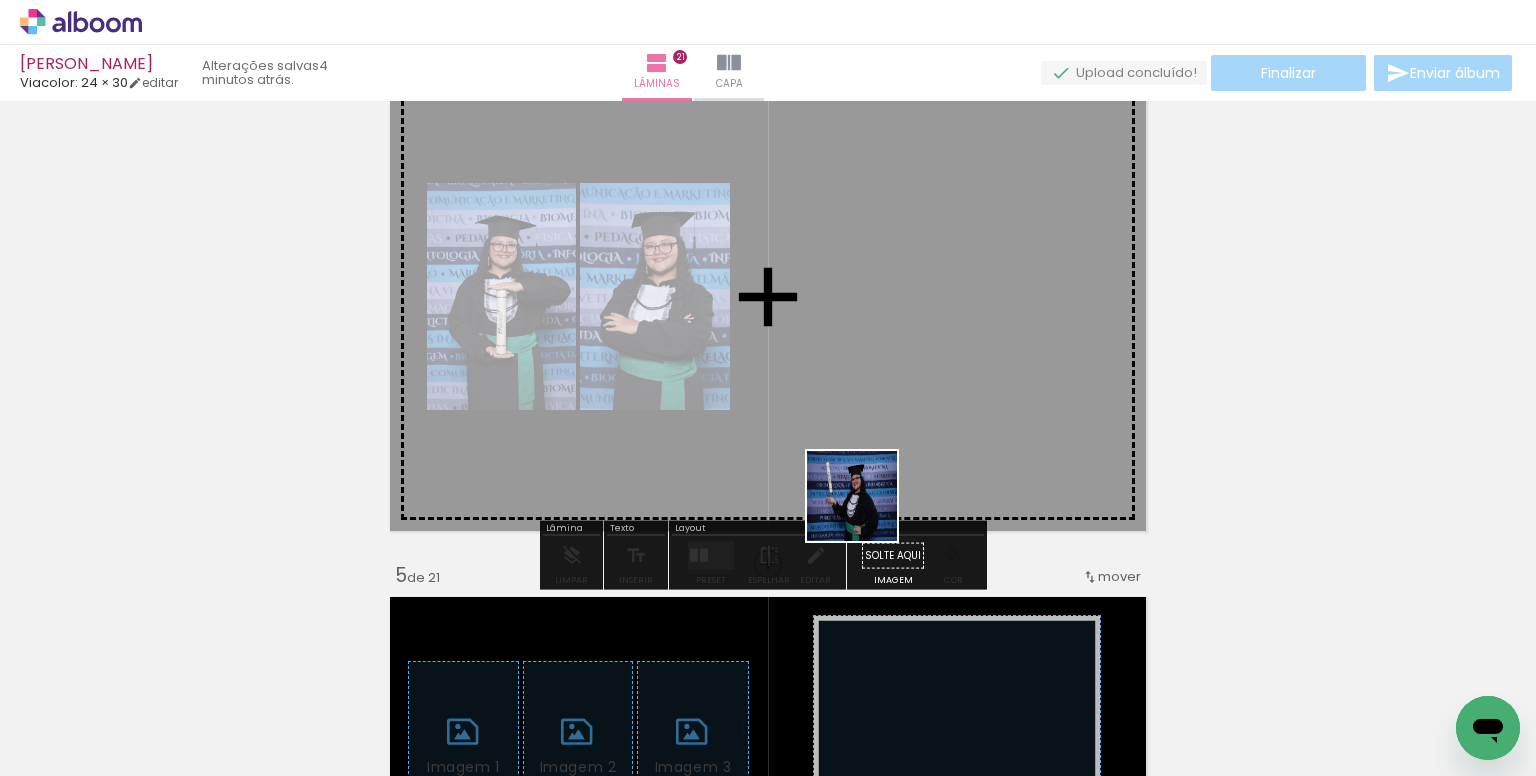 drag, startPoint x: 860, startPoint y: 688, endPoint x: 868, endPoint y: 510, distance: 178.17969 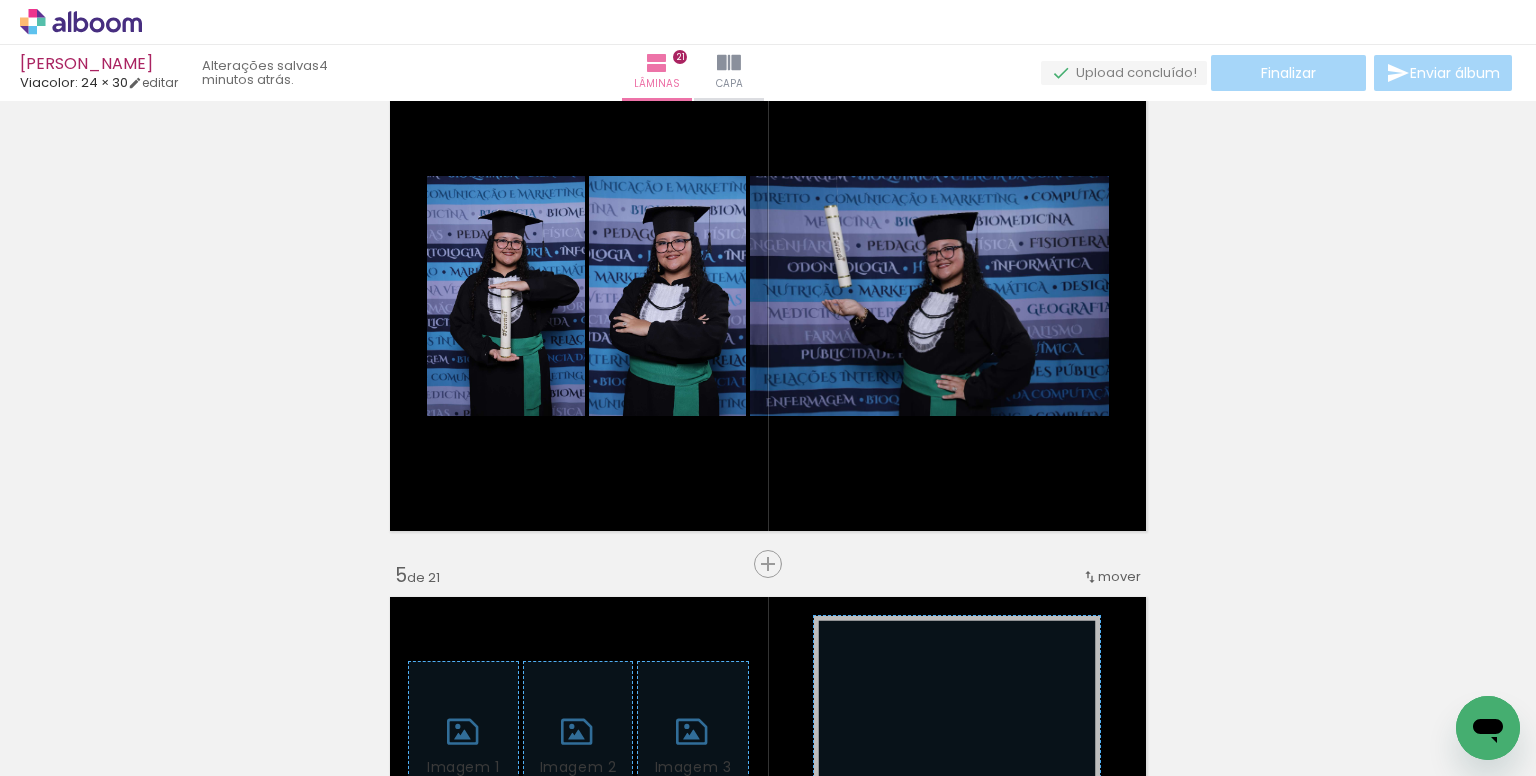 scroll, scrollTop: 0, scrollLeft: 1450, axis: horizontal 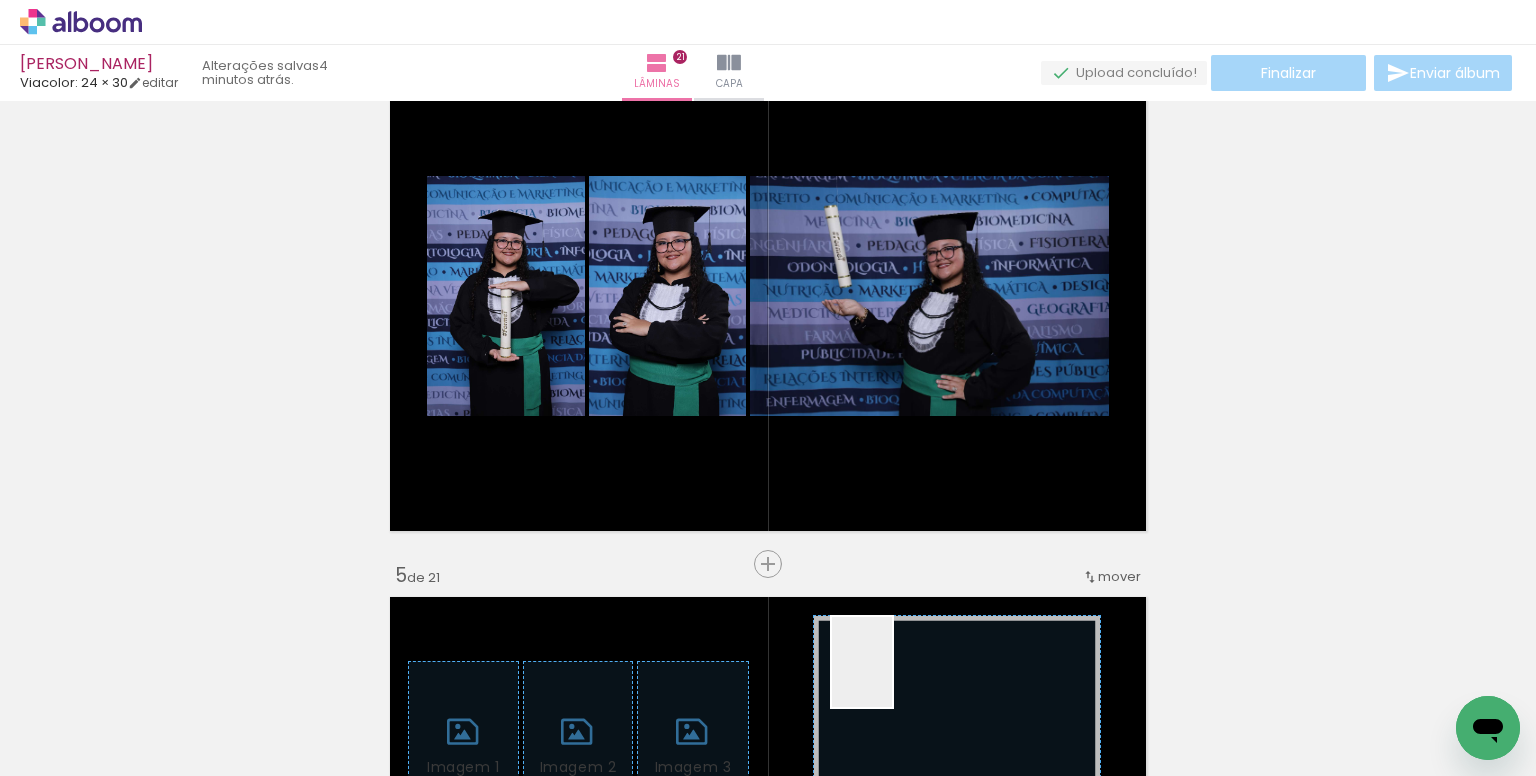 drag, startPoint x: 893, startPoint y: 695, endPoint x: 884, endPoint y: 491, distance: 204.19843 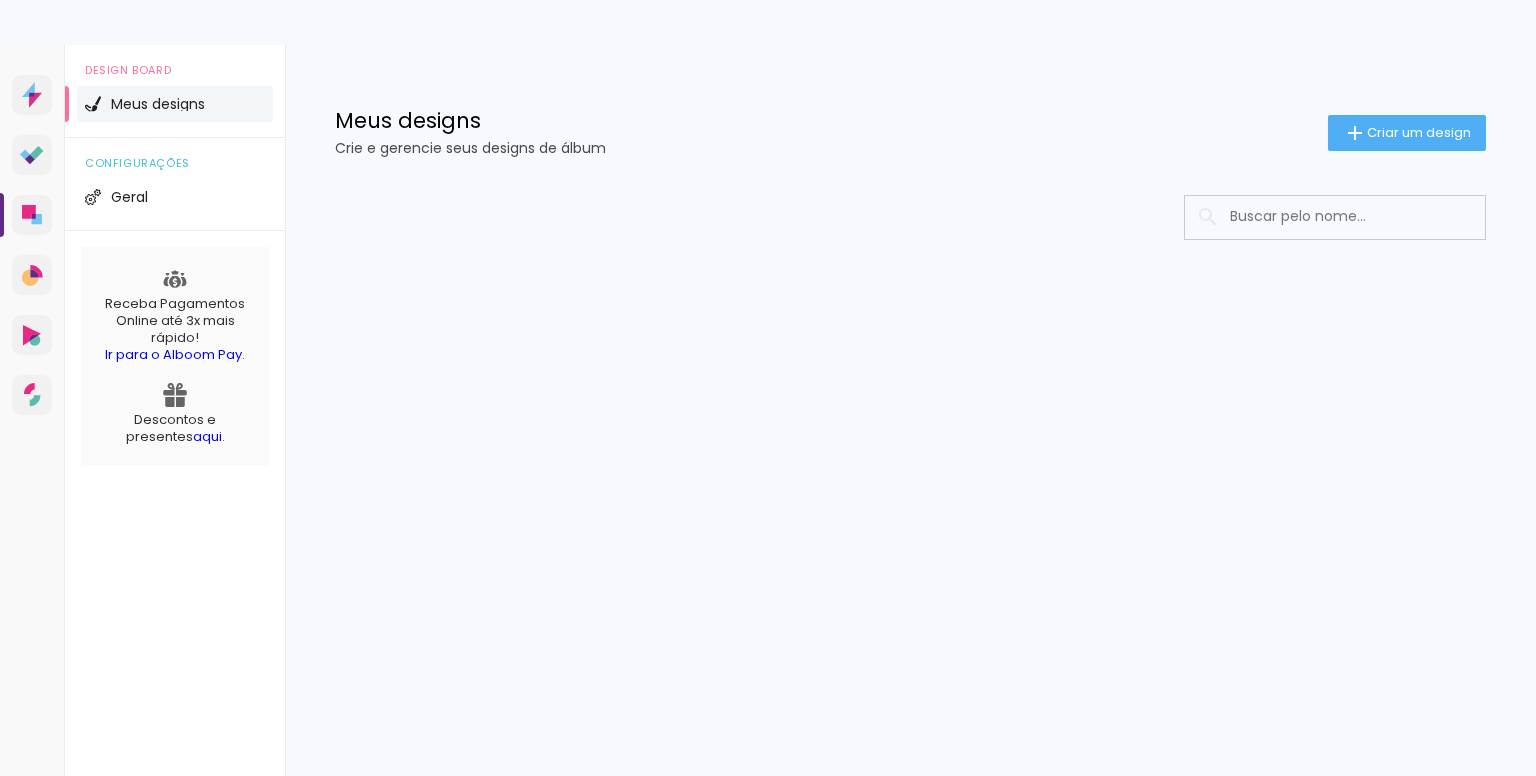 scroll, scrollTop: 0, scrollLeft: 0, axis: both 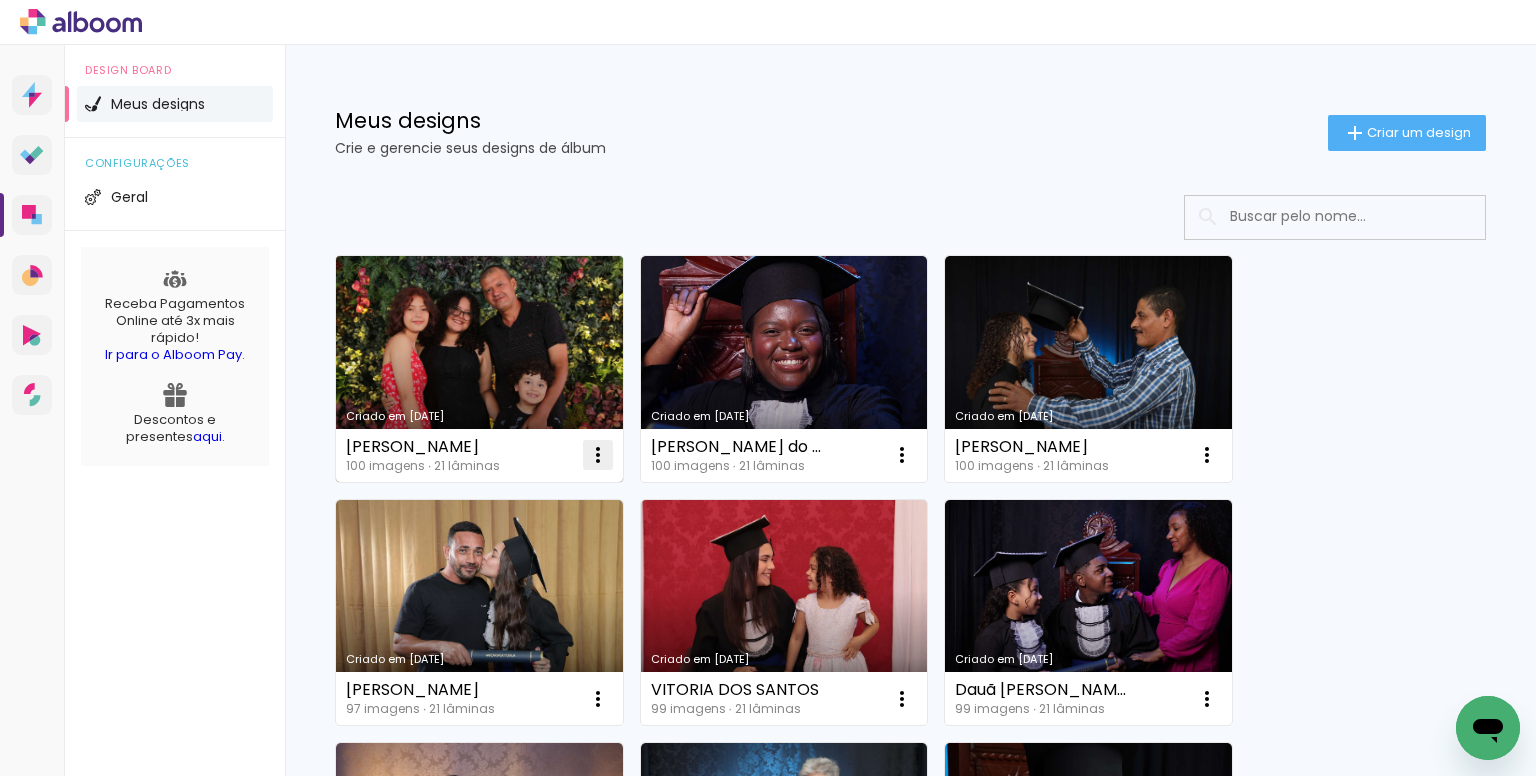 click at bounding box center [598, 455] 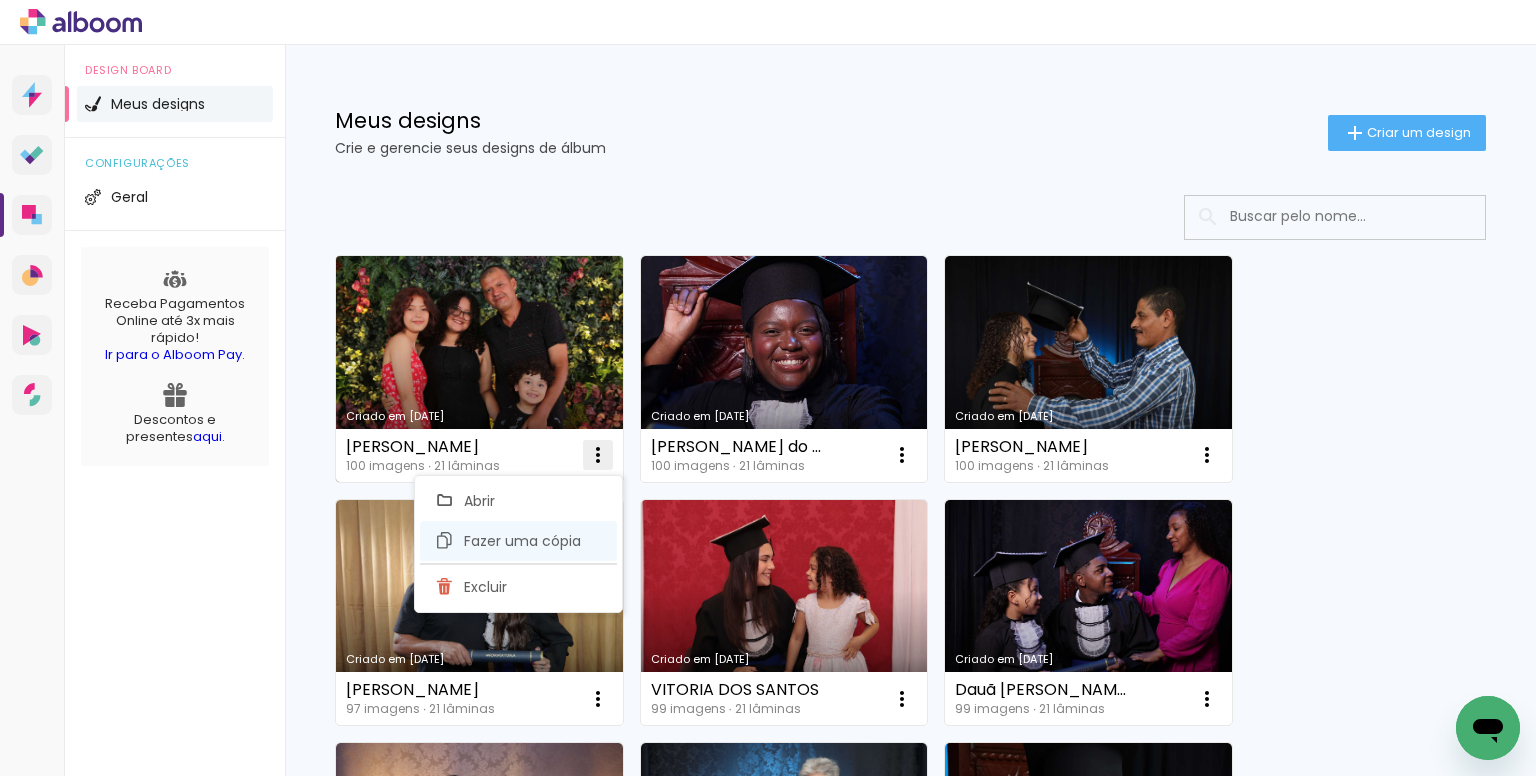 click on "Fazer uma cópia" 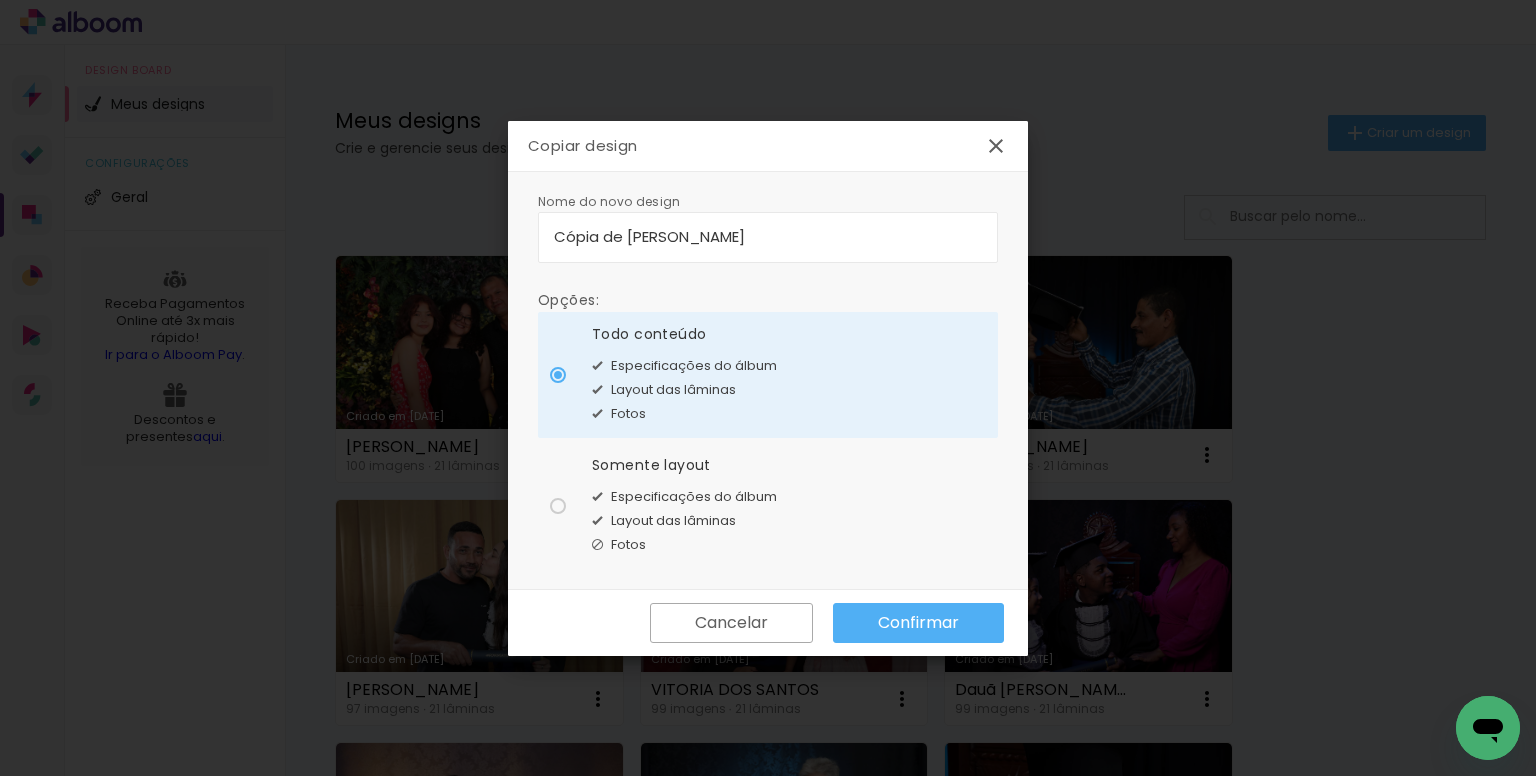 click on "Cópia de [PERSON_NAME]" at bounding box center [768, 236] 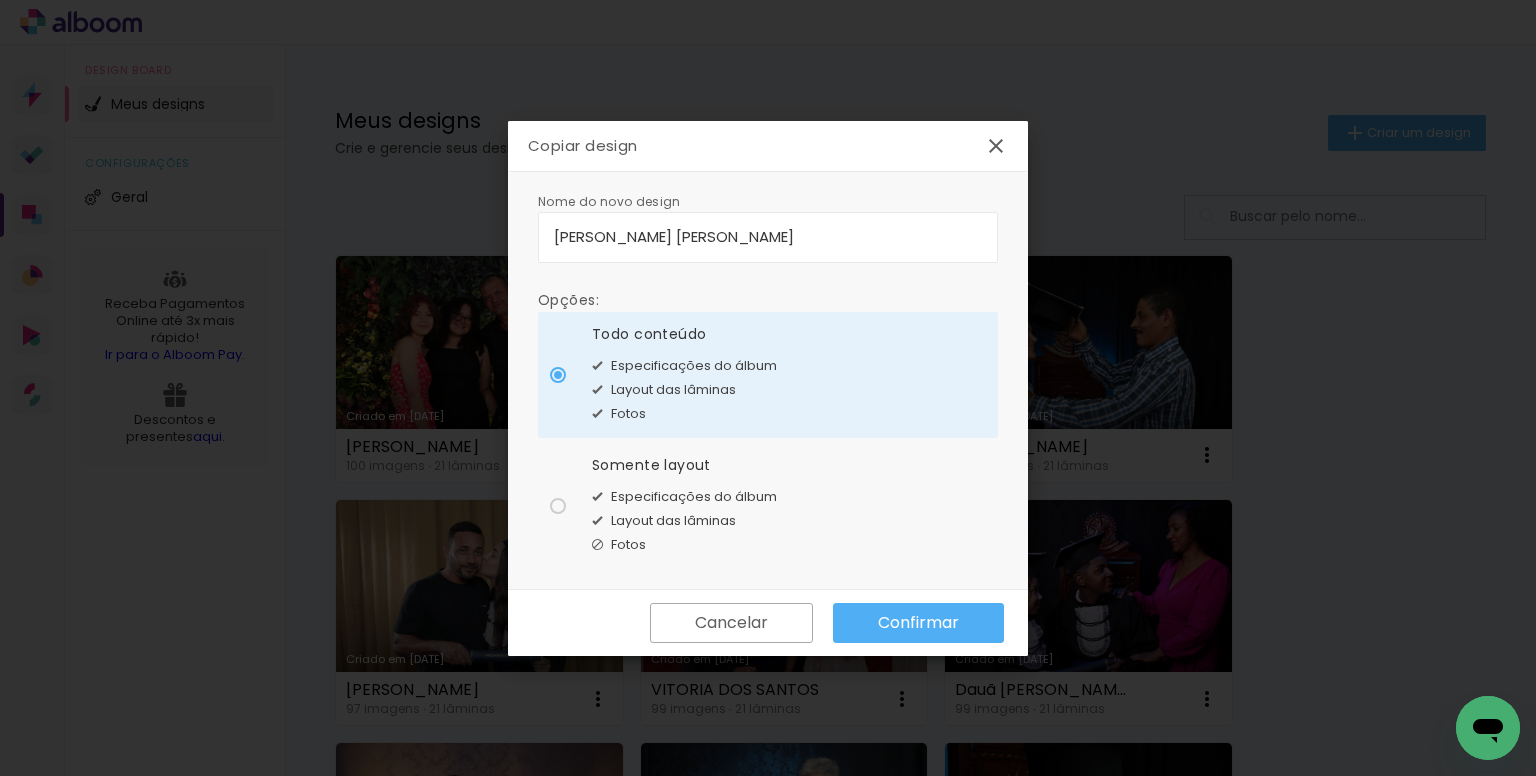 type on "Gusatavo oliveira Leite Paiva" 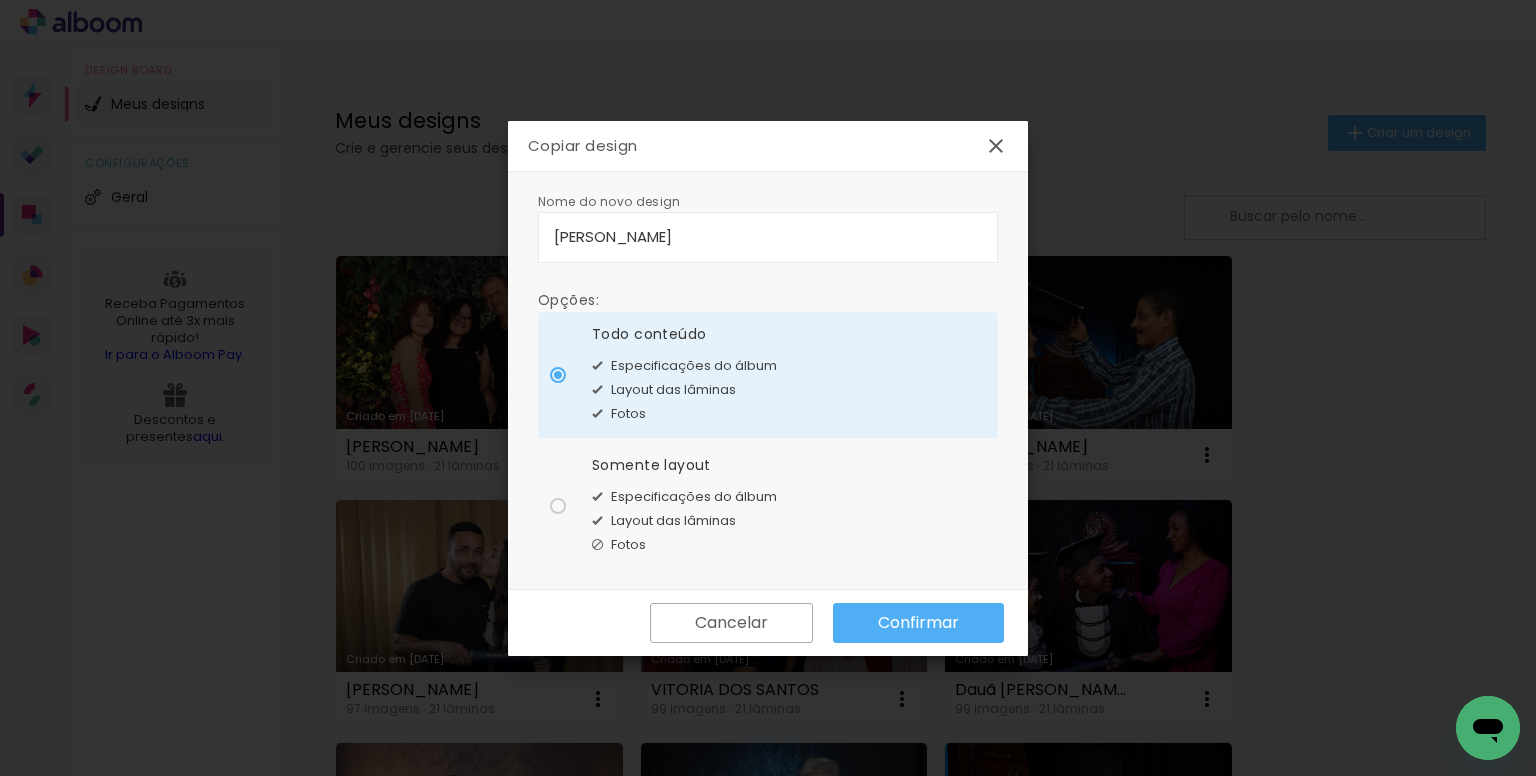 type on "[PERSON_NAME]" 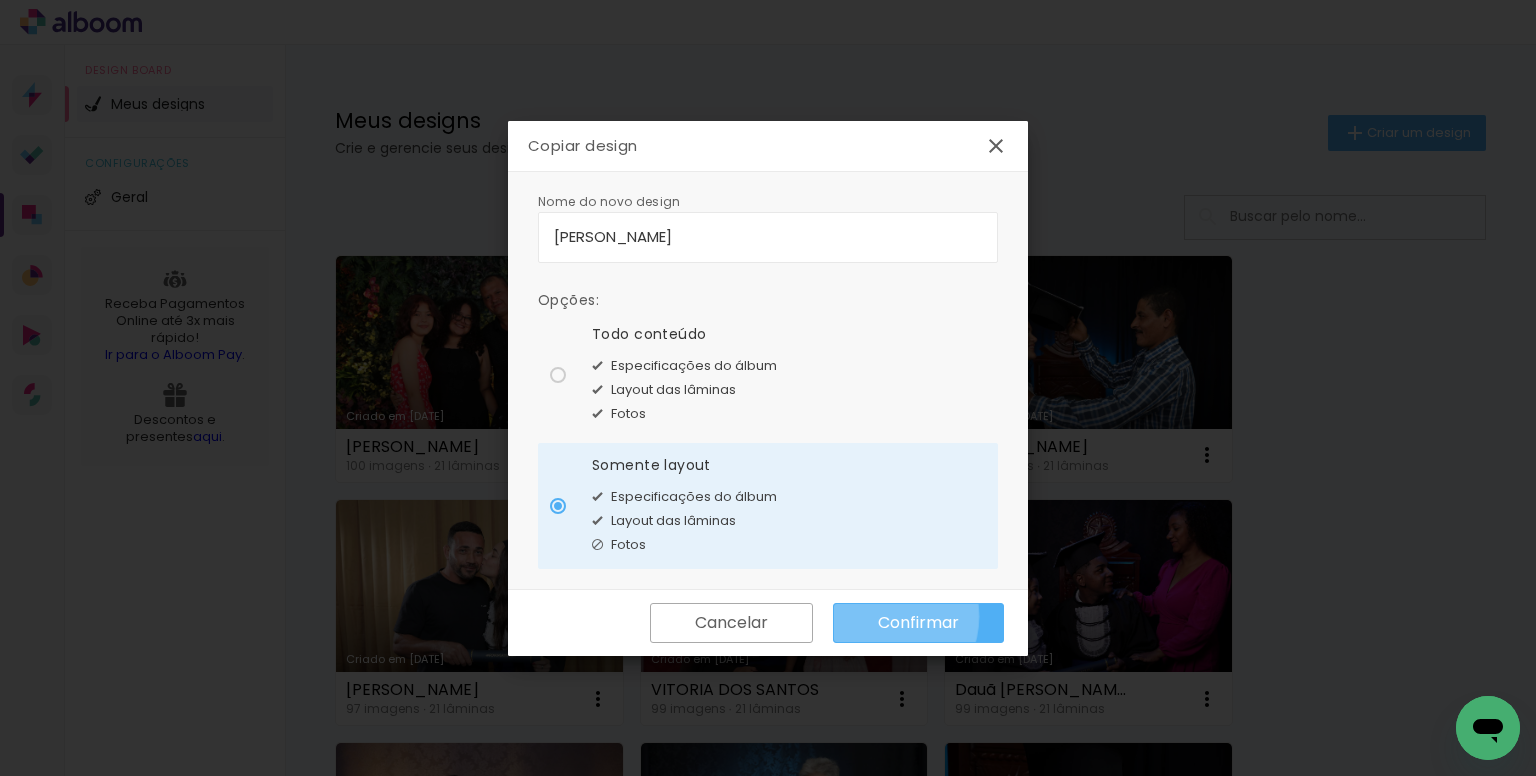 click on "Confirmar" at bounding box center [918, 623] 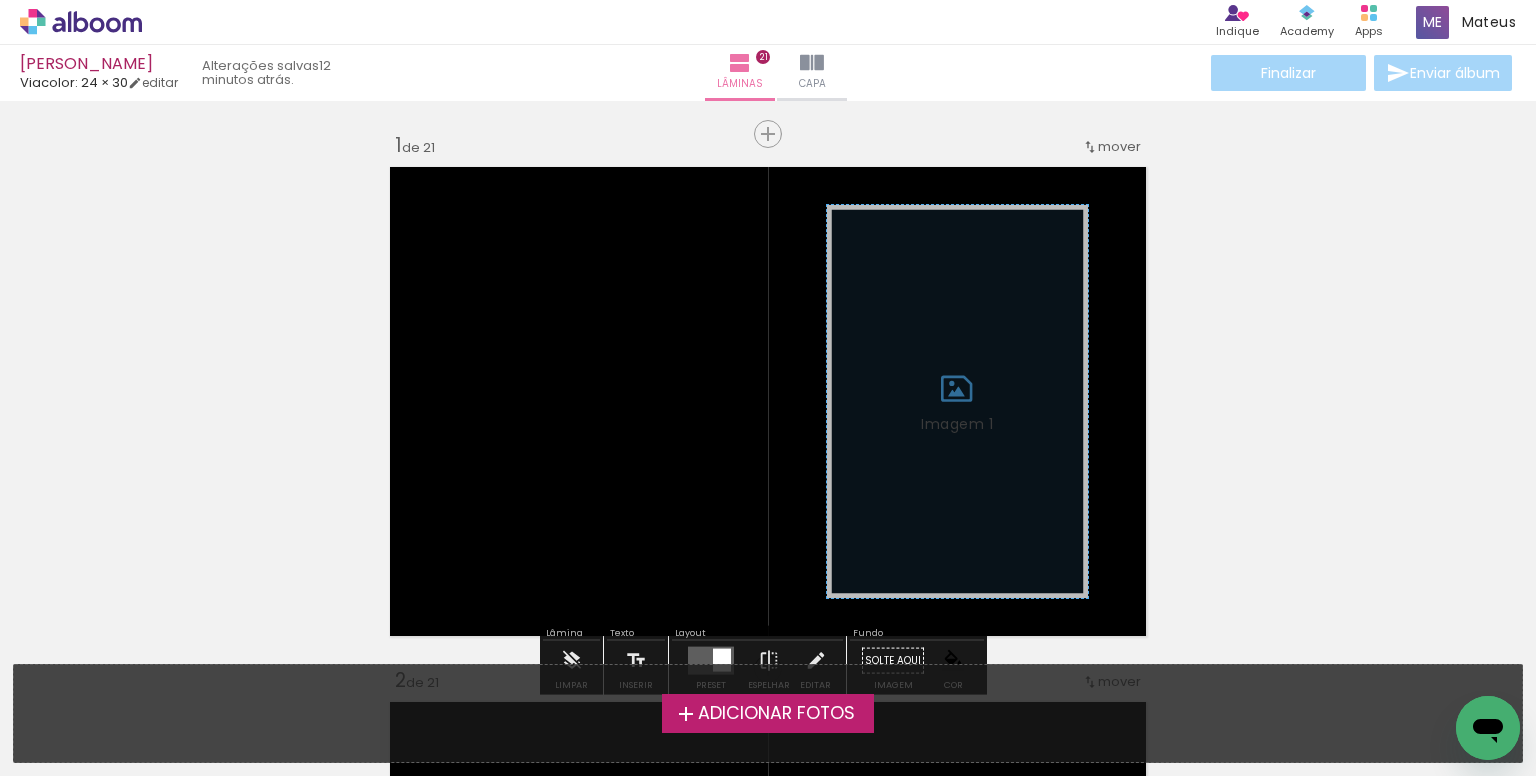 click on "Adicionar Fotos Solte suas fotos aqui..." at bounding box center [768, 713] 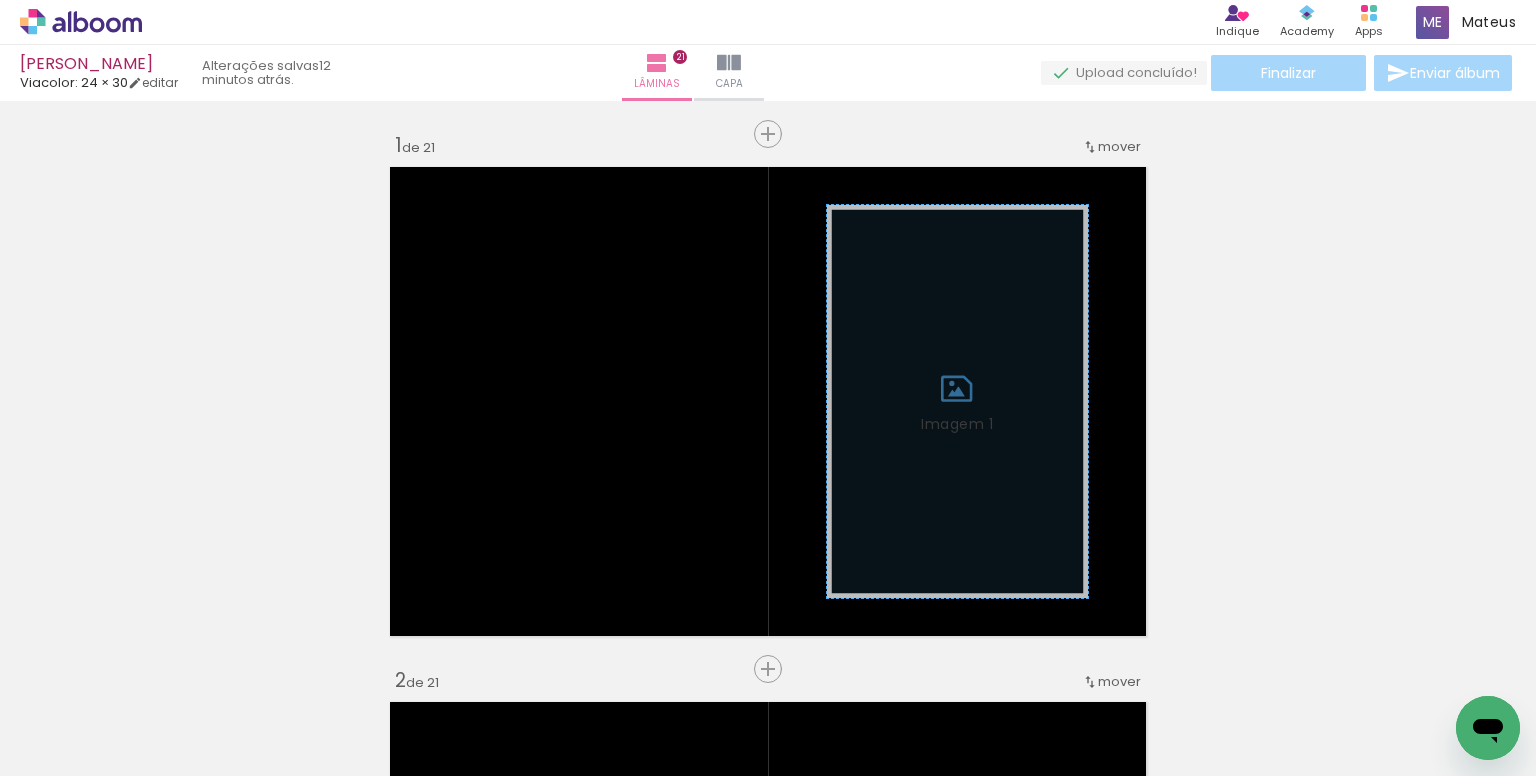 scroll, scrollTop: 21, scrollLeft: 0, axis: vertical 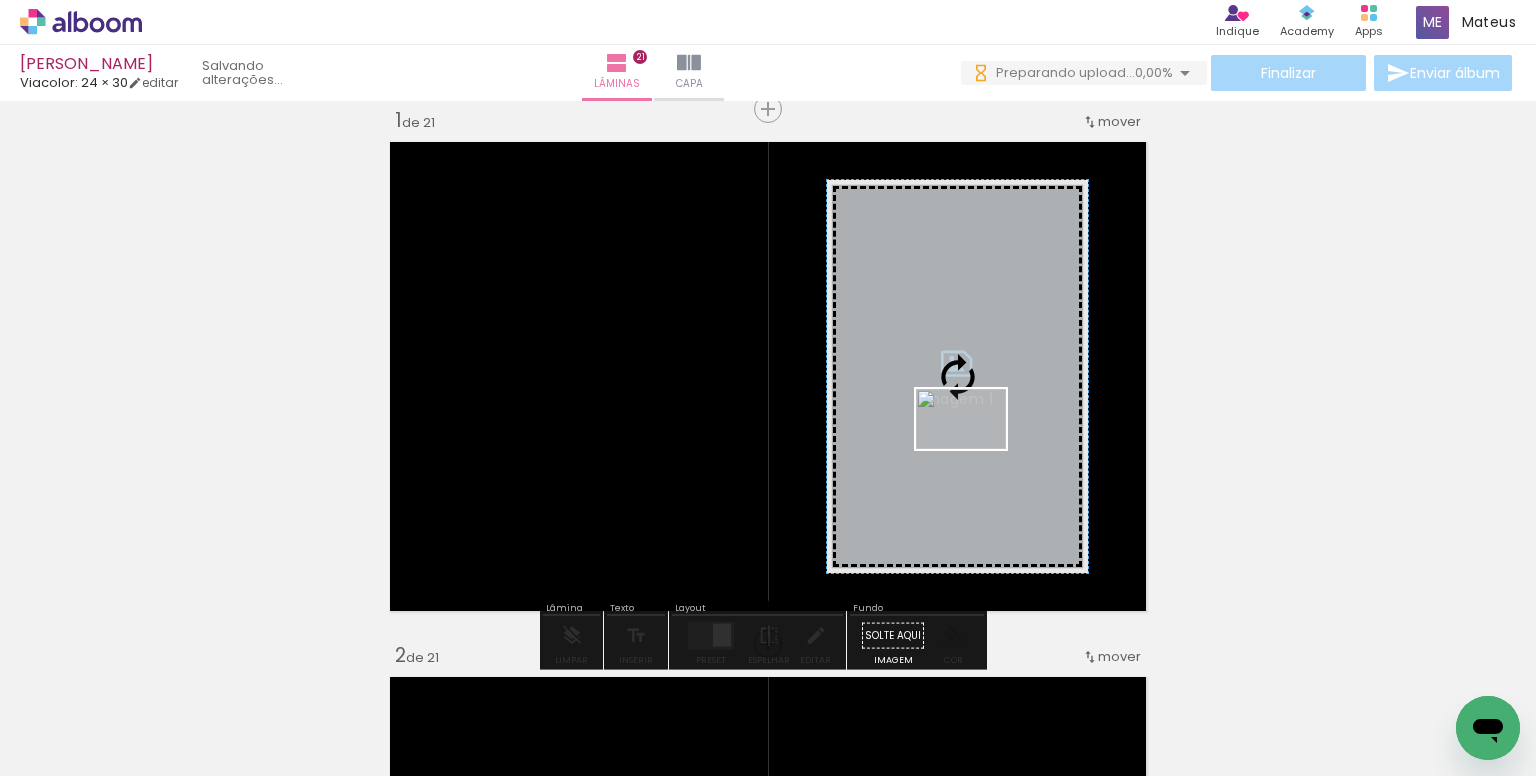 drag, startPoint x: 1452, startPoint y: 703, endPoint x: 976, endPoint y: 449, distance: 539.5294 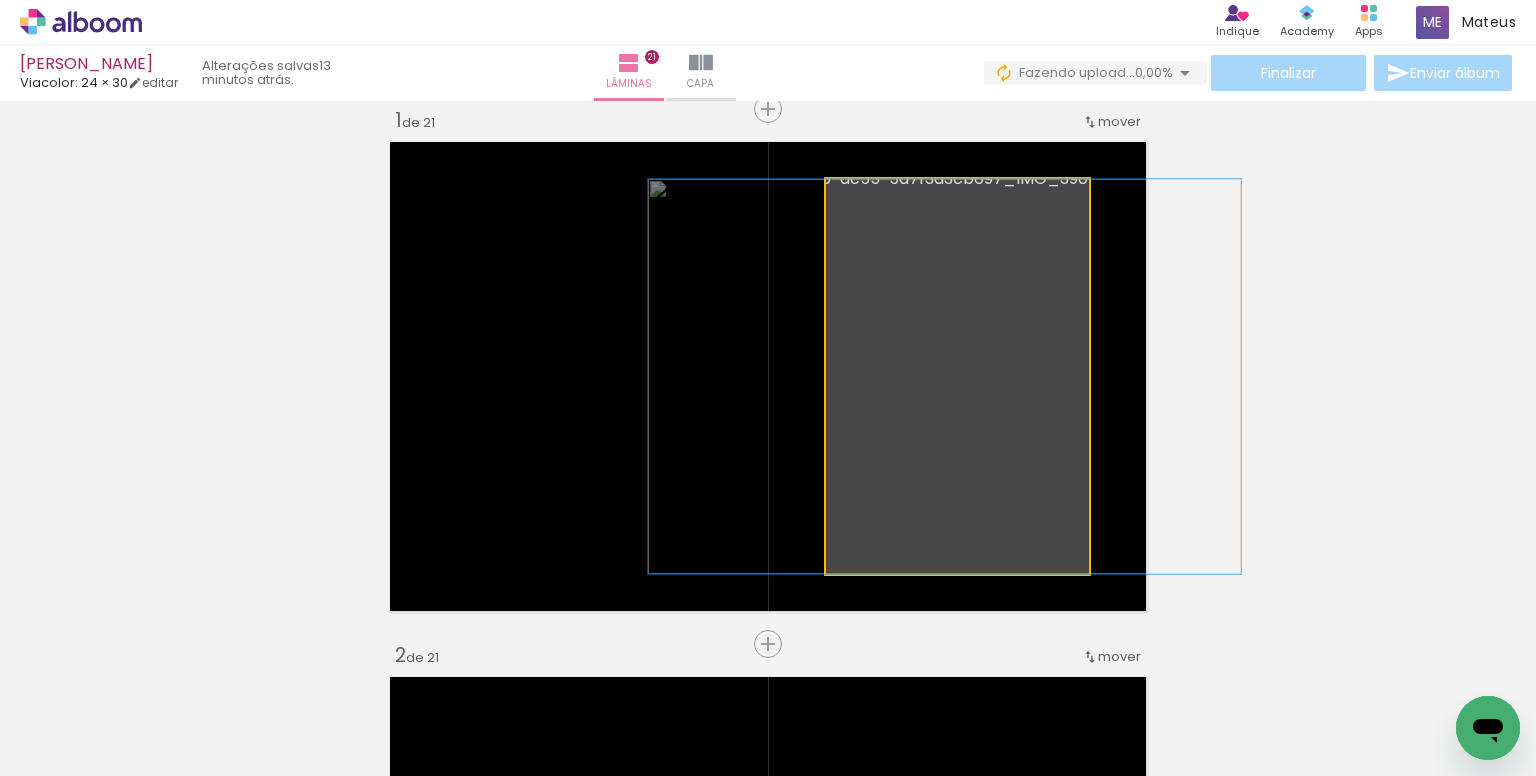 drag, startPoint x: 997, startPoint y: 328, endPoint x: 984, endPoint y: 329, distance: 13.038404 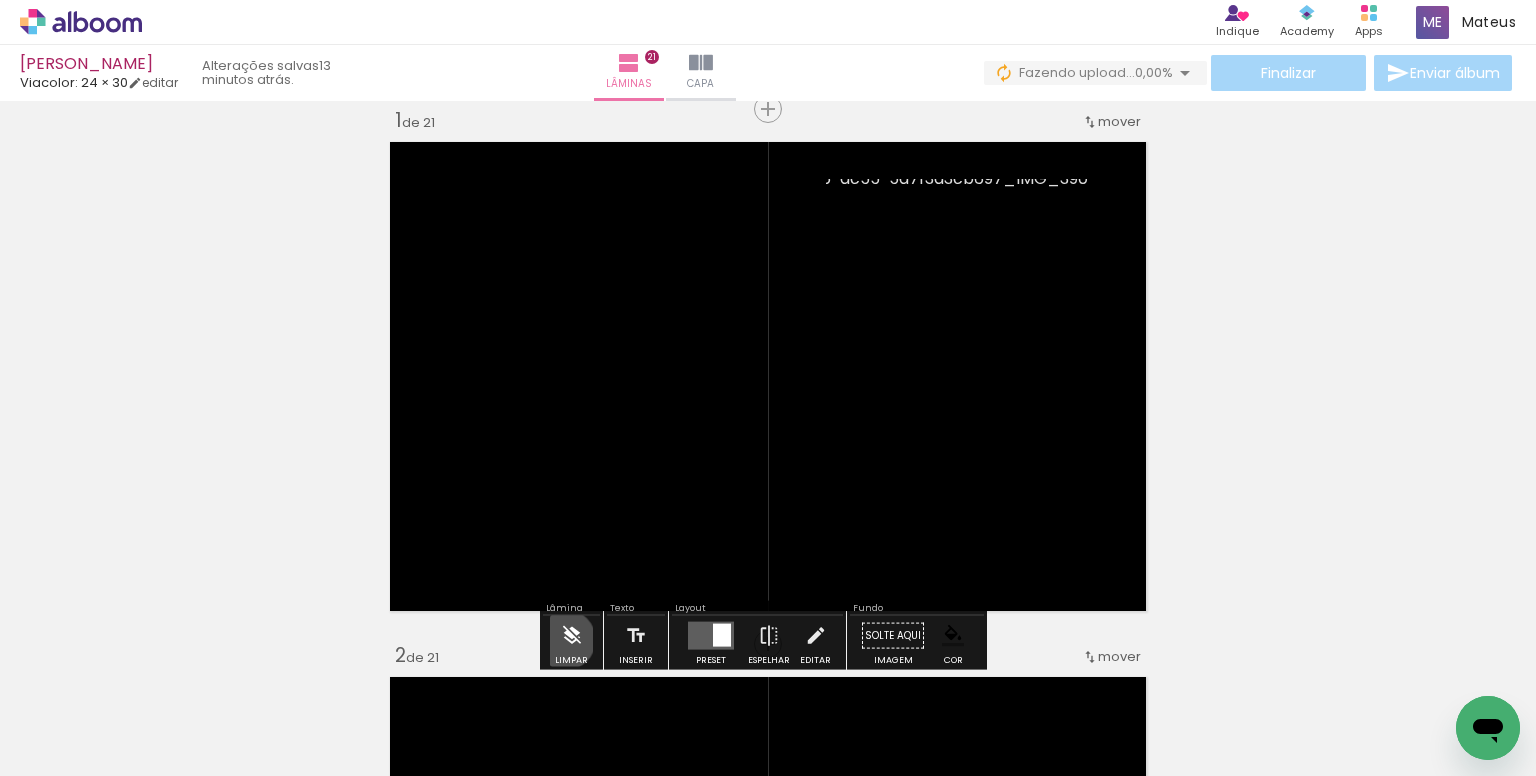 click at bounding box center [572, 636] 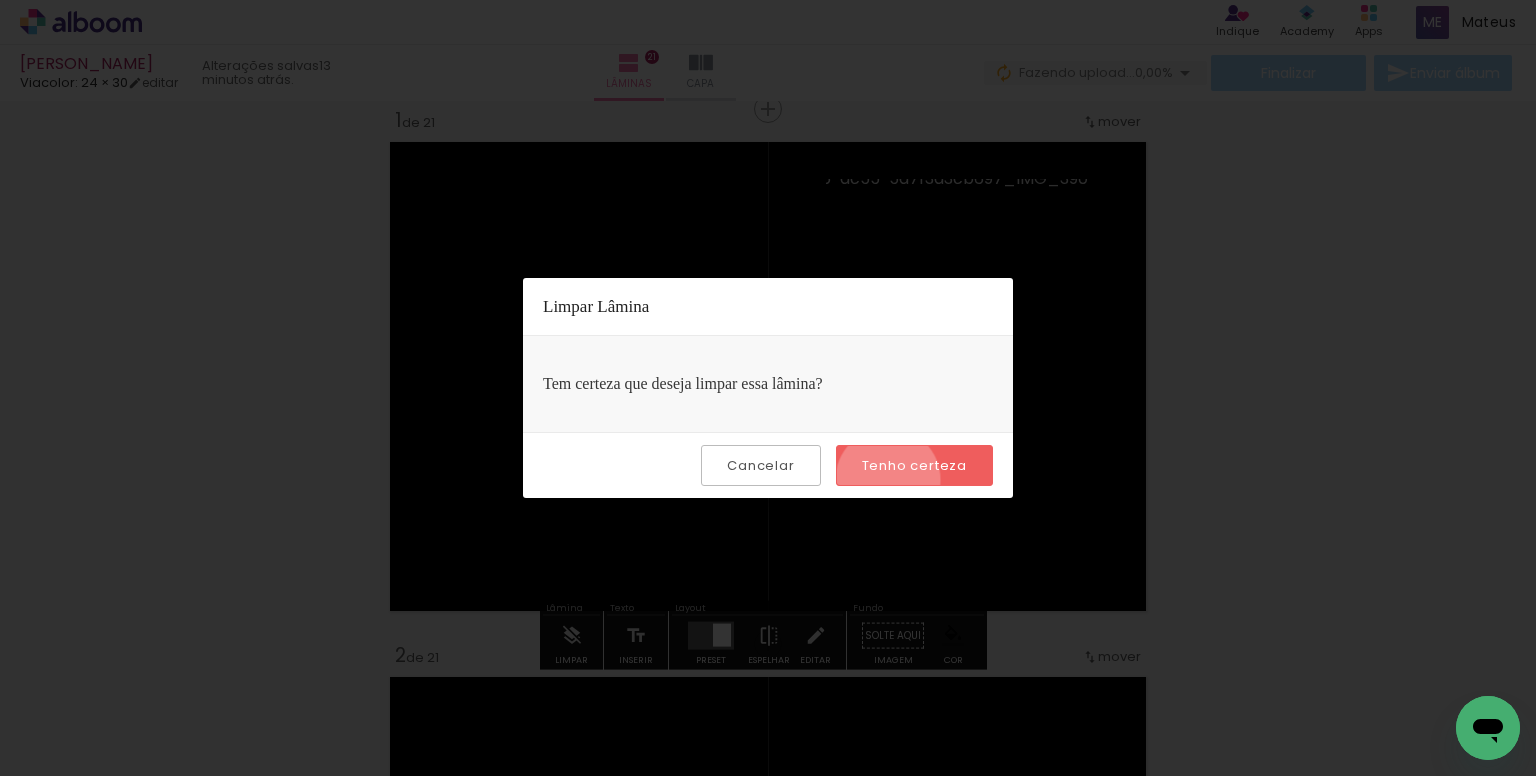 click on "Tenho certeza" at bounding box center [914, 465] 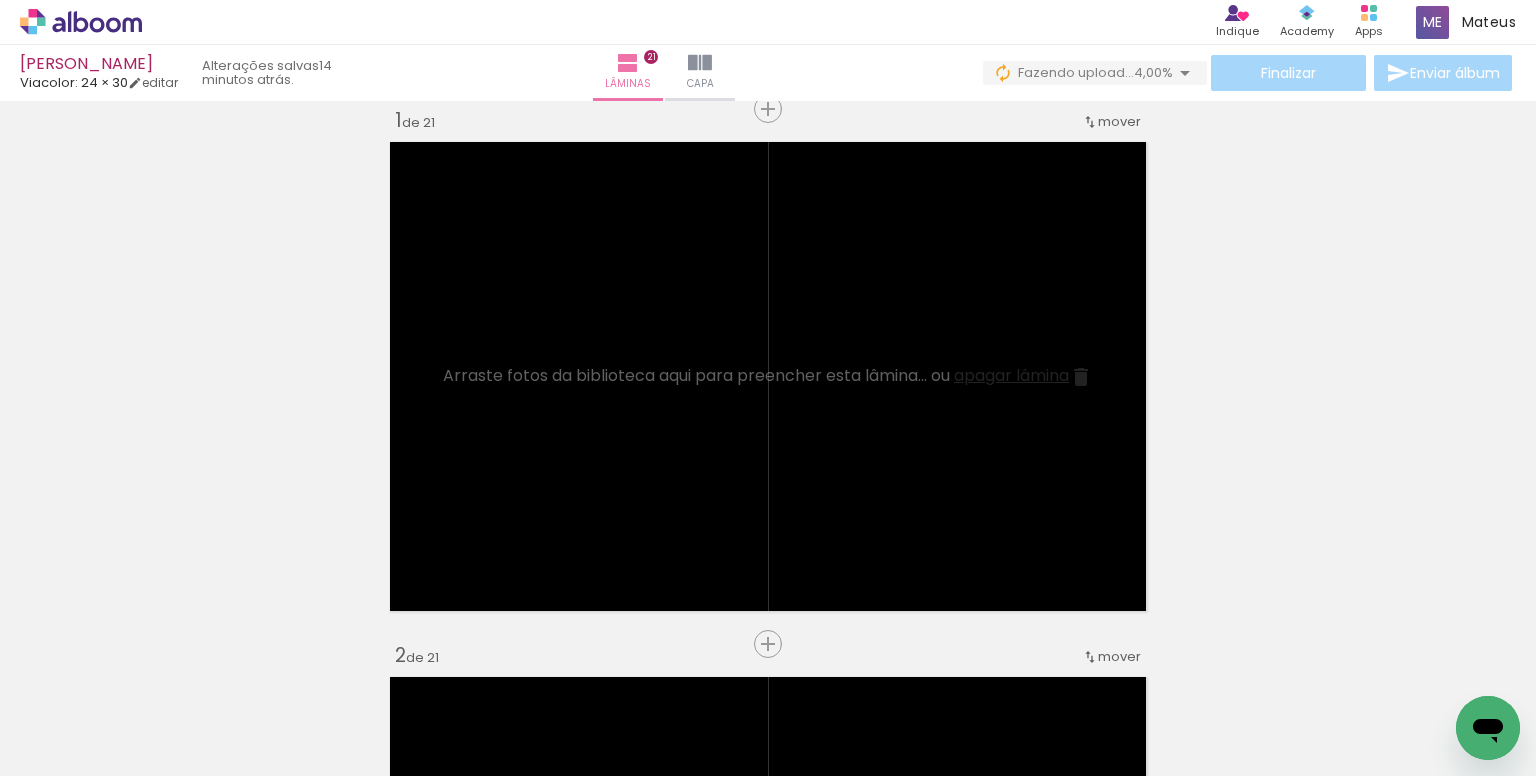 scroll, scrollTop: 0, scrollLeft: 8931, axis: horizontal 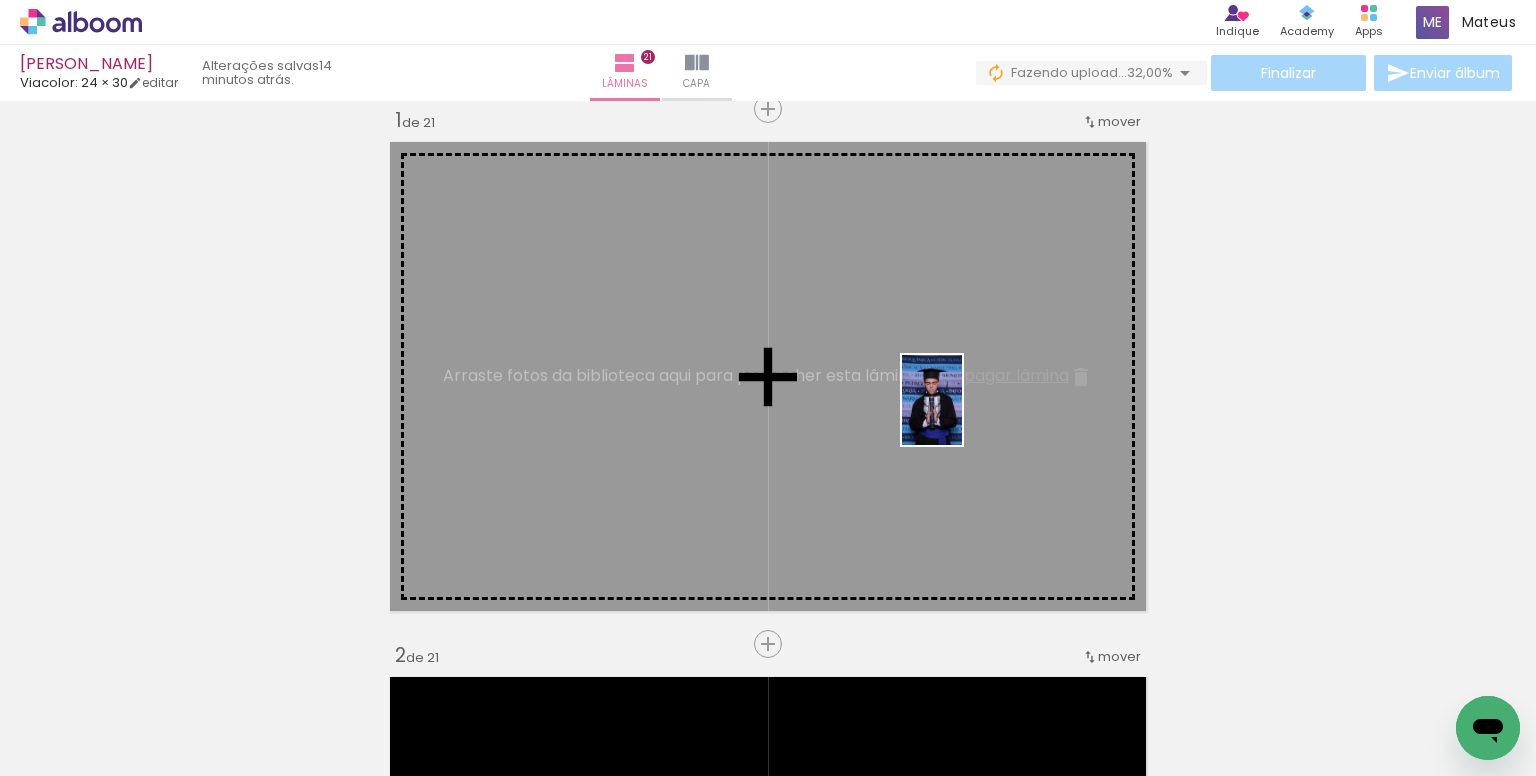 drag, startPoint x: 796, startPoint y: 722, endPoint x: 962, endPoint y: 415, distance: 349.00574 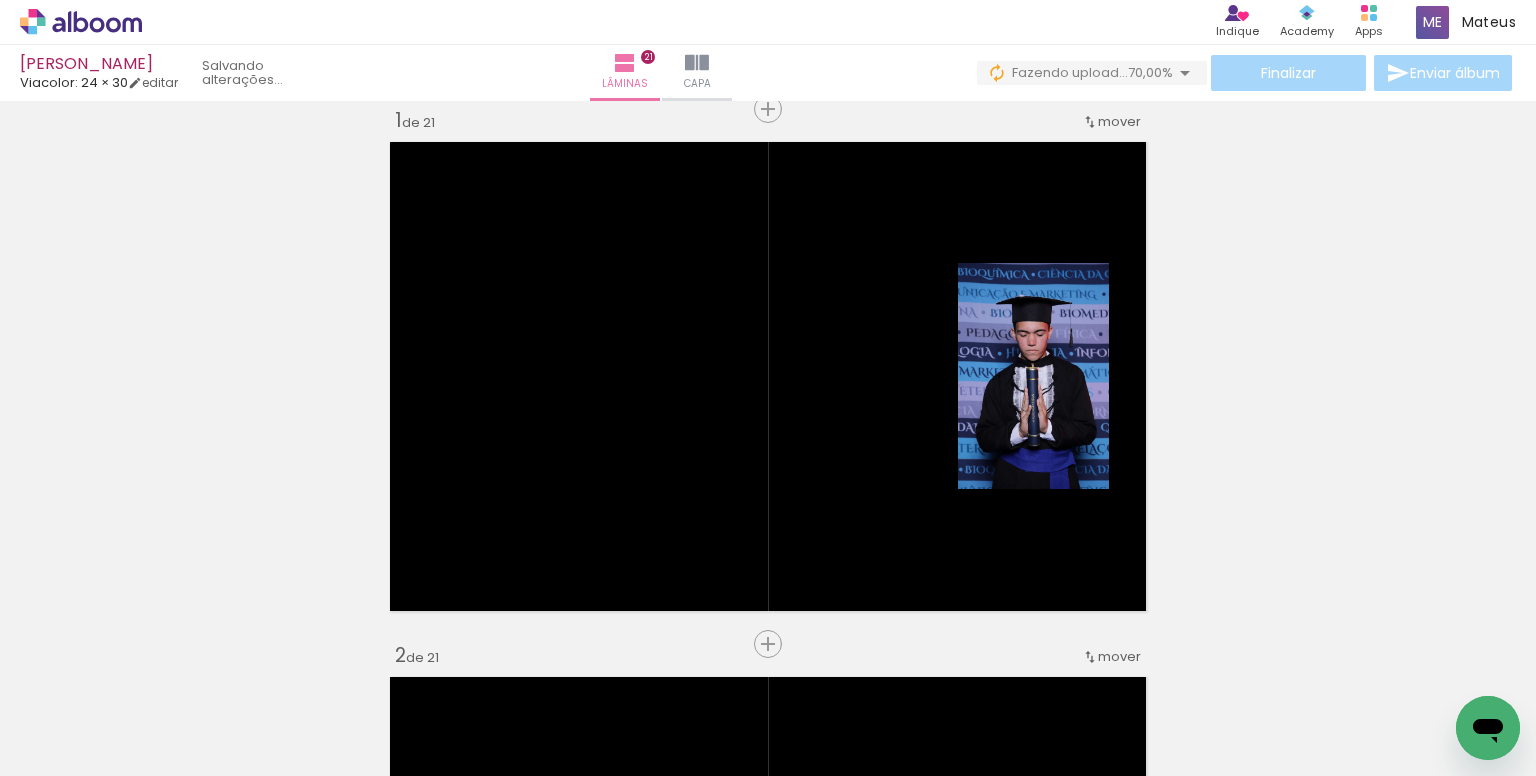 scroll, scrollTop: 0, scrollLeft: 7732, axis: horizontal 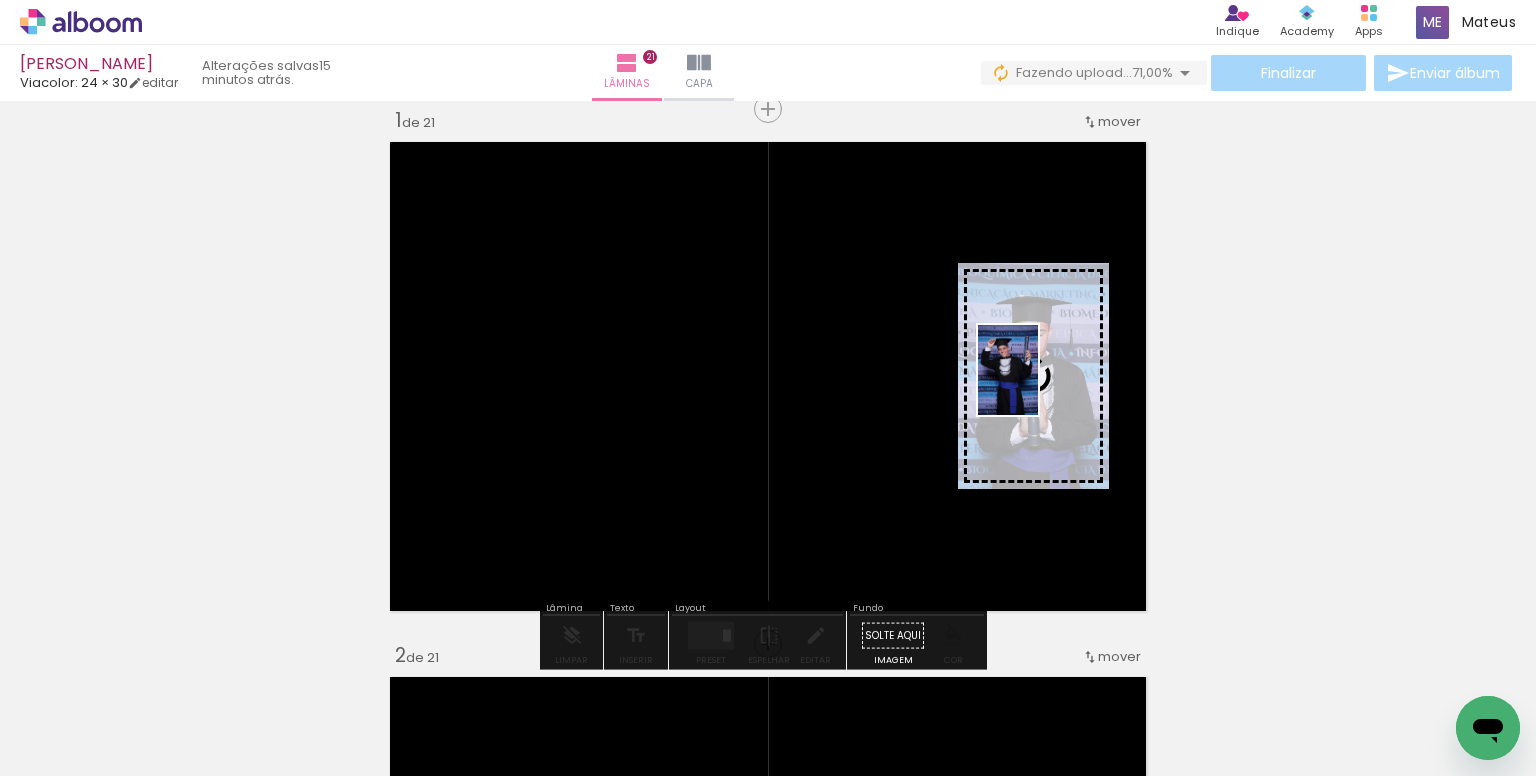 drag, startPoint x: 748, startPoint y: 717, endPoint x: 1038, endPoint y: 385, distance: 440.82196 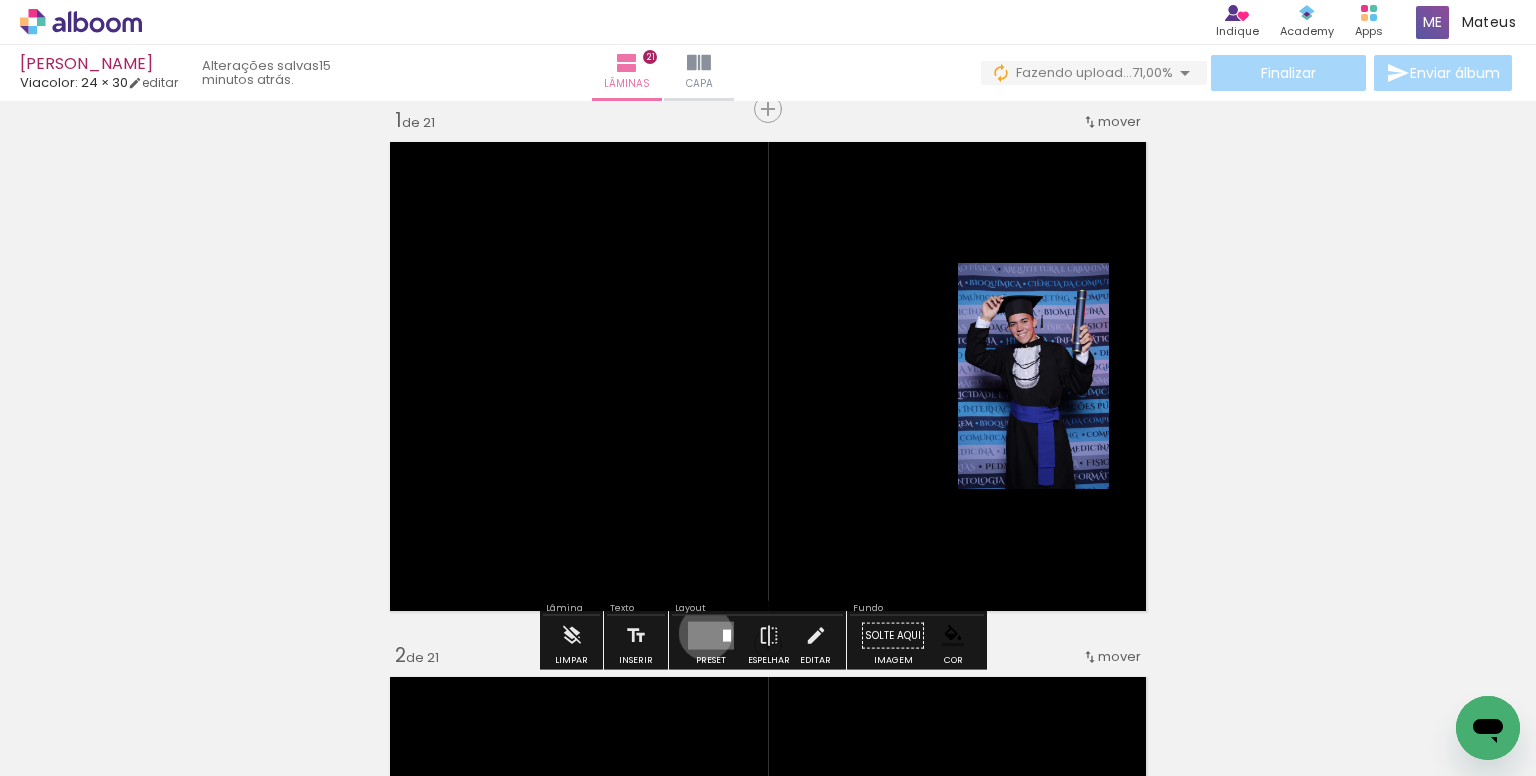 click at bounding box center (711, 636) 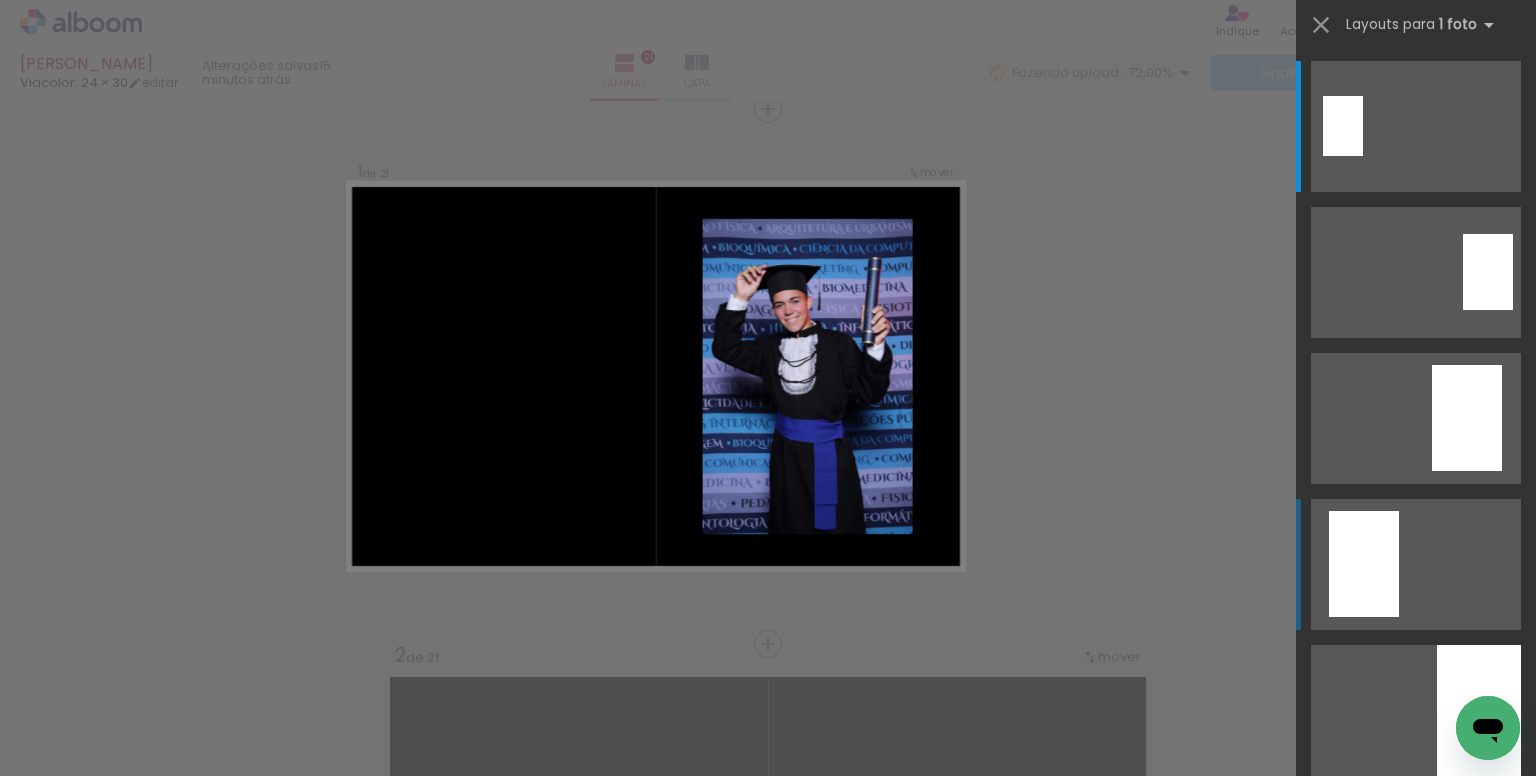 click at bounding box center [1343, 126] 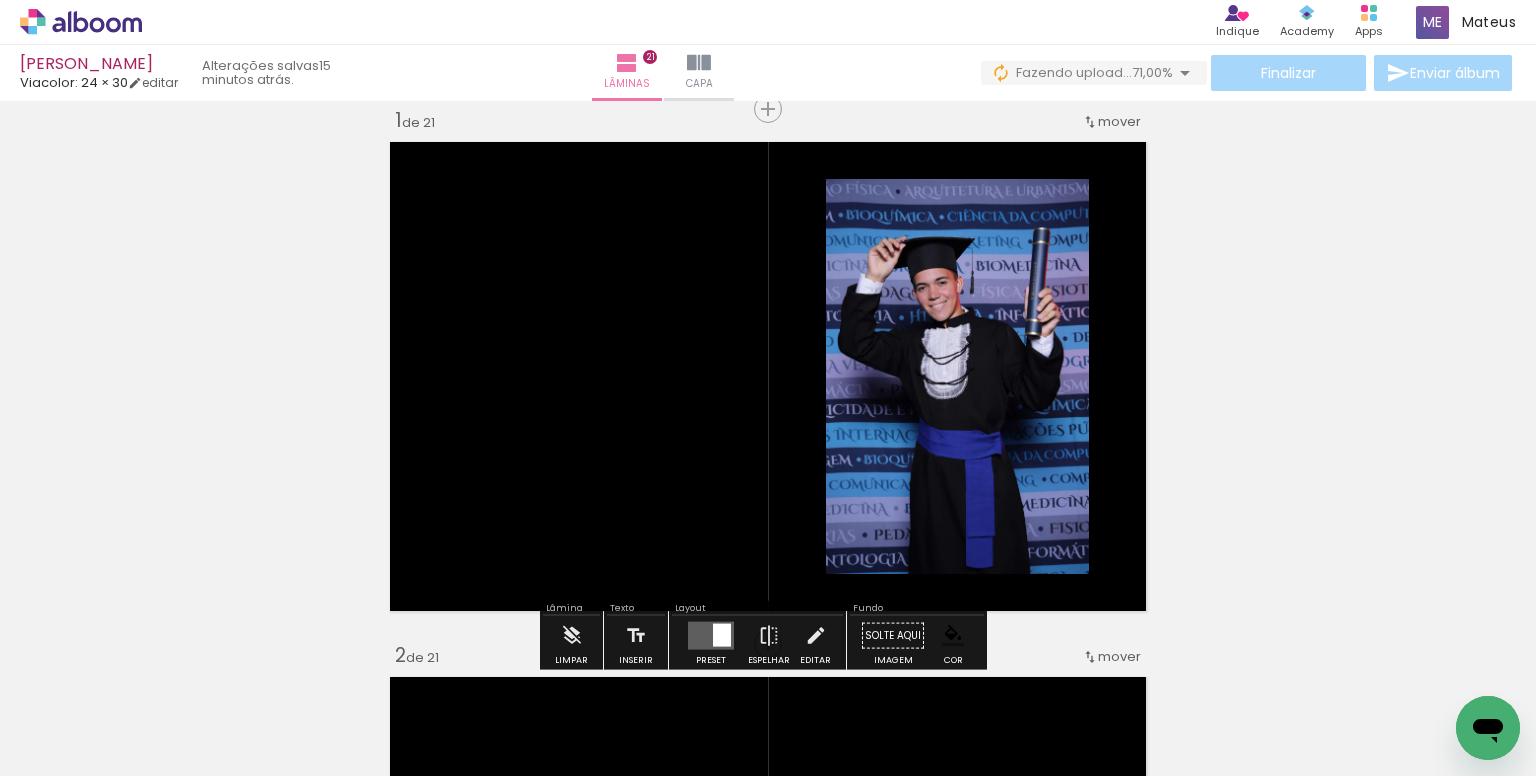 click at bounding box center (1030, 289) 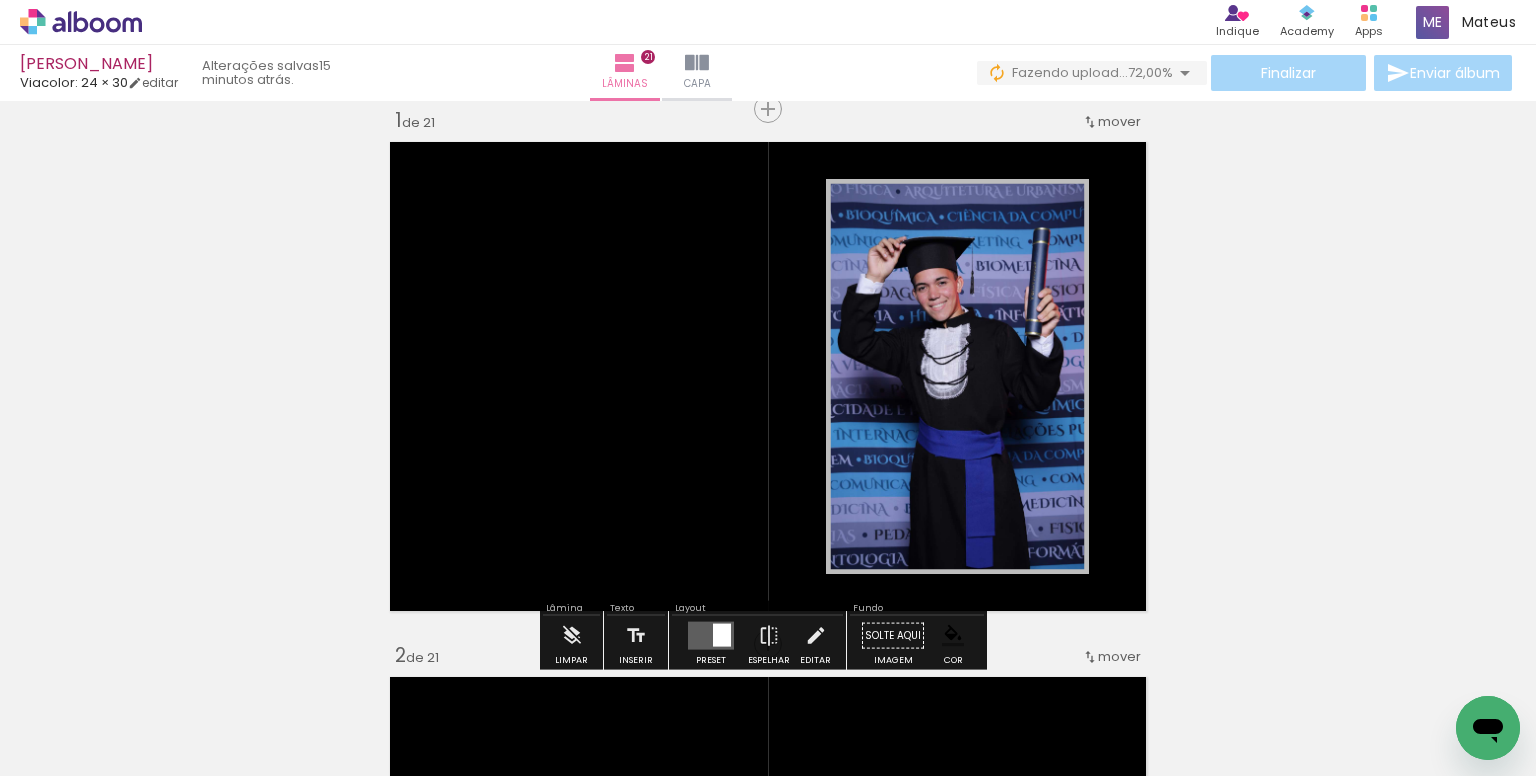 click on "Todas as fotos" at bounding box center [56, 715] 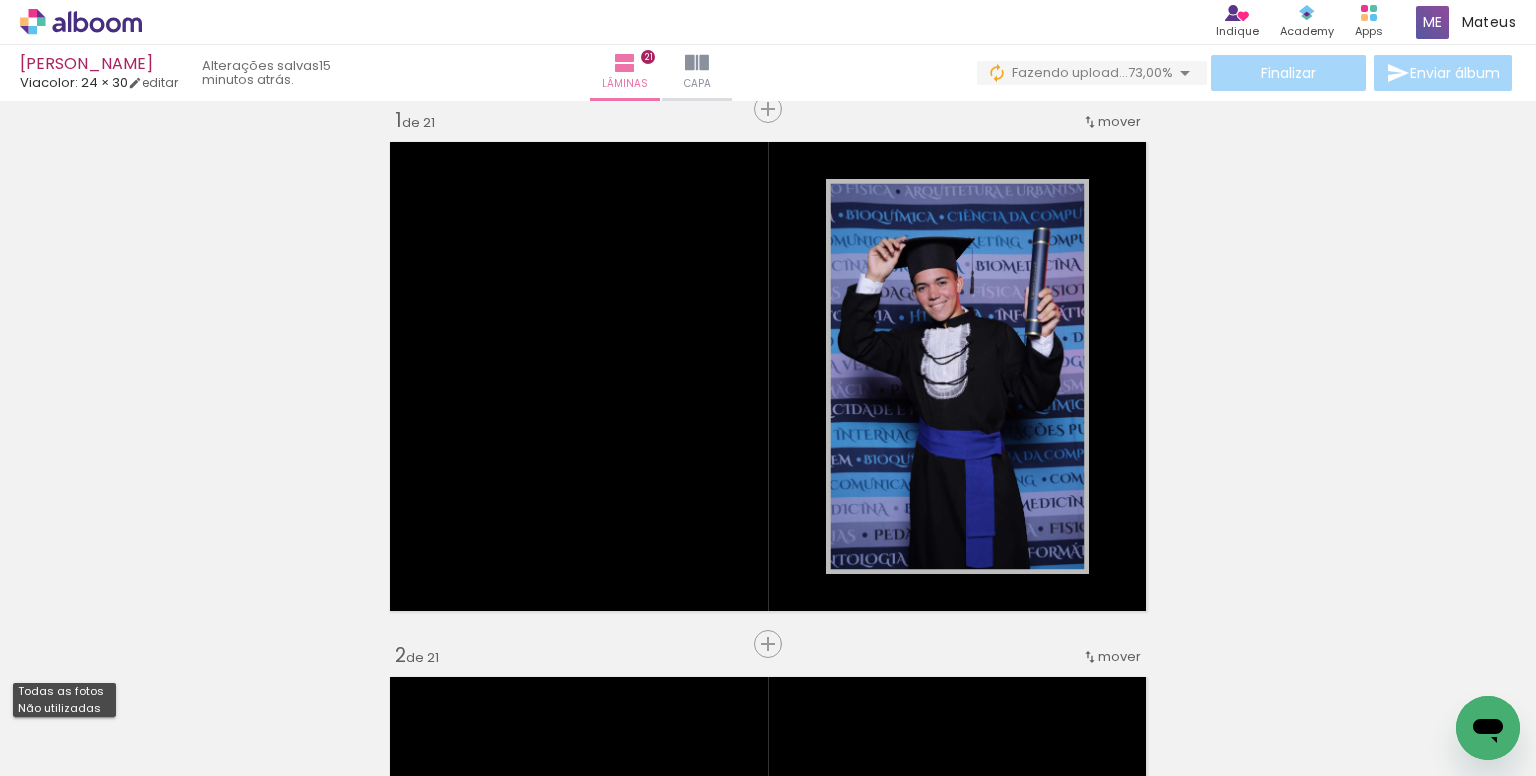 click on "Não utilizadas" at bounding box center (0, 0) 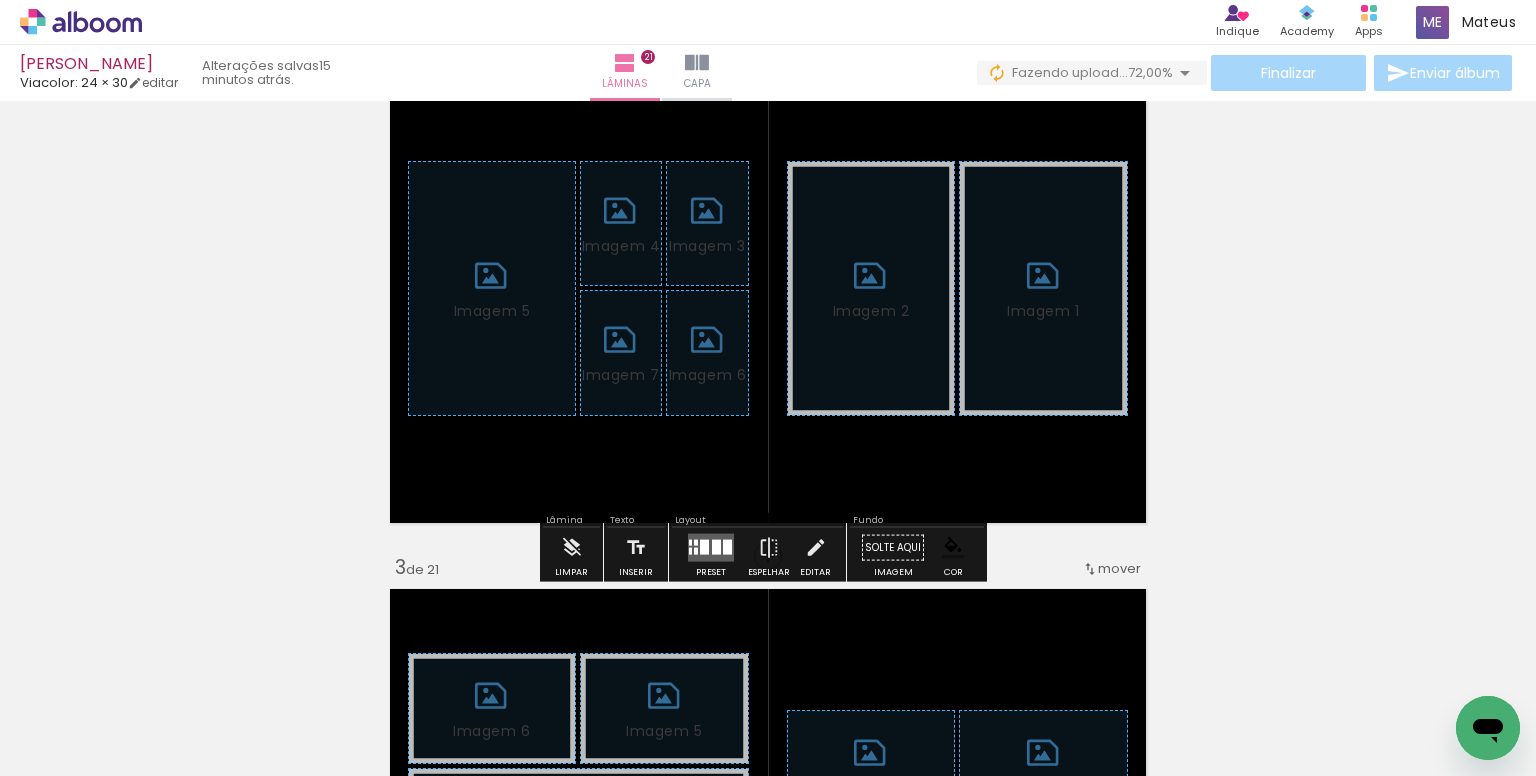 scroll, scrollTop: 649, scrollLeft: 0, axis: vertical 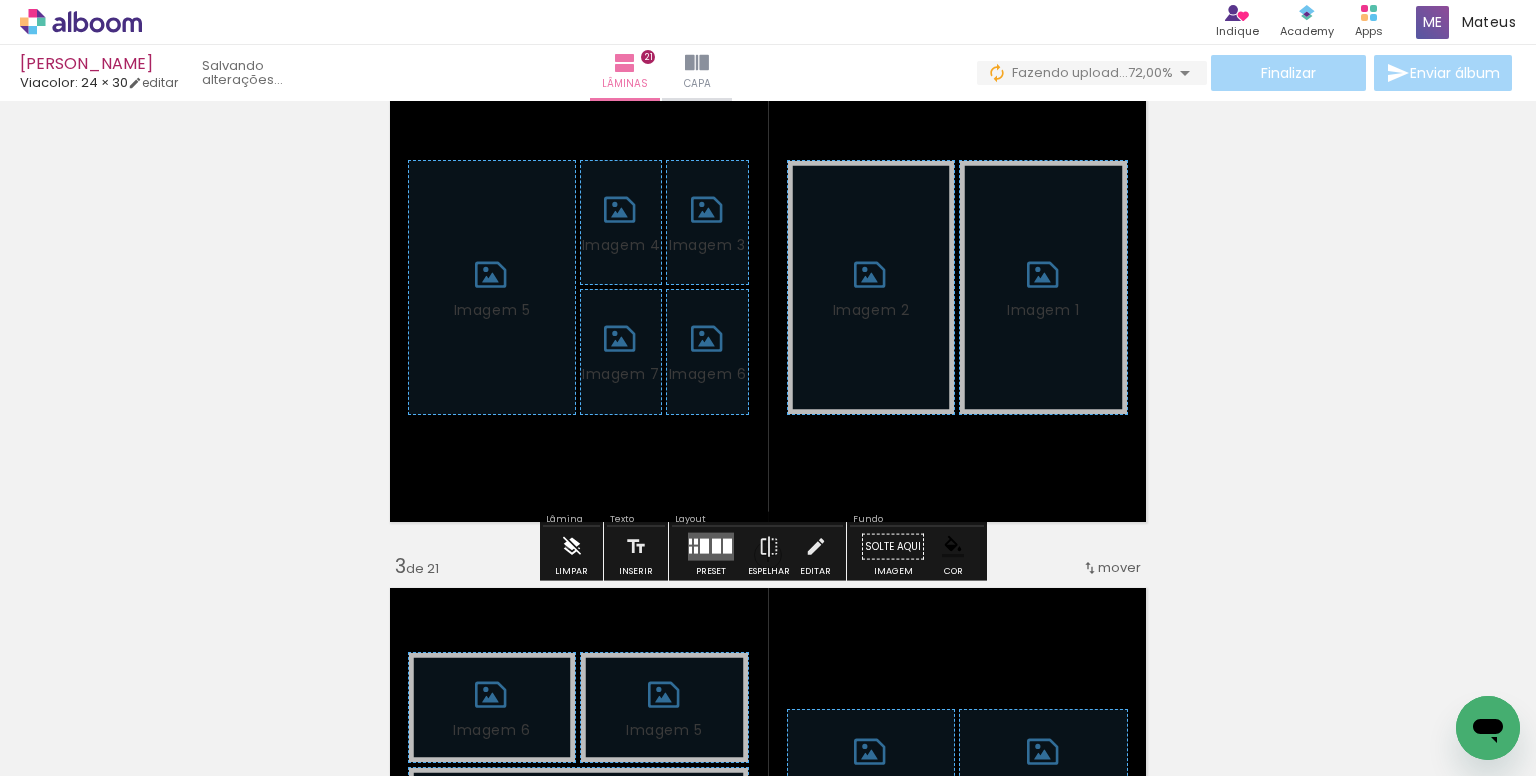 click at bounding box center (572, 547) 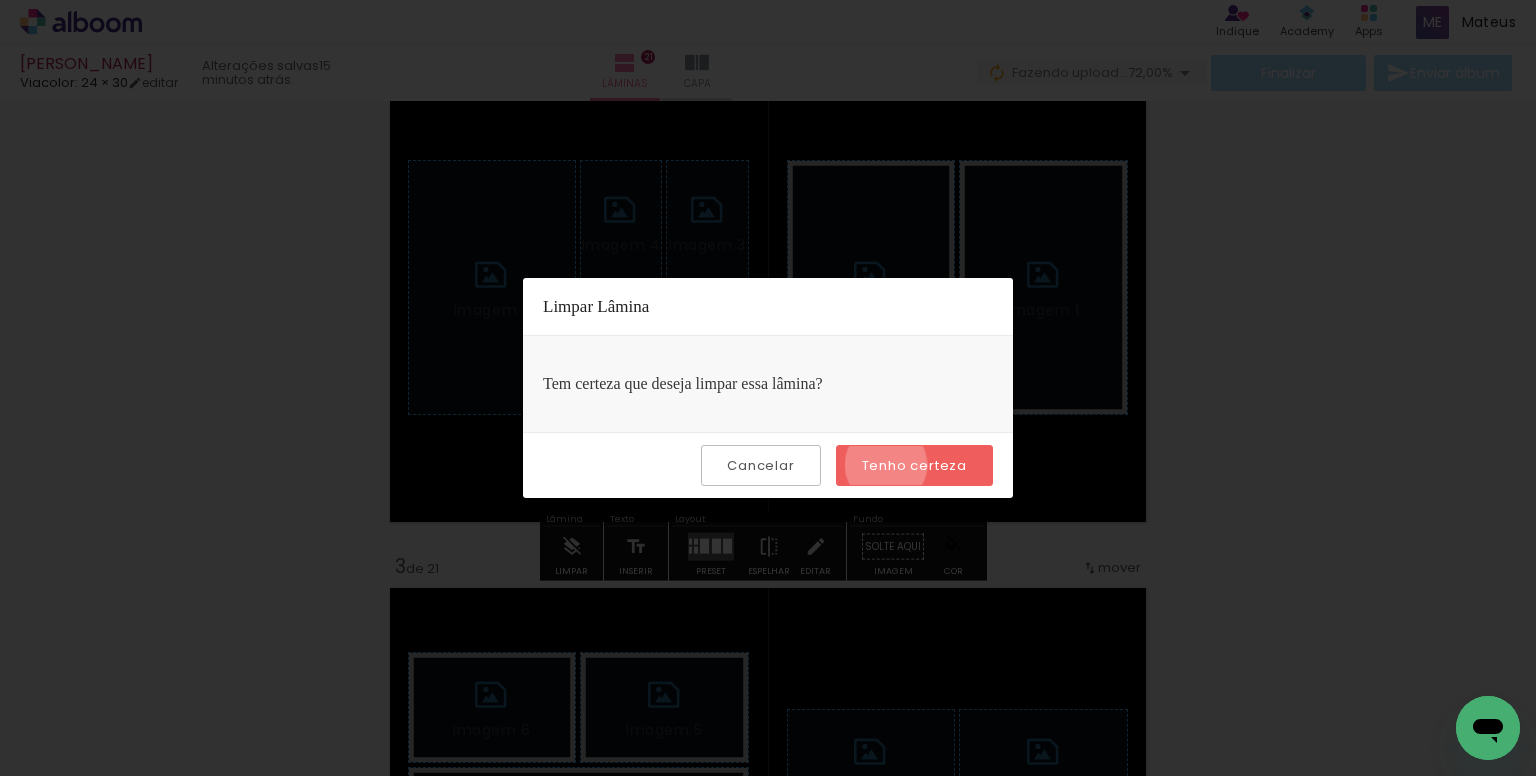 click on "Tenho certeza" at bounding box center (0, 0) 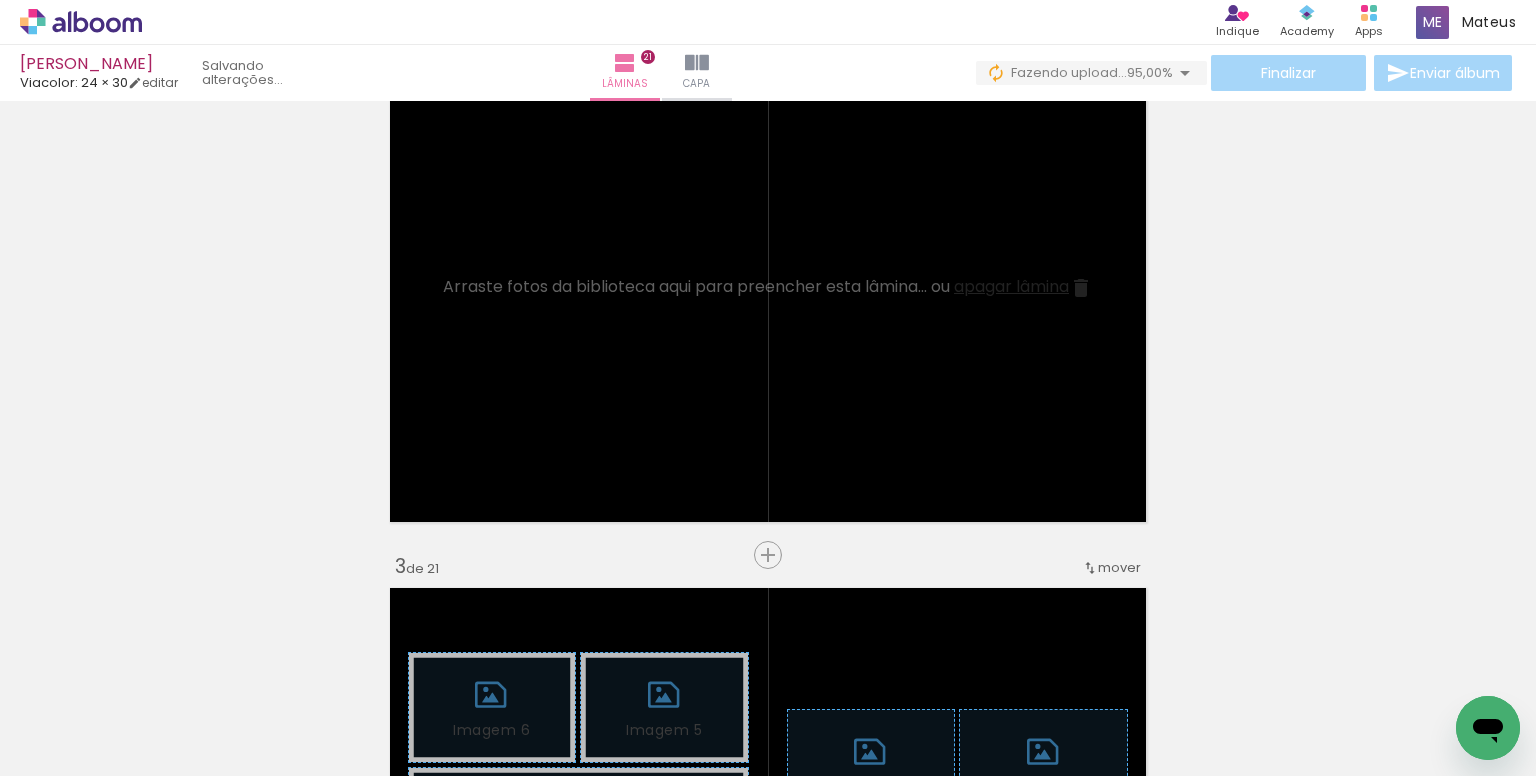 scroll, scrollTop: 0, scrollLeft: 0, axis: both 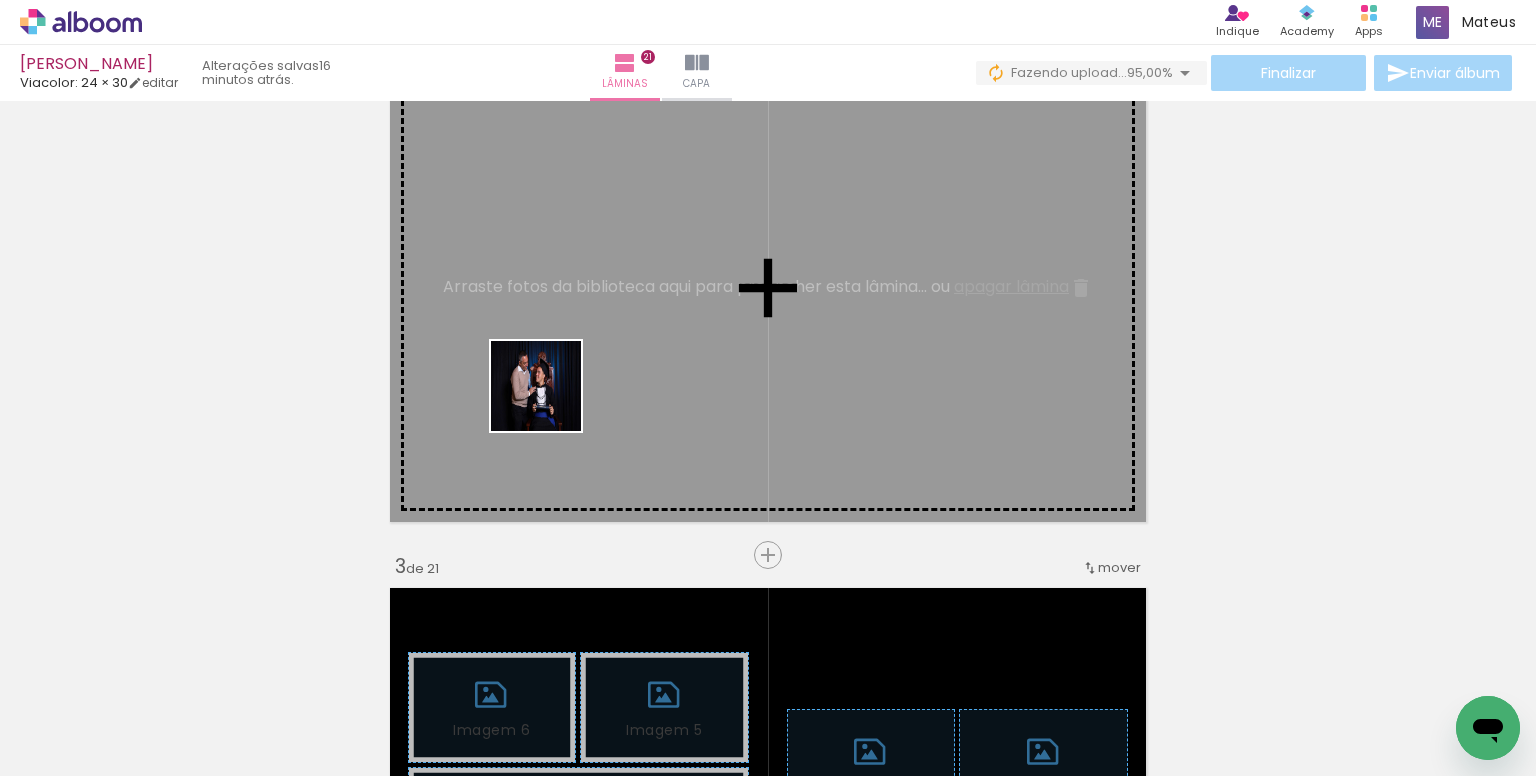 drag, startPoint x: 441, startPoint y: 714, endPoint x: 572, endPoint y: 376, distance: 362.4983 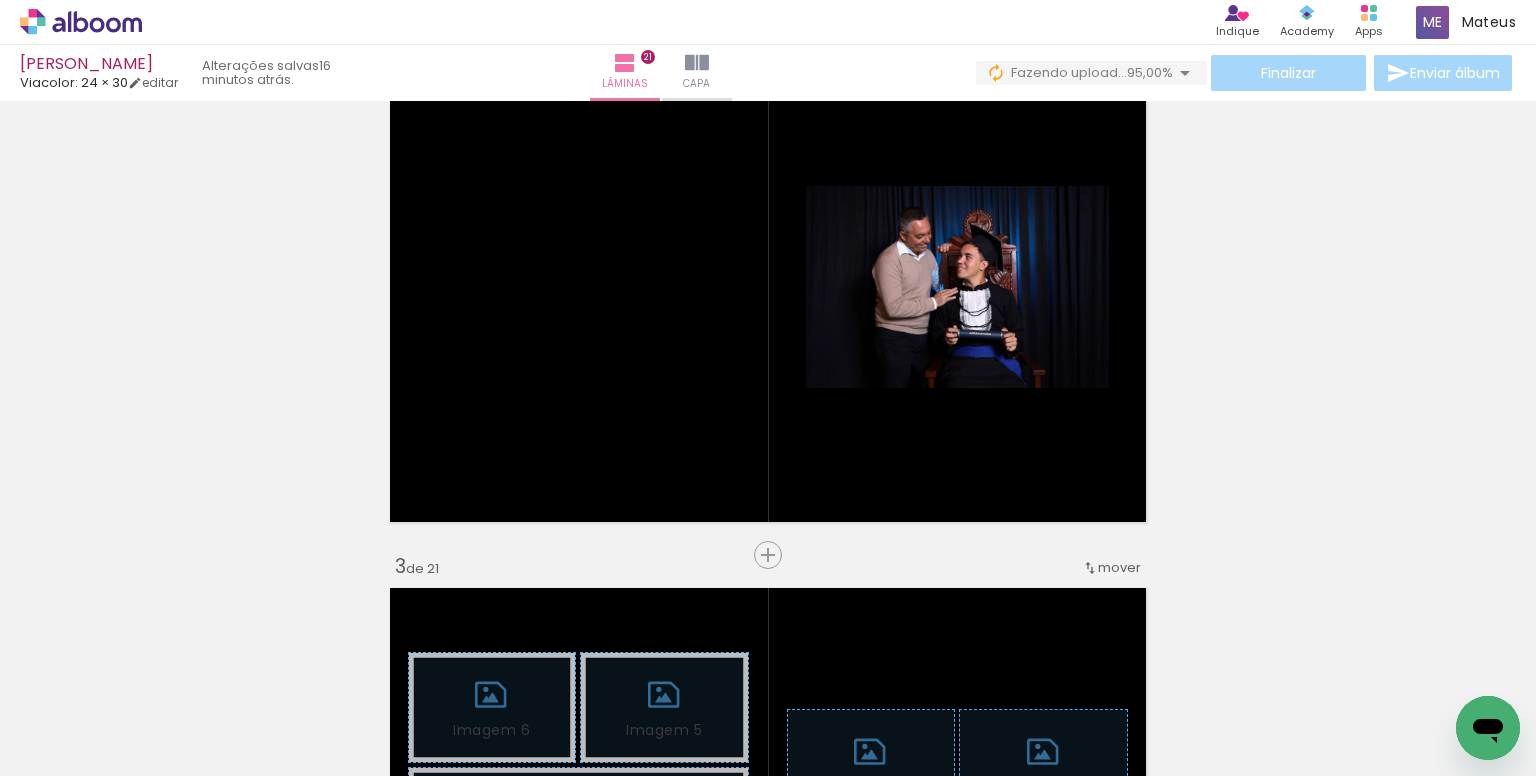 scroll, scrollTop: 0, scrollLeft: 252, axis: horizontal 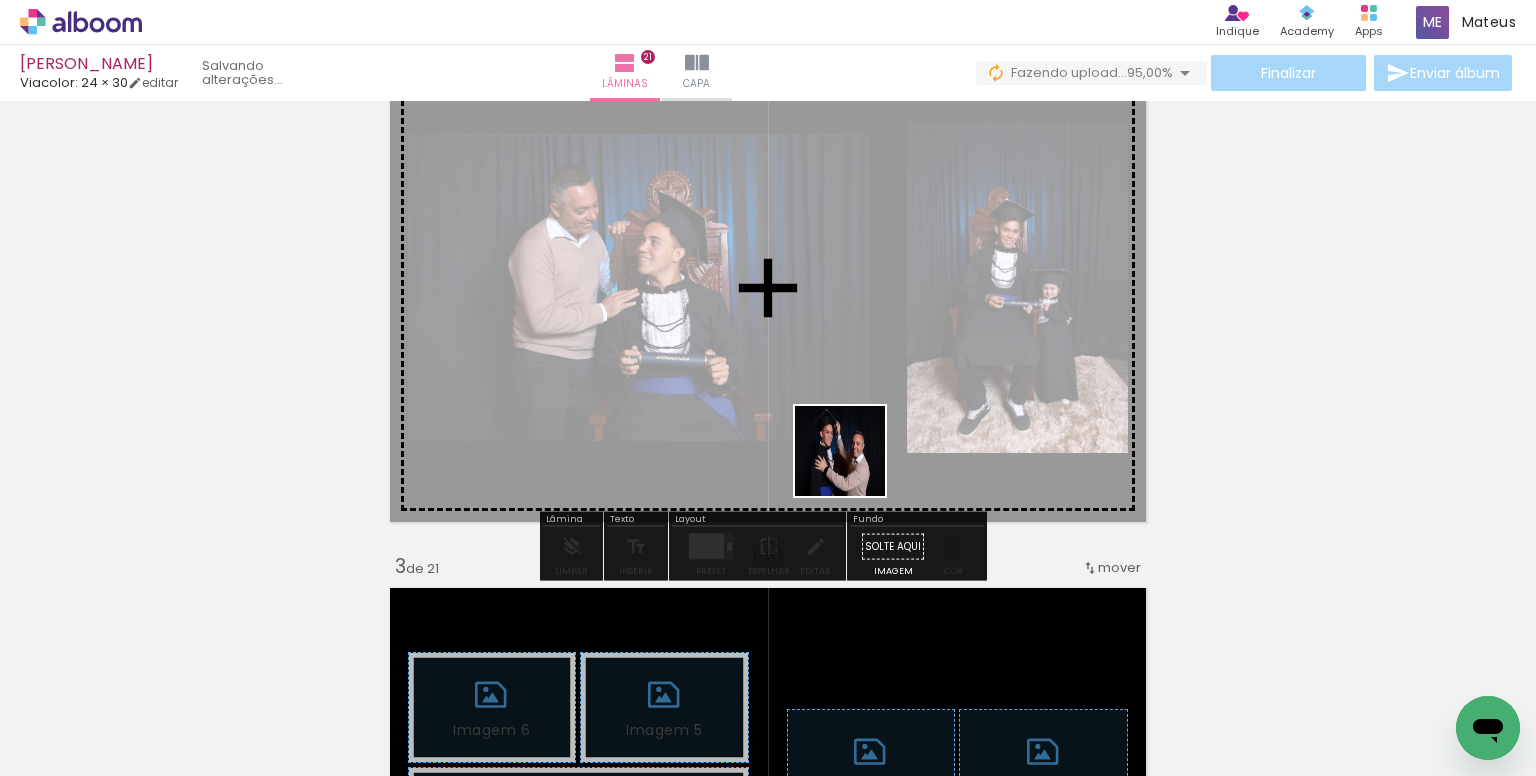 drag, startPoint x: 861, startPoint y: 720, endPoint x: 855, endPoint y: 449, distance: 271.0664 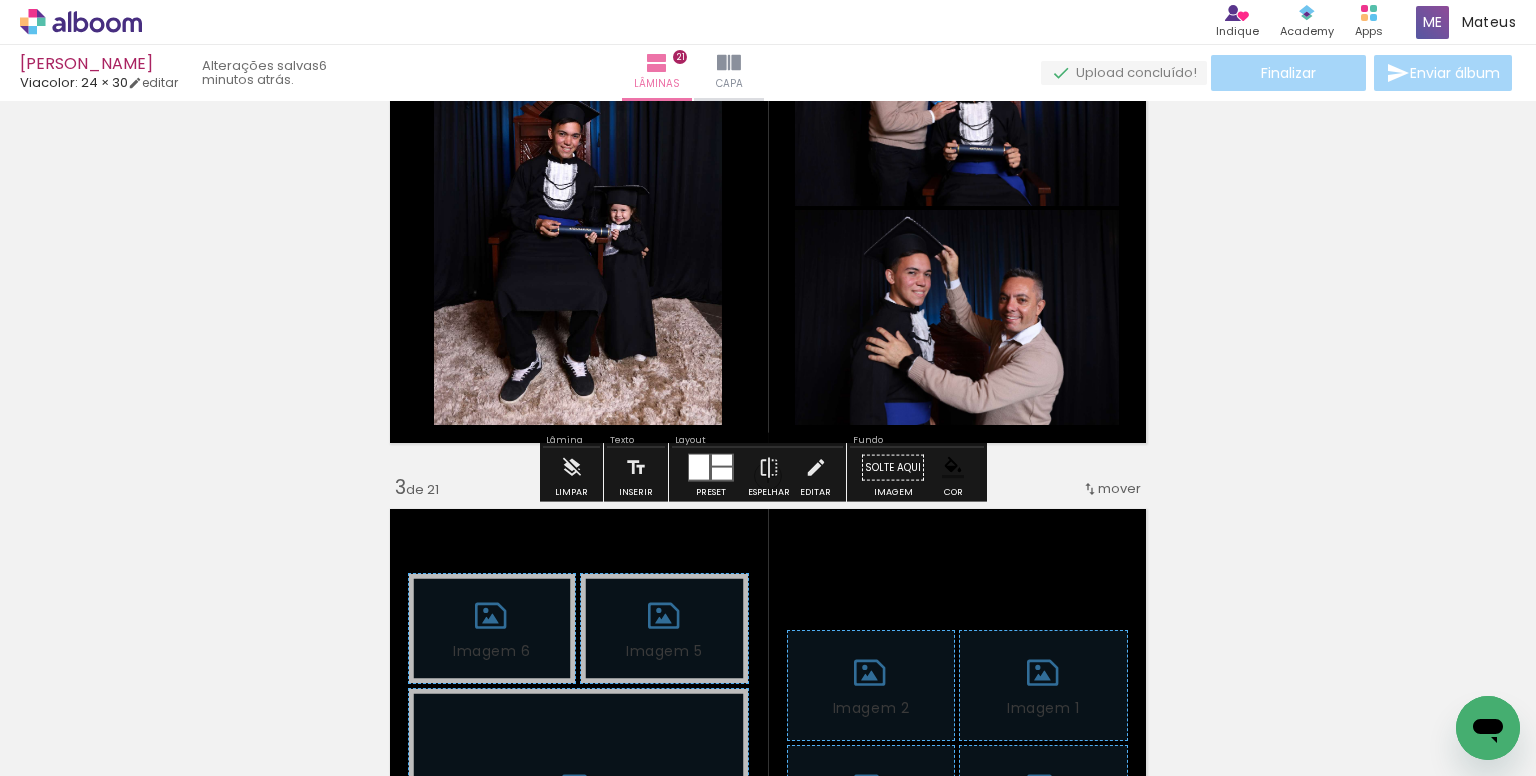 scroll, scrollTop: 761, scrollLeft: 0, axis: vertical 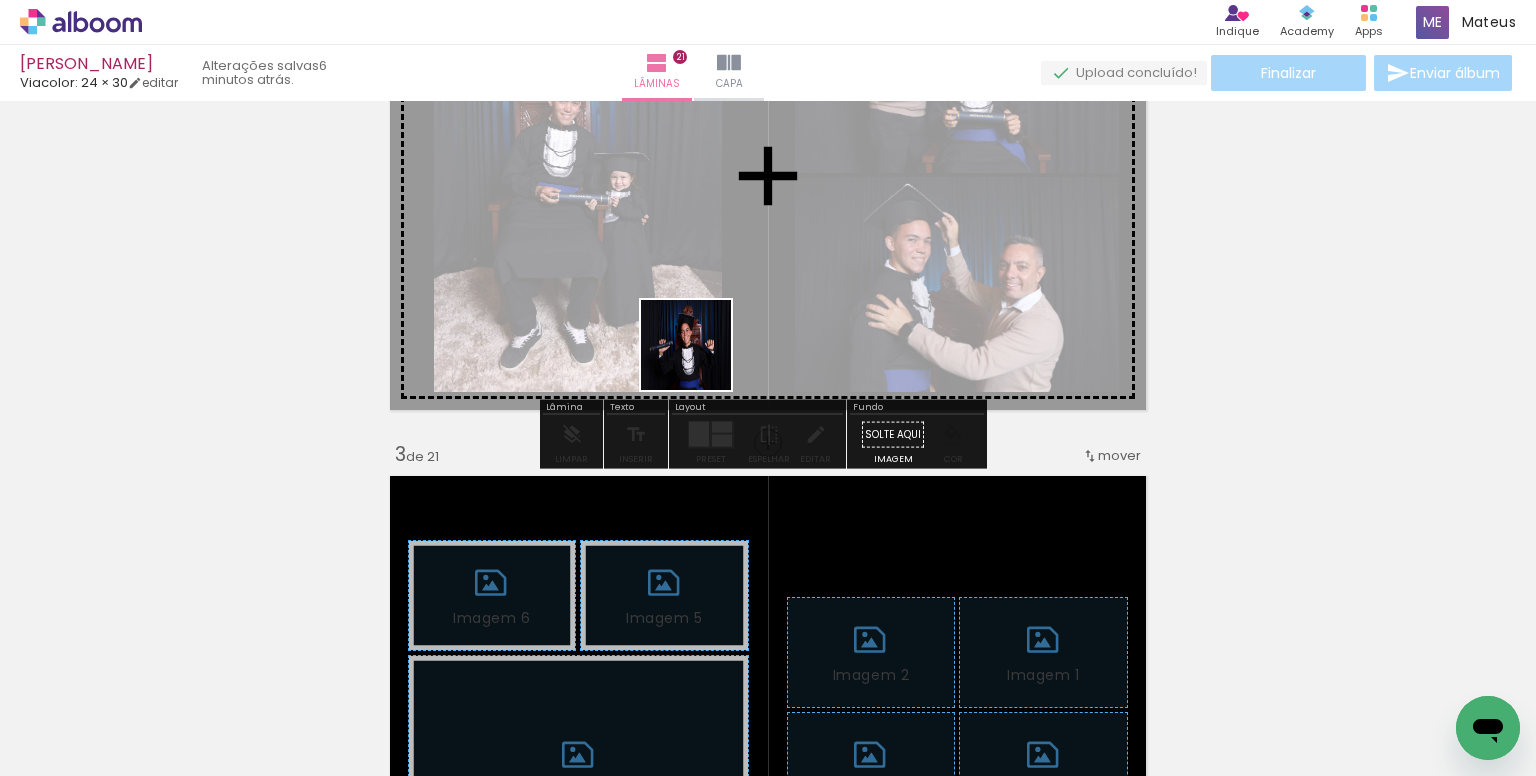 drag, startPoint x: 635, startPoint y: 712, endPoint x: 706, endPoint y: 353, distance: 365.95355 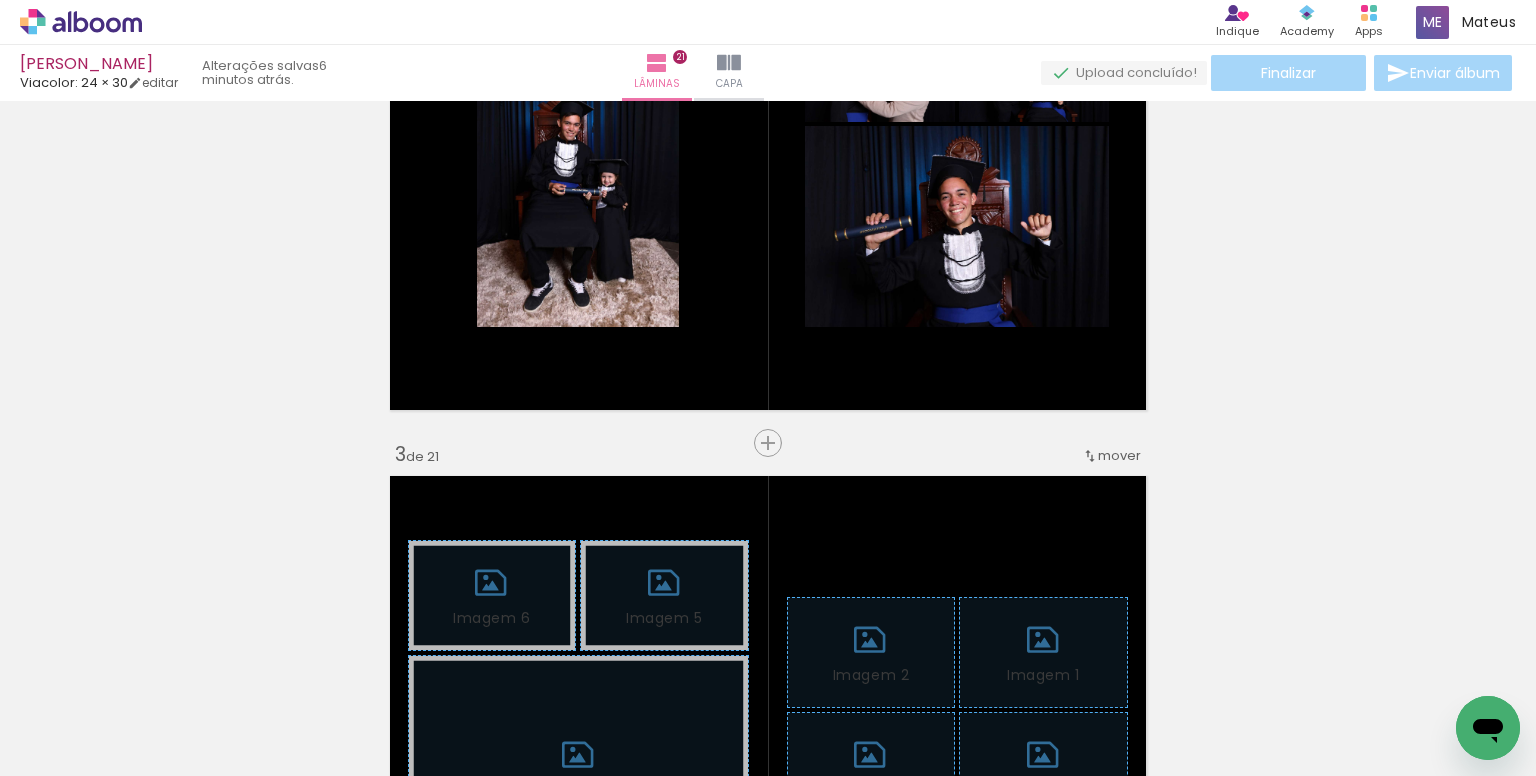 scroll, scrollTop: 0, scrollLeft: 892, axis: horizontal 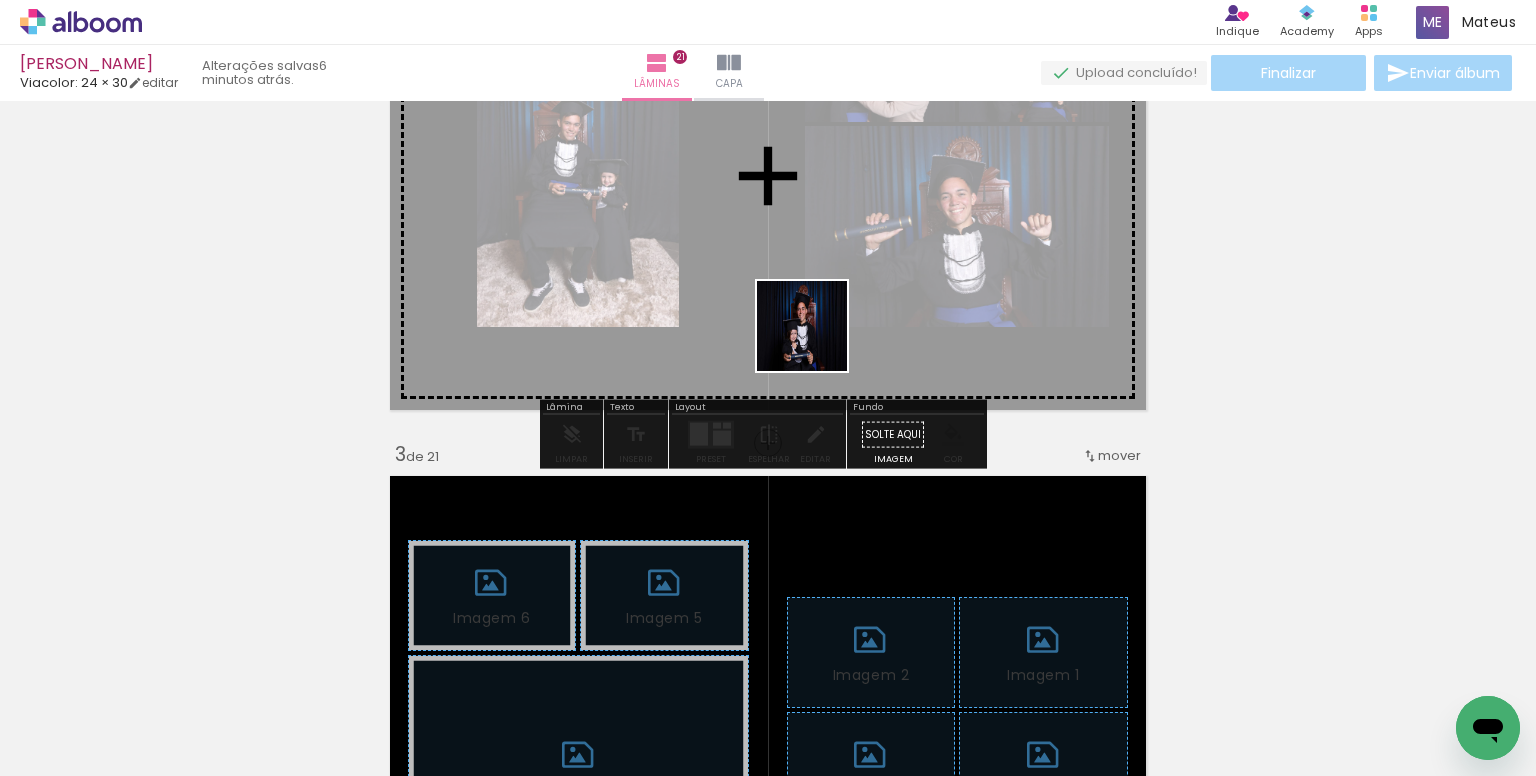 drag, startPoint x: 761, startPoint y: 697, endPoint x: 818, endPoint y: 341, distance: 360.53433 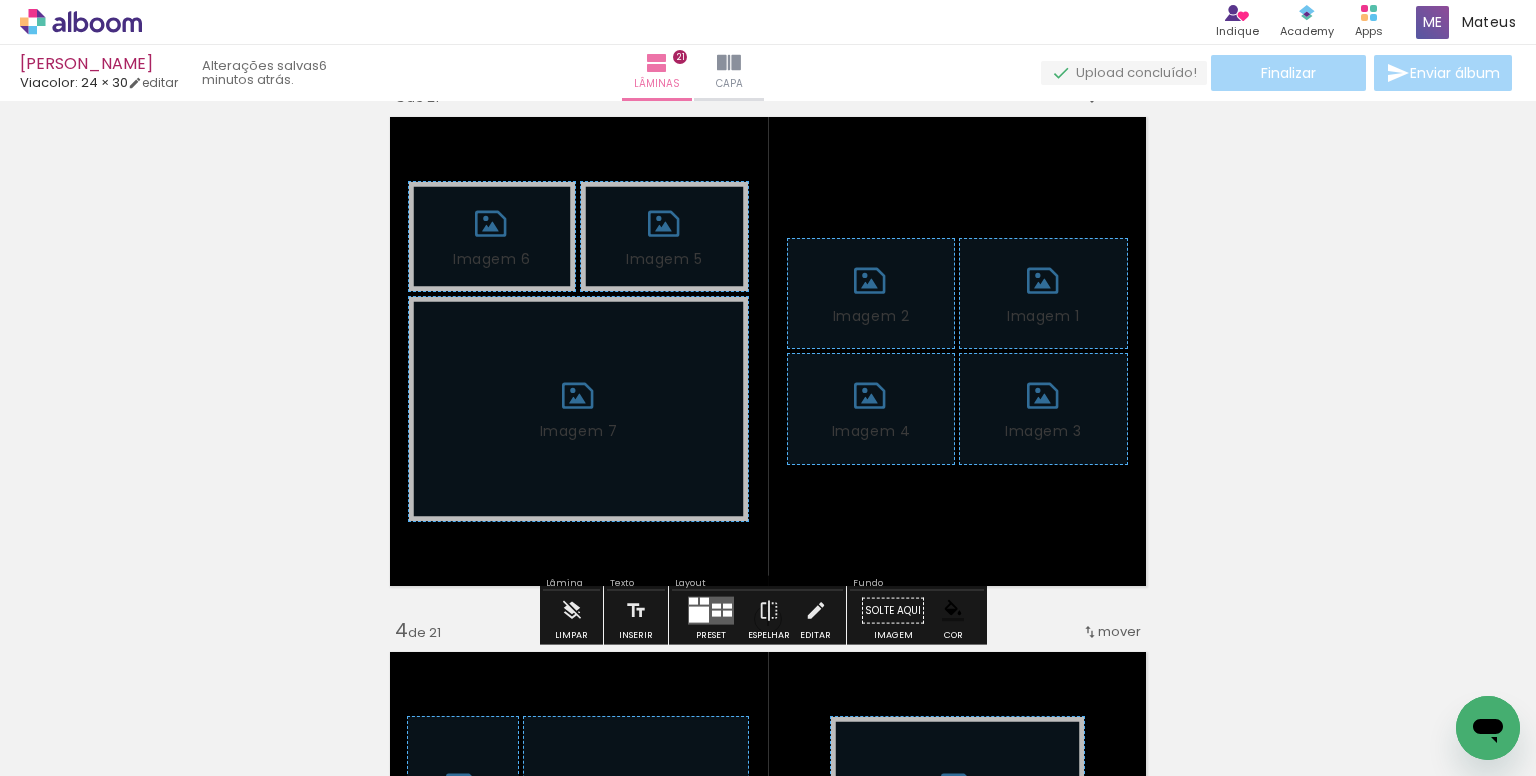 scroll, scrollTop: 1176, scrollLeft: 0, axis: vertical 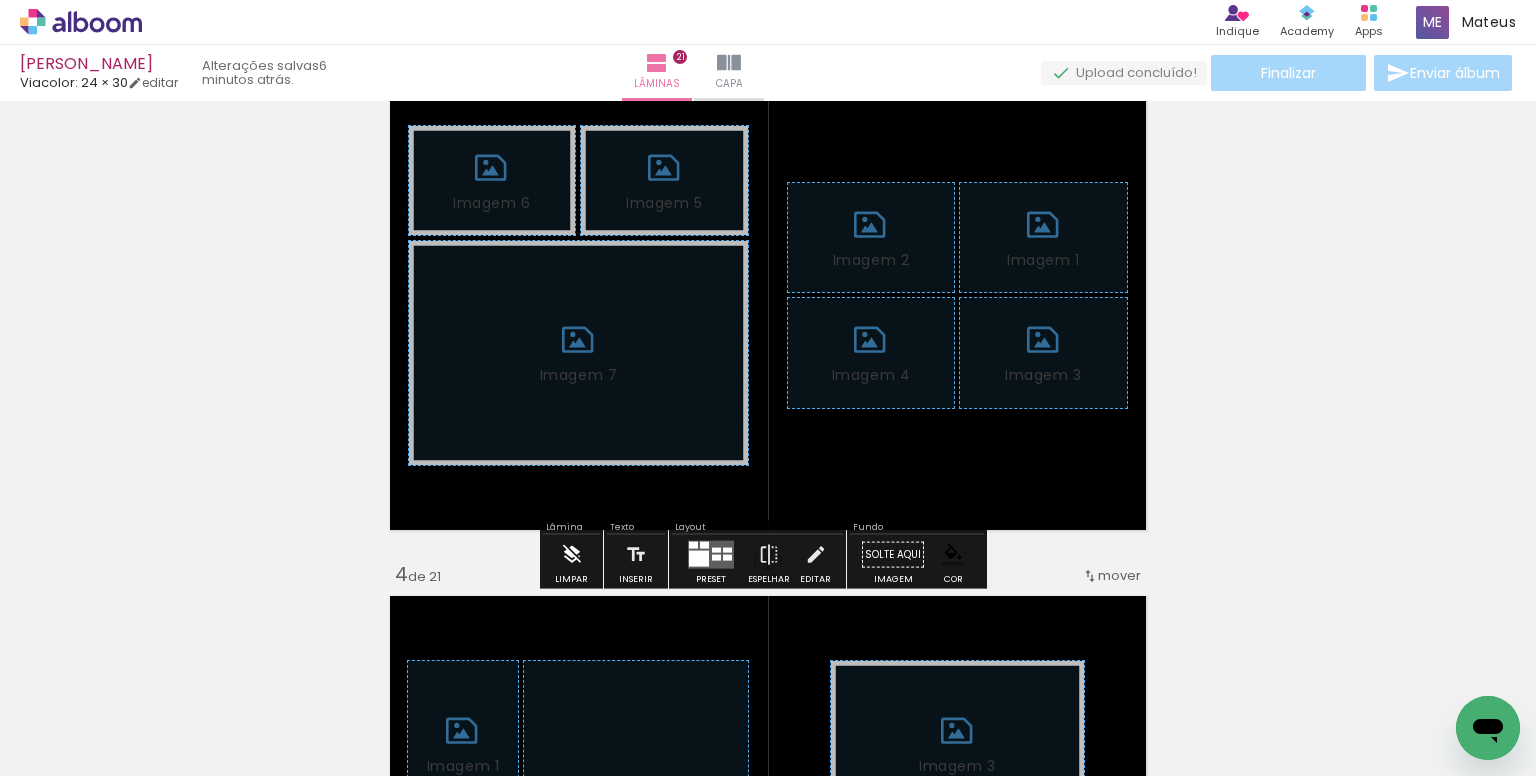 click at bounding box center (572, 555) 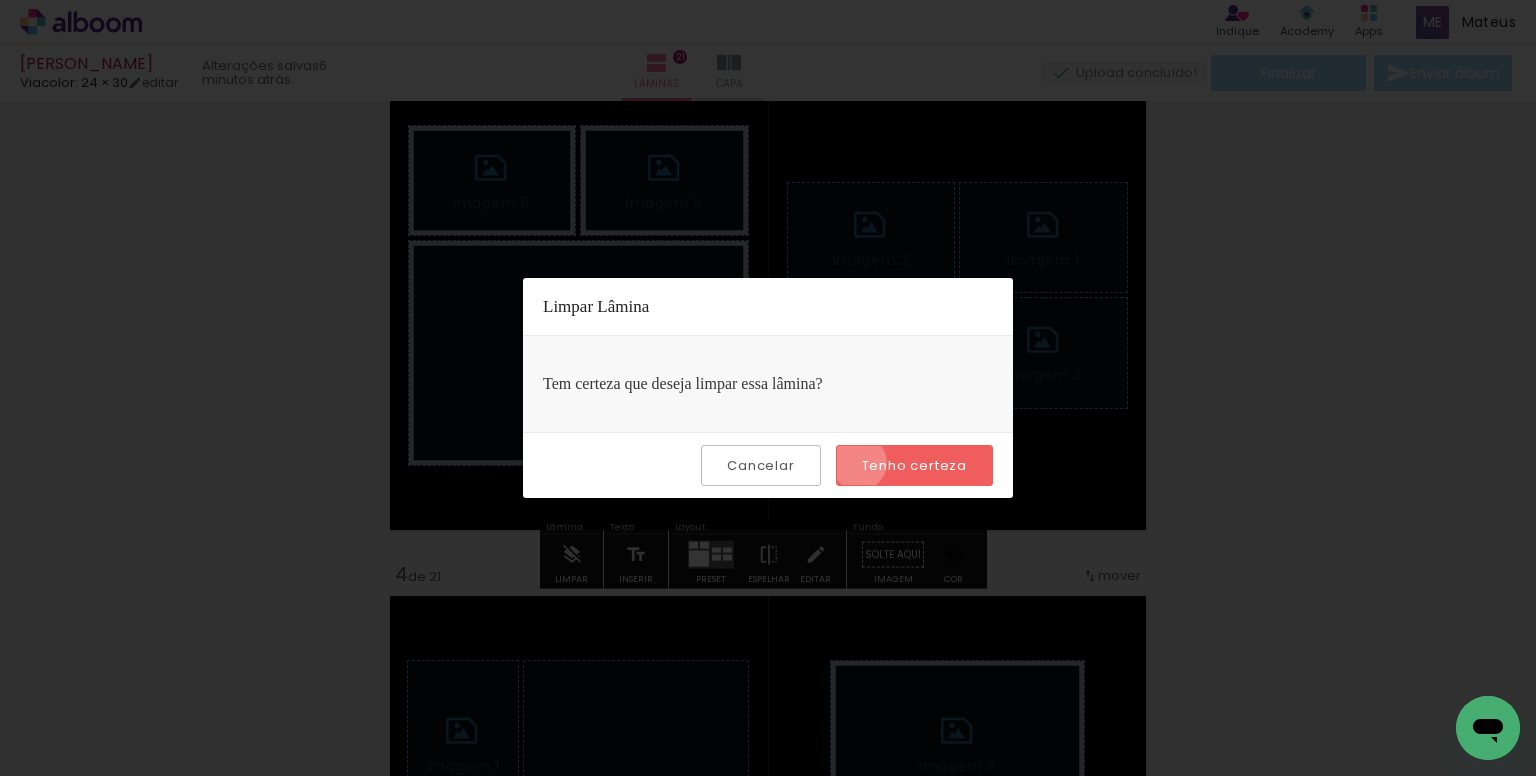 click on "Tenho certeza" at bounding box center [914, 465] 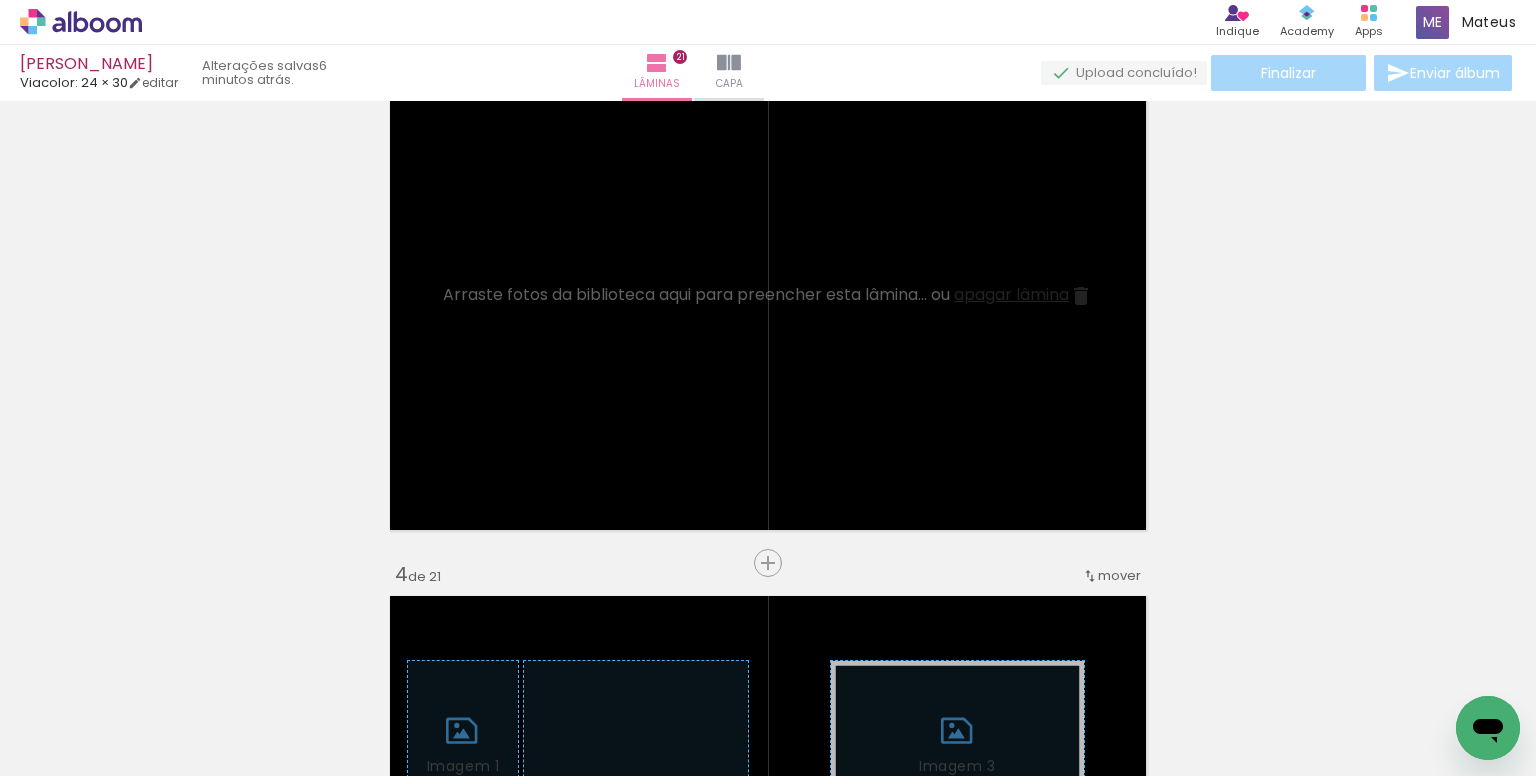 scroll, scrollTop: 0, scrollLeft: 2756, axis: horizontal 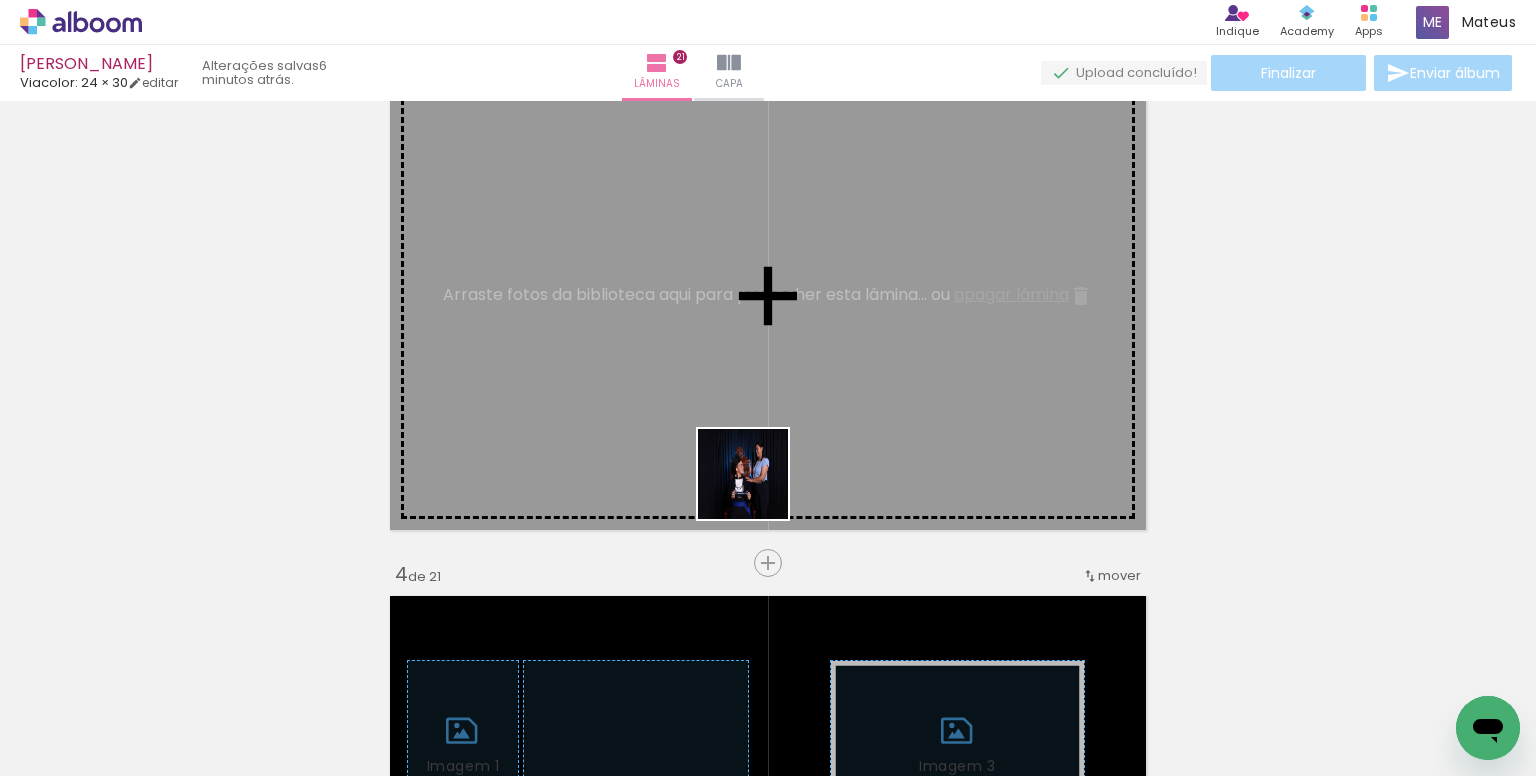 drag, startPoint x: 713, startPoint y: 697, endPoint x: 766, endPoint y: 476, distance: 227.26636 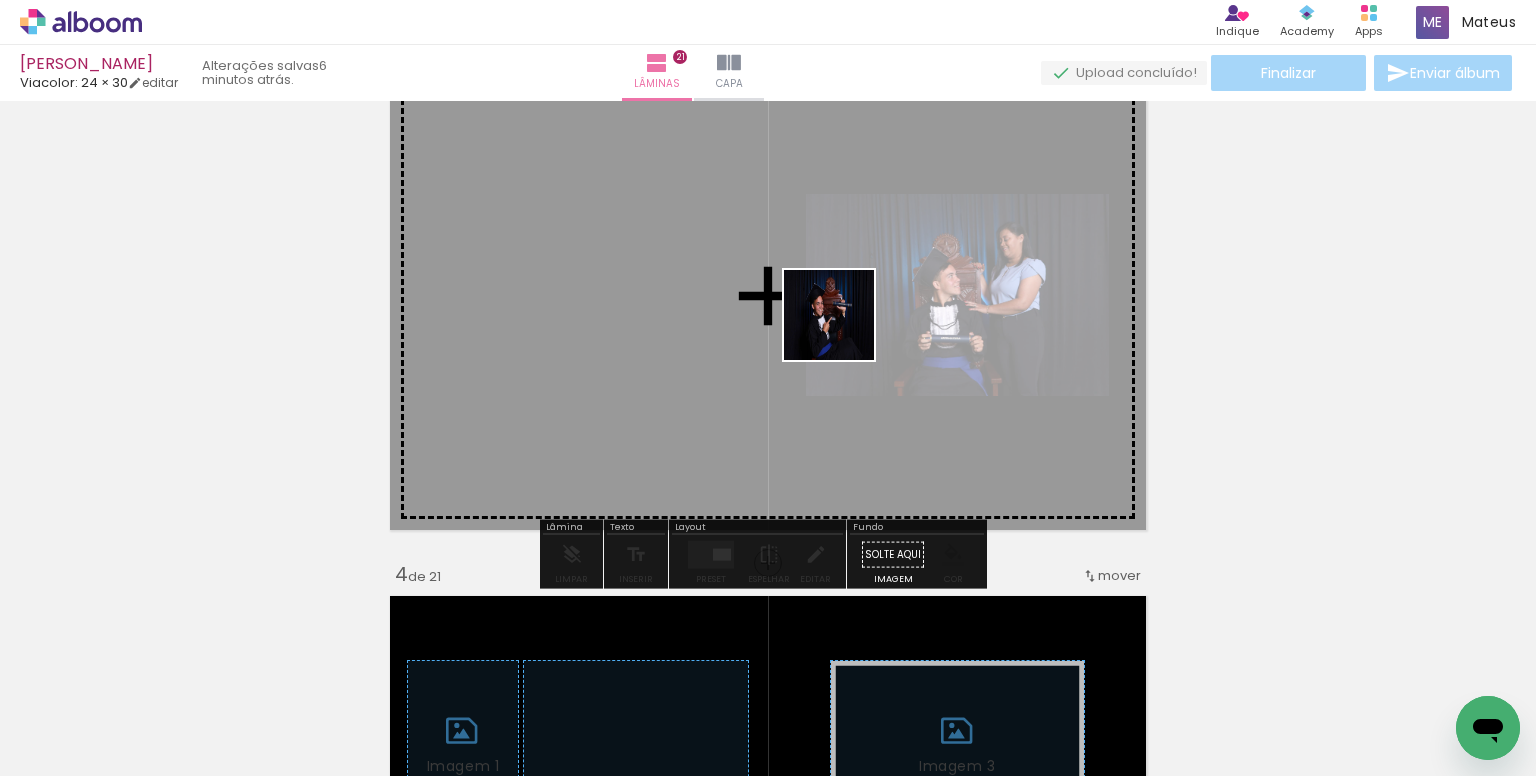 drag, startPoint x: 1128, startPoint y: 694, endPoint x: 844, endPoint y: 330, distance: 461.68387 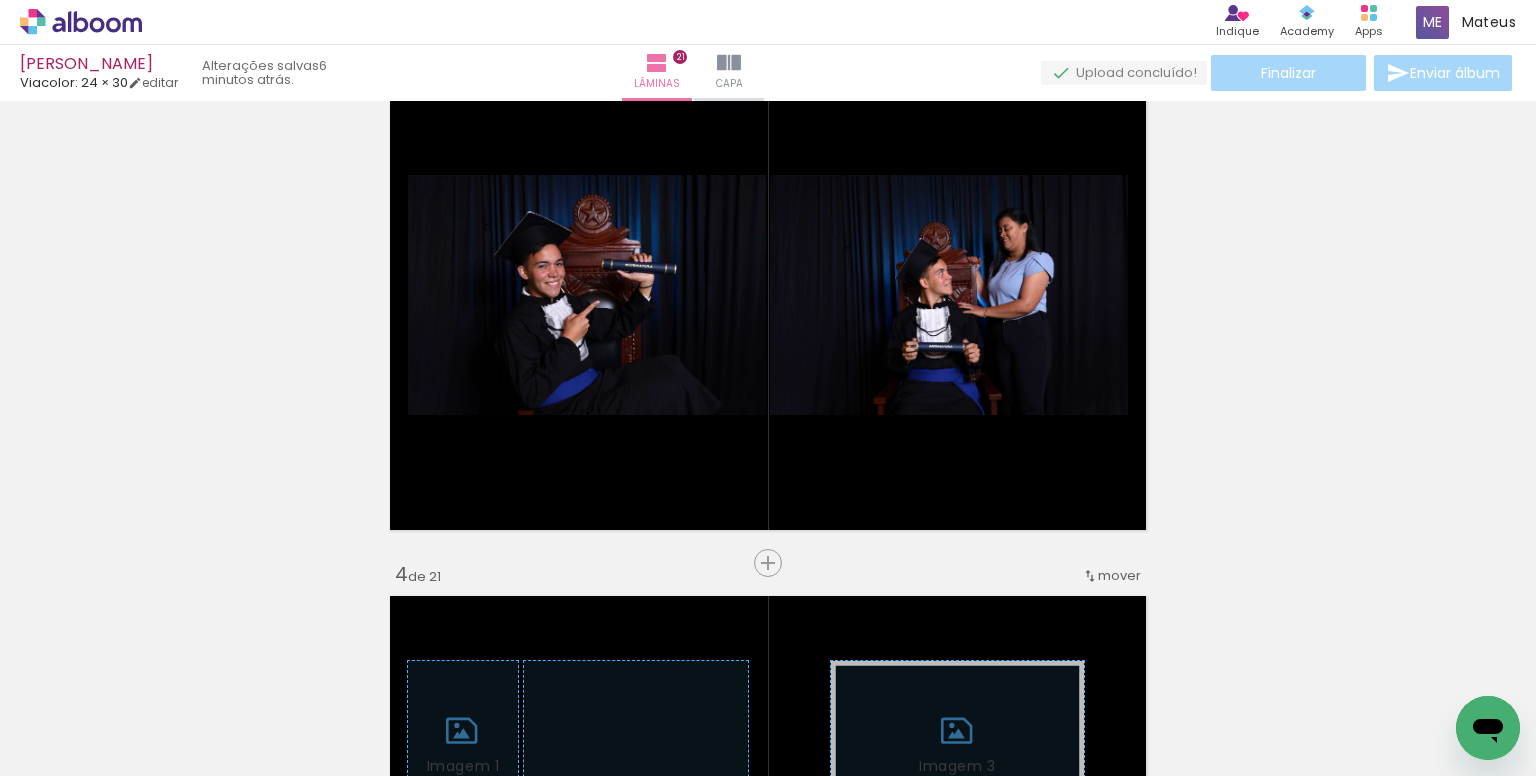 scroll, scrollTop: 0, scrollLeft: 3100, axis: horizontal 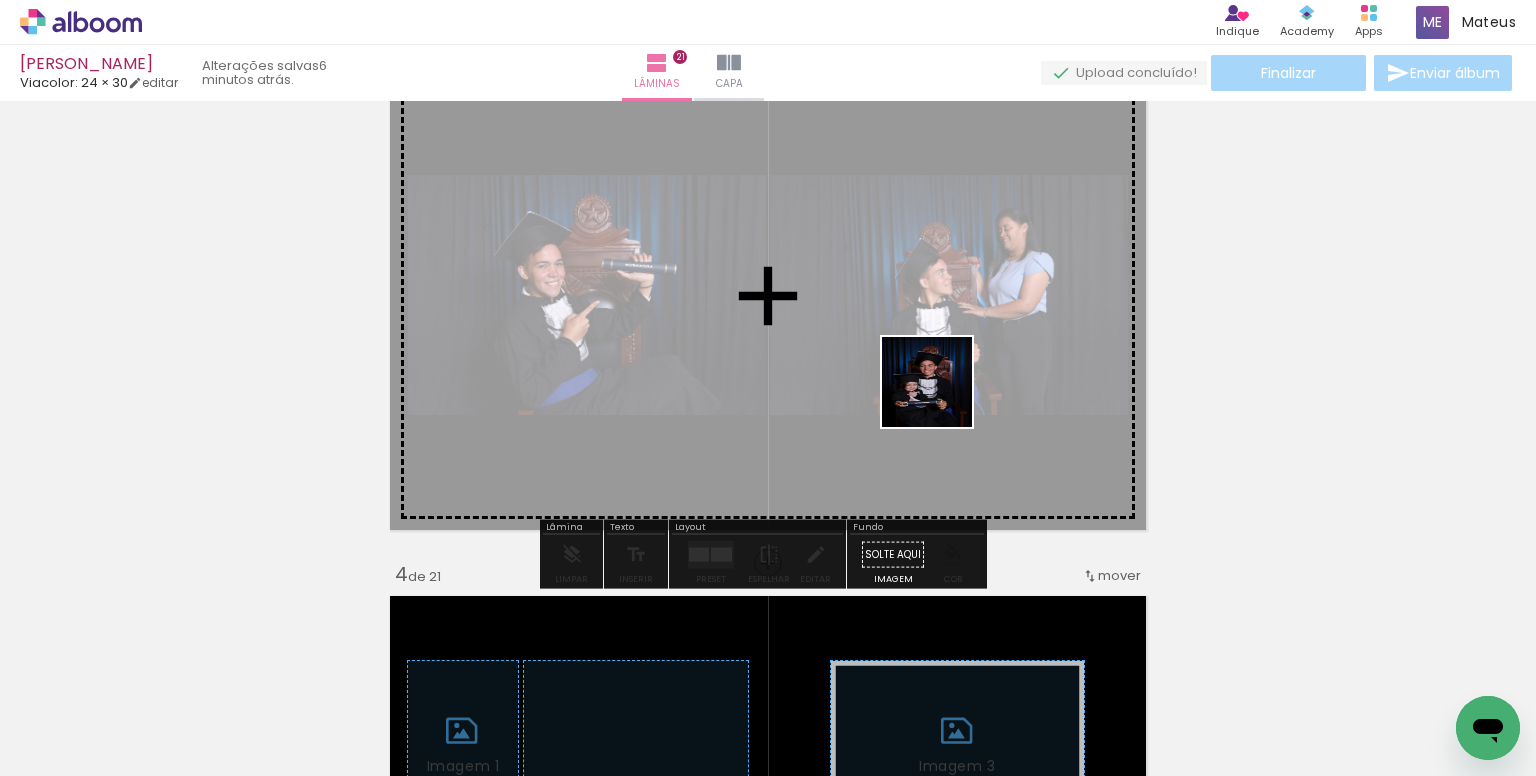 drag, startPoint x: 1038, startPoint y: 714, endPoint x: 940, endPoint y: 381, distance: 347.121 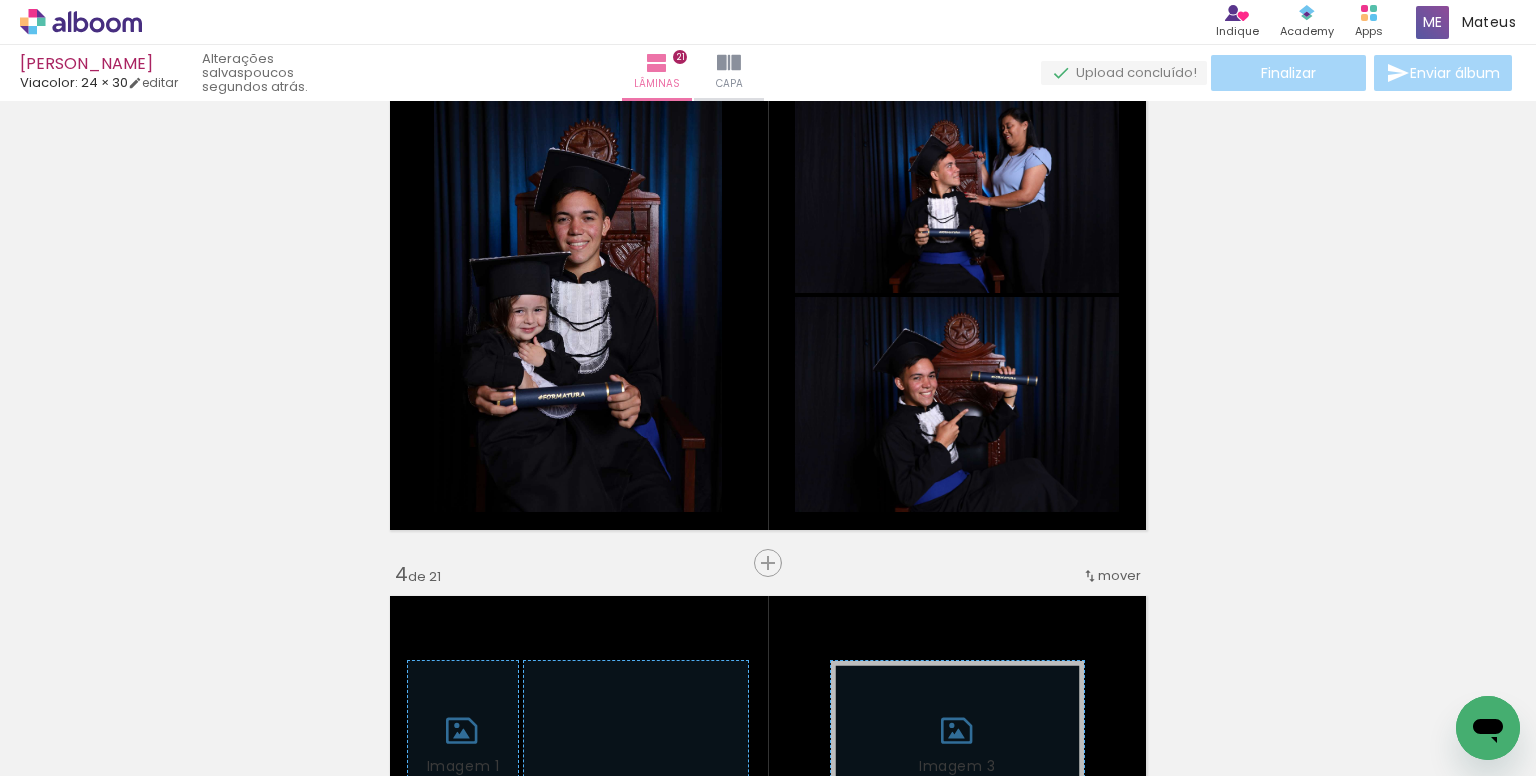 scroll, scrollTop: 0, scrollLeft: 4398, axis: horizontal 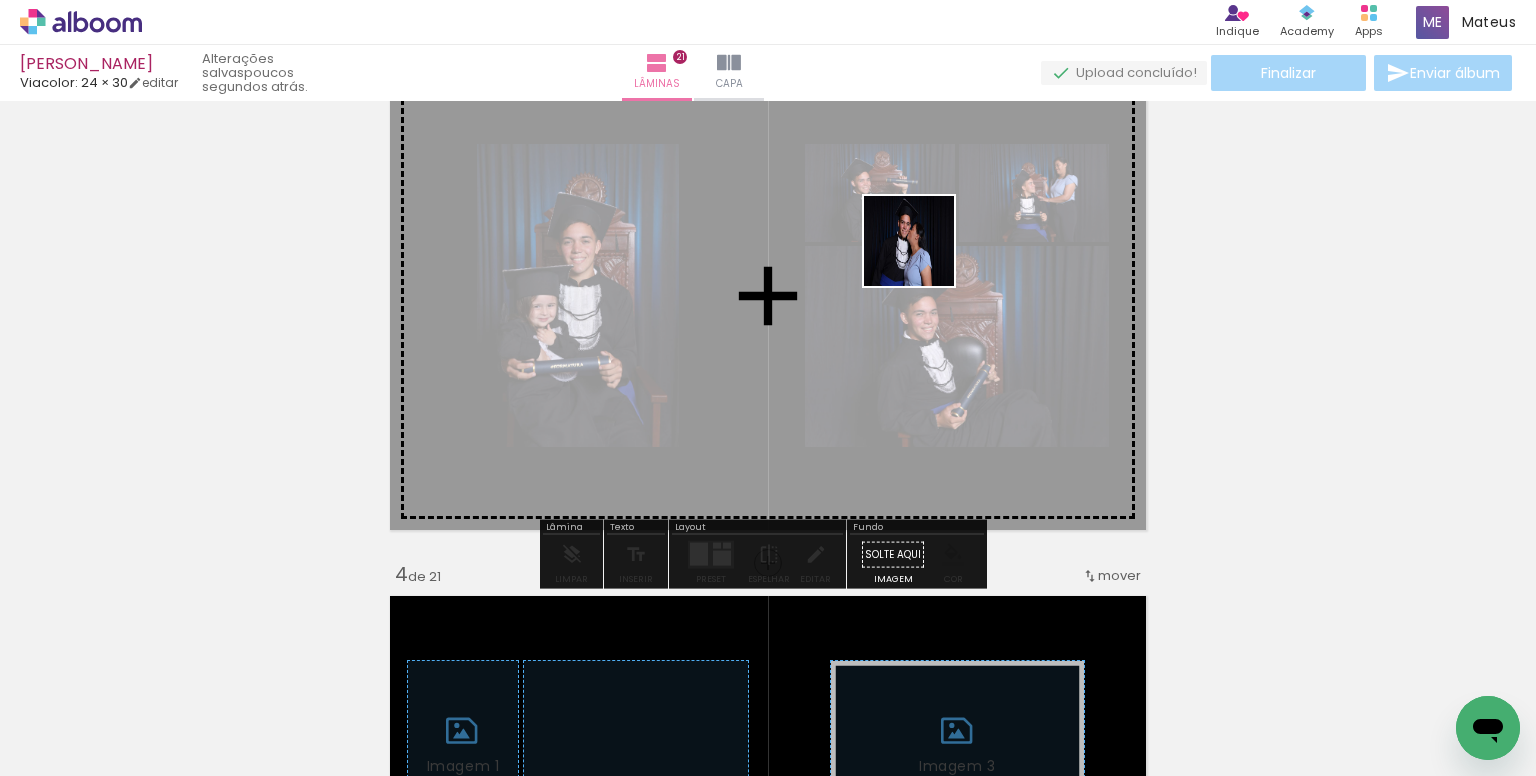 drag, startPoint x: 1136, startPoint y: 714, endPoint x: 924, endPoint y: 256, distance: 504.68604 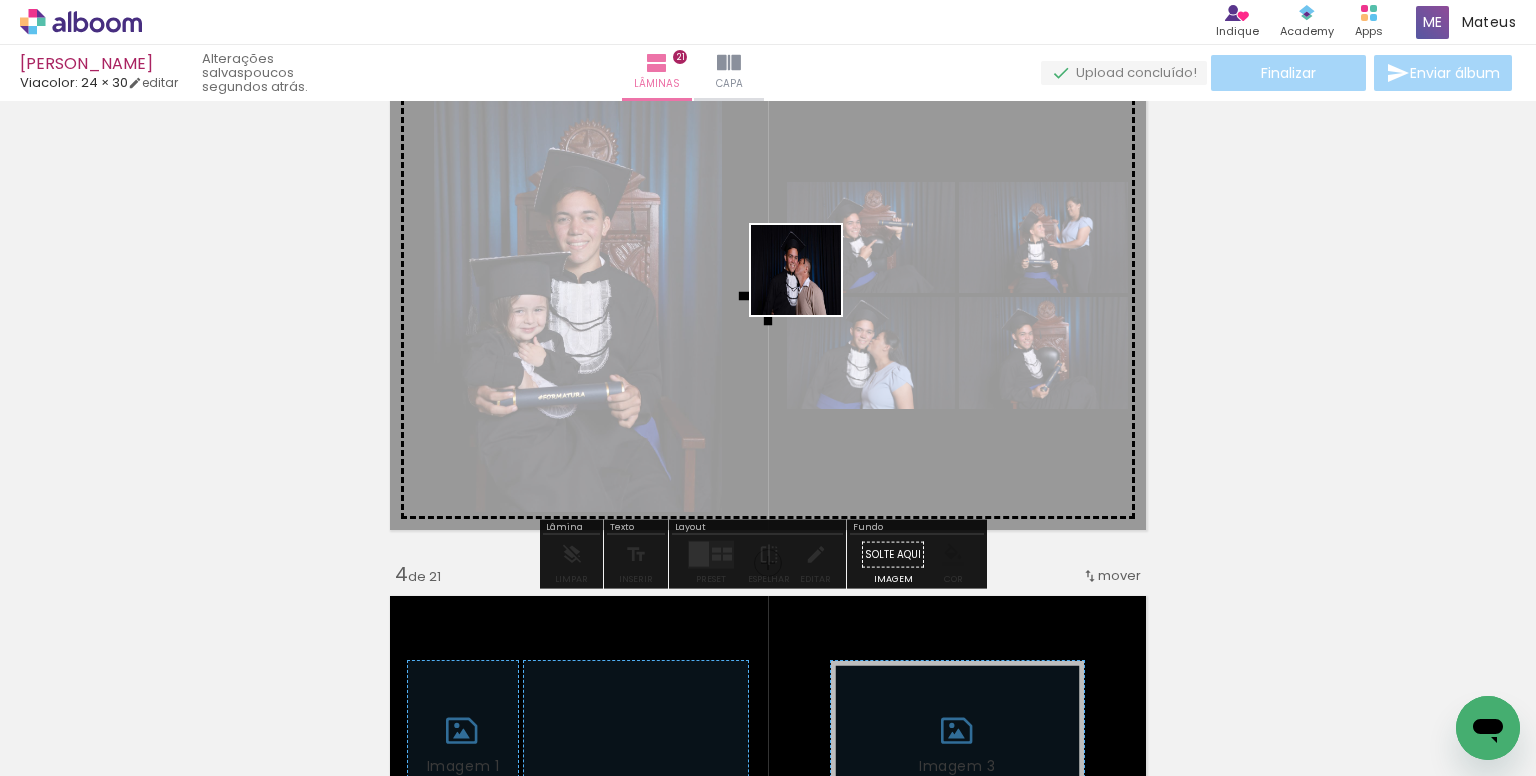 drag, startPoint x: 1245, startPoint y: 714, endPoint x: 811, endPoint y: 285, distance: 610.2434 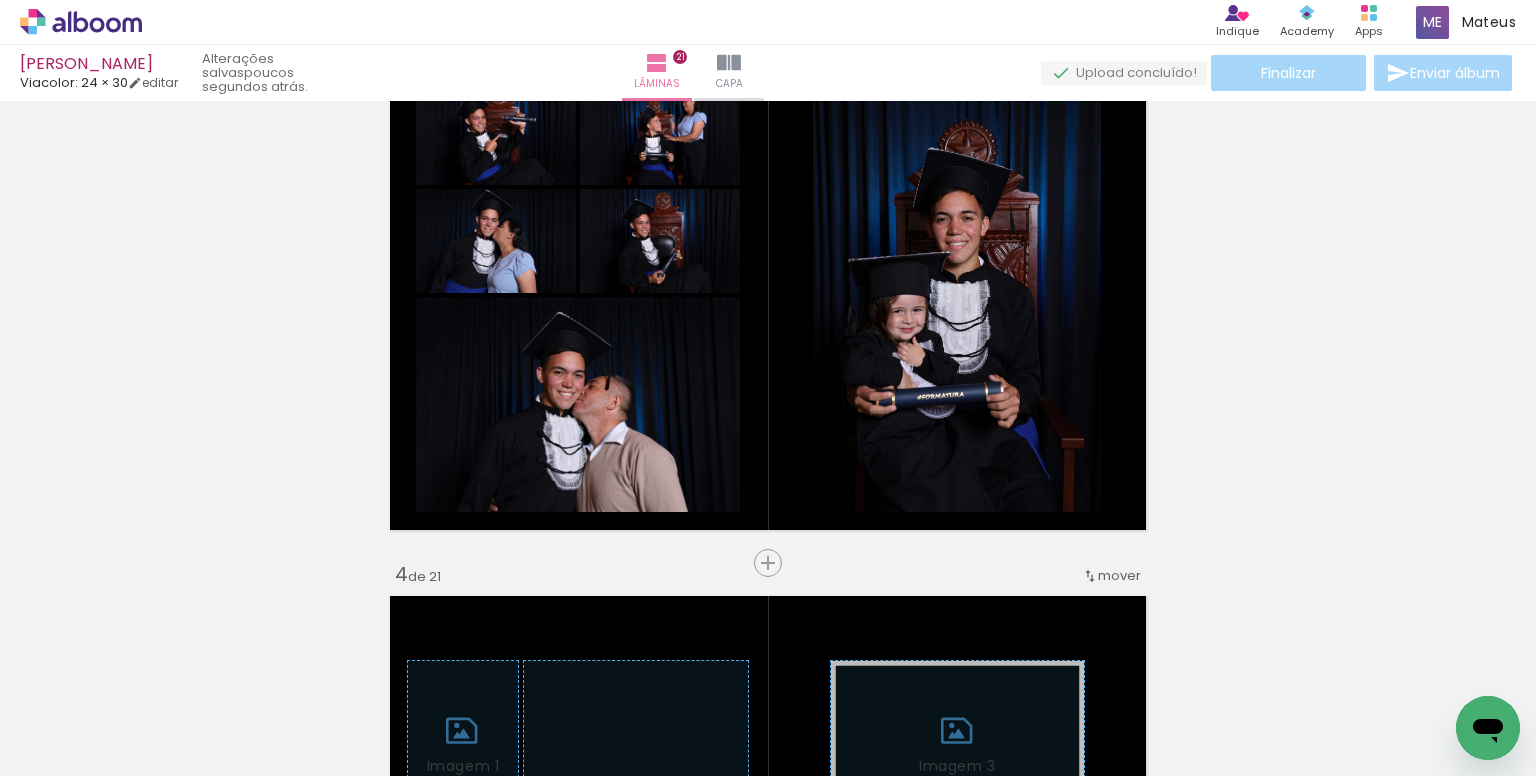 scroll, scrollTop: 0, scrollLeft: 5922, axis: horizontal 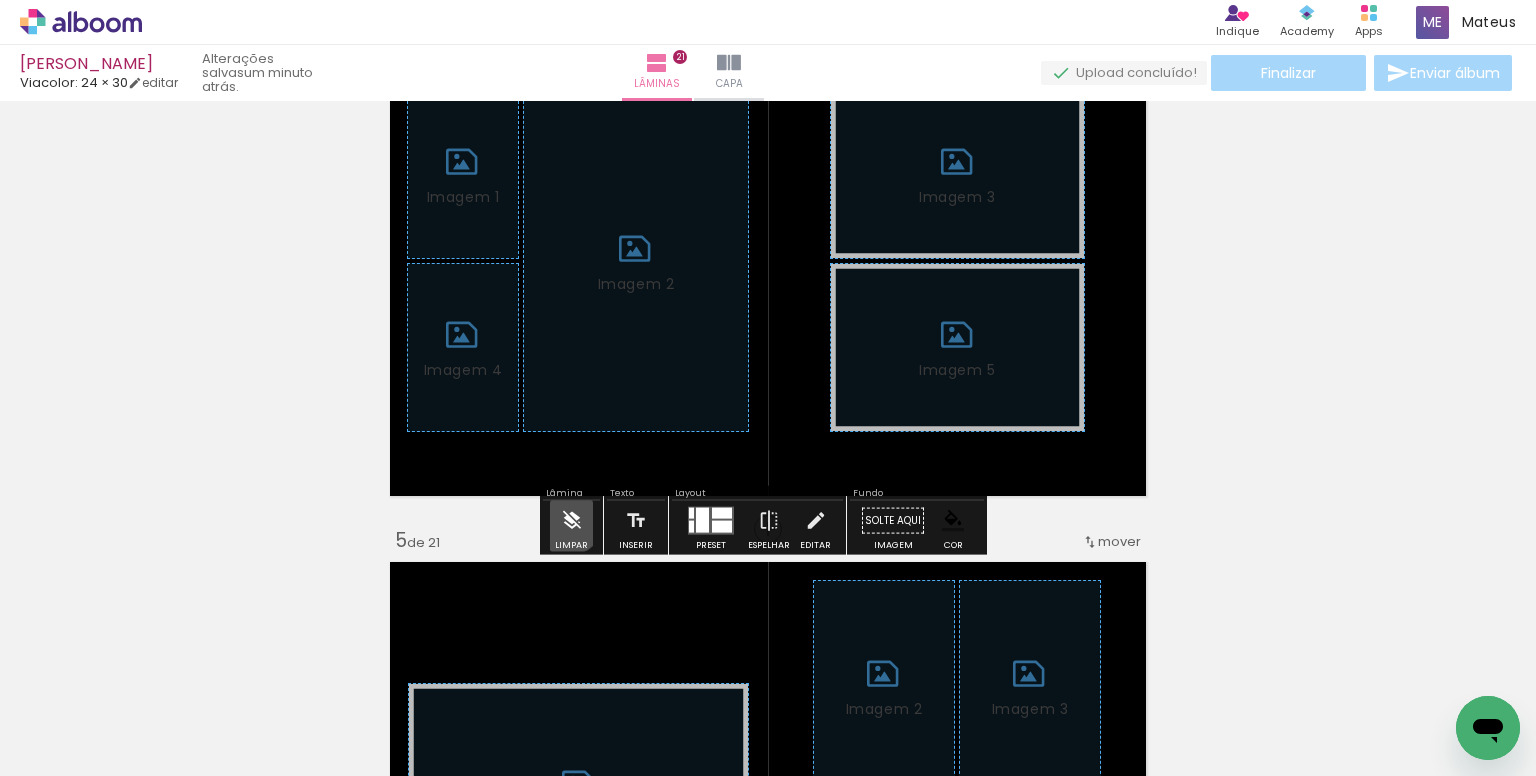 click at bounding box center (572, 521) 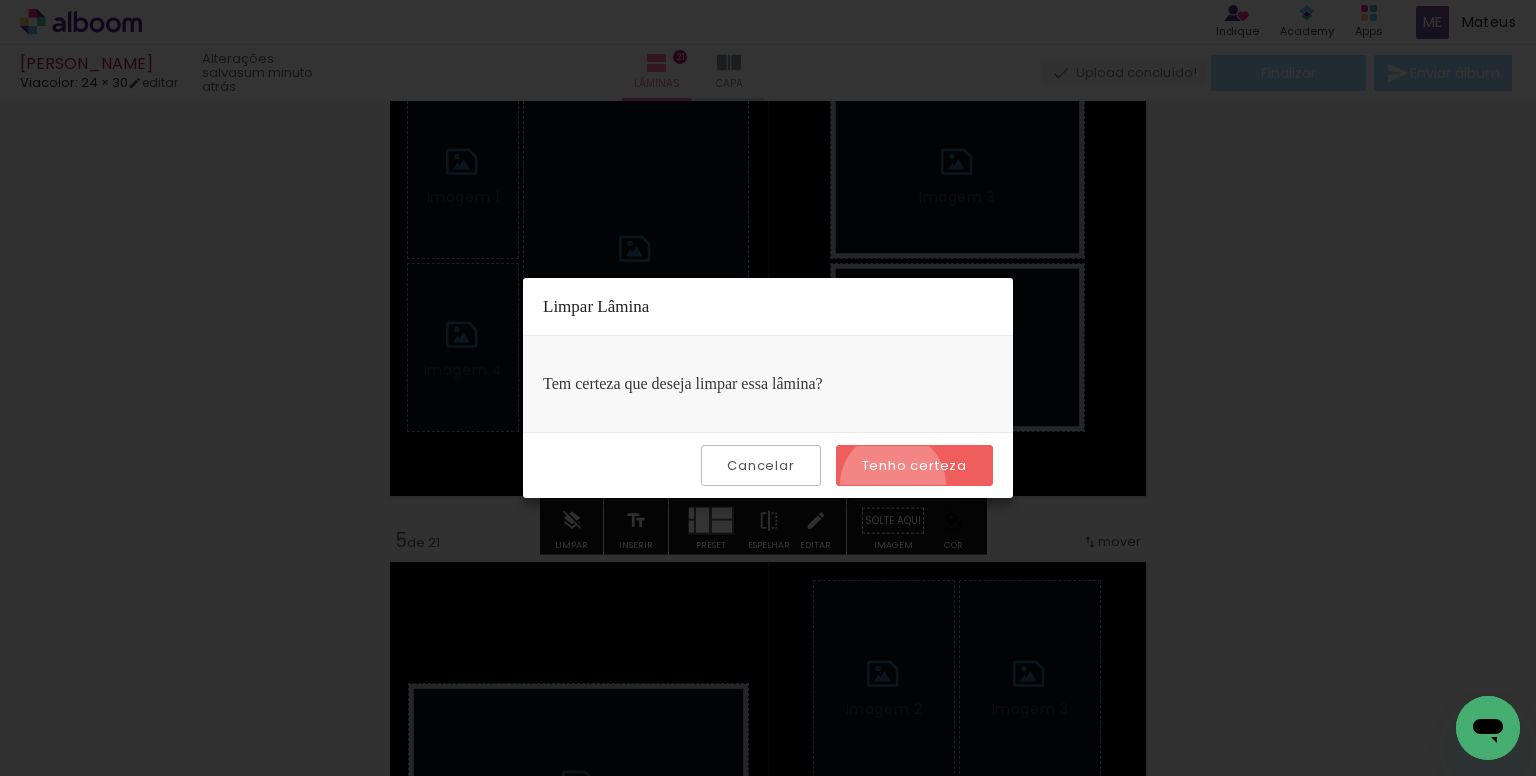 click on "Tenho certeza" at bounding box center [914, 465] 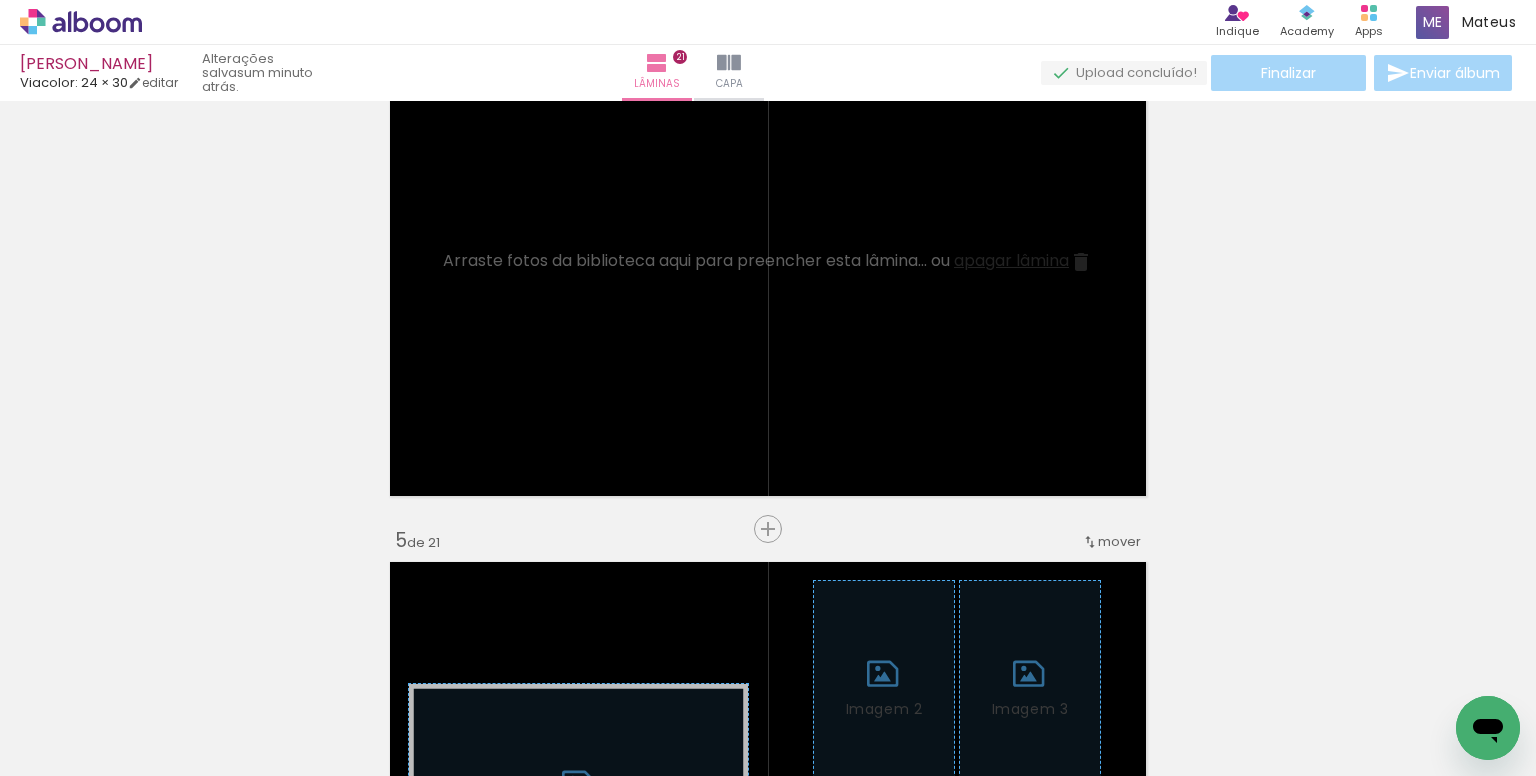 scroll, scrollTop: 0, scrollLeft: 8489, axis: horizontal 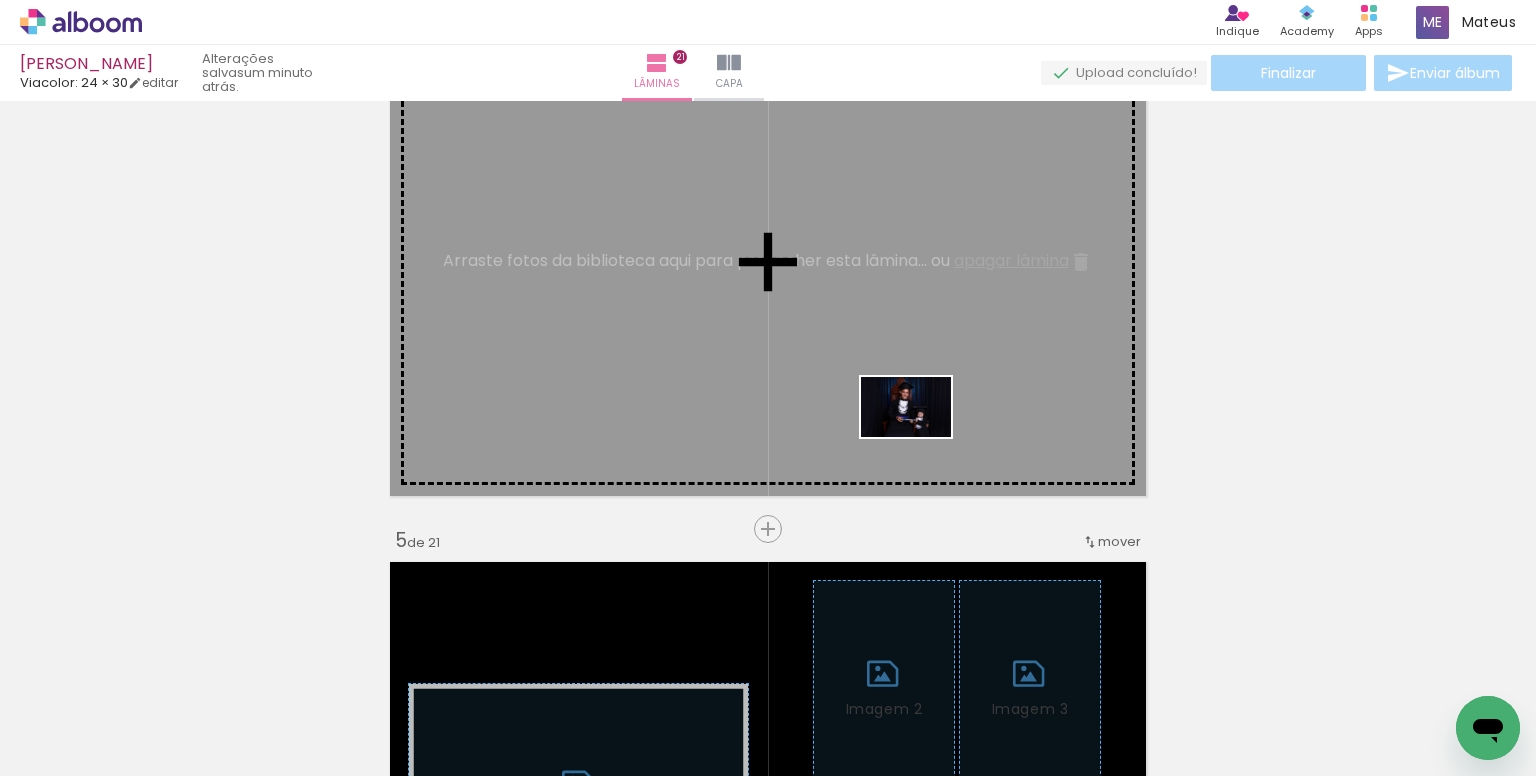 drag, startPoint x: 1435, startPoint y: 701, endPoint x: 907, endPoint y: 417, distance: 599.53314 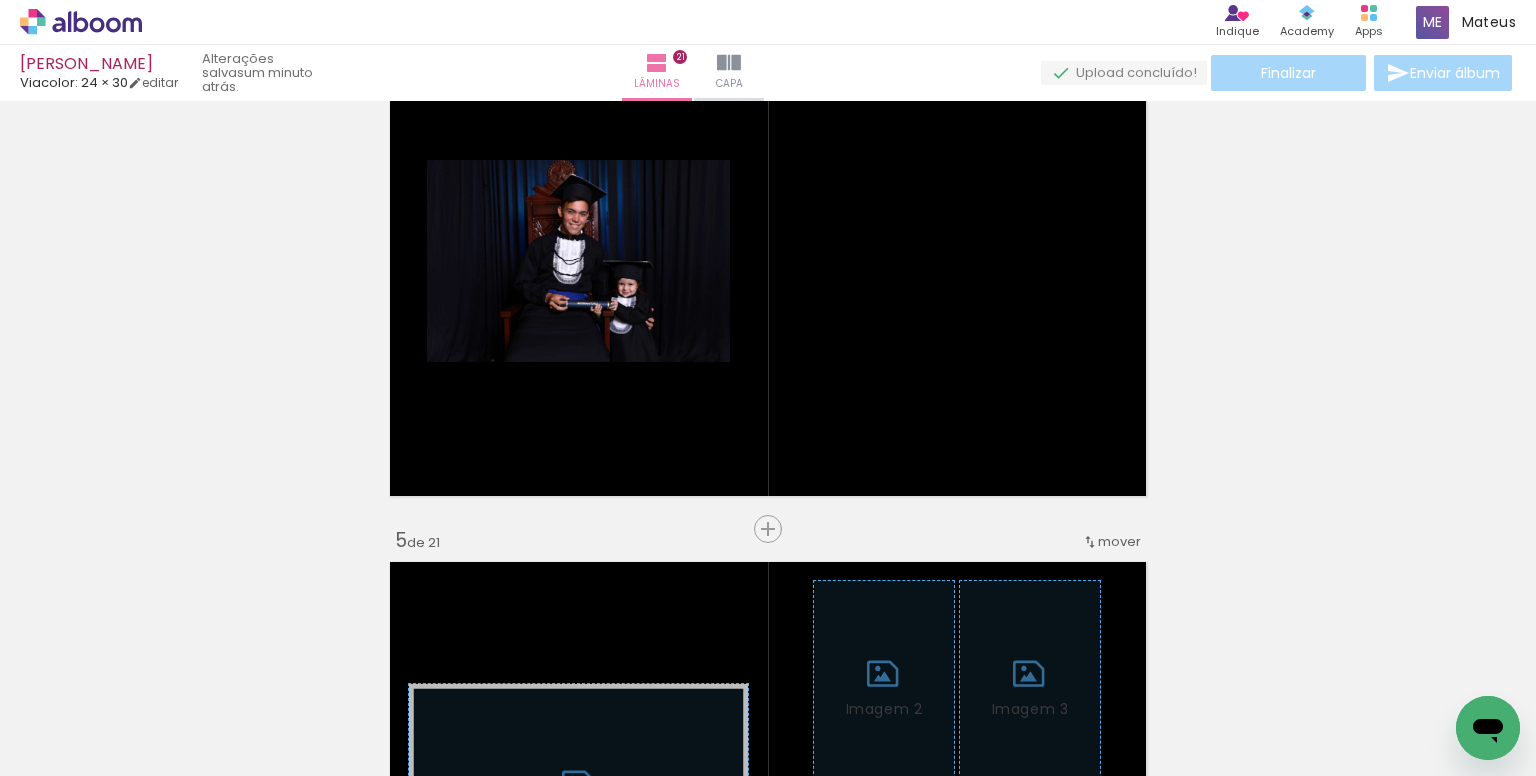 scroll, scrollTop: 0, scrollLeft: 7896, axis: horizontal 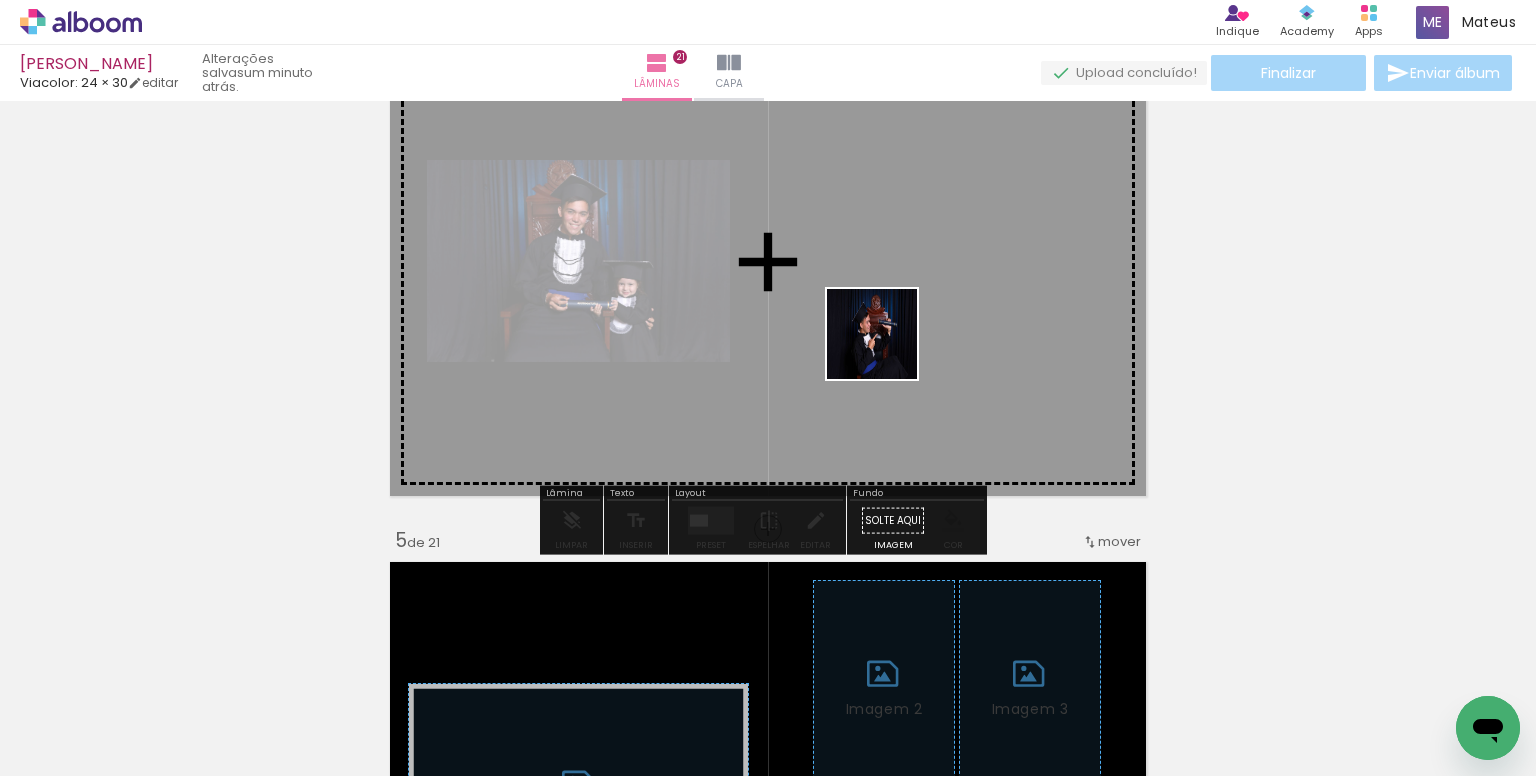 drag, startPoint x: 836, startPoint y: 719, endPoint x: 889, endPoint y: 331, distance: 391.60312 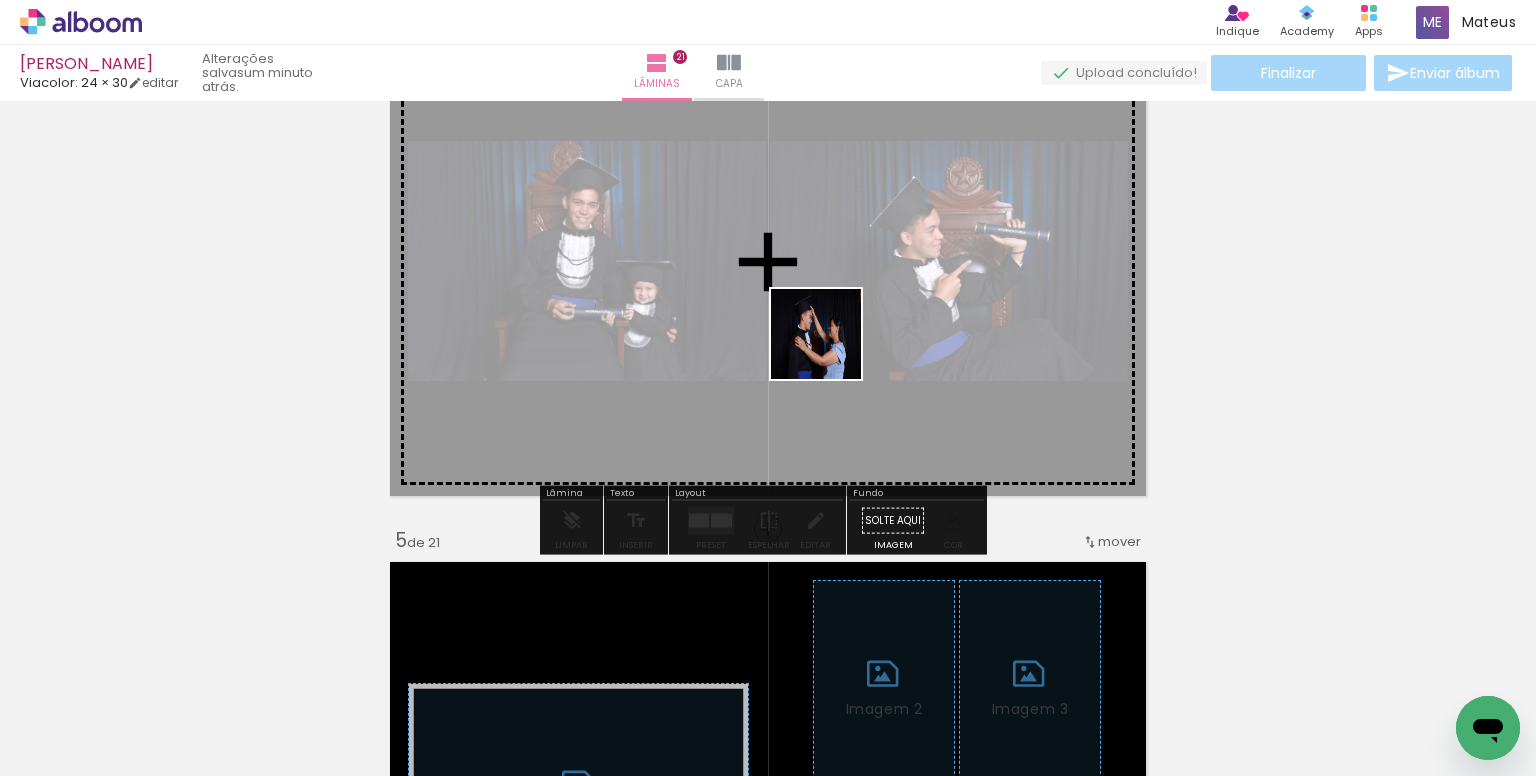drag, startPoint x: 788, startPoint y: 721, endPoint x: 831, endPoint y: 342, distance: 381.43152 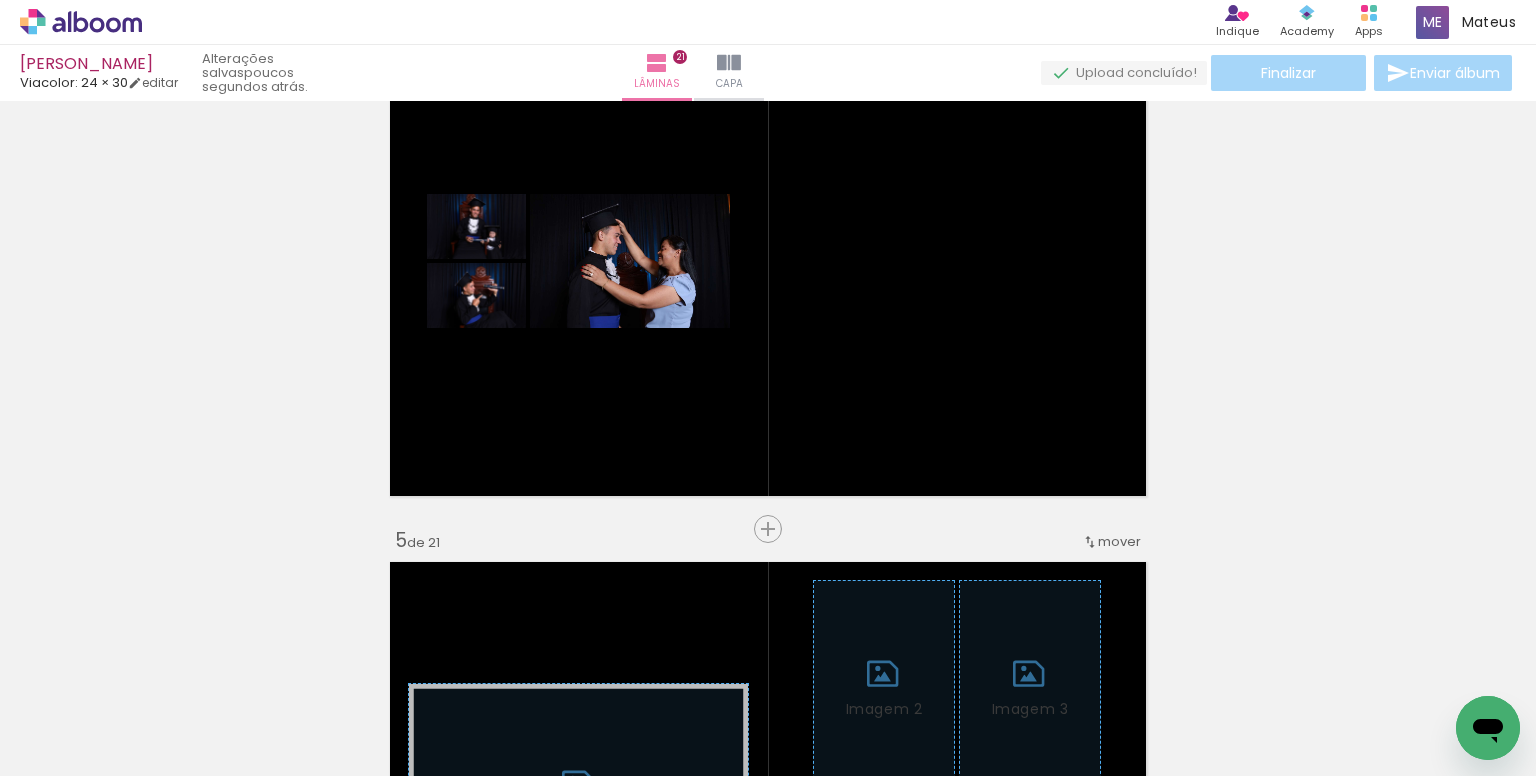 scroll, scrollTop: 0, scrollLeft: 7444, axis: horizontal 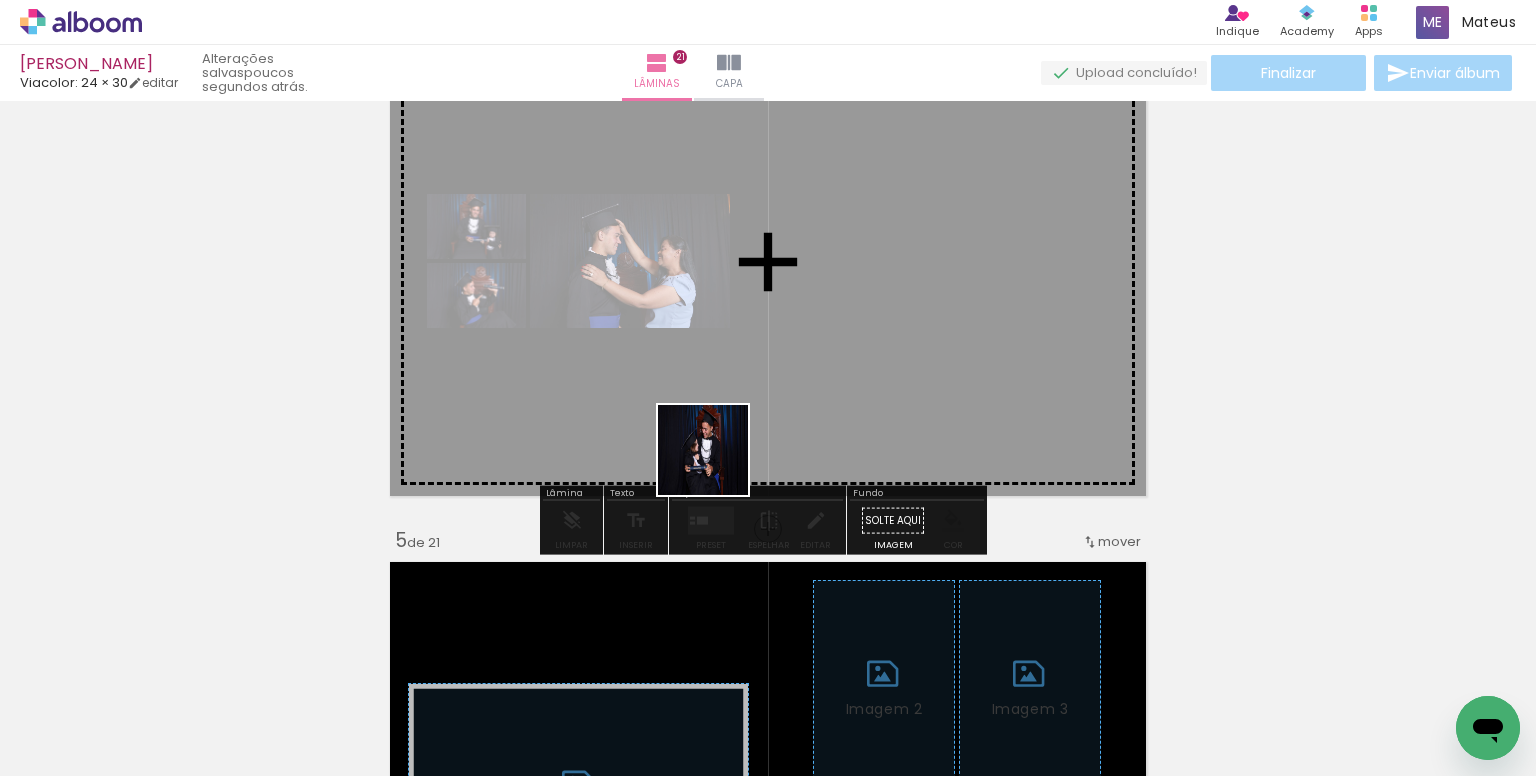 drag, startPoint x: 644, startPoint y: 696, endPoint x: 744, endPoint y: 417, distance: 296.37982 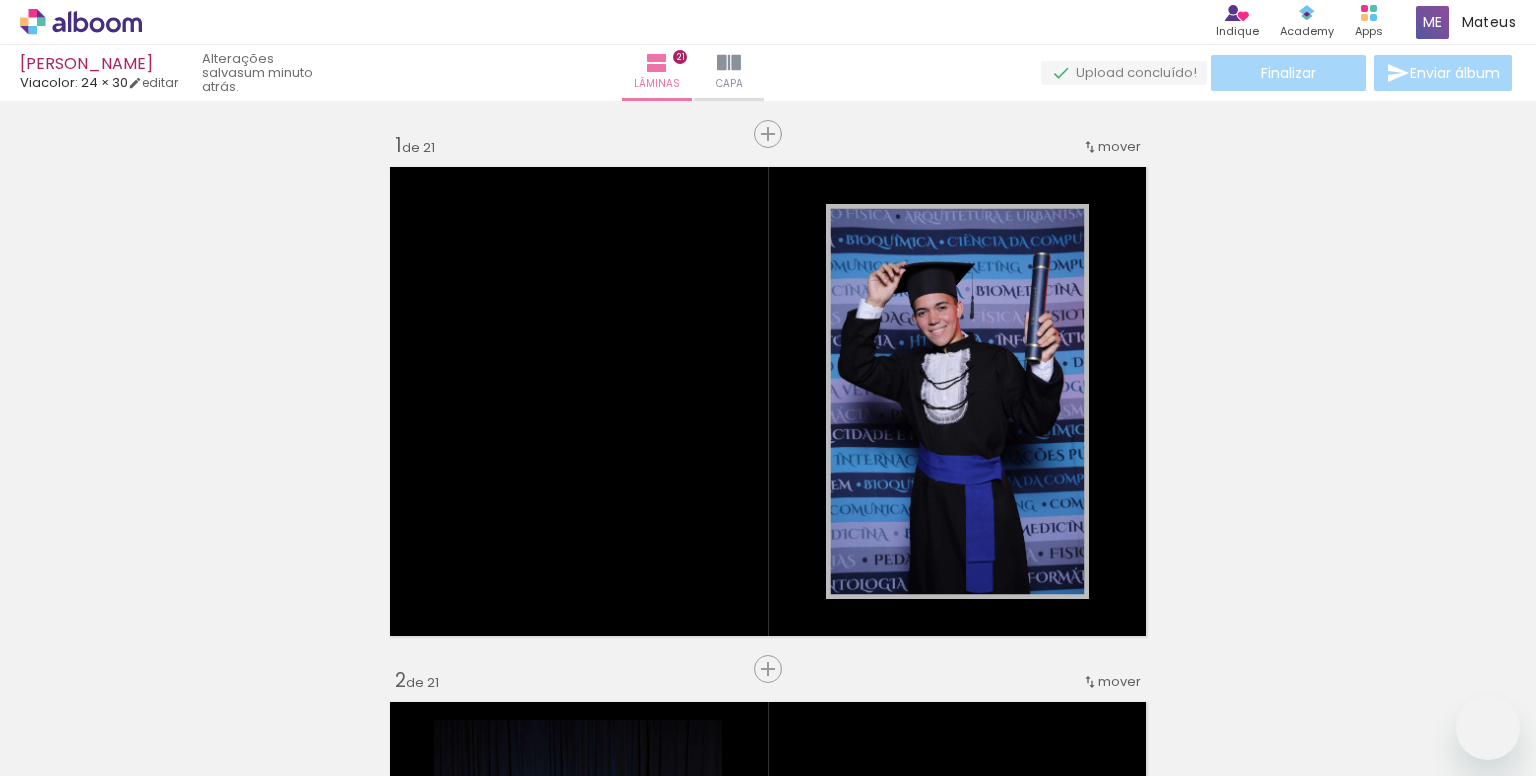 scroll, scrollTop: 0, scrollLeft: 0, axis: both 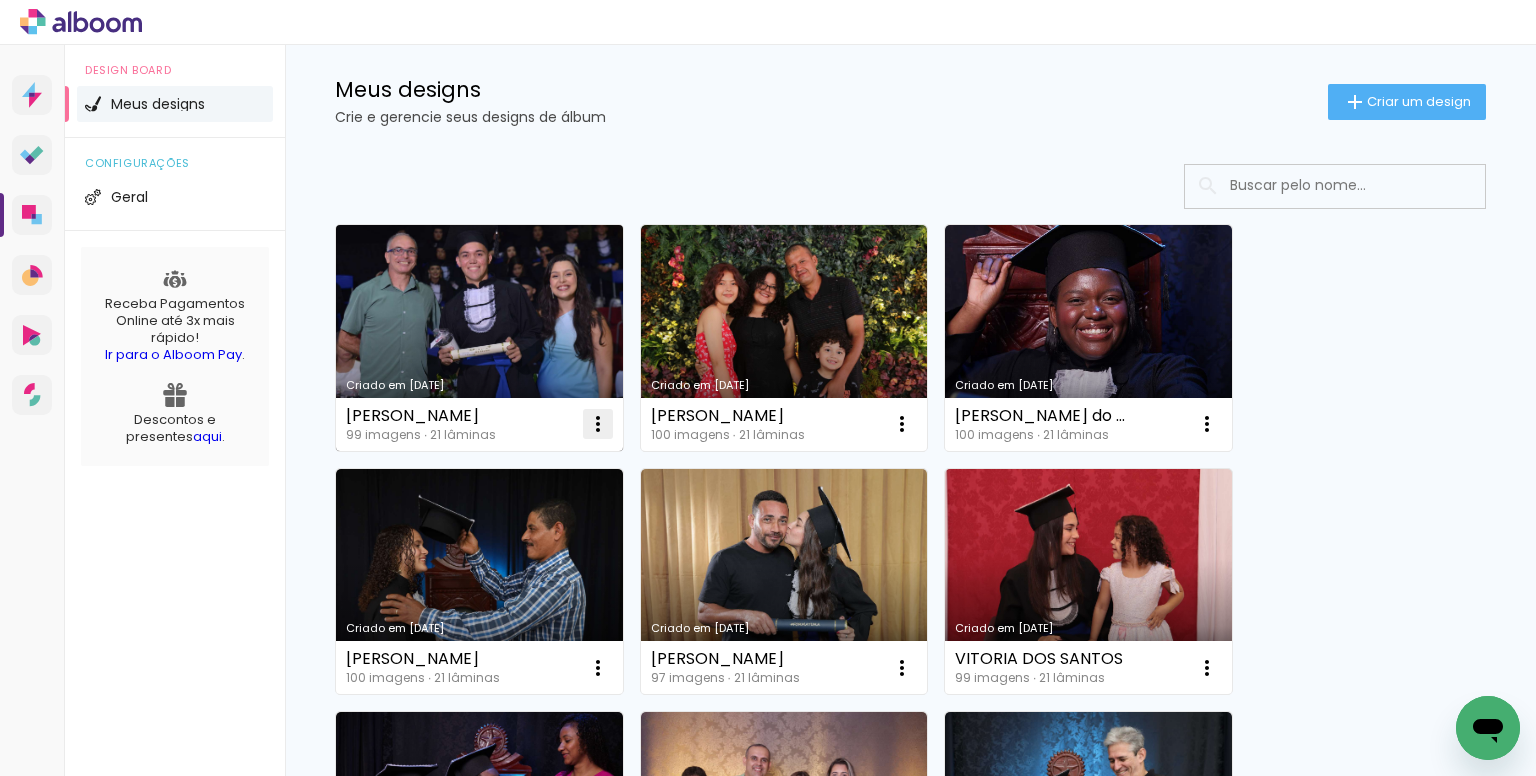 click at bounding box center [598, 424] 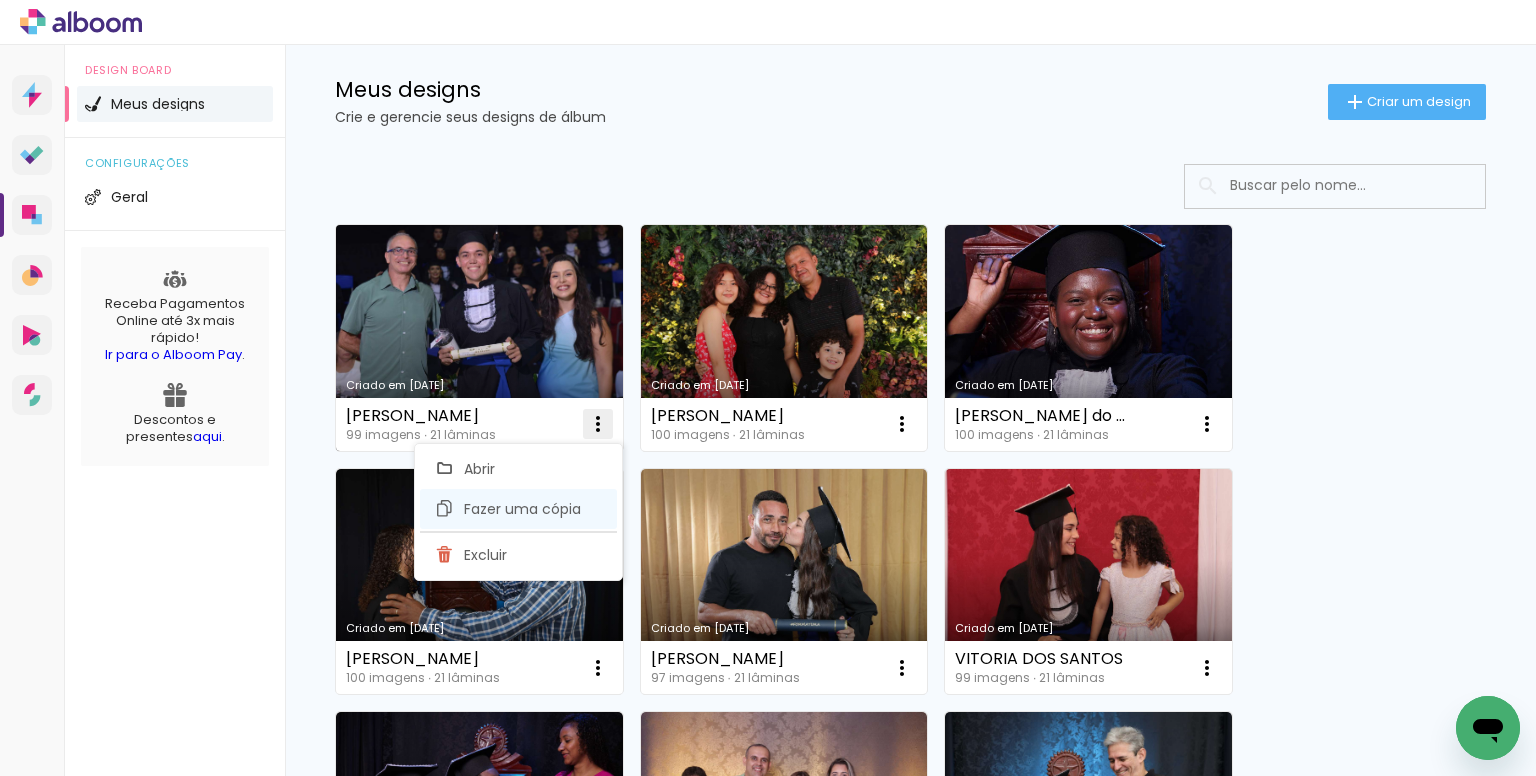 click on "Fazer uma cópia" 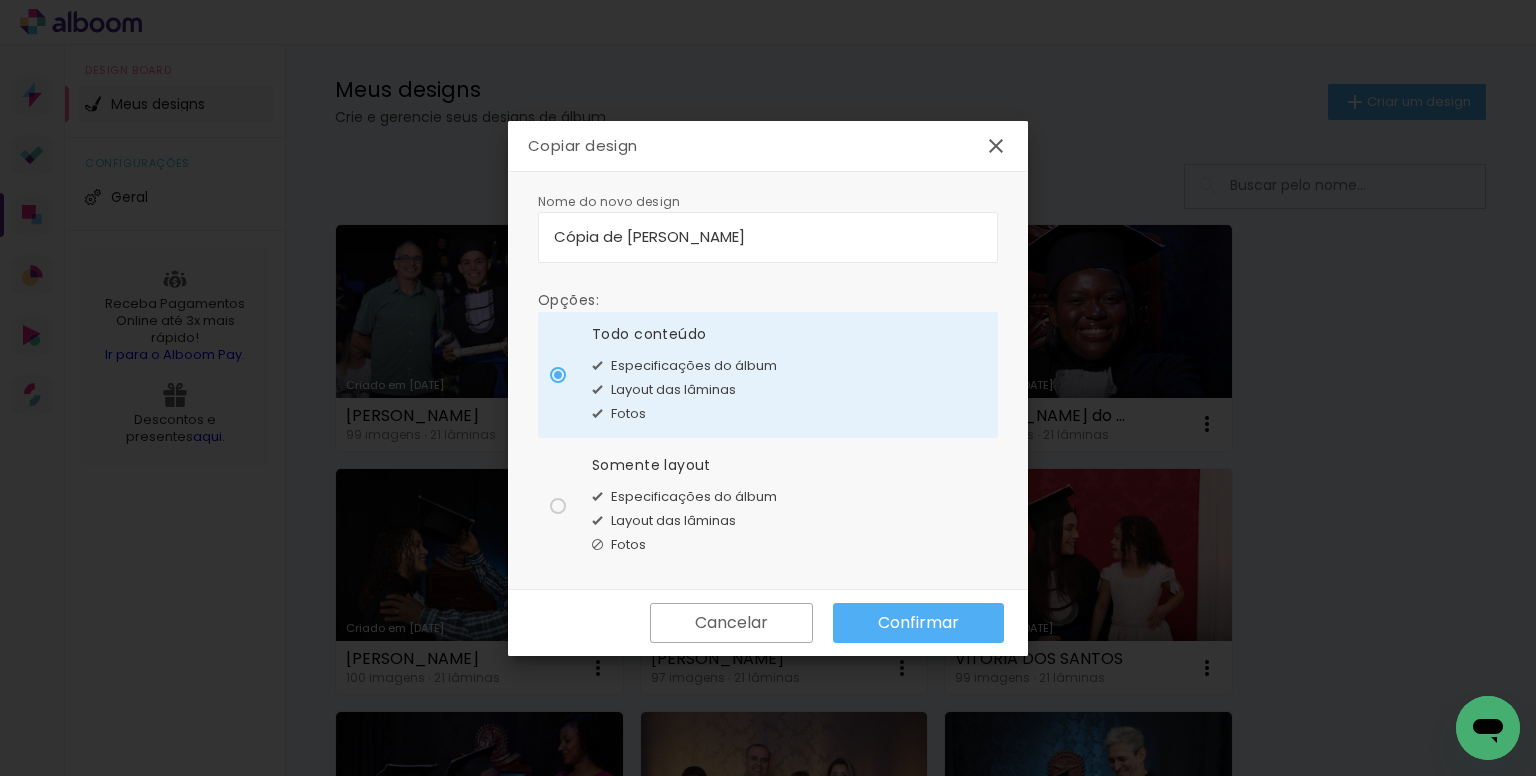 click on "Somente layout Especificações do álbum Layout das lâminas Fotos" 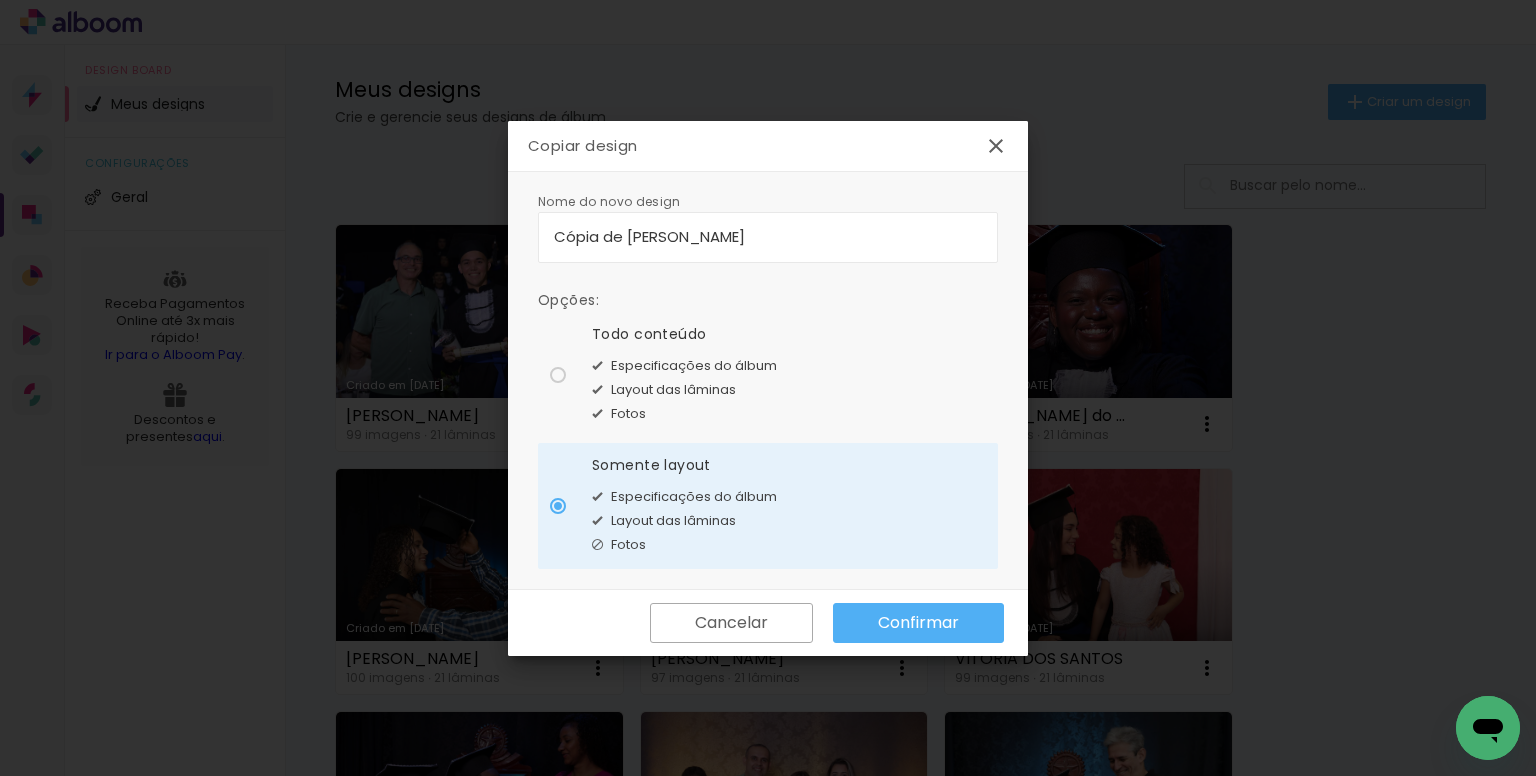 click on "Cópia de Gusatavo oliveira Leite Paula" at bounding box center [768, 236] 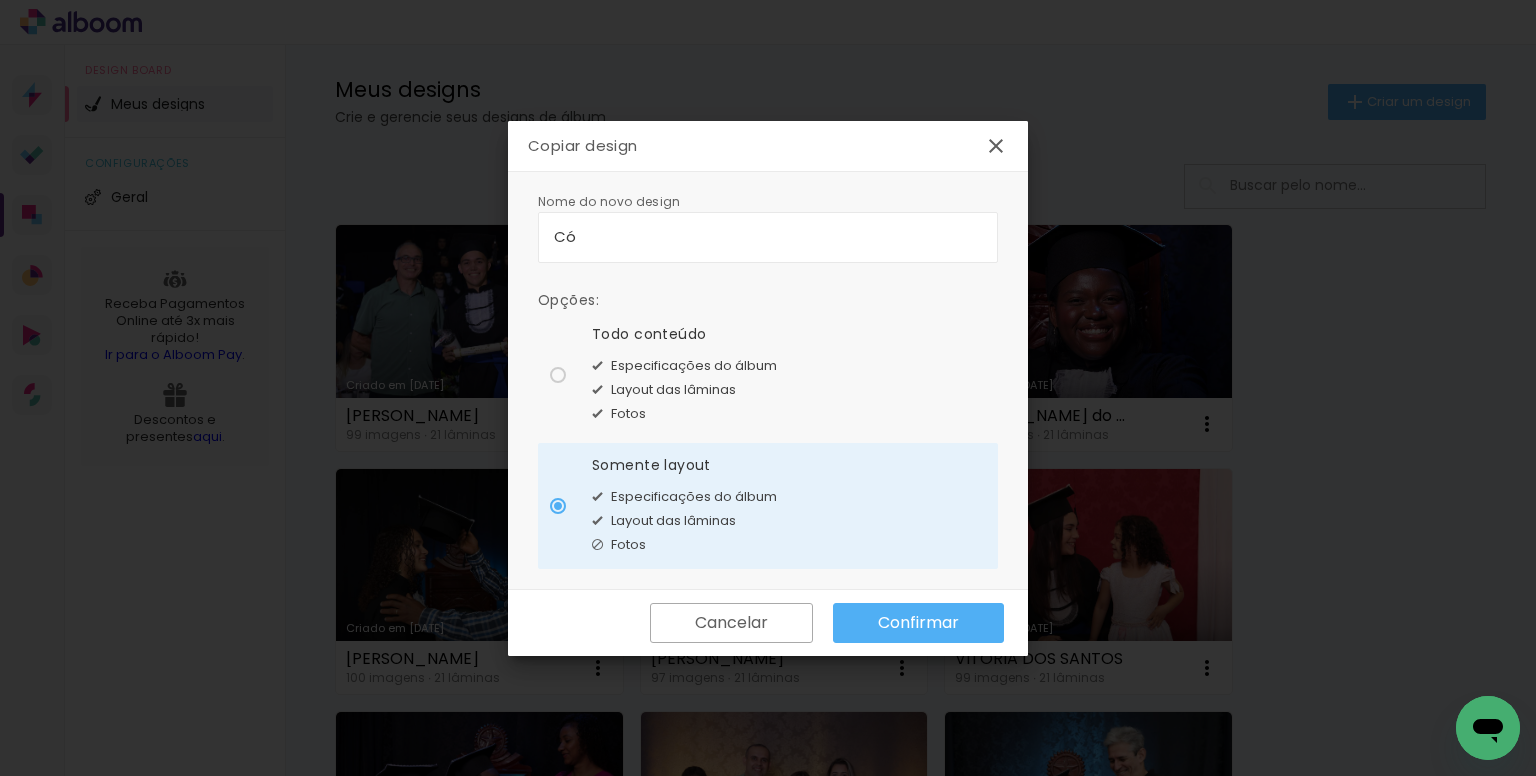 type on "C" 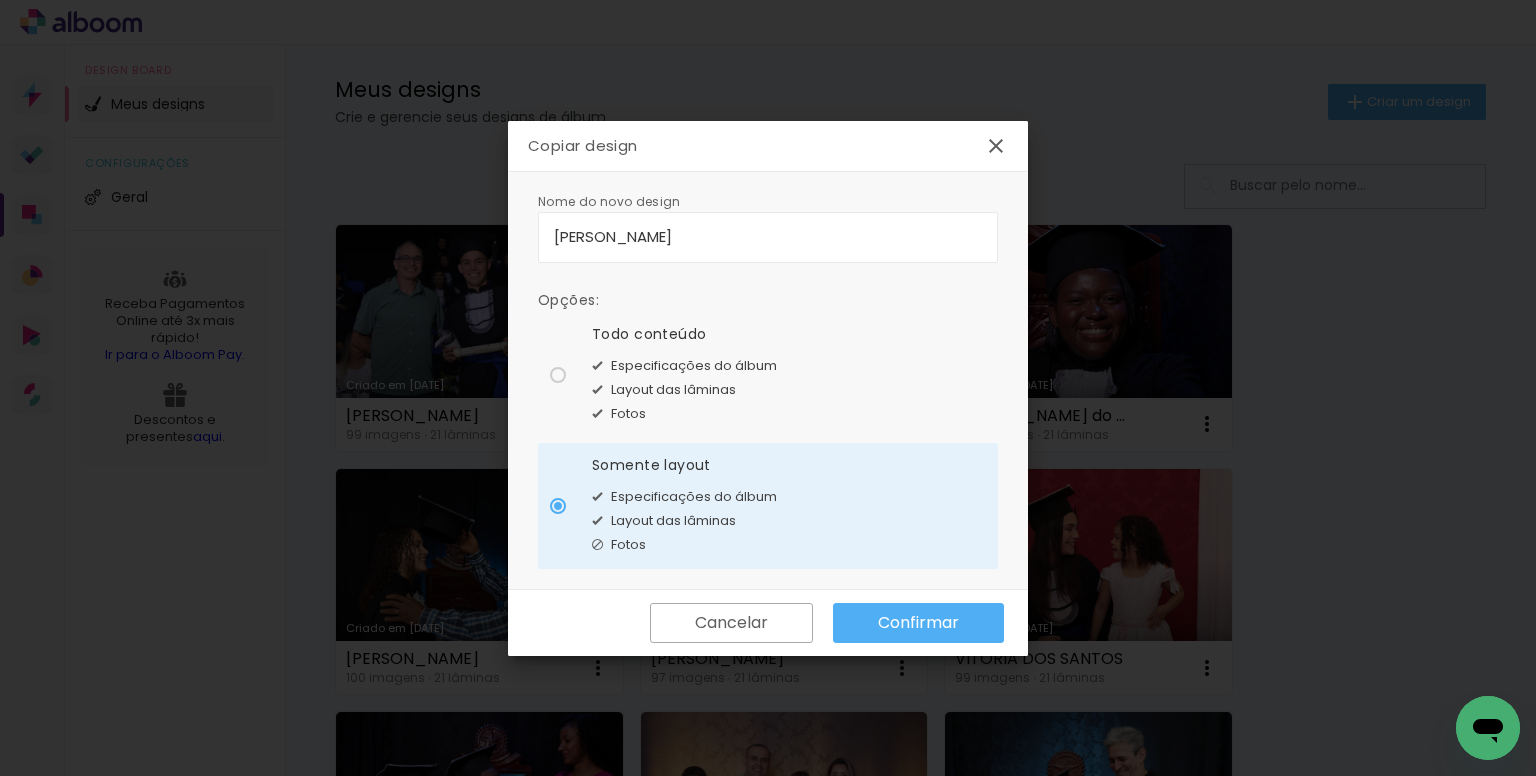 click on "Jen" at bounding box center (768, 236) 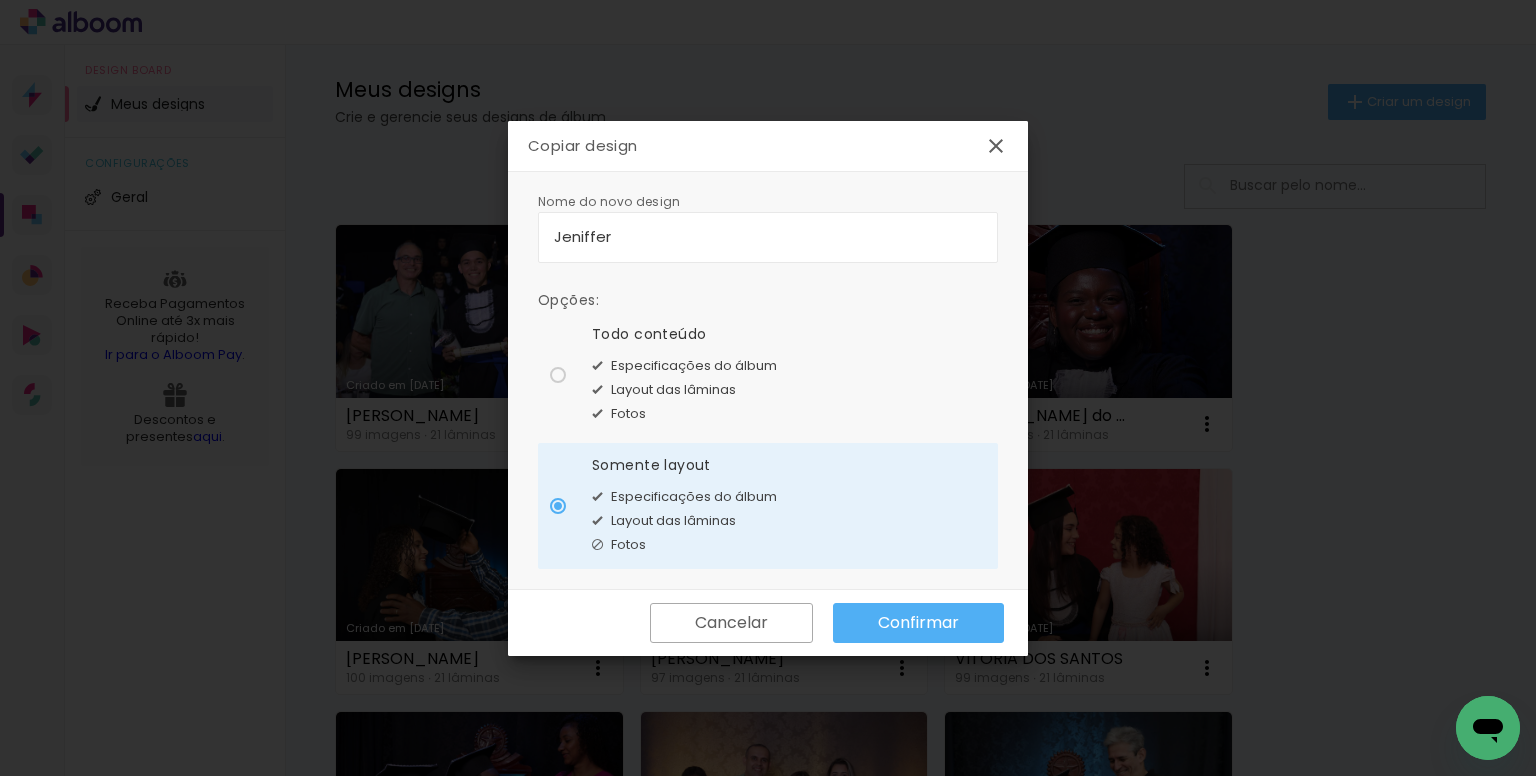type on "Jeniffer" 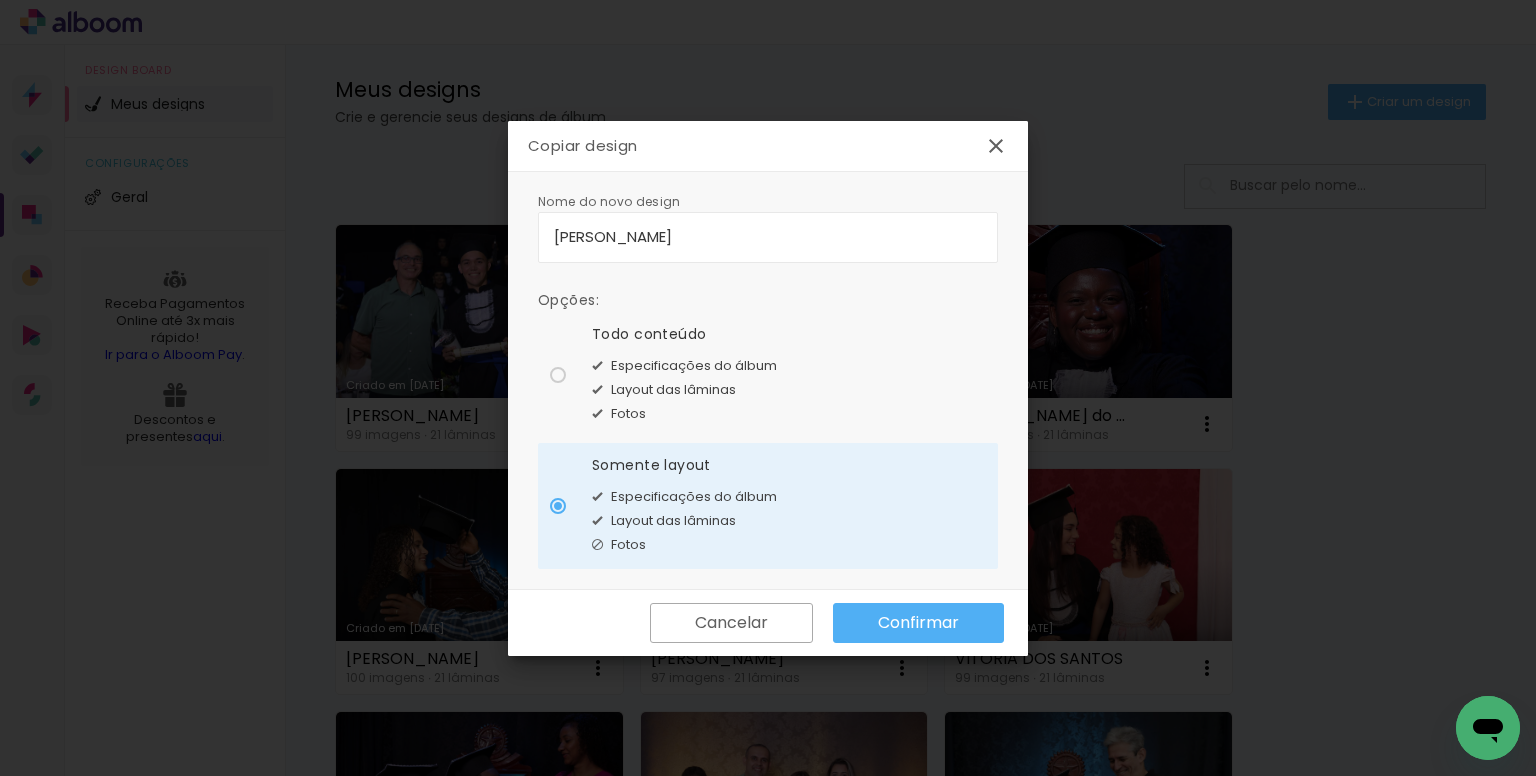 type on "Jeniffer Karolyne" 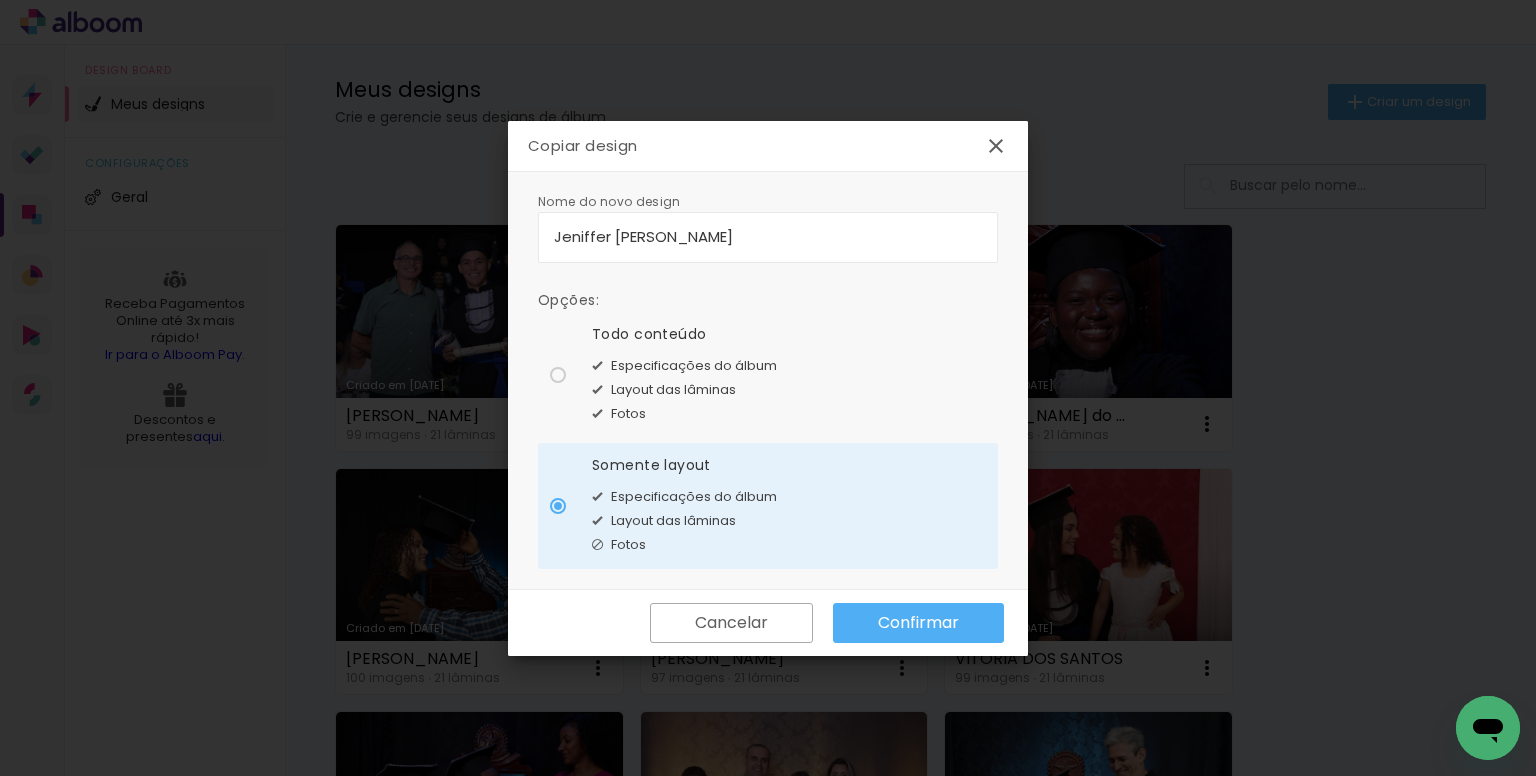 type on "Jeniffer Karolyne De Sousa Andre" 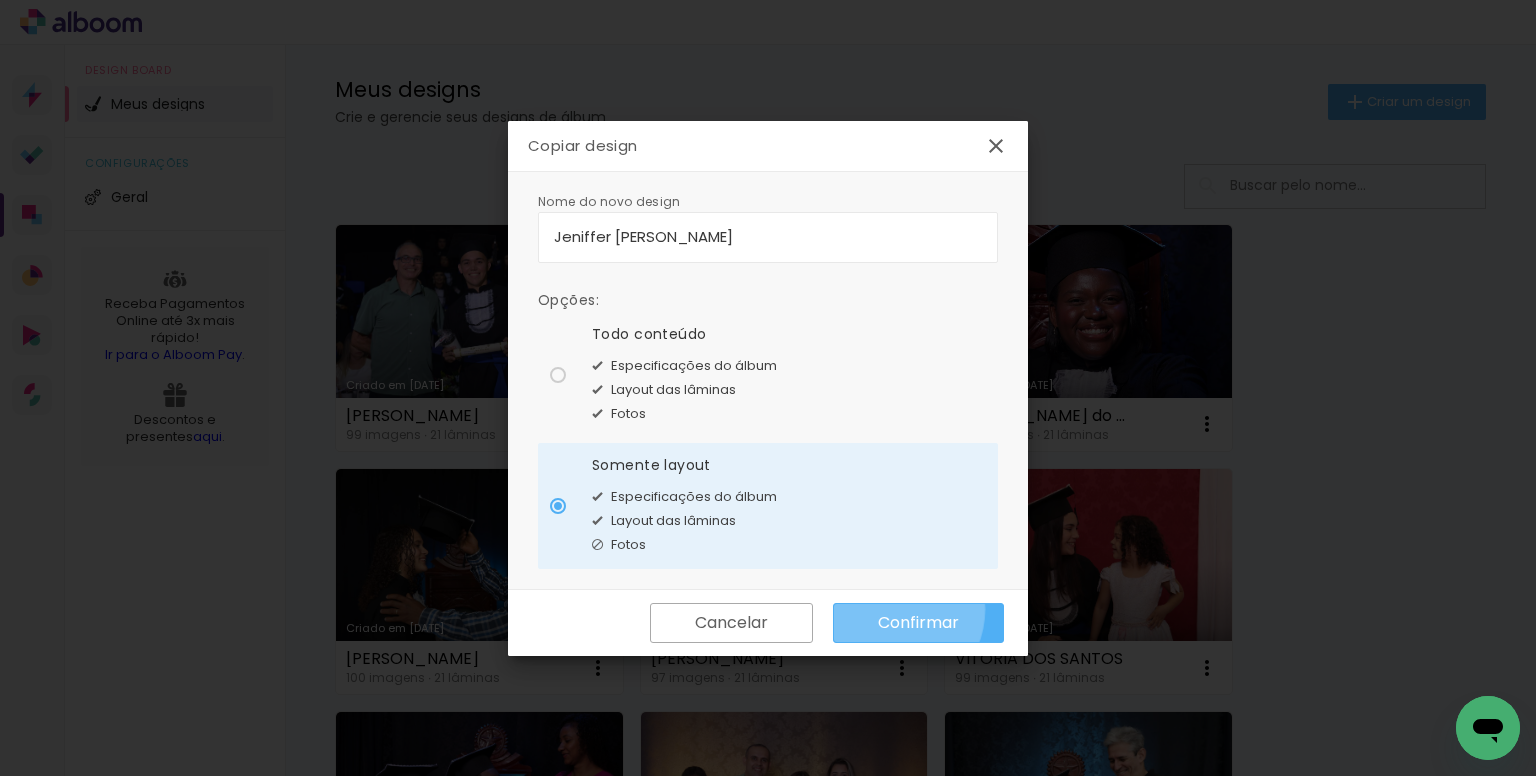 click on "Confirmar" at bounding box center (918, 623) 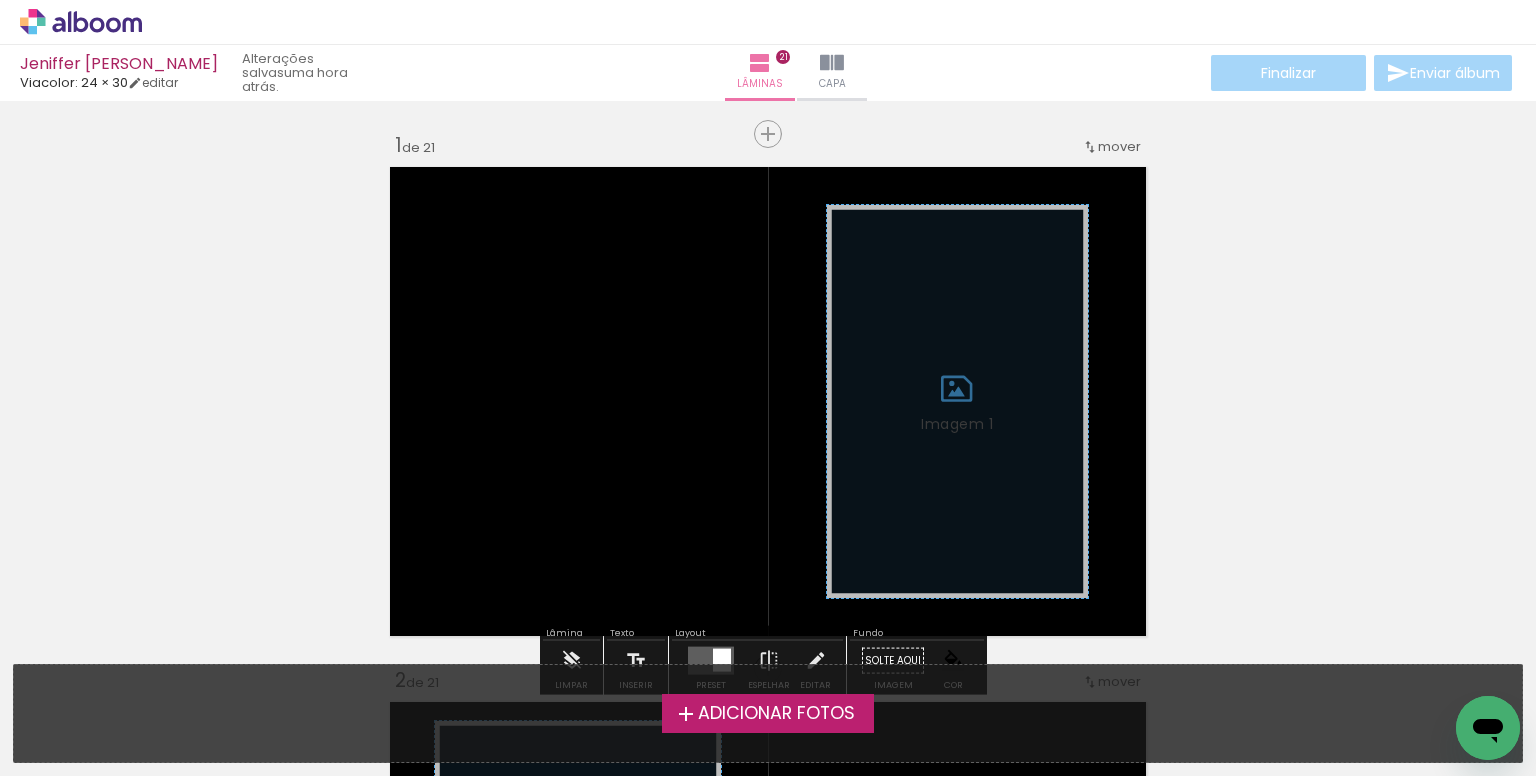 click on "Adicionar Fotos" at bounding box center (776, 714) 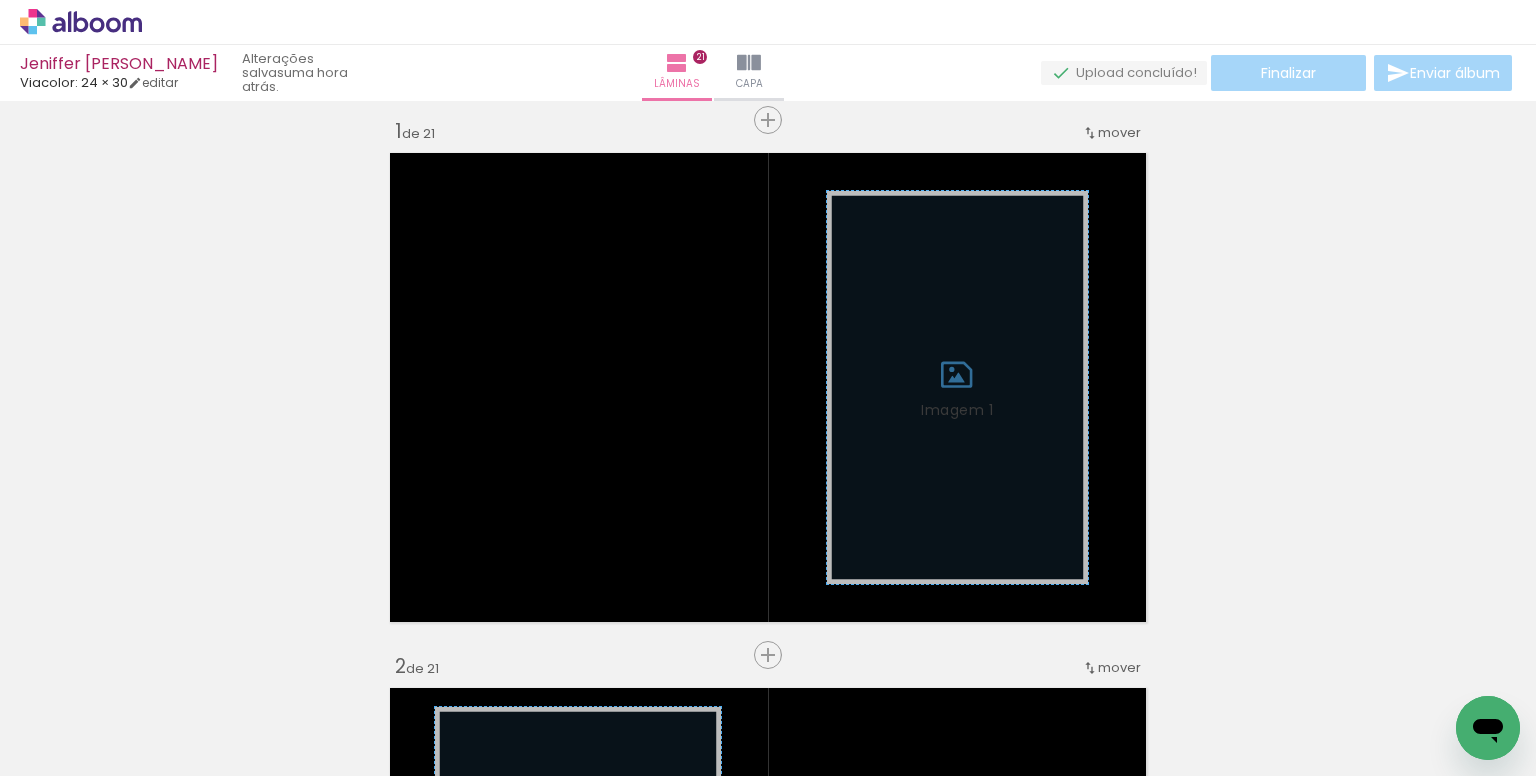 scroll, scrollTop: 25, scrollLeft: 0, axis: vertical 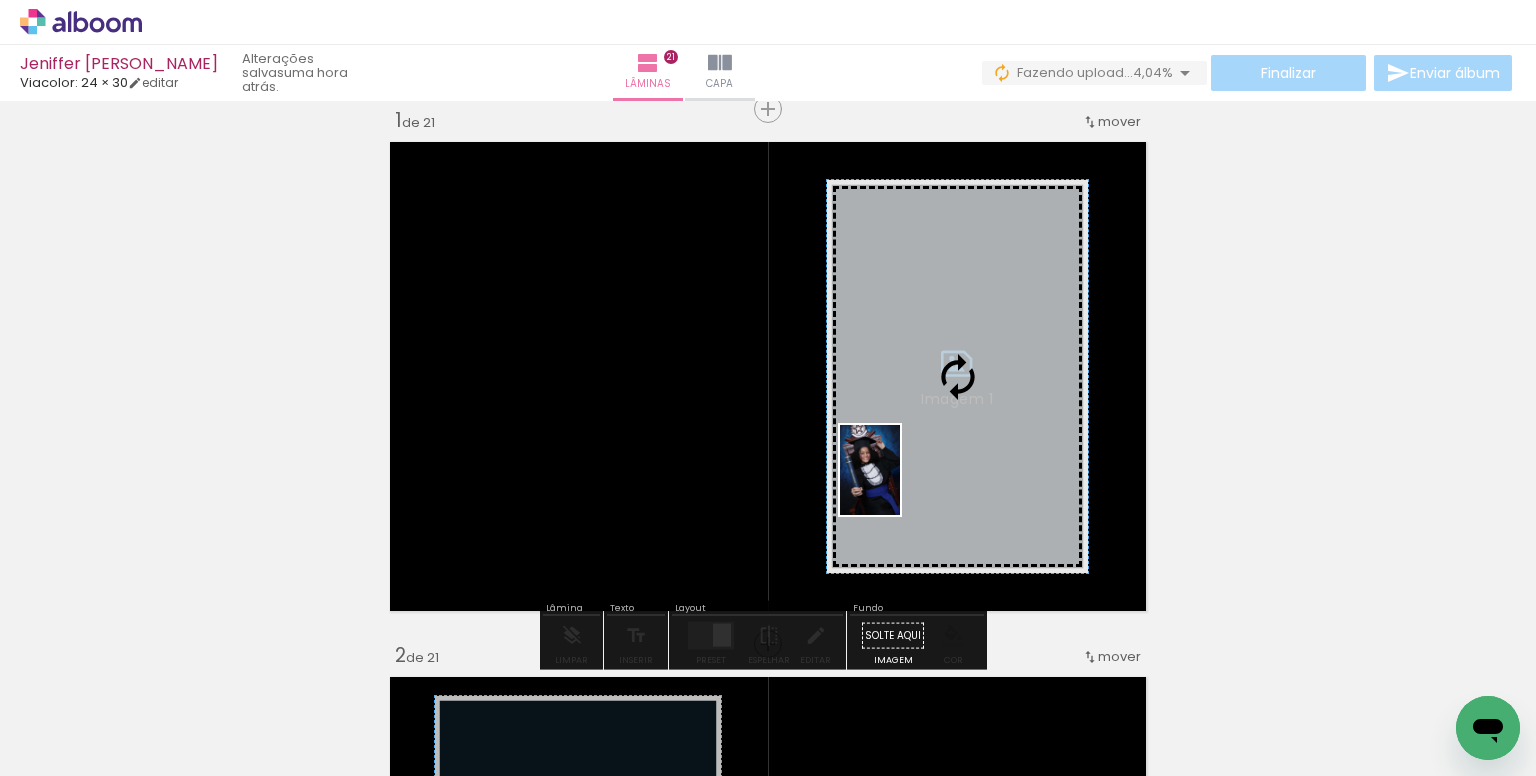 drag, startPoint x: 703, startPoint y: 709, endPoint x: 900, endPoint y: 485, distance: 298.30353 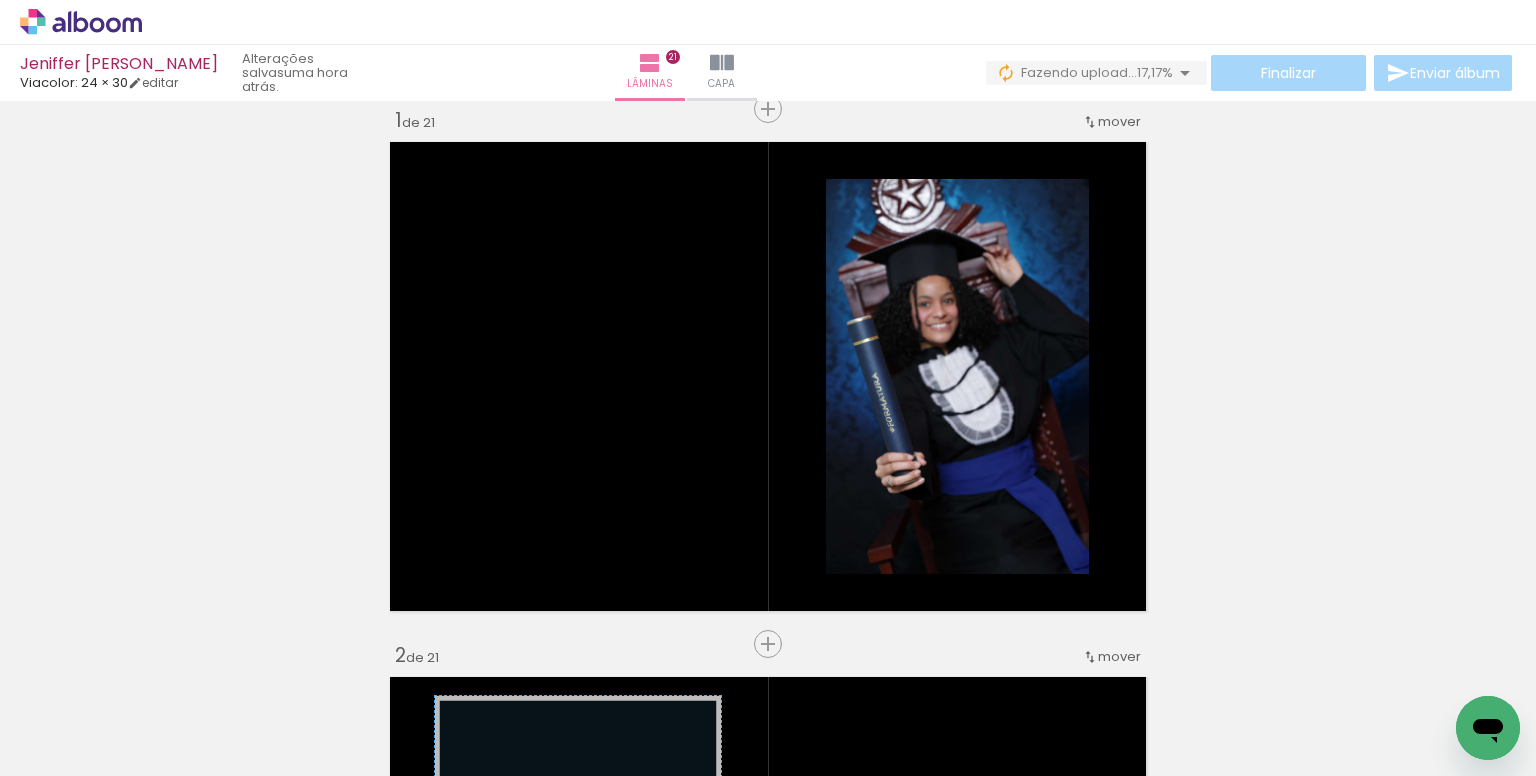 scroll, scrollTop: 0, scrollLeft: 3784, axis: horizontal 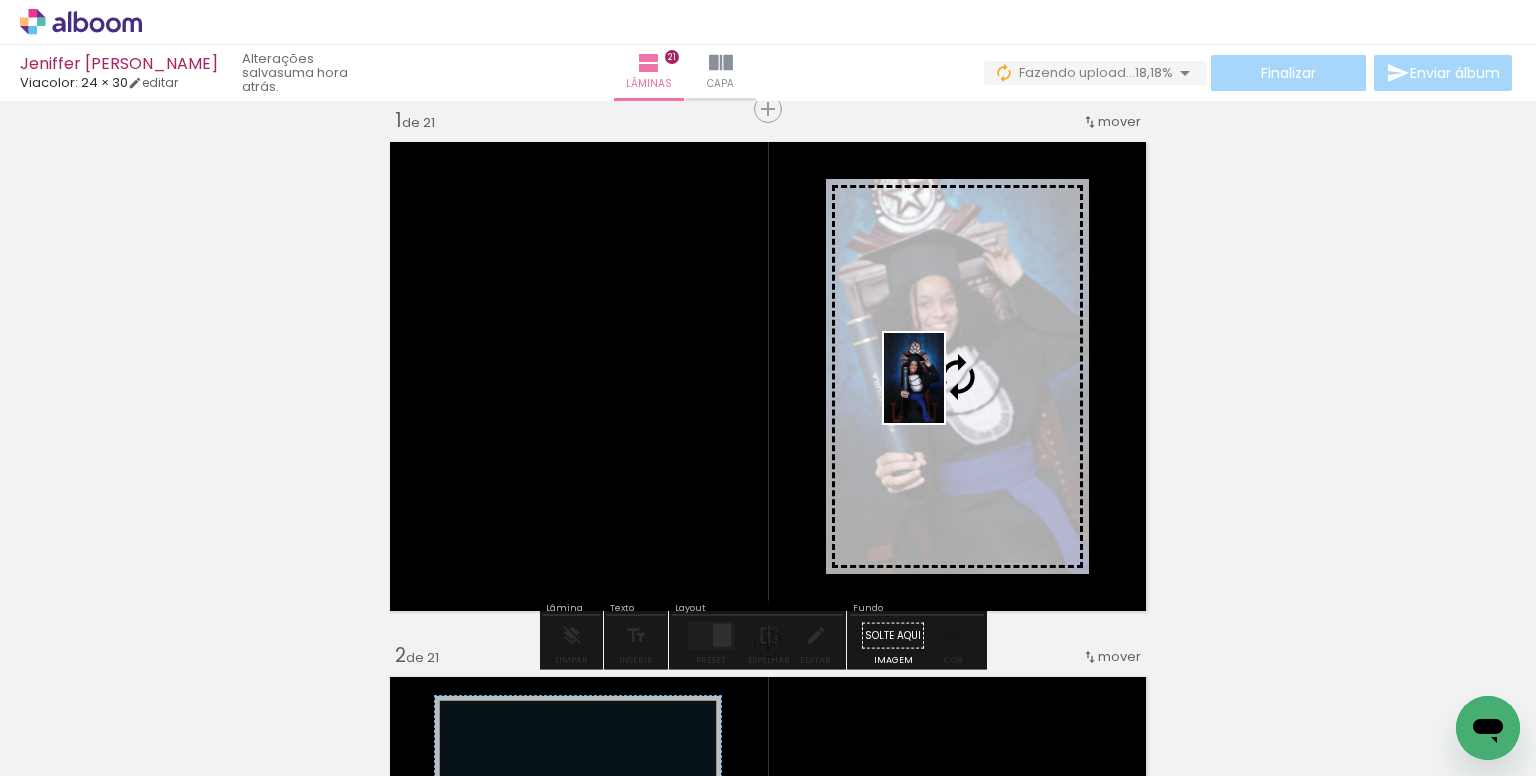 drag, startPoint x: 900, startPoint y: 702, endPoint x: 944, endPoint y: 393, distance: 312.11697 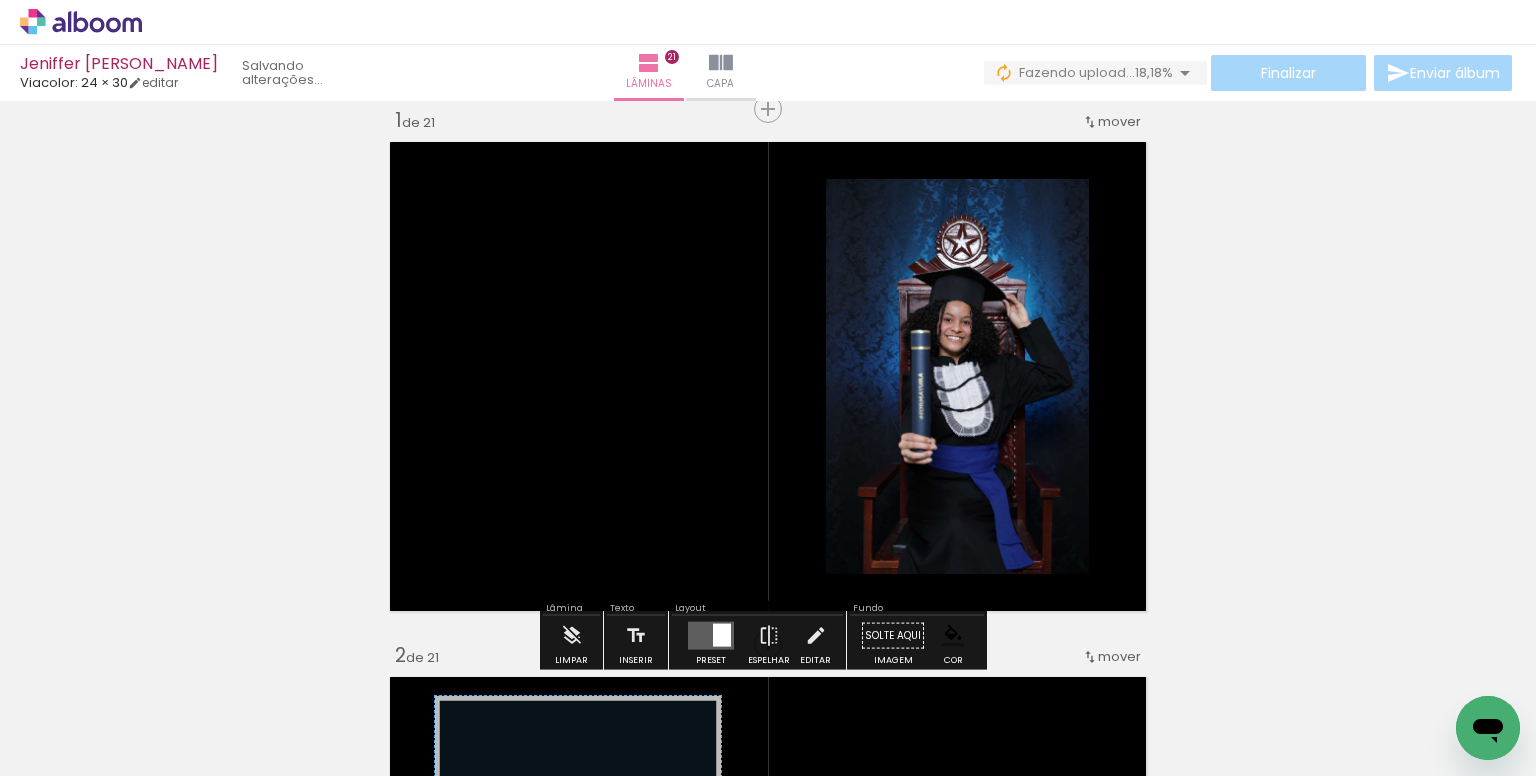 click at bounding box center [1030, 289] 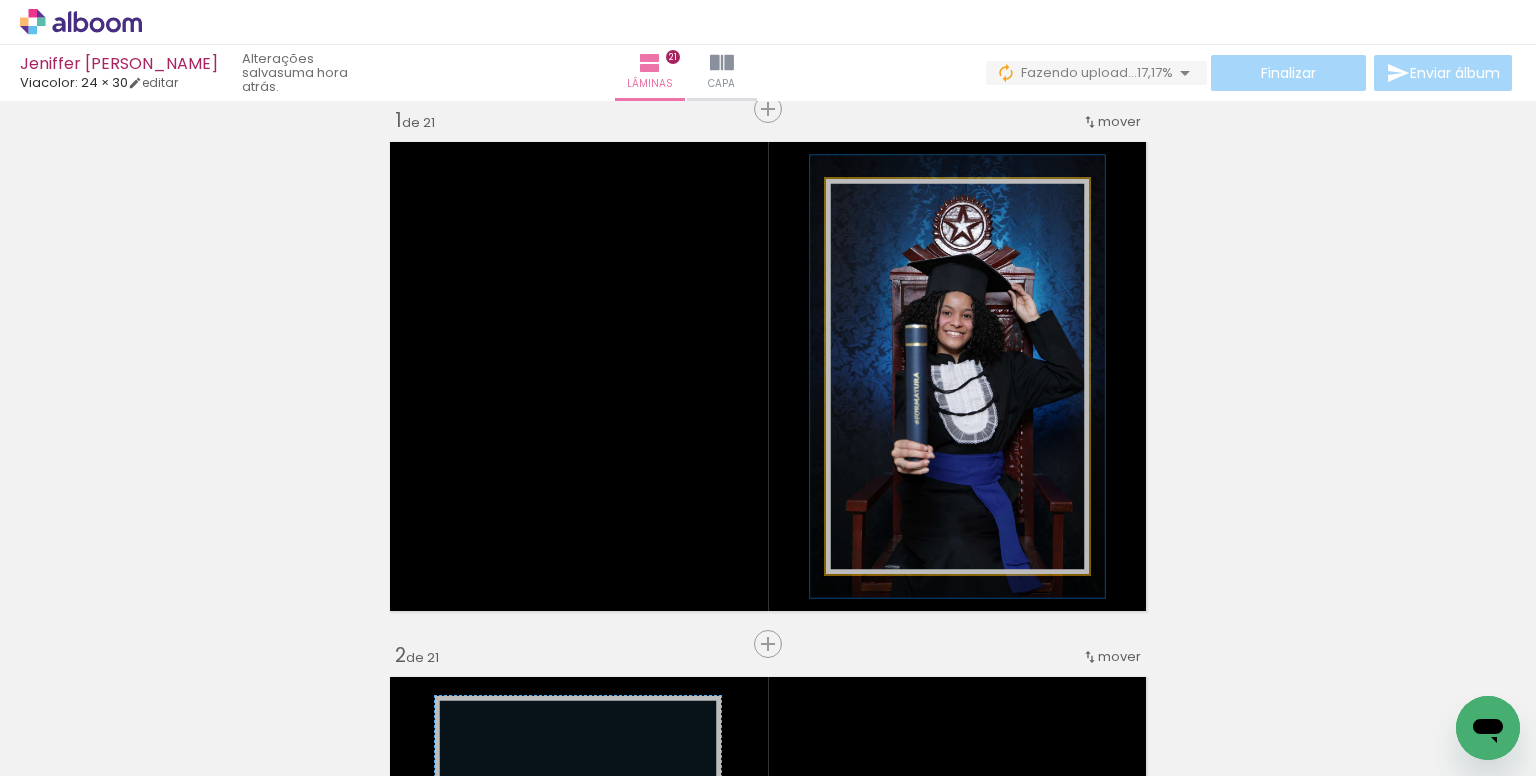 type on "107" 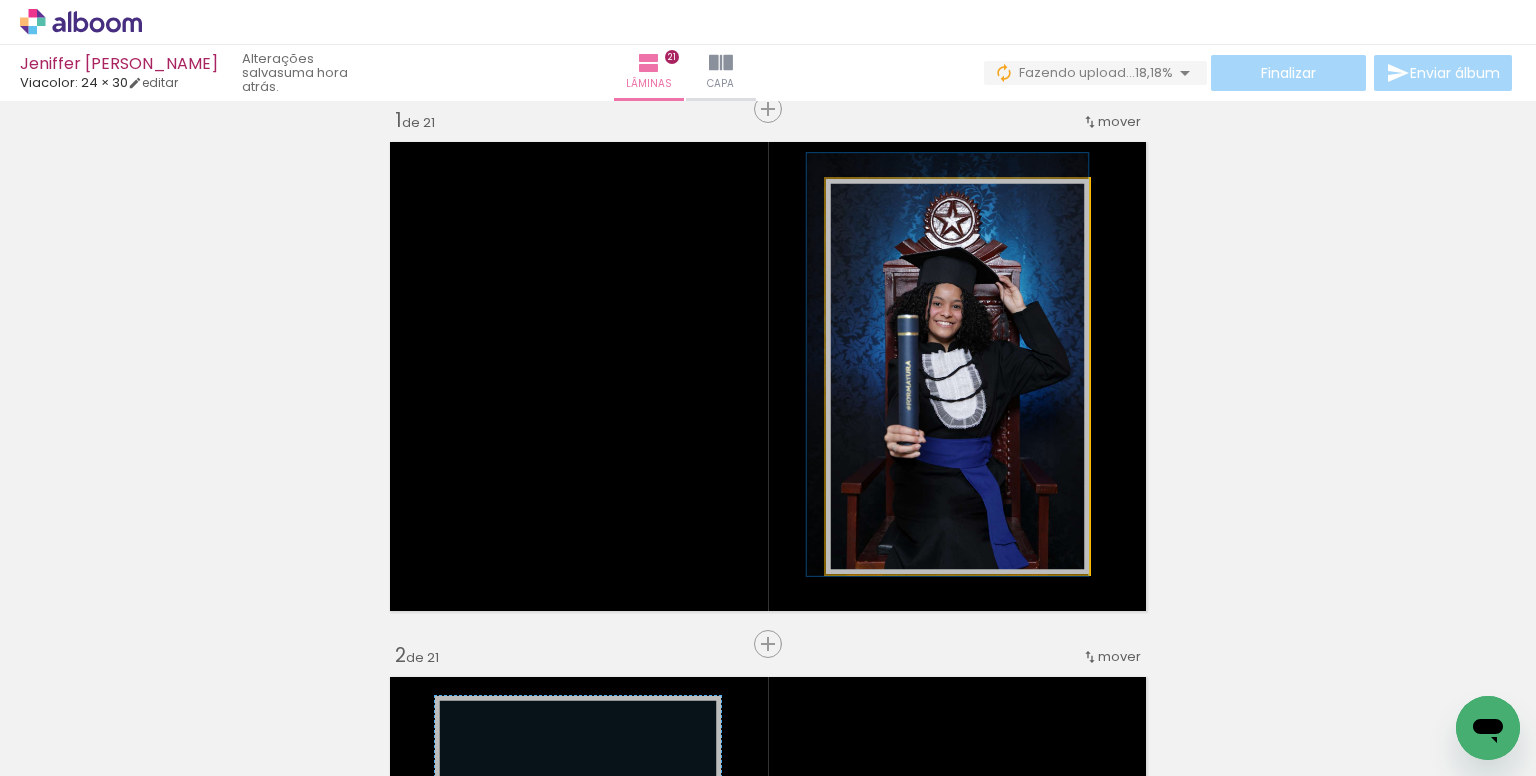drag, startPoint x: 973, startPoint y: 413, endPoint x: 941, endPoint y: 403, distance: 33.526108 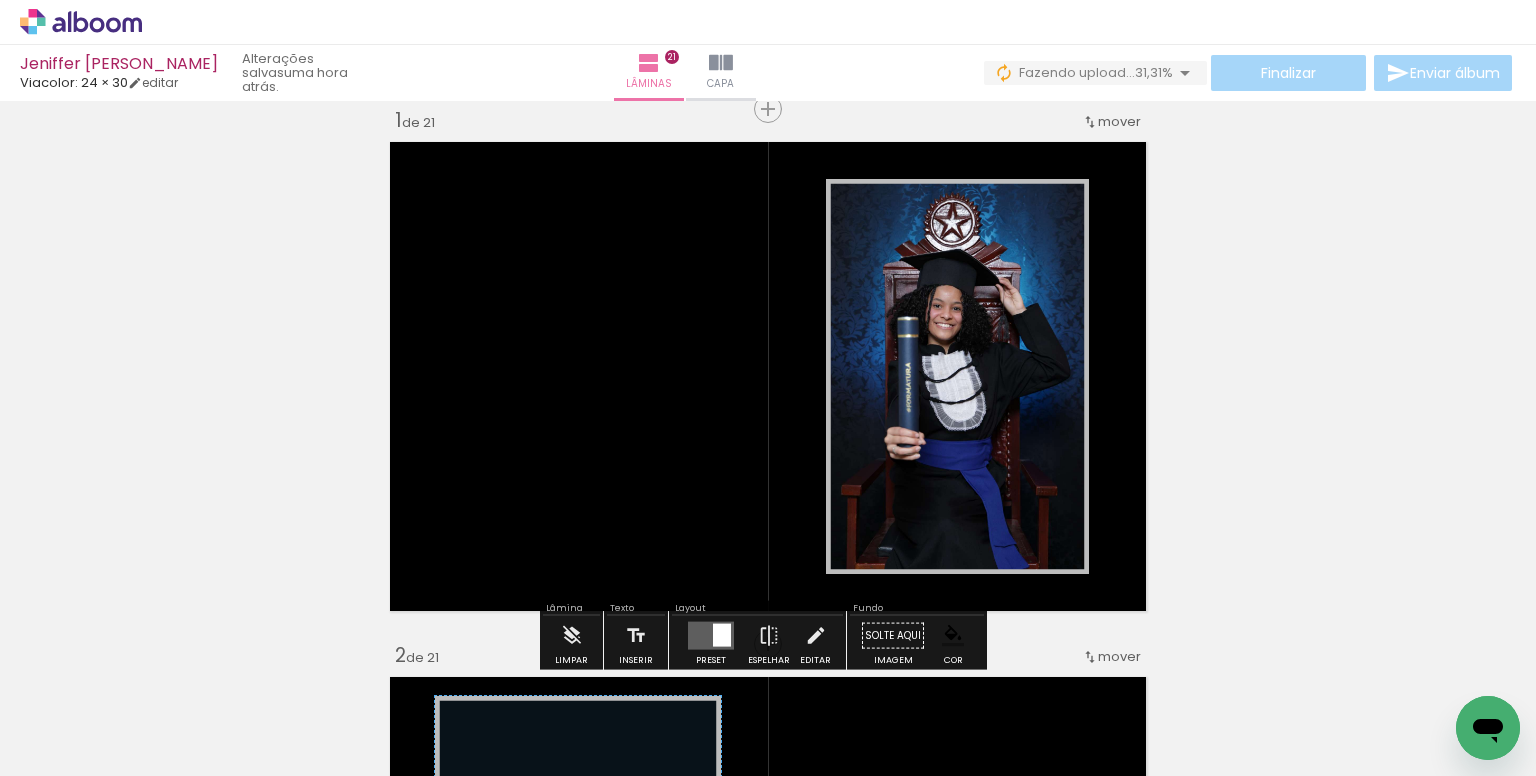 click 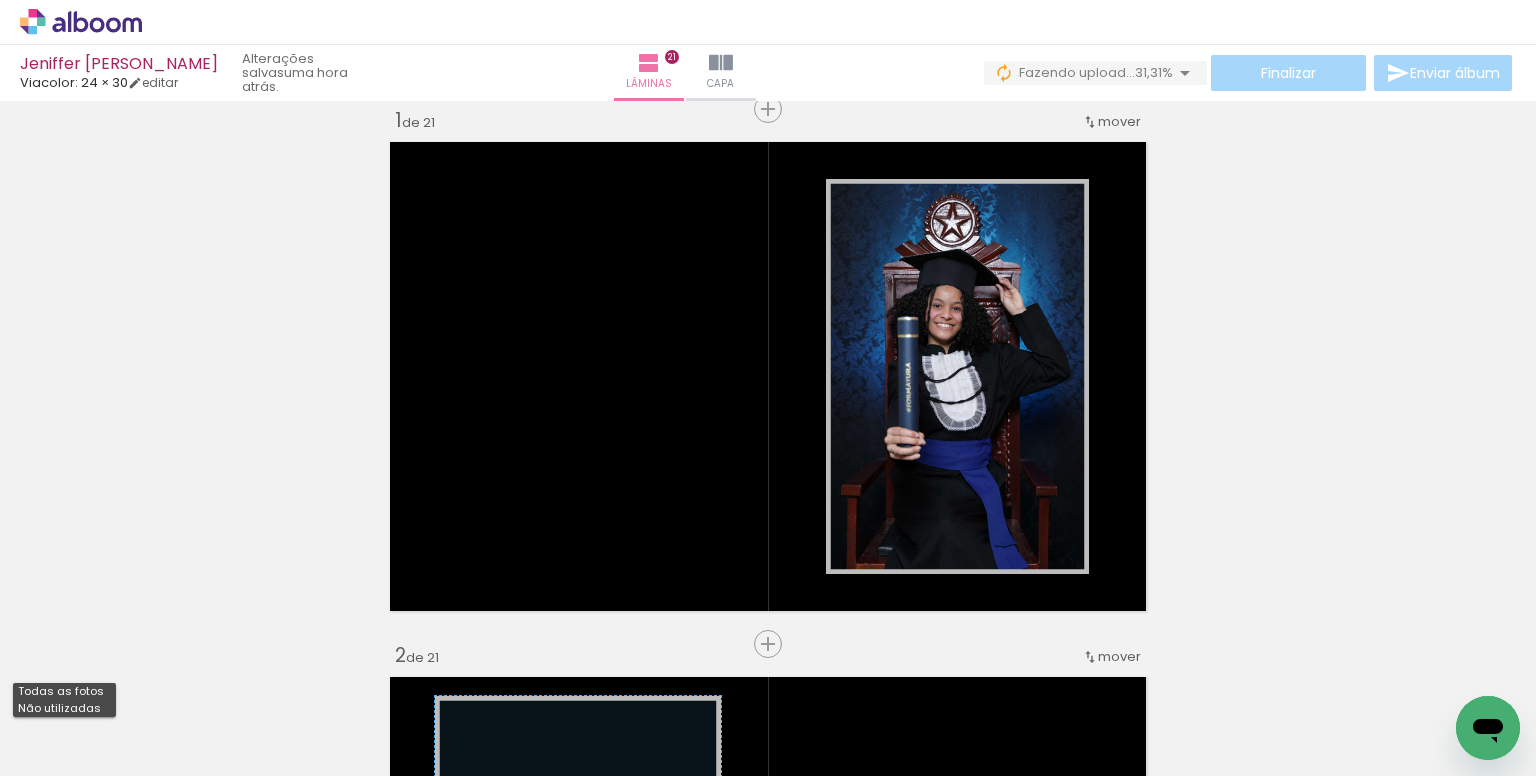 click on "Não utilizadas" at bounding box center (0, 0) 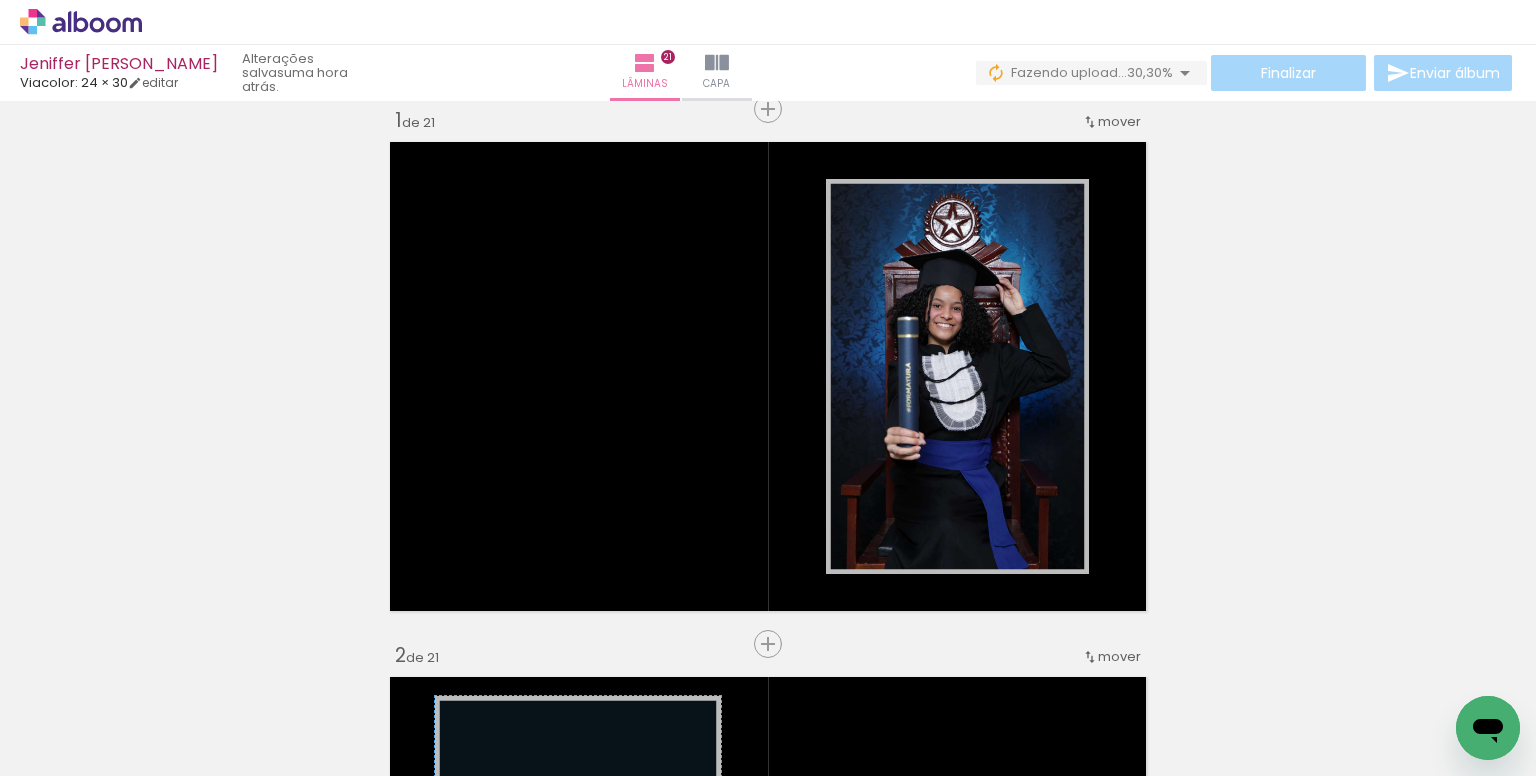 scroll, scrollTop: 0, scrollLeft: 320, axis: horizontal 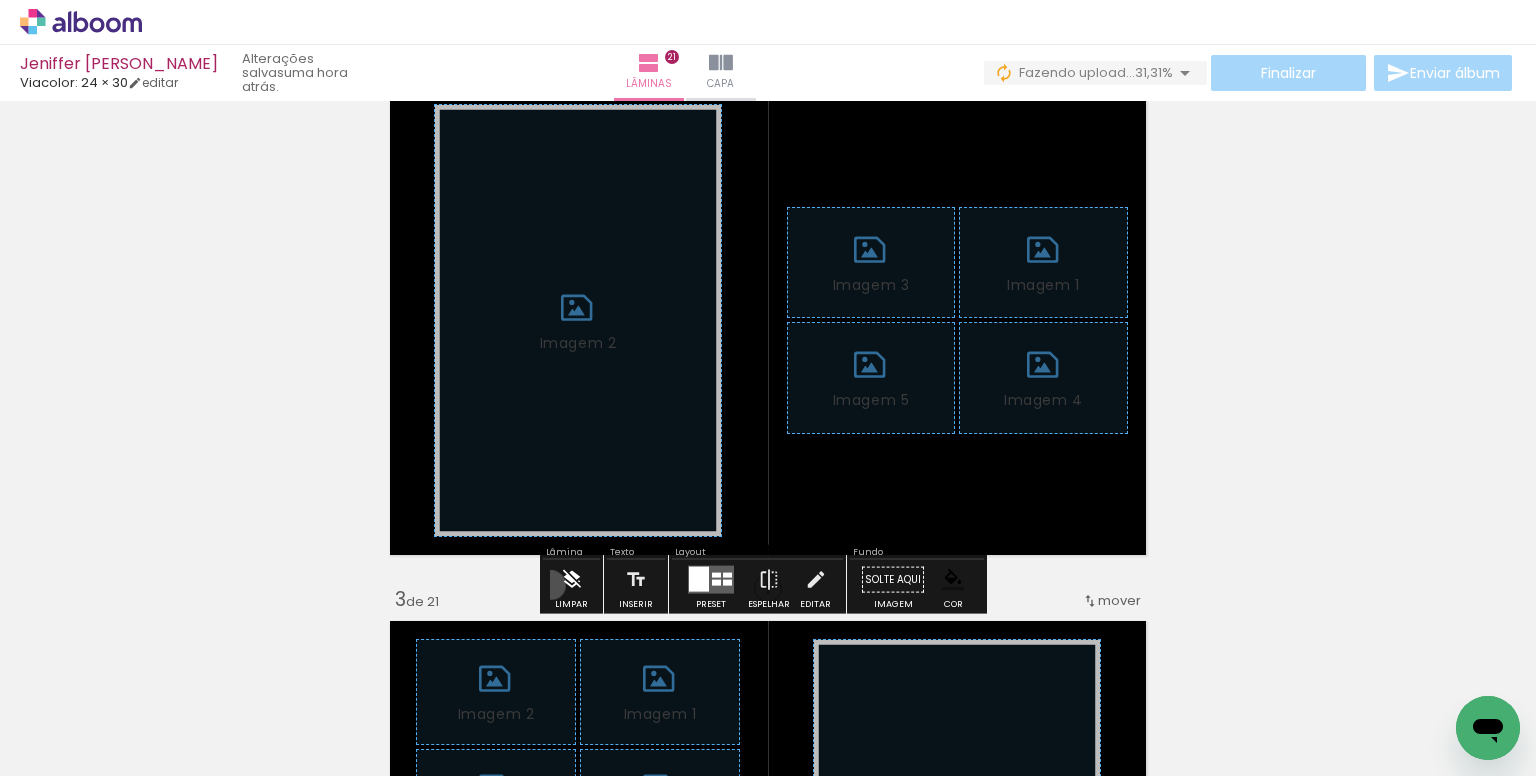 click on "Limpar" at bounding box center [571, 585] 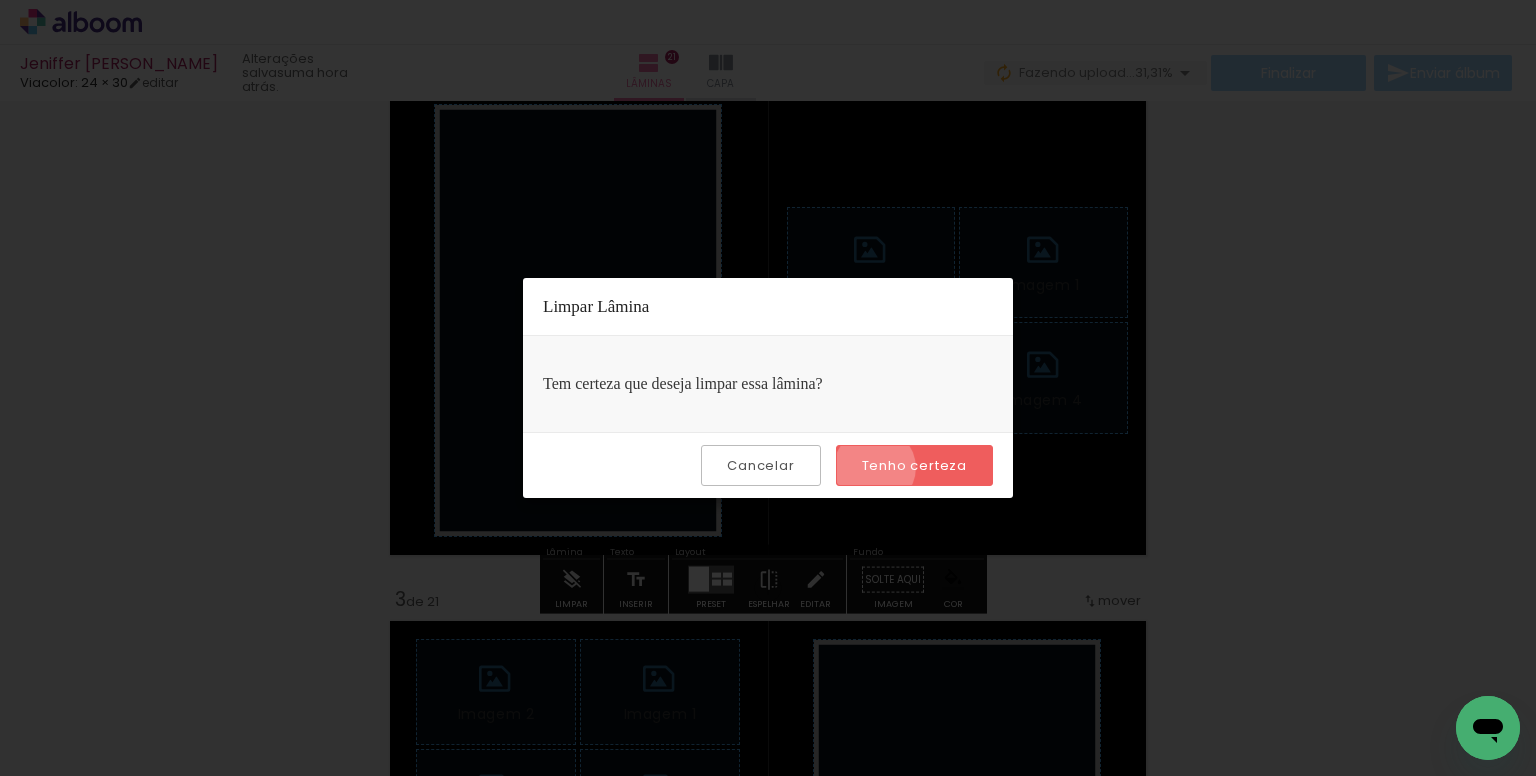 click on "Tenho certeza" at bounding box center [0, 0] 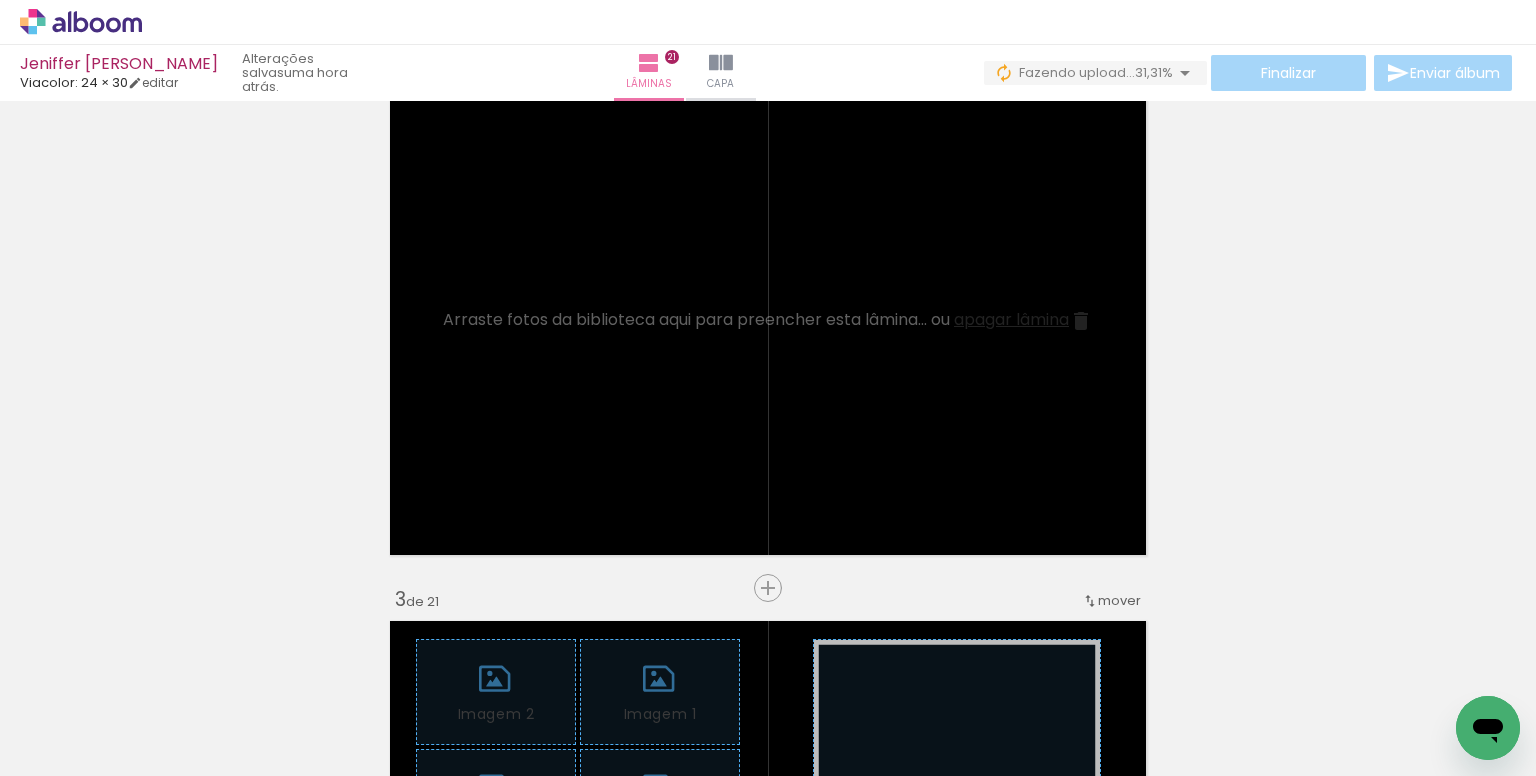 scroll, scrollTop: 0, scrollLeft: 836, axis: horizontal 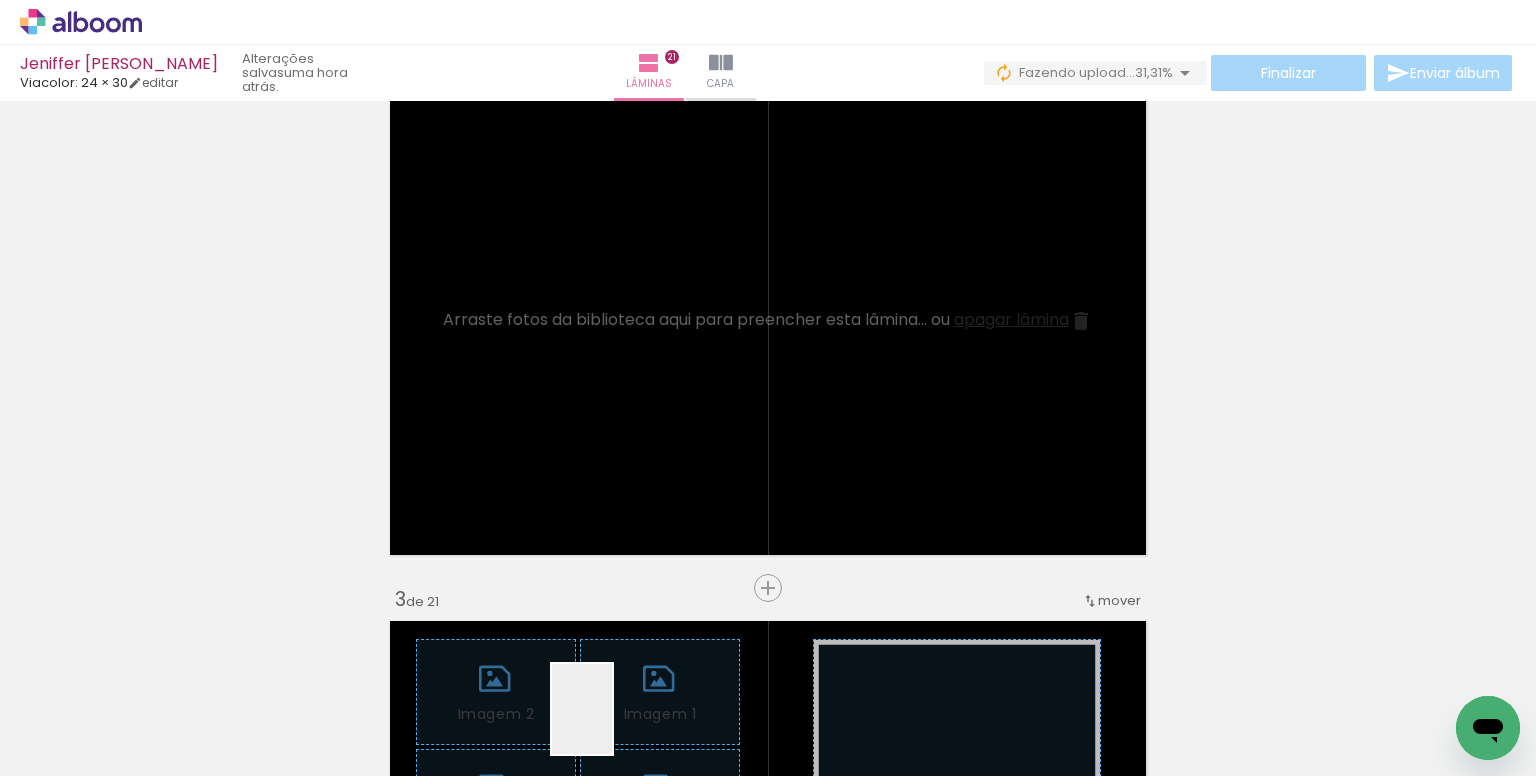 drag, startPoint x: 611, startPoint y: 729, endPoint x: 680, endPoint y: 503, distance: 236.29854 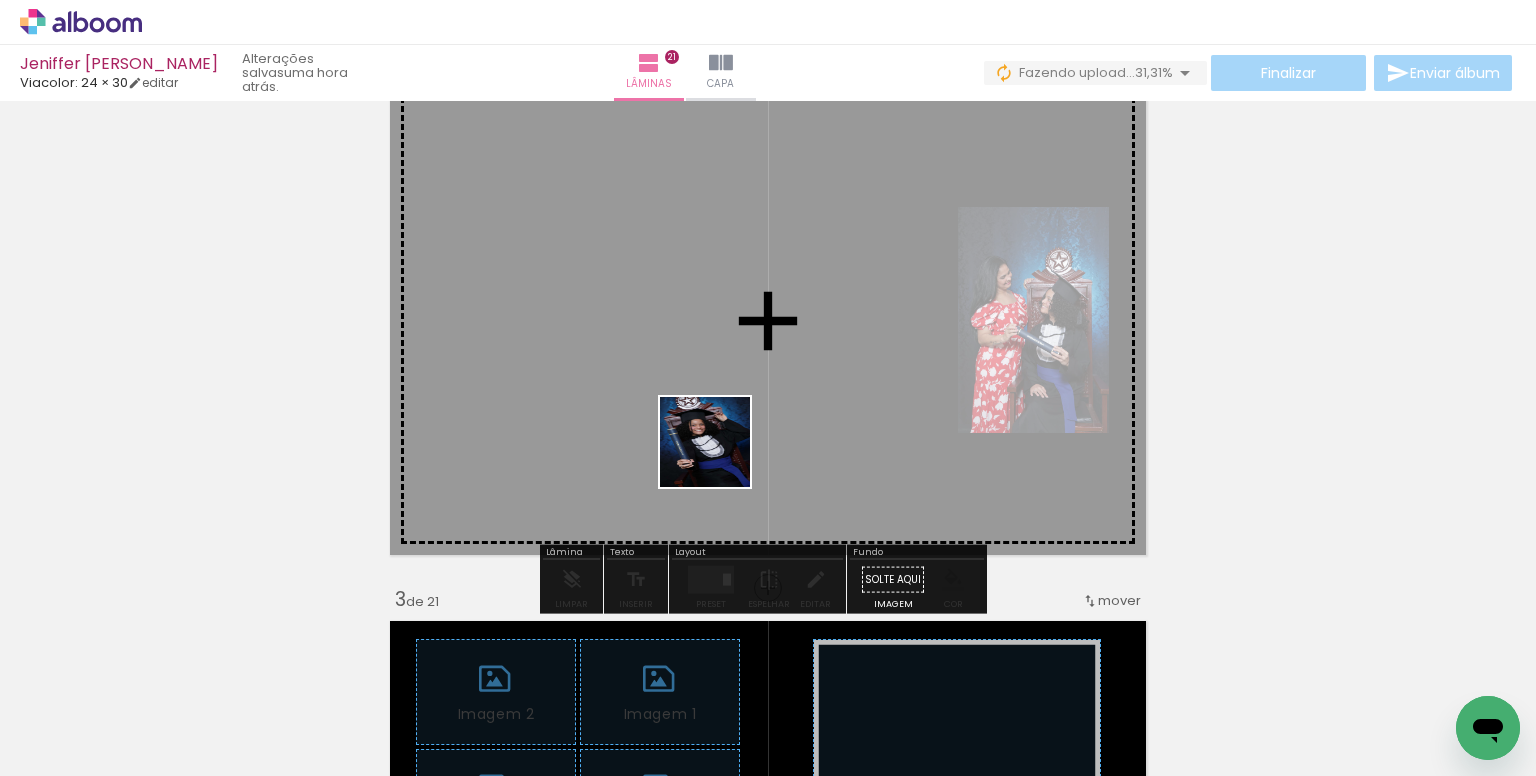 drag, startPoint x: 729, startPoint y: 689, endPoint x: 720, endPoint y: 379, distance: 310.1306 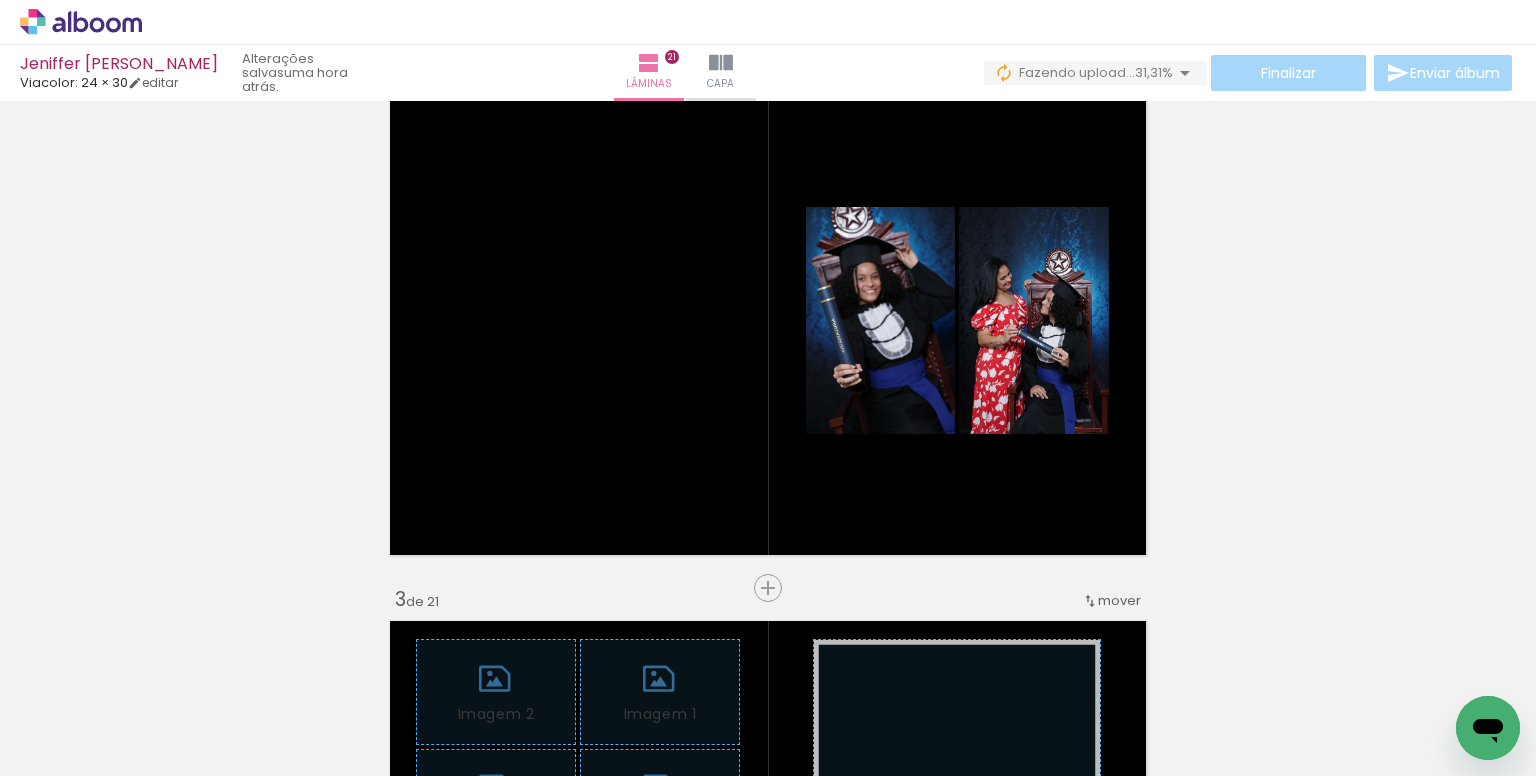 scroll, scrollTop: 0, scrollLeft: 8046, axis: horizontal 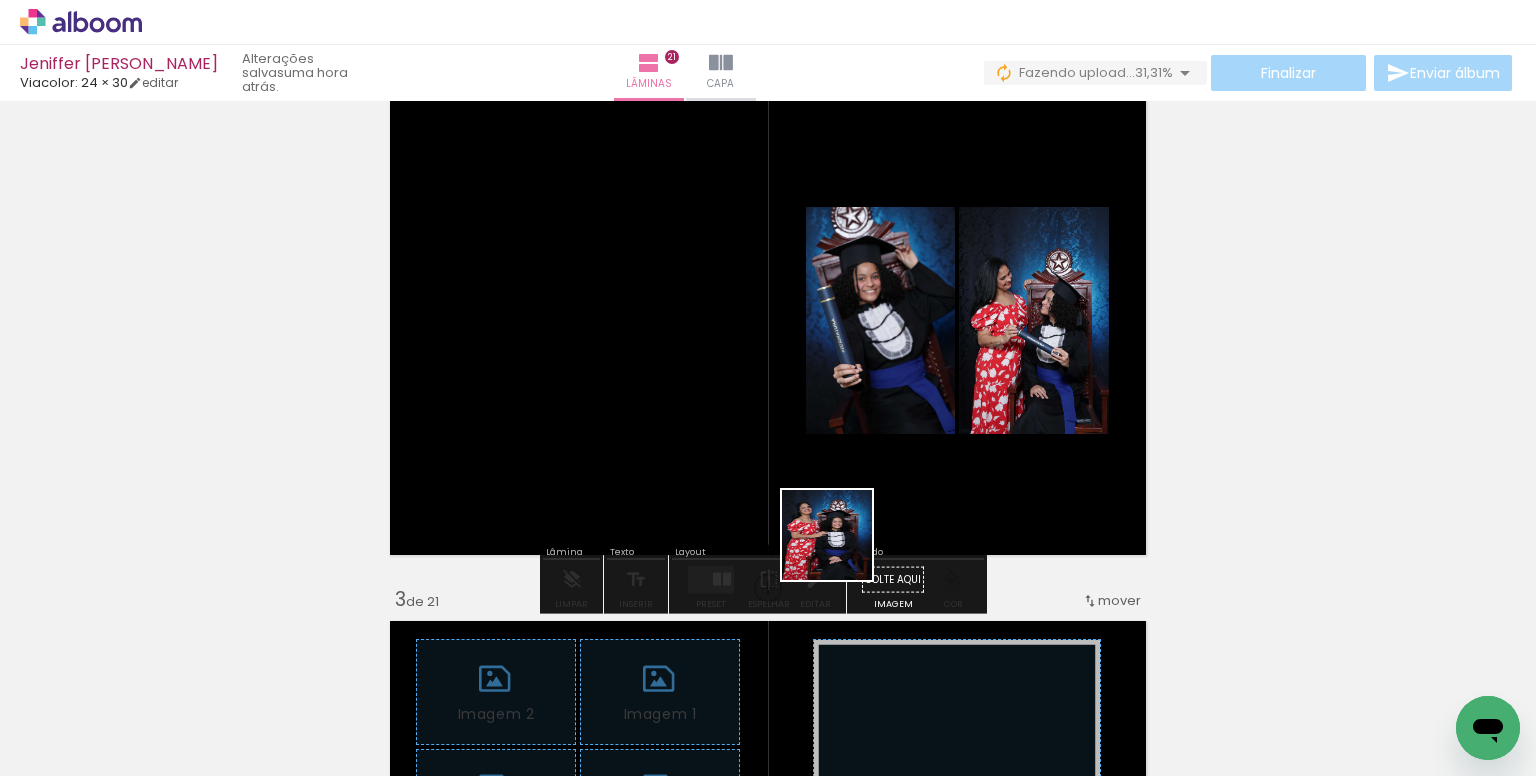 drag, startPoint x: 1023, startPoint y: 709, endPoint x: 771, endPoint y: 493, distance: 331.9036 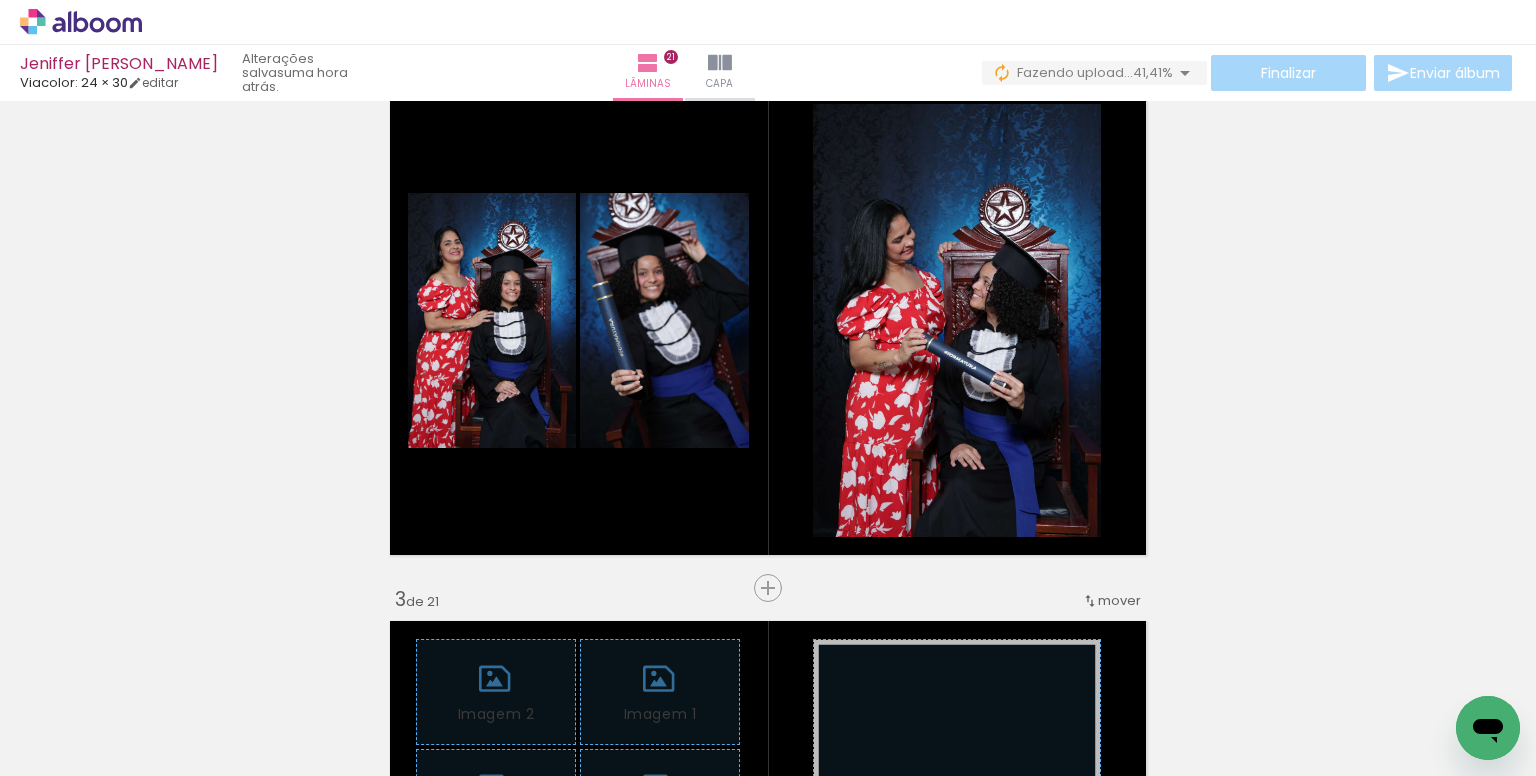 scroll, scrollTop: 0, scrollLeft: 1777, axis: horizontal 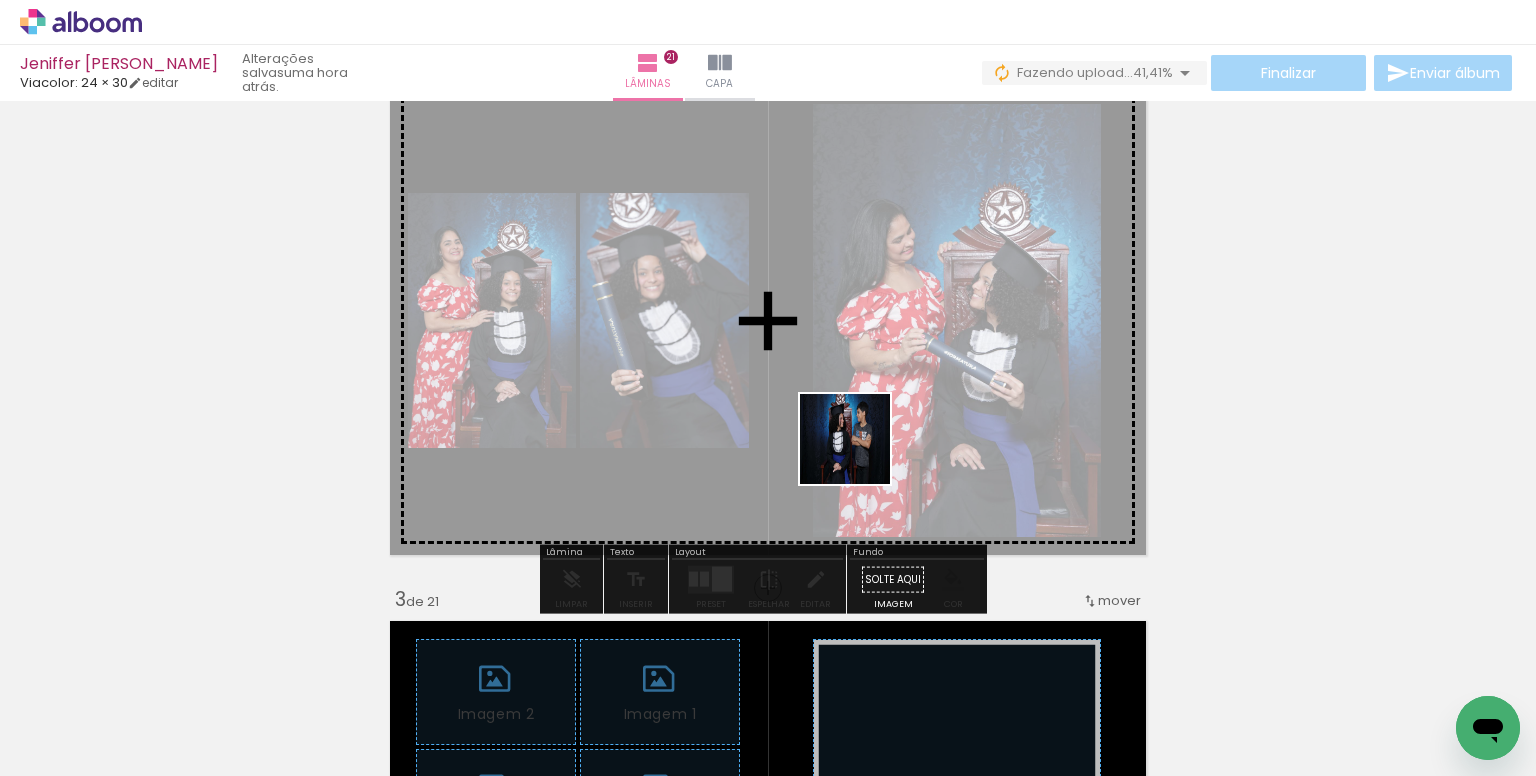 drag, startPoint x: 880, startPoint y: 715, endPoint x: 860, endPoint y: 454, distance: 261.76517 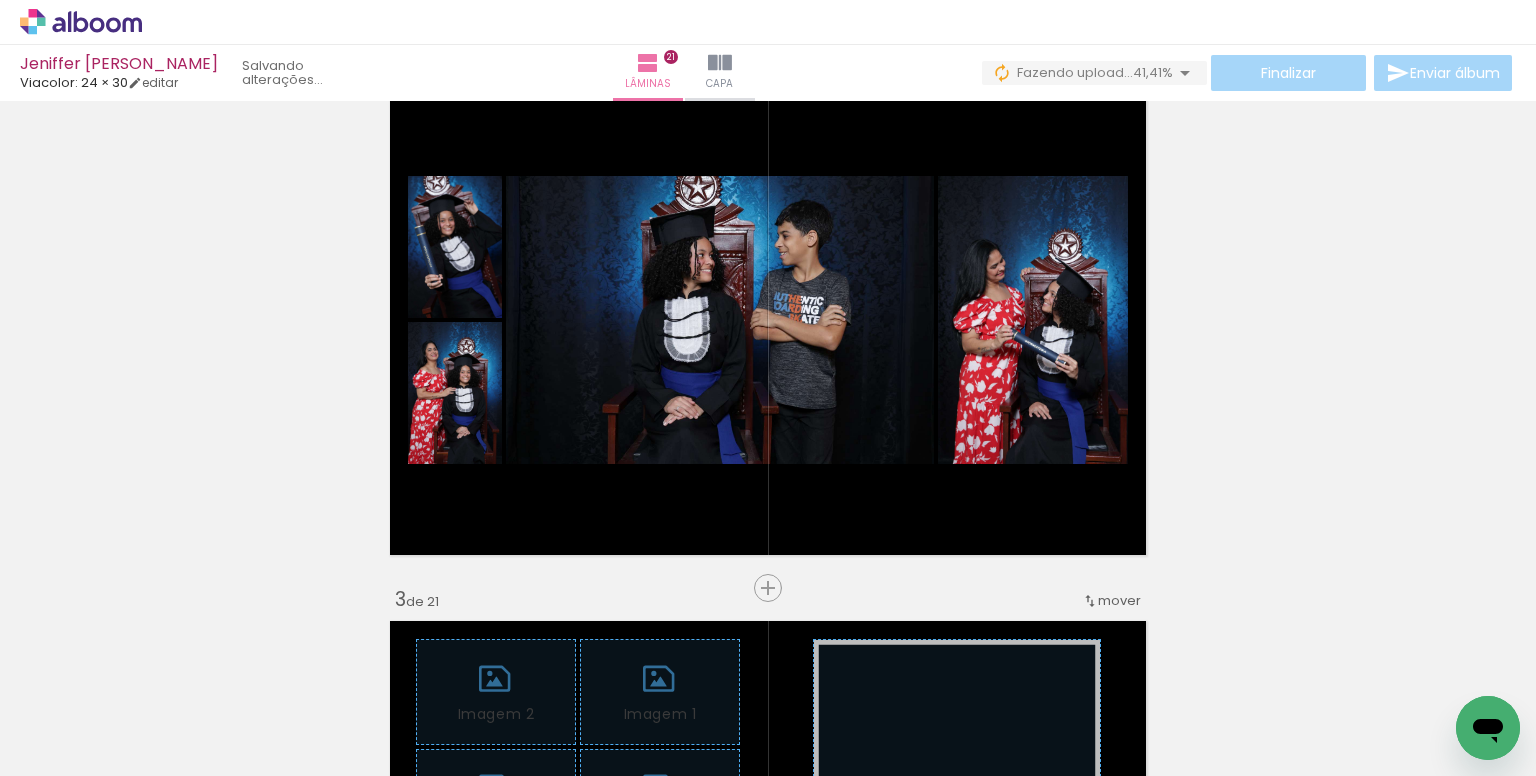scroll, scrollTop: 0, scrollLeft: 7846, axis: horizontal 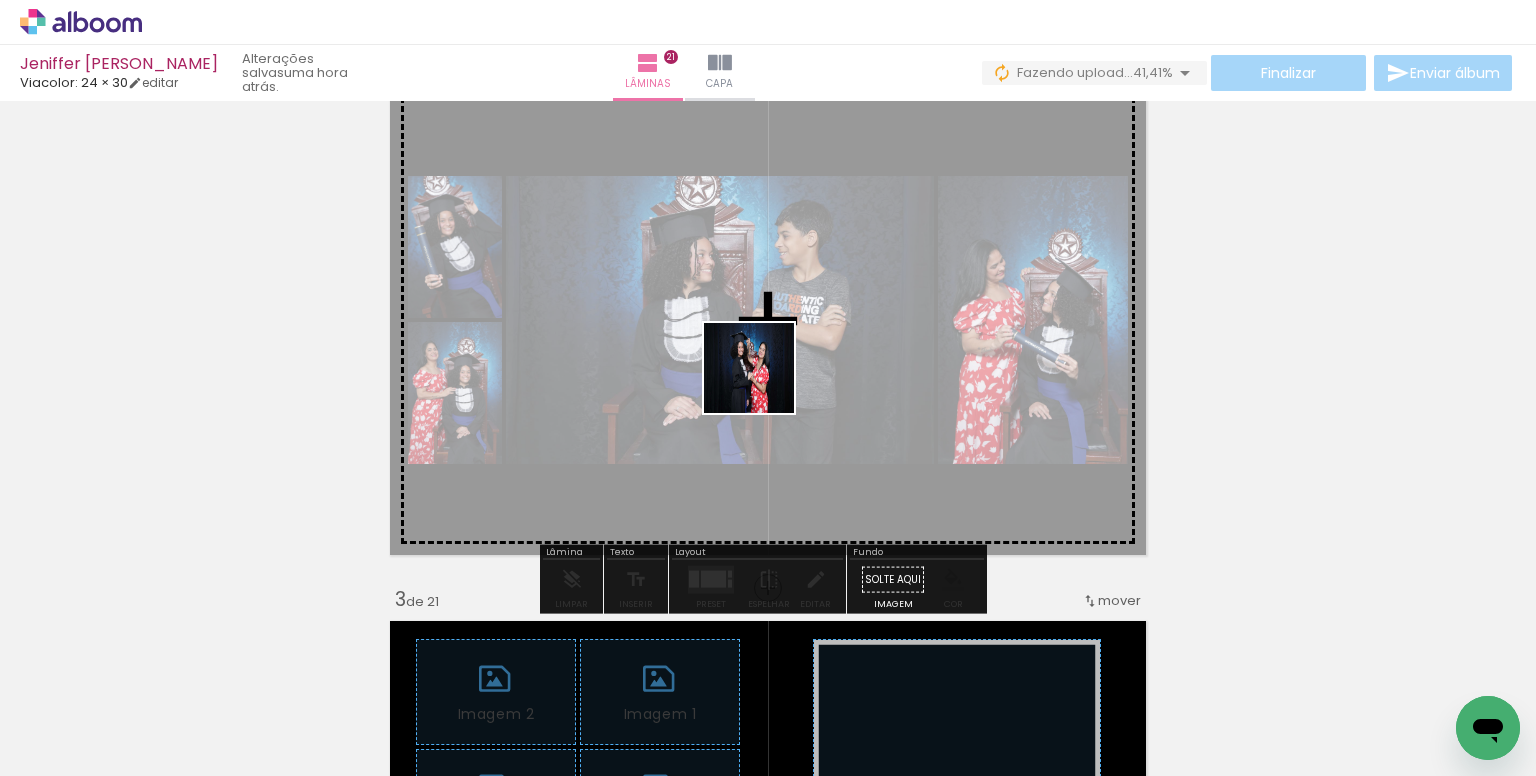 drag, startPoint x: 661, startPoint y: 702, endPoint x: 769, endPoint y: 377, distance: 342.47482 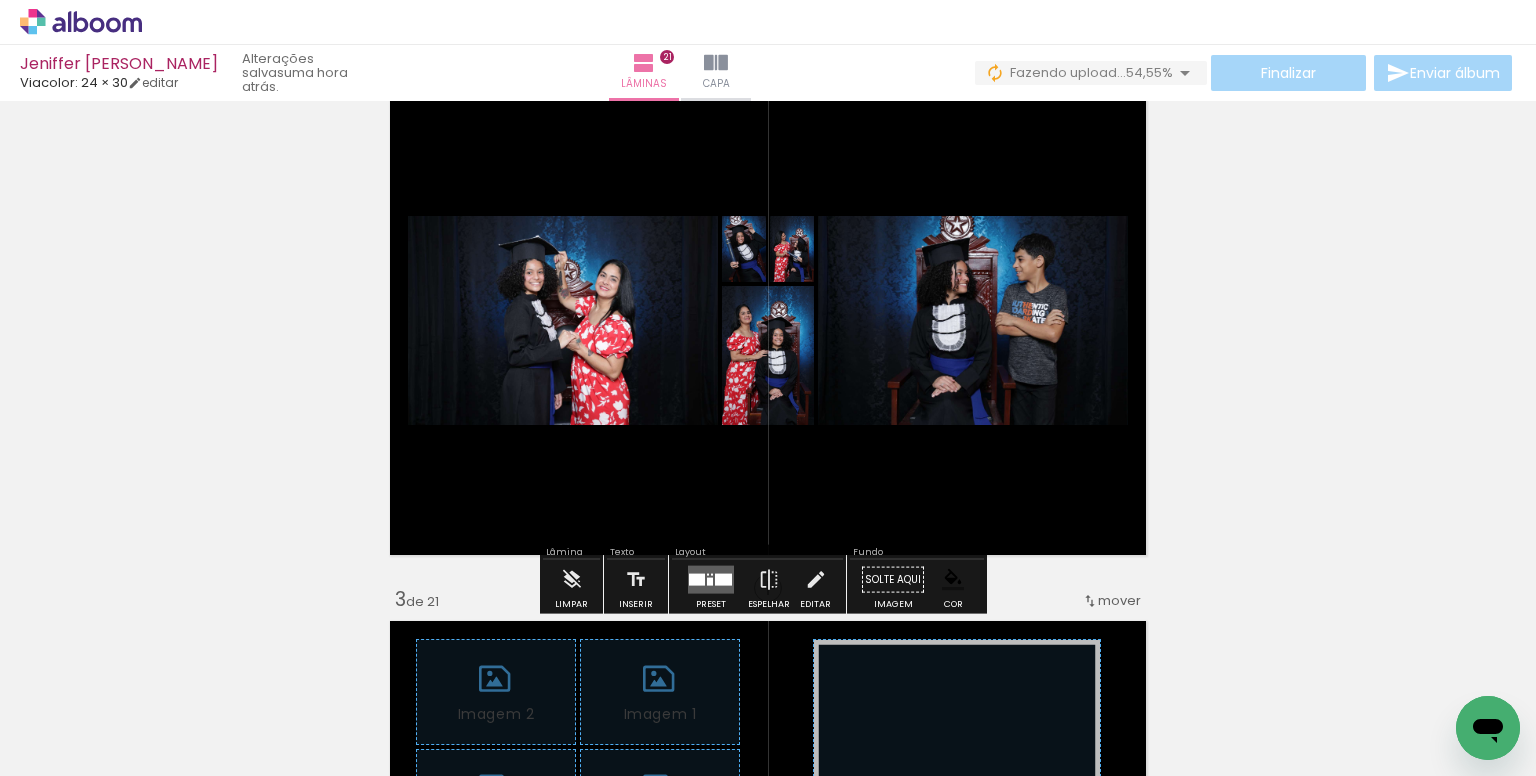 click at bounding box center [711, 580] 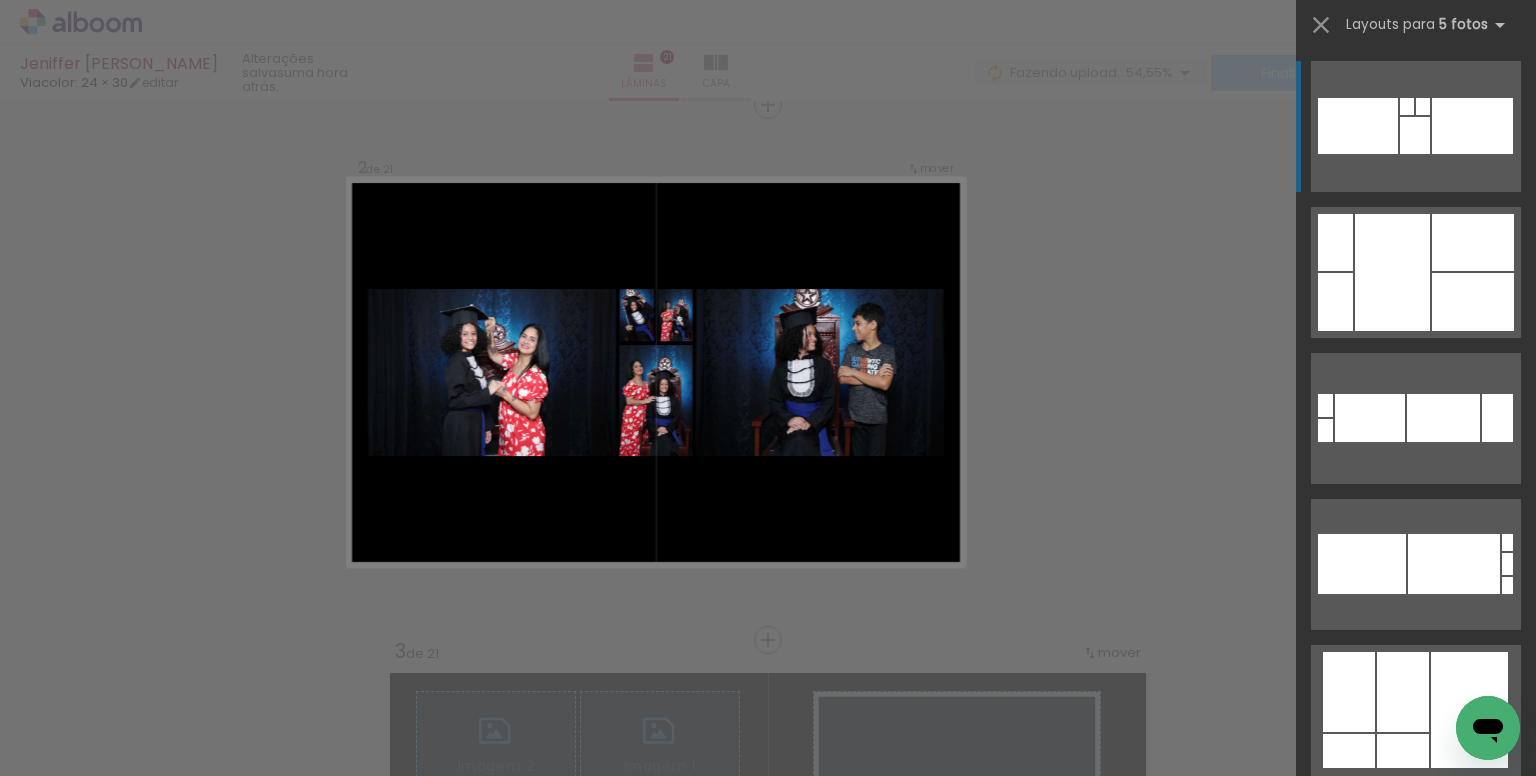 scroll, scrollTop: 560, scrollLeft: 0, axis: vertical 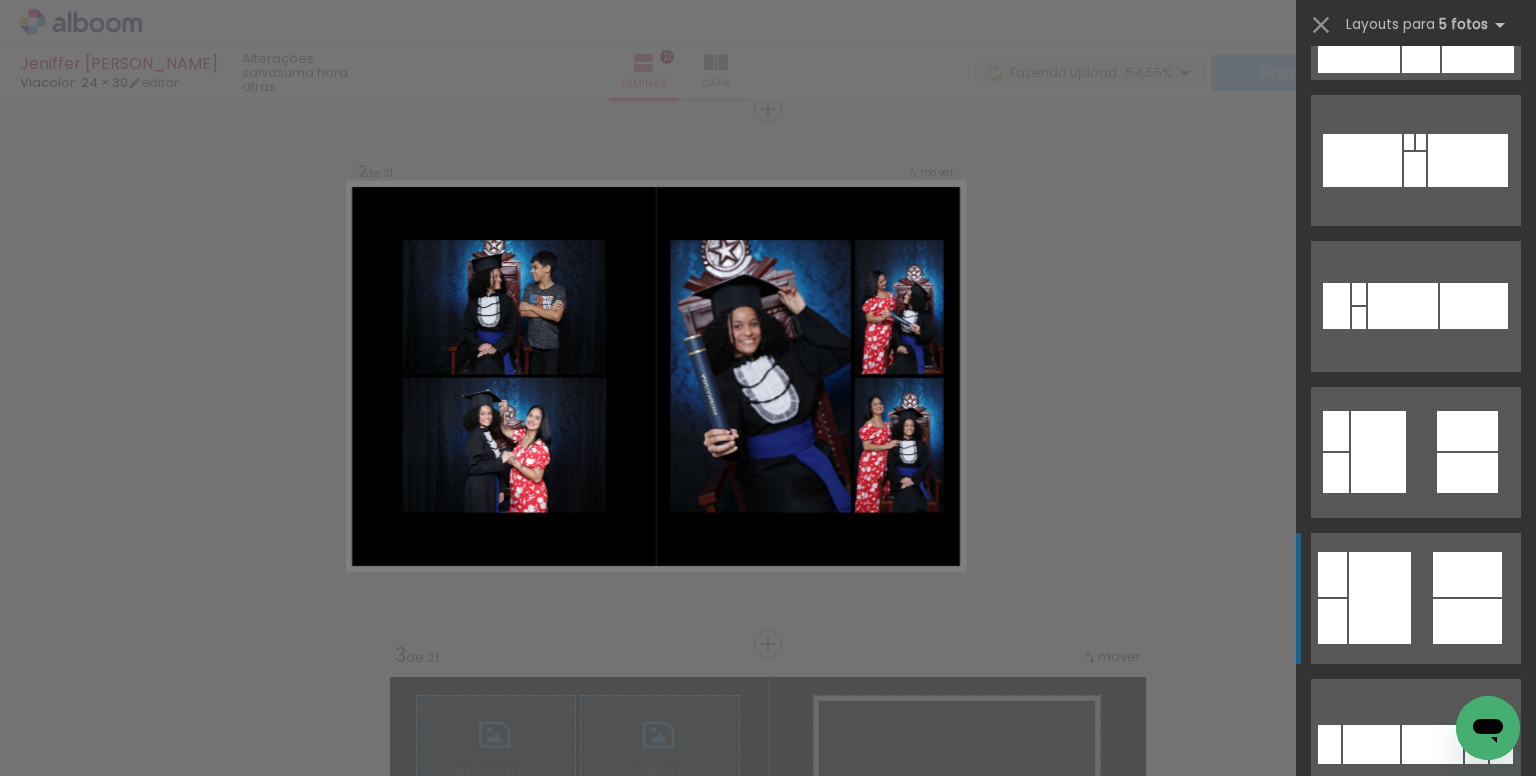 click at bounding box center (1416, -11008) 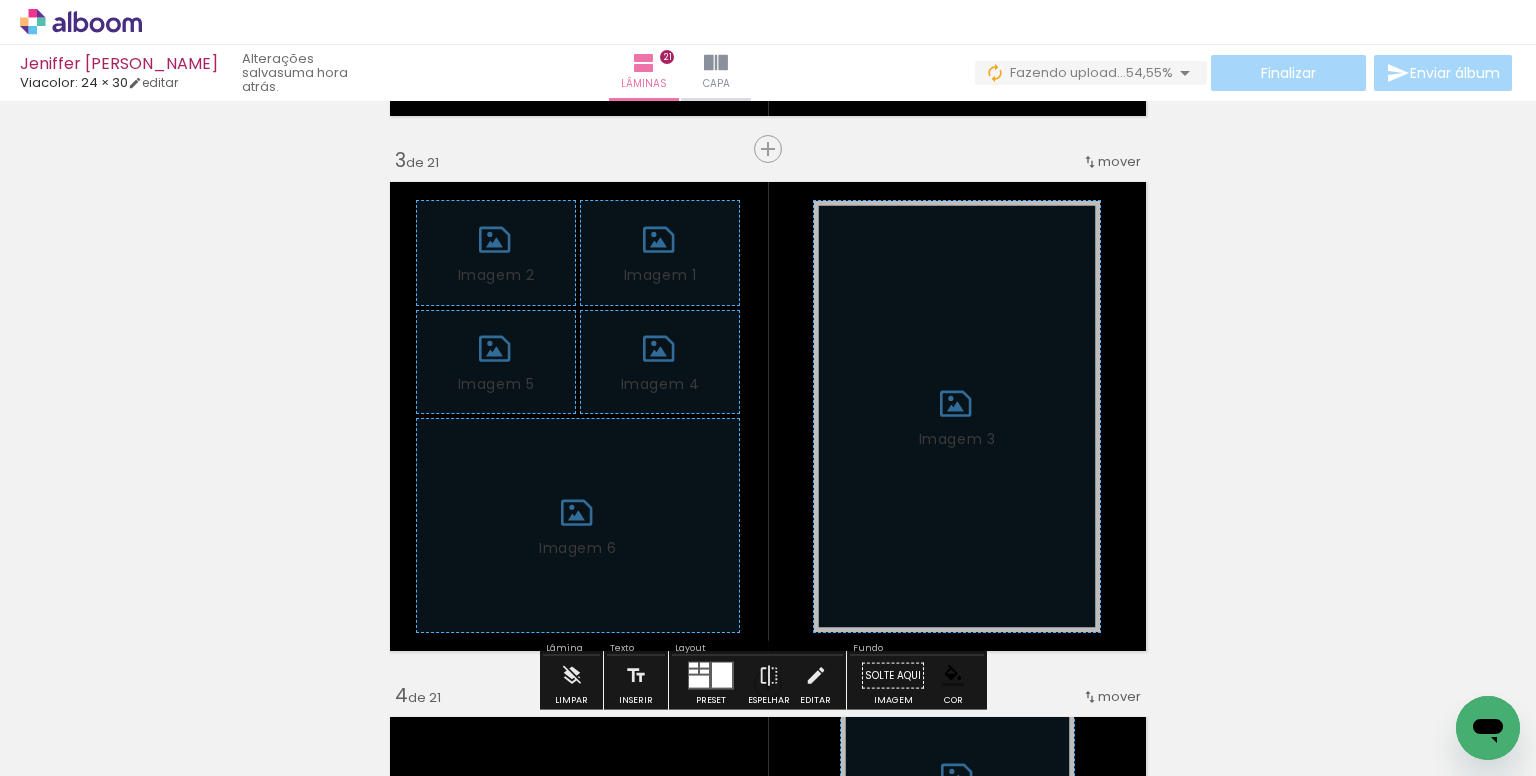 scroll, scrollTop: 1154, scrollLeft: 0, axis: vertical 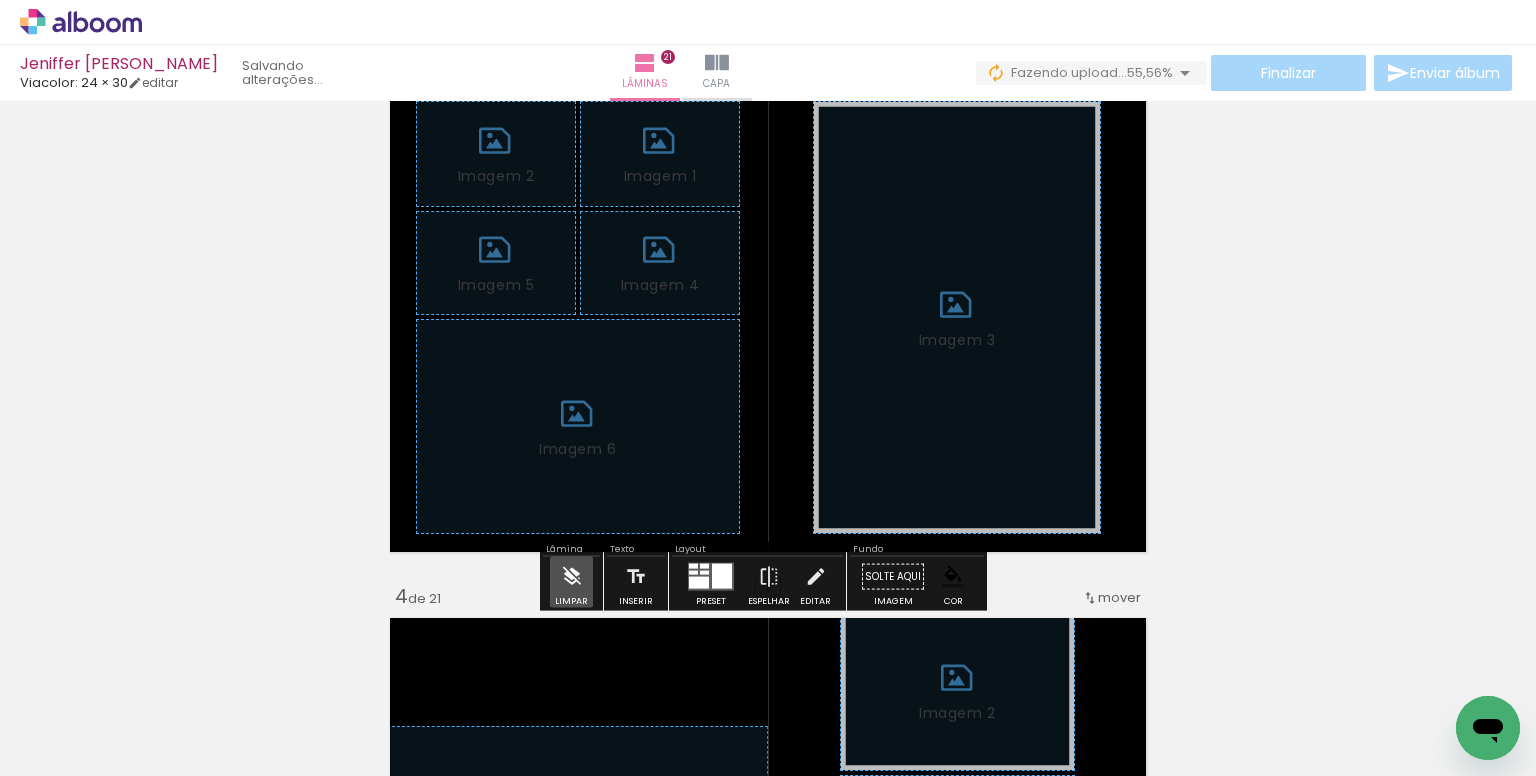 click at bounding box center (572, 577) 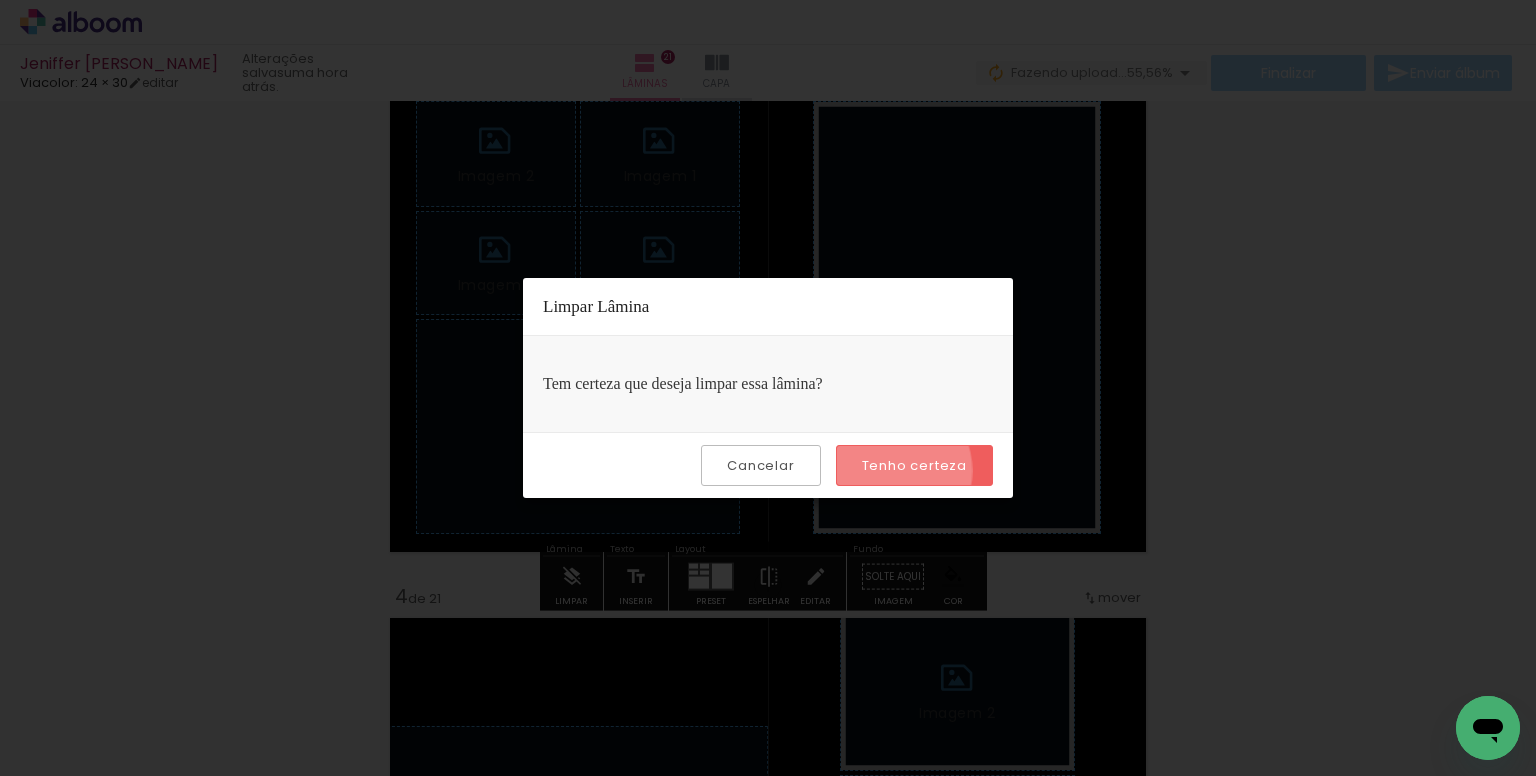 click on "Tenho certeza" at bounding box center [0, 0] 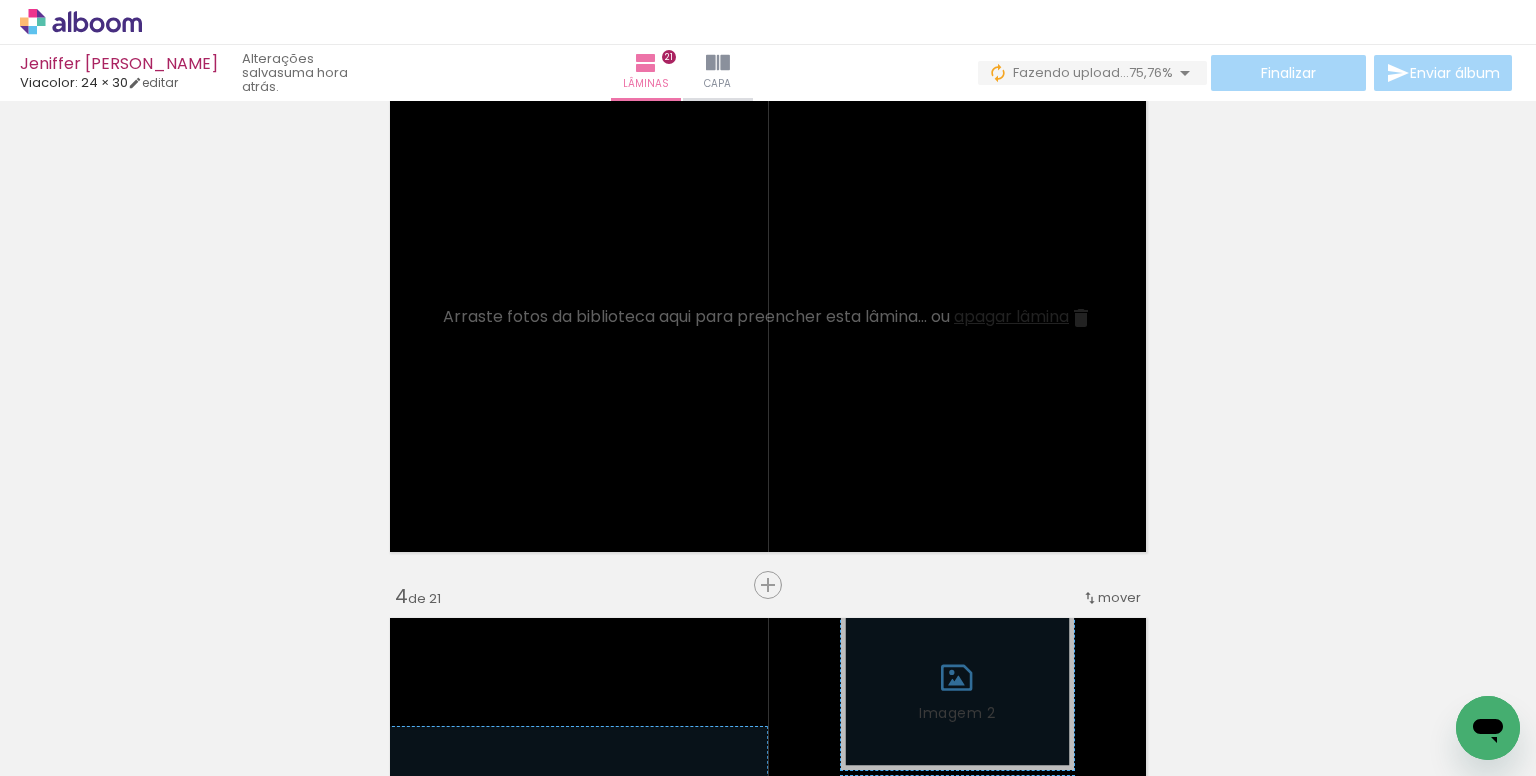 scroll, scrollTop: 0, scrollLeft: 0, axis: both 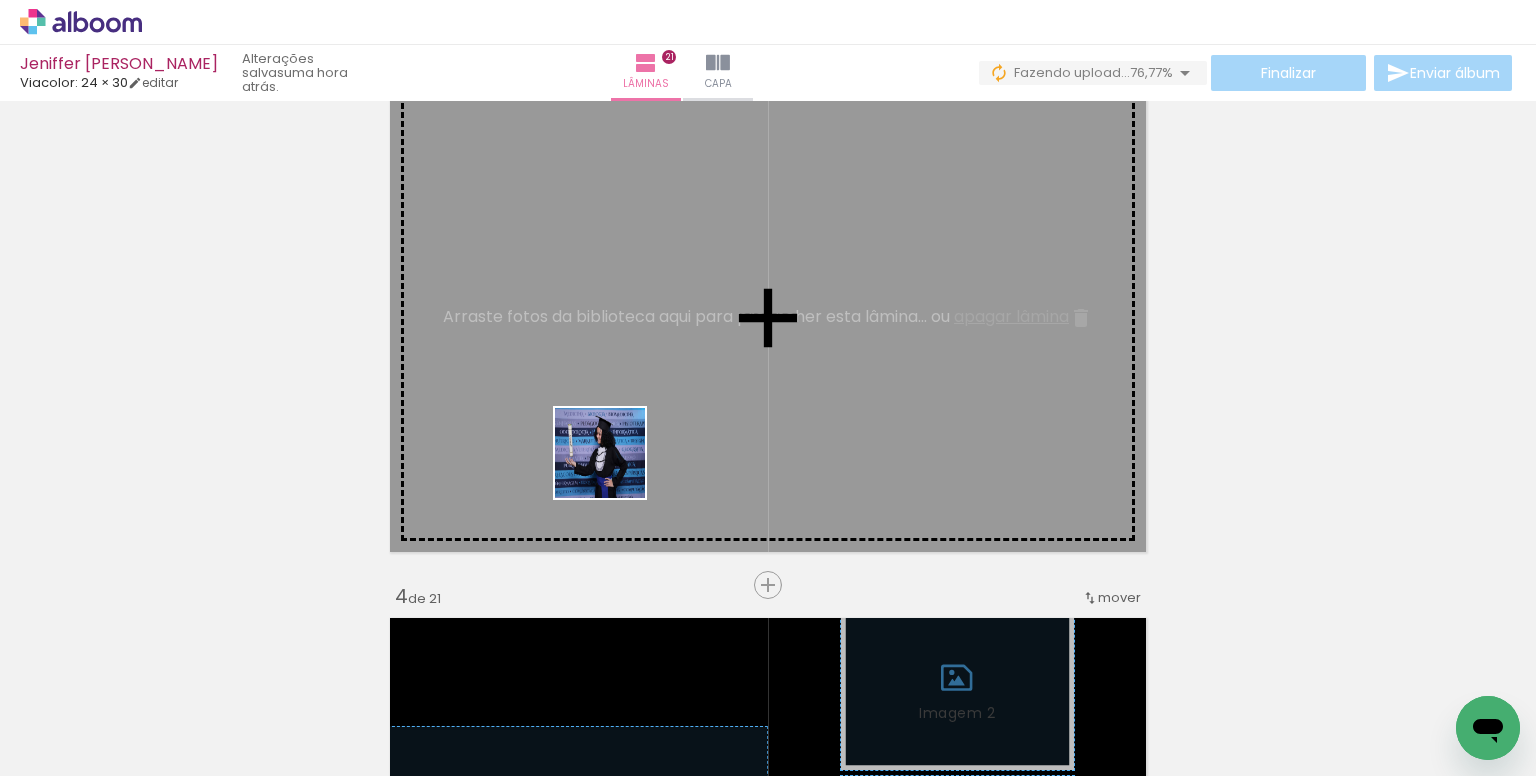 drag, startPoint x: 761, startPoint y: 721, endPoint x: 586, endPoint y: 408, distance: 358.60007 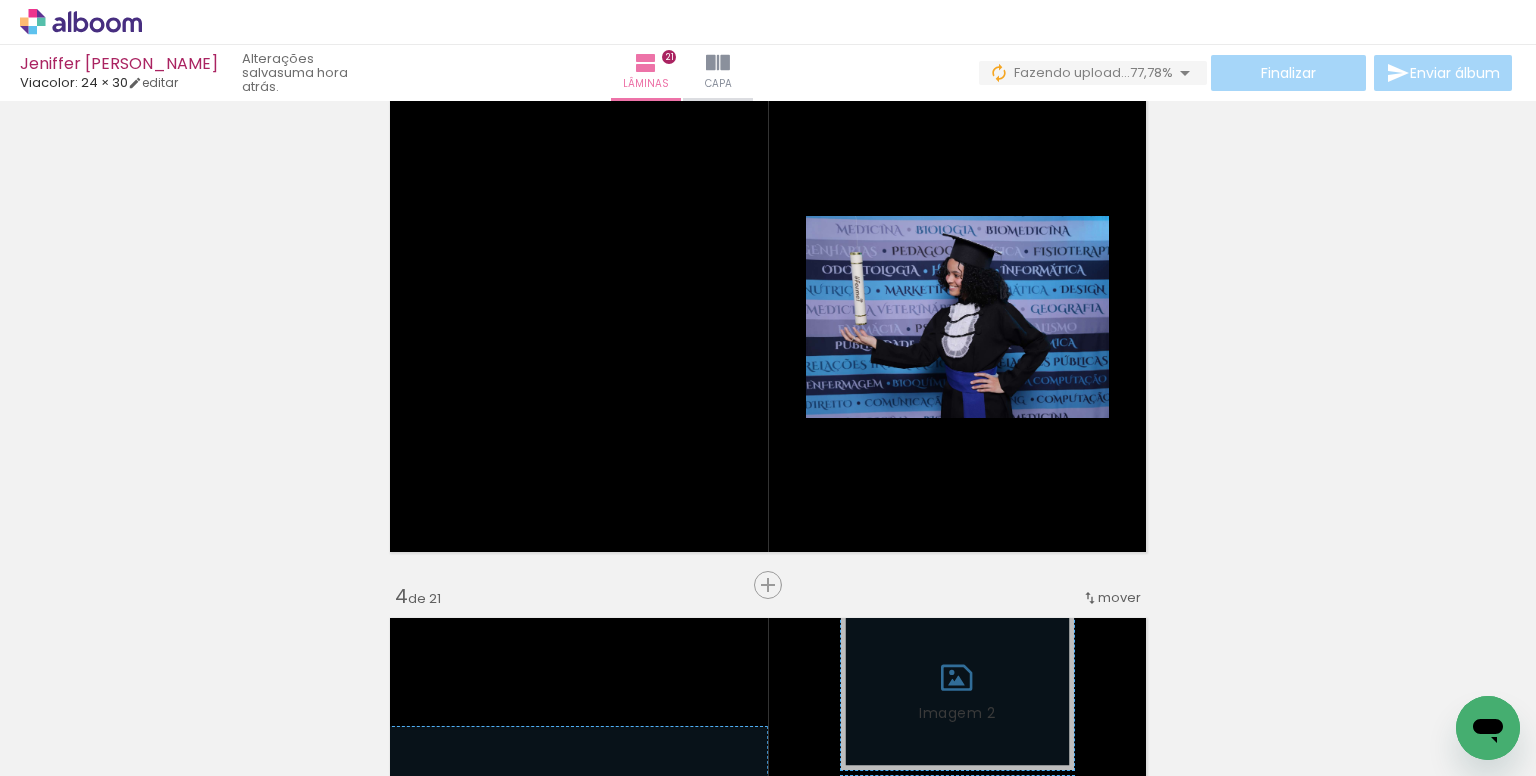 scroll, scrollTop: 0, scrollLeft: 6176, axis: horizontal 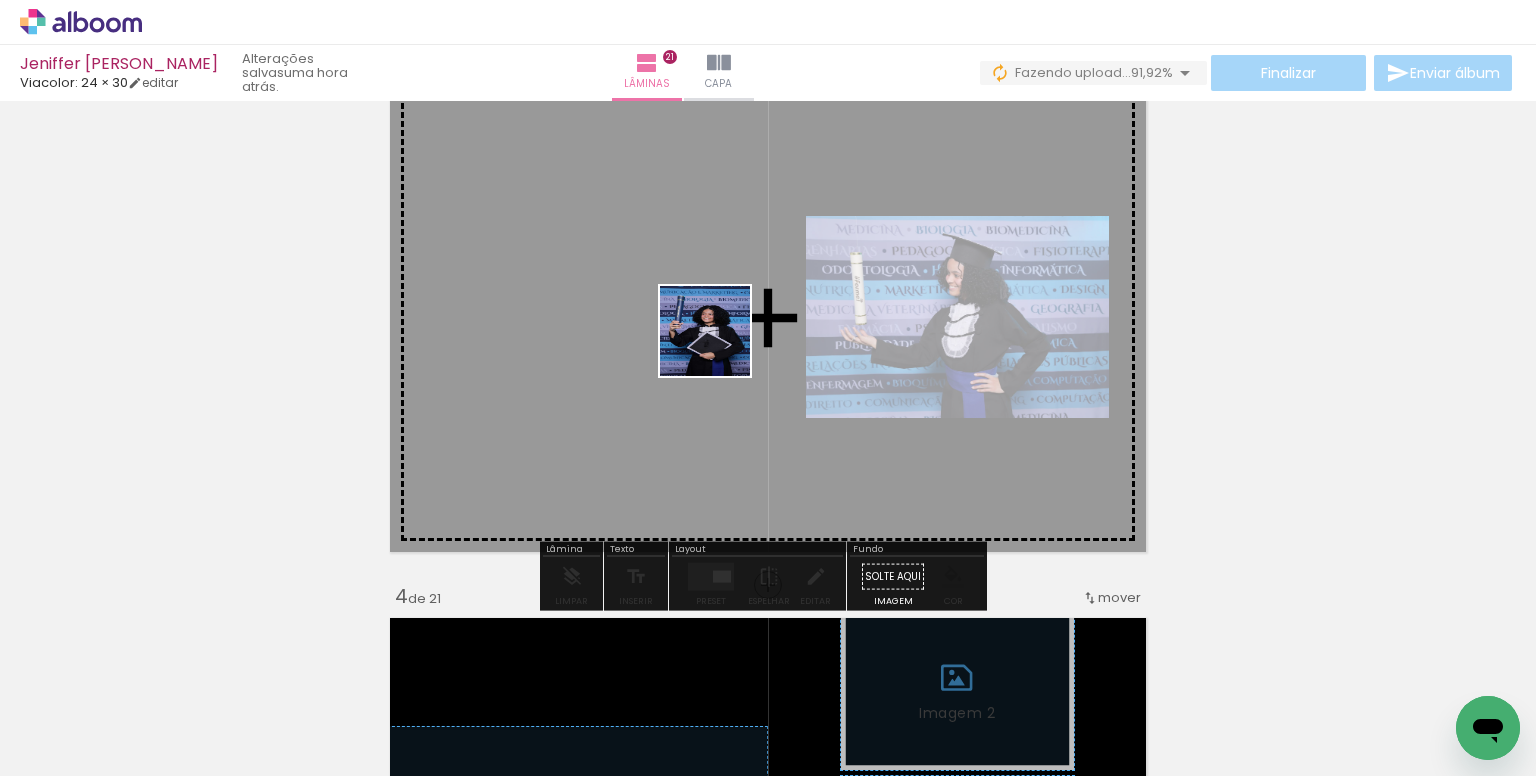 drag, startPoint x: 770, startPoint y: 699, endPoint x: 720, endPoint y: 346, distance: 356.5235 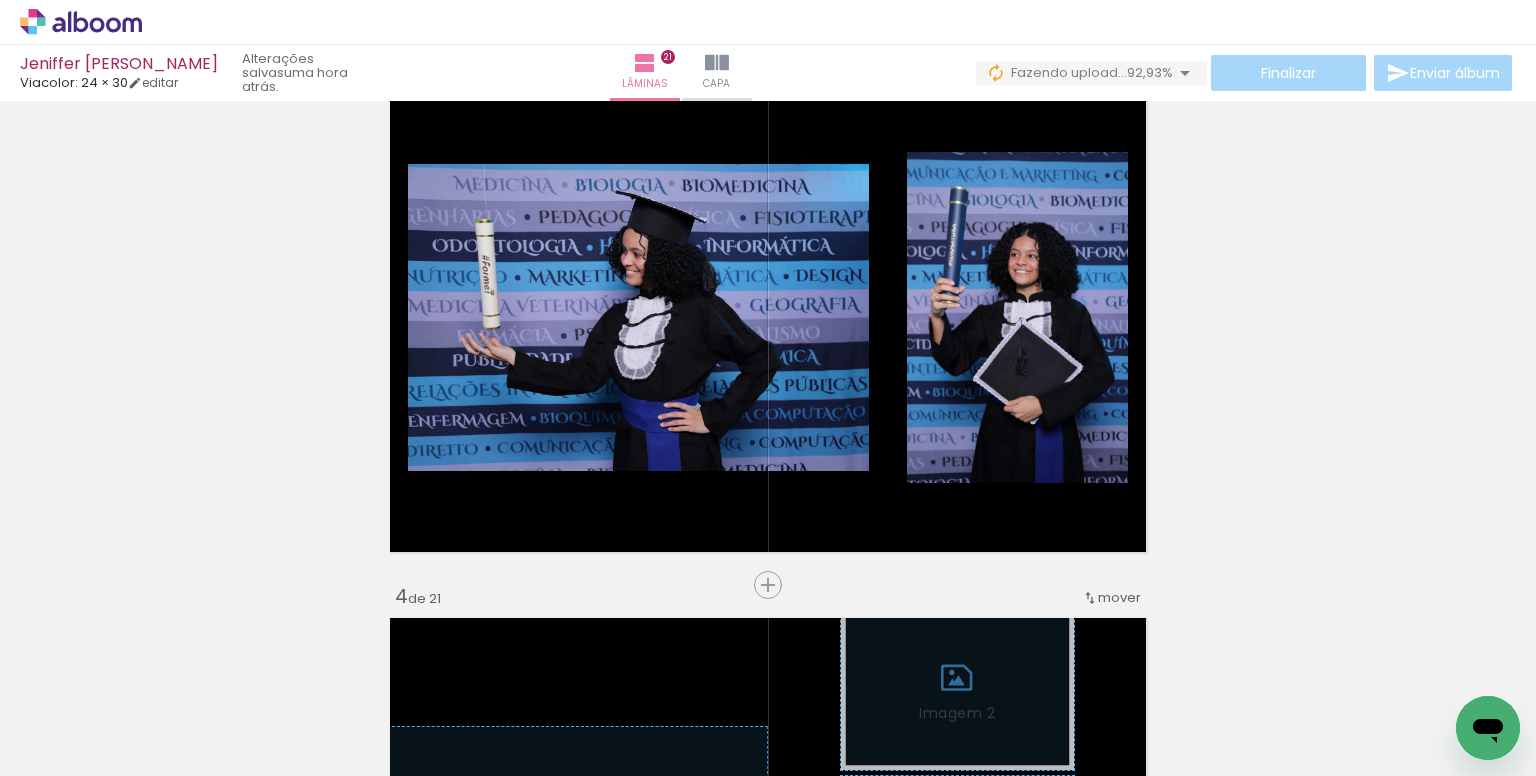 scroll, scrollTop: 0, scrollLeft: 8825, axis: horizontal 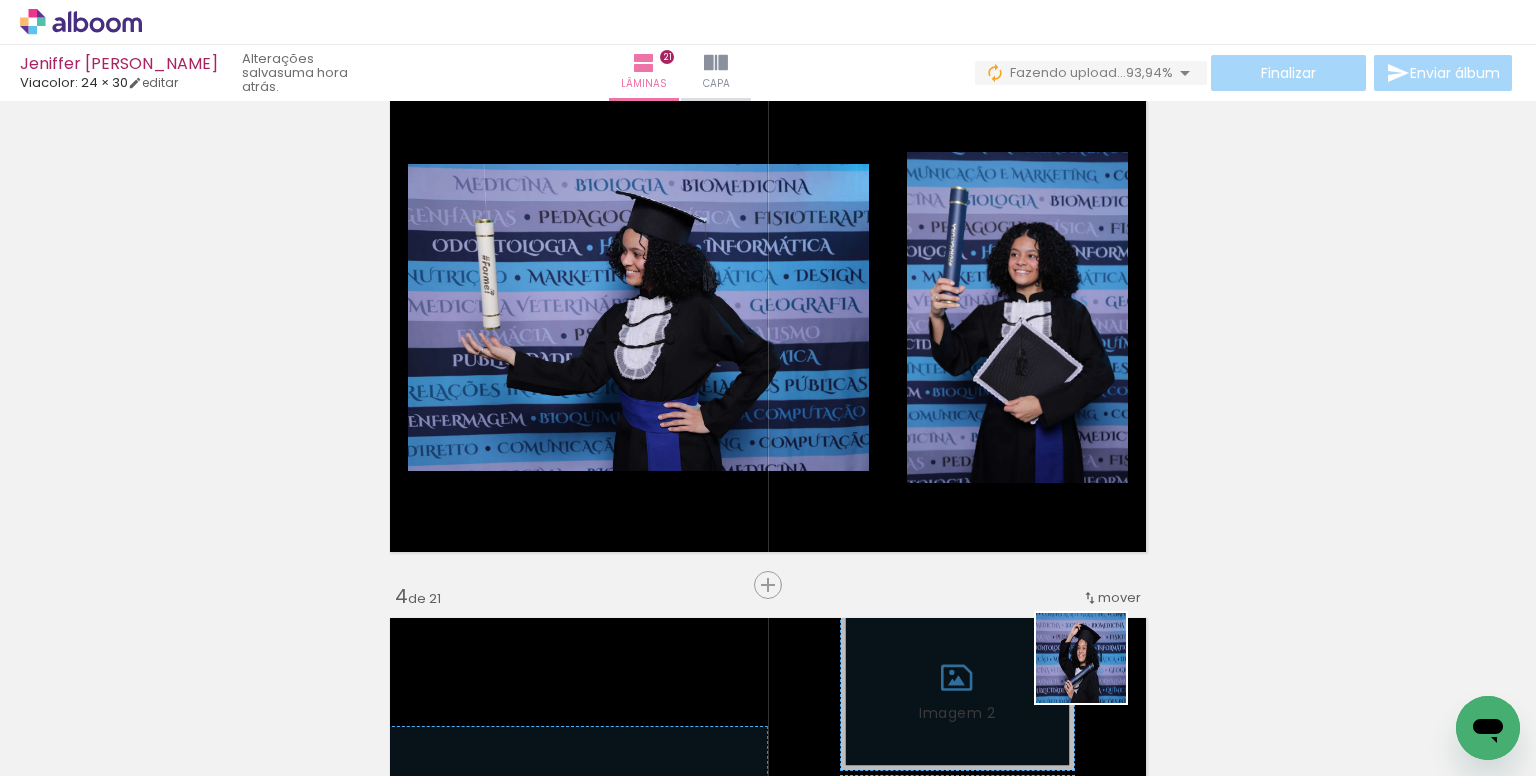 drag, startPoint x: 1144, startPoint y: 733, endPoint x: 834, endPoint y: 364, distance: 481.93463 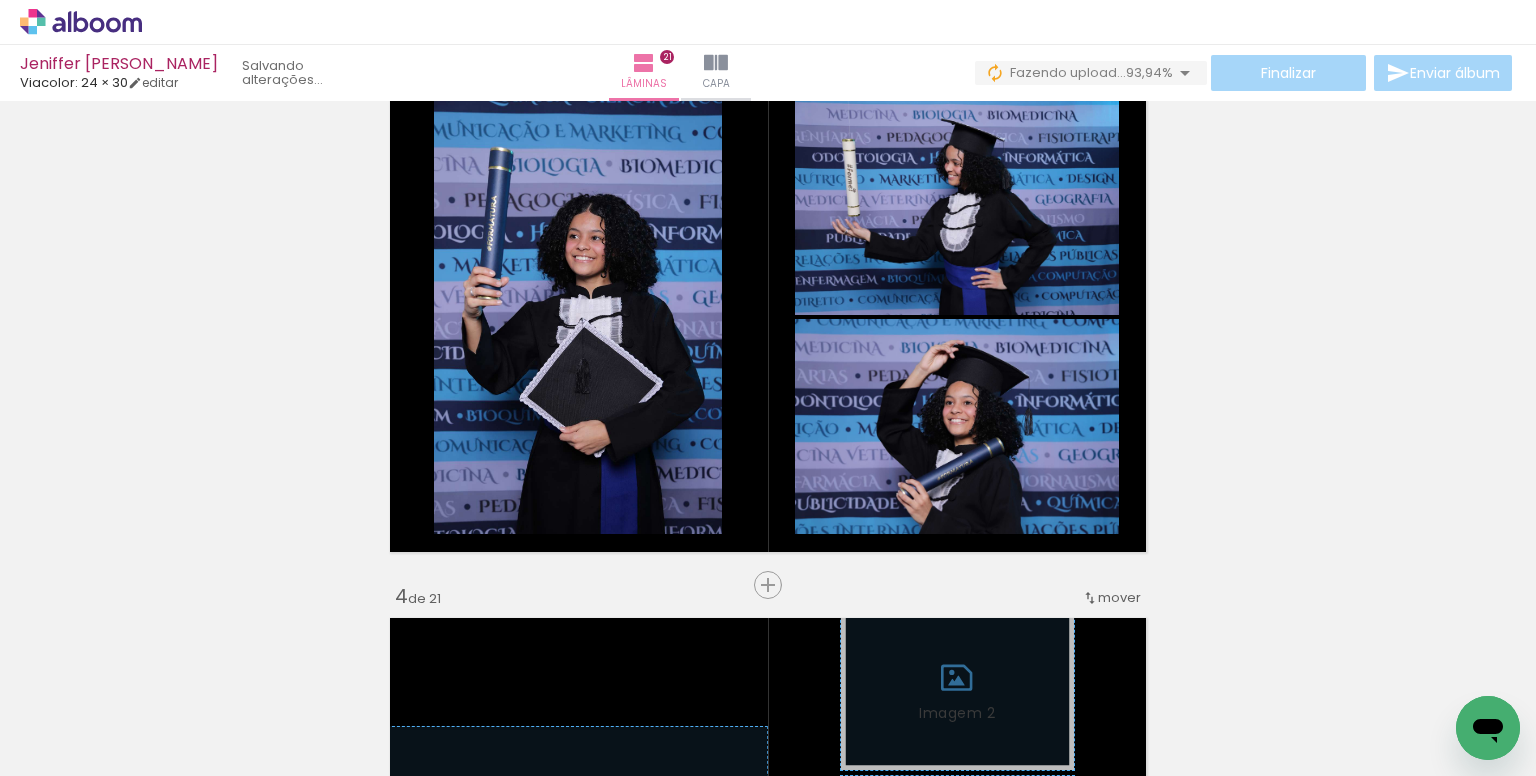 scroll, scrollTop: 0, scrollLeft: 0, axis: both 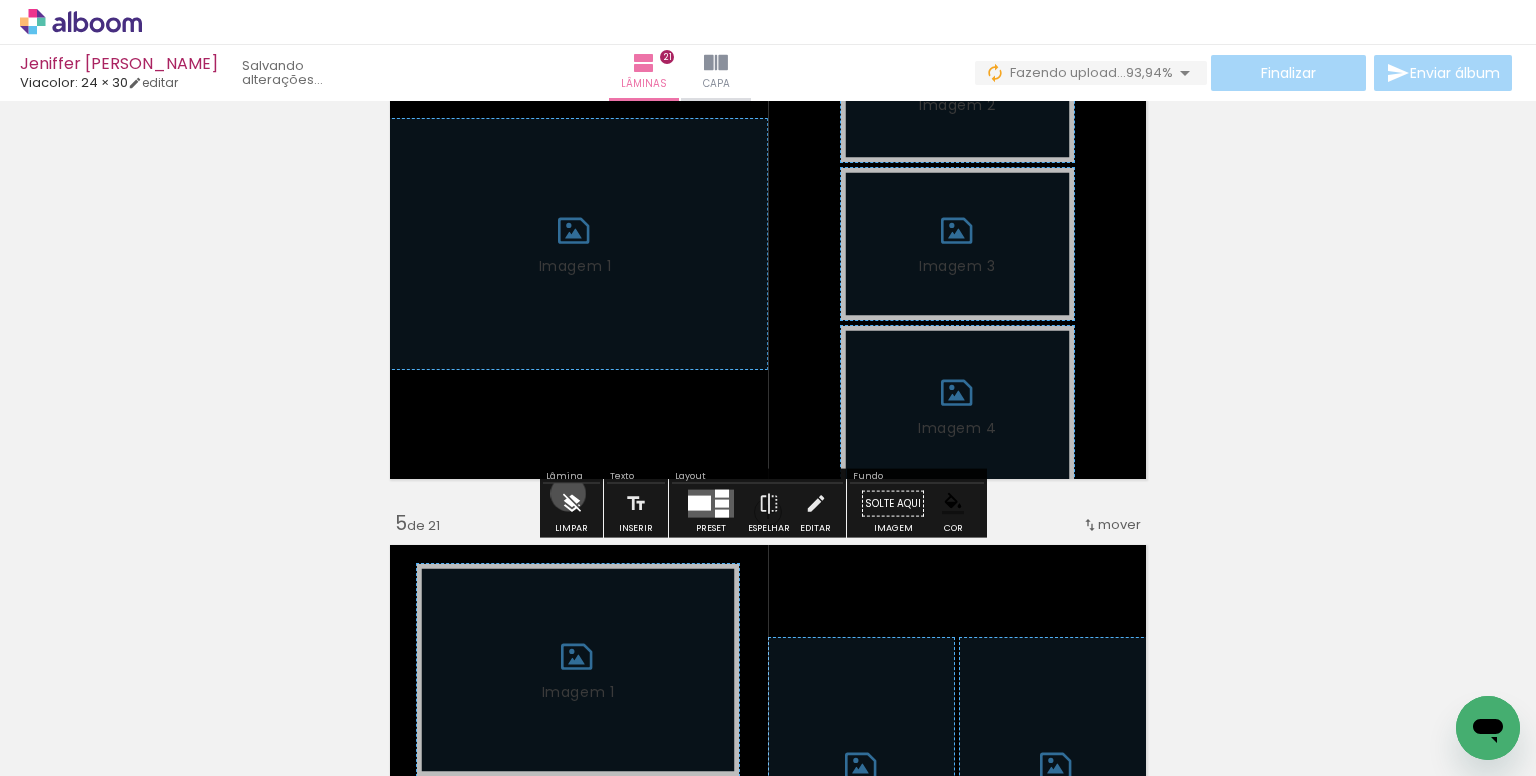 click at bounding box center [572, 504] 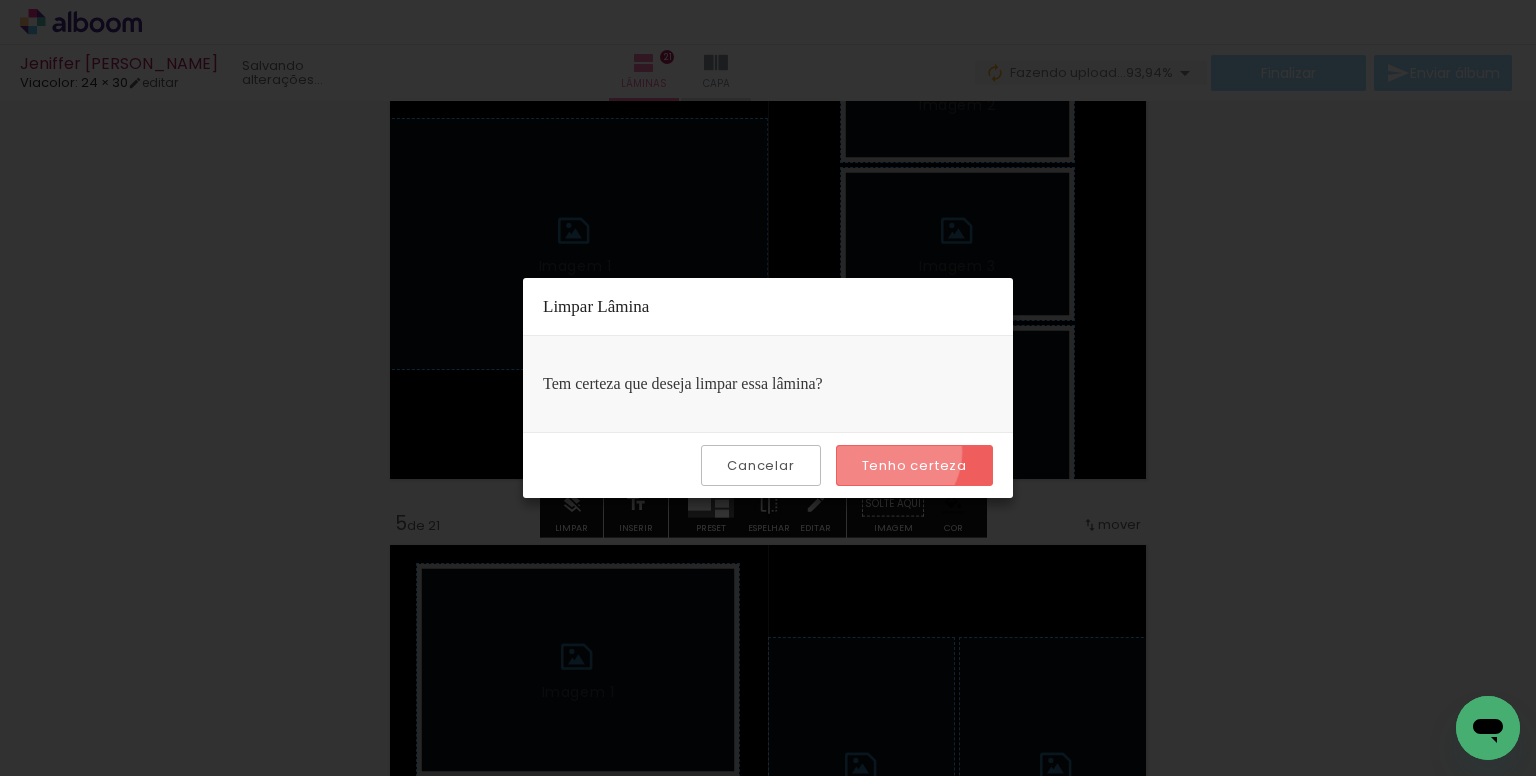click on "Tenho certeza" at bounding box center [914, 465] 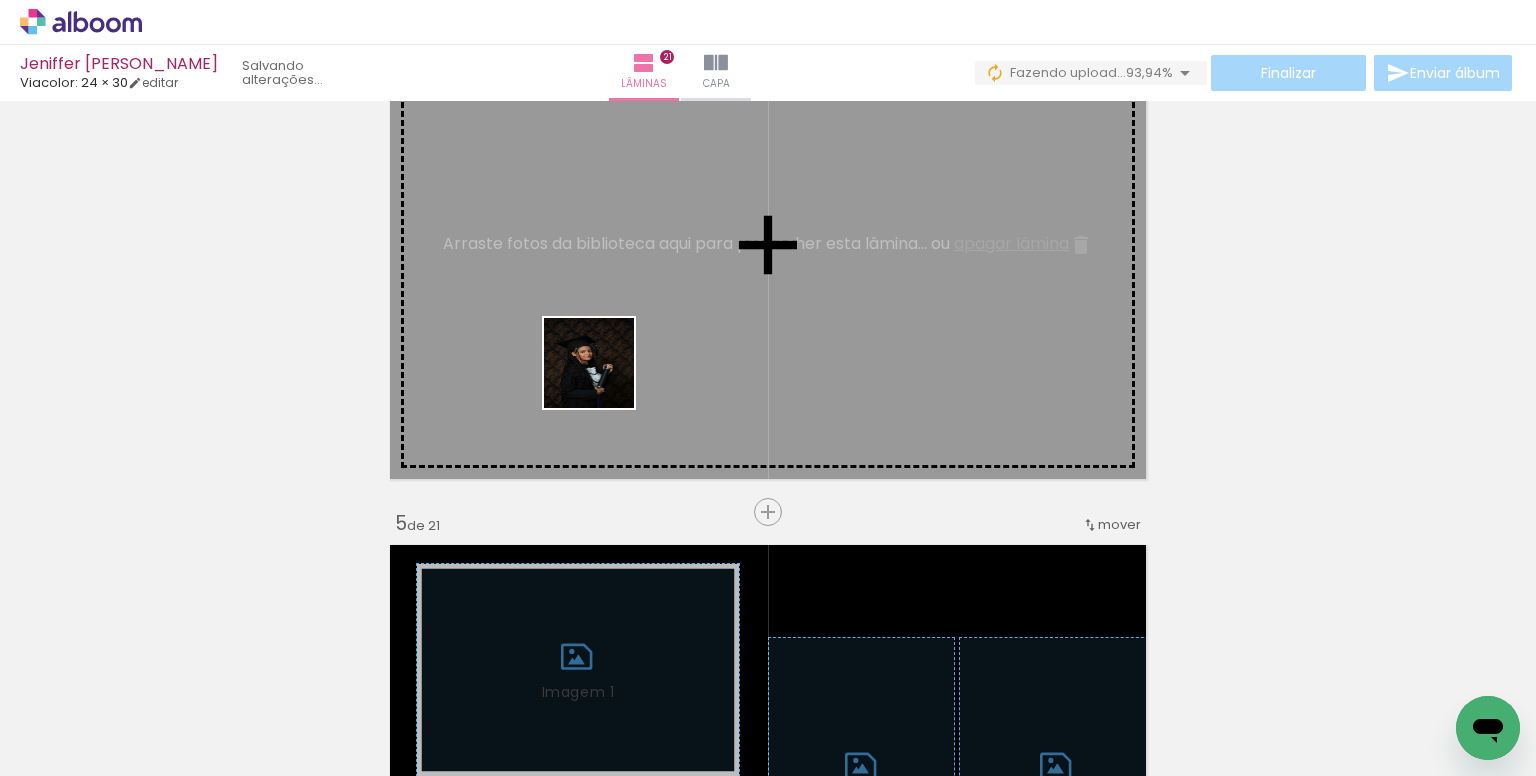 drag, startPoint x: 315, startPoint y: 730, endPoint x: 670, endPoint y: 293, distance: 563.0222 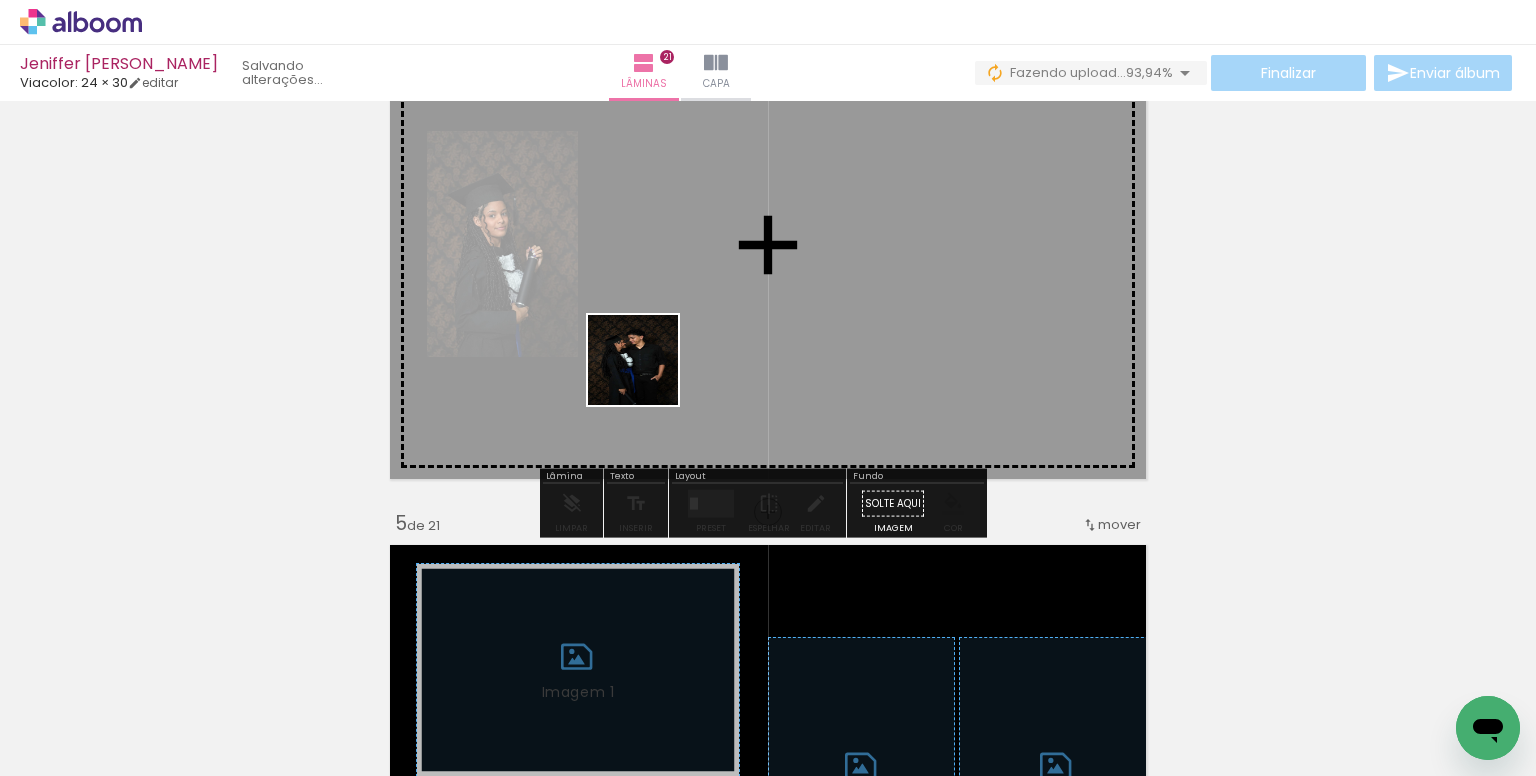 drag, startPoint x: 560, startPoint y: 705, endPoint x: 684, endPoint y: 261, distance: 460.99023 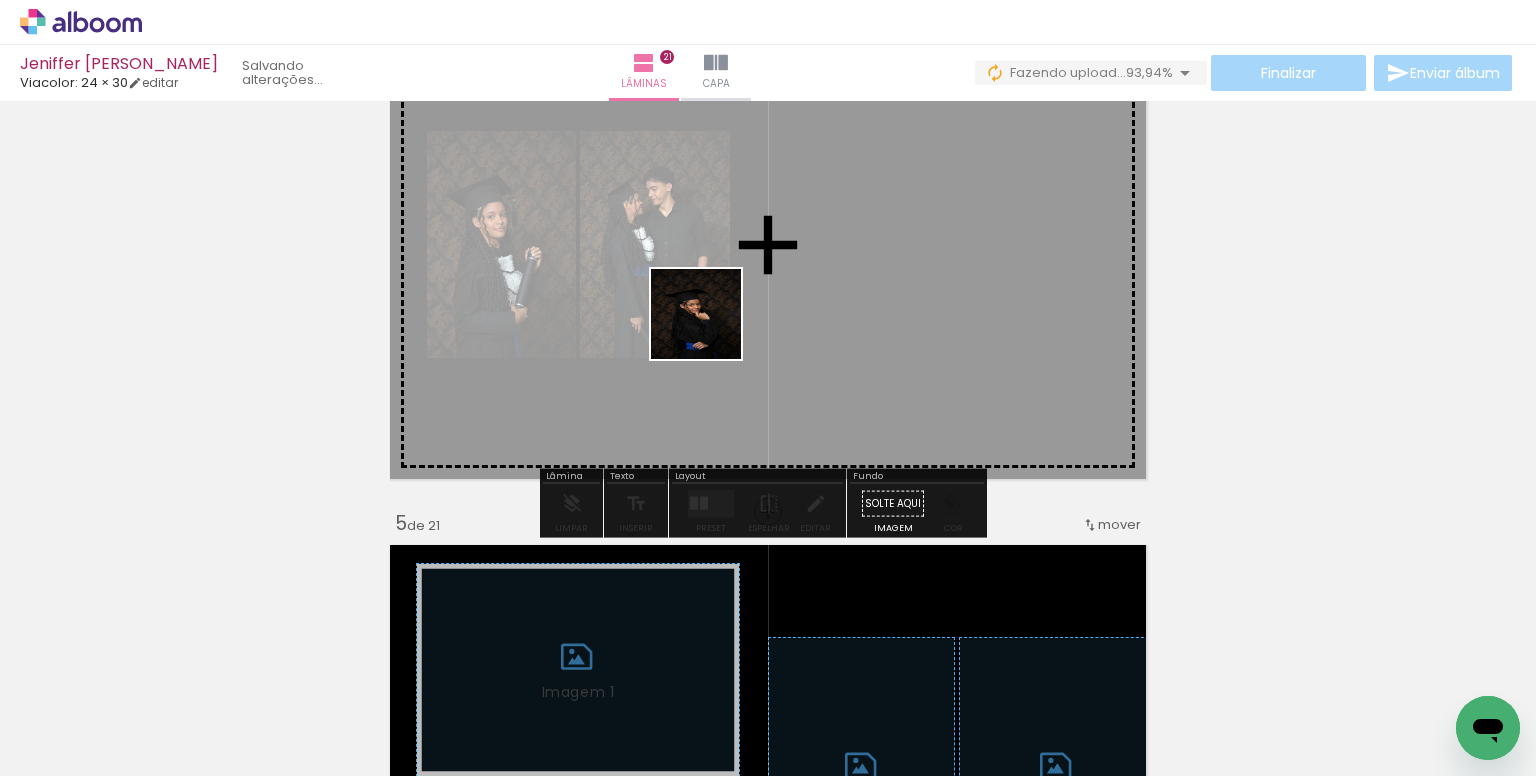 drag, startPoint x: 563, startPoint y: 698, endPoint x: 711, endPoint y: 329, distance: 397.57388 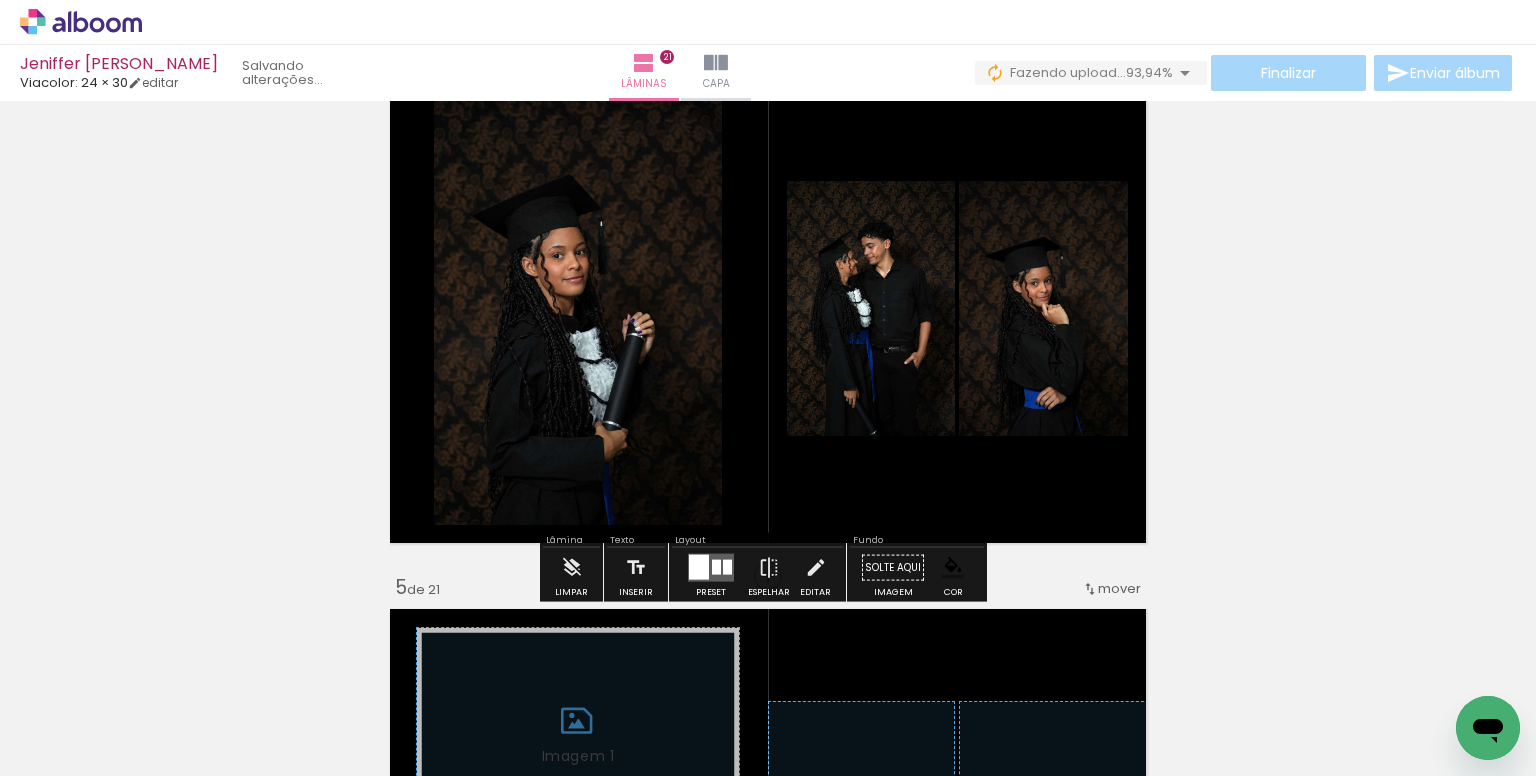 scroll, scrollTop: 1702, scrollLeft: 0, axis: vertical 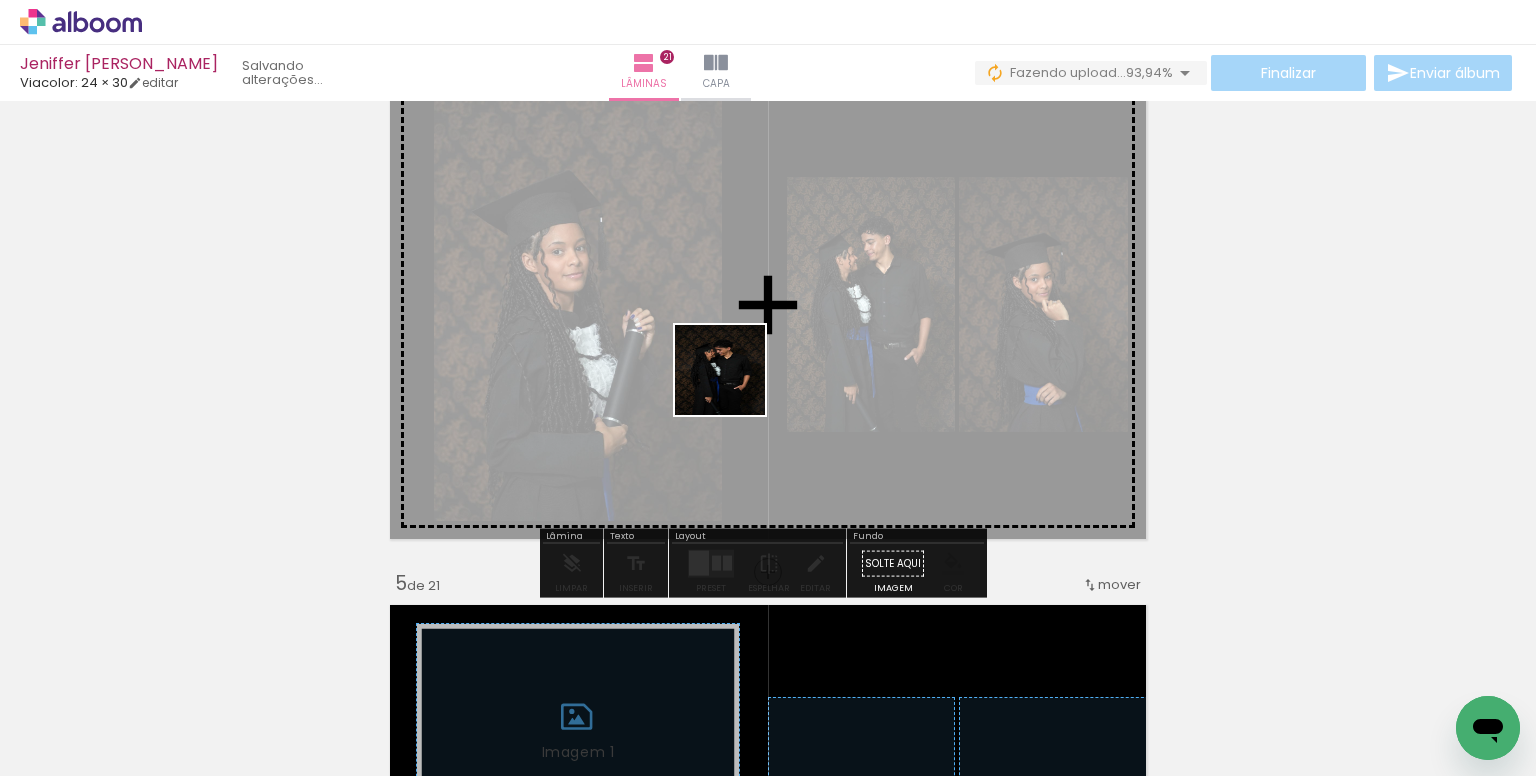 drag, startPoint x: 671, startPoint y: 704, endPoint x: 760, endPoint y: 311, distance: 402.9516 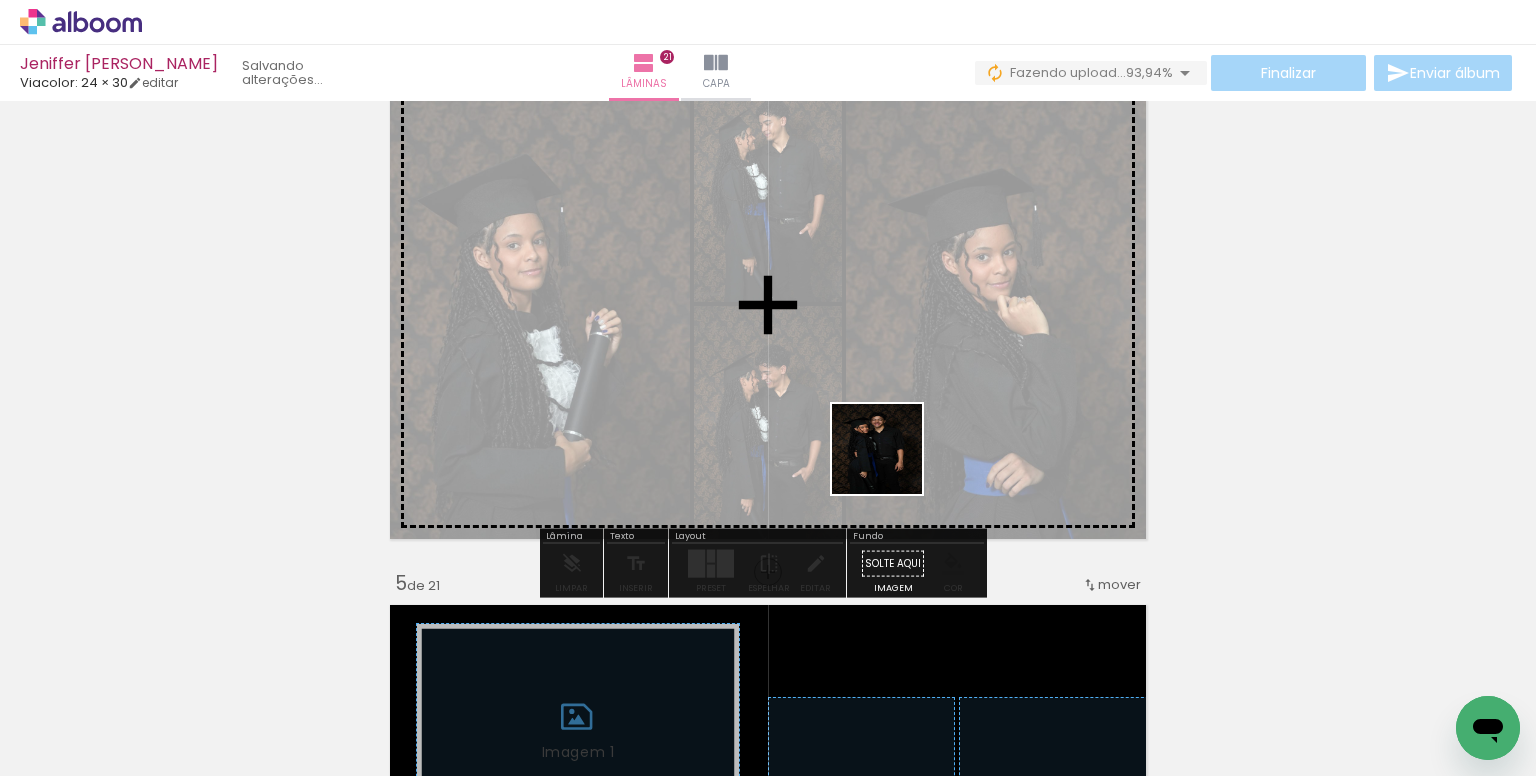 drag, startPoint x: 871, startPoint y: 690, endPoint x: 898, endPoint y: 417, distance: 274.3319 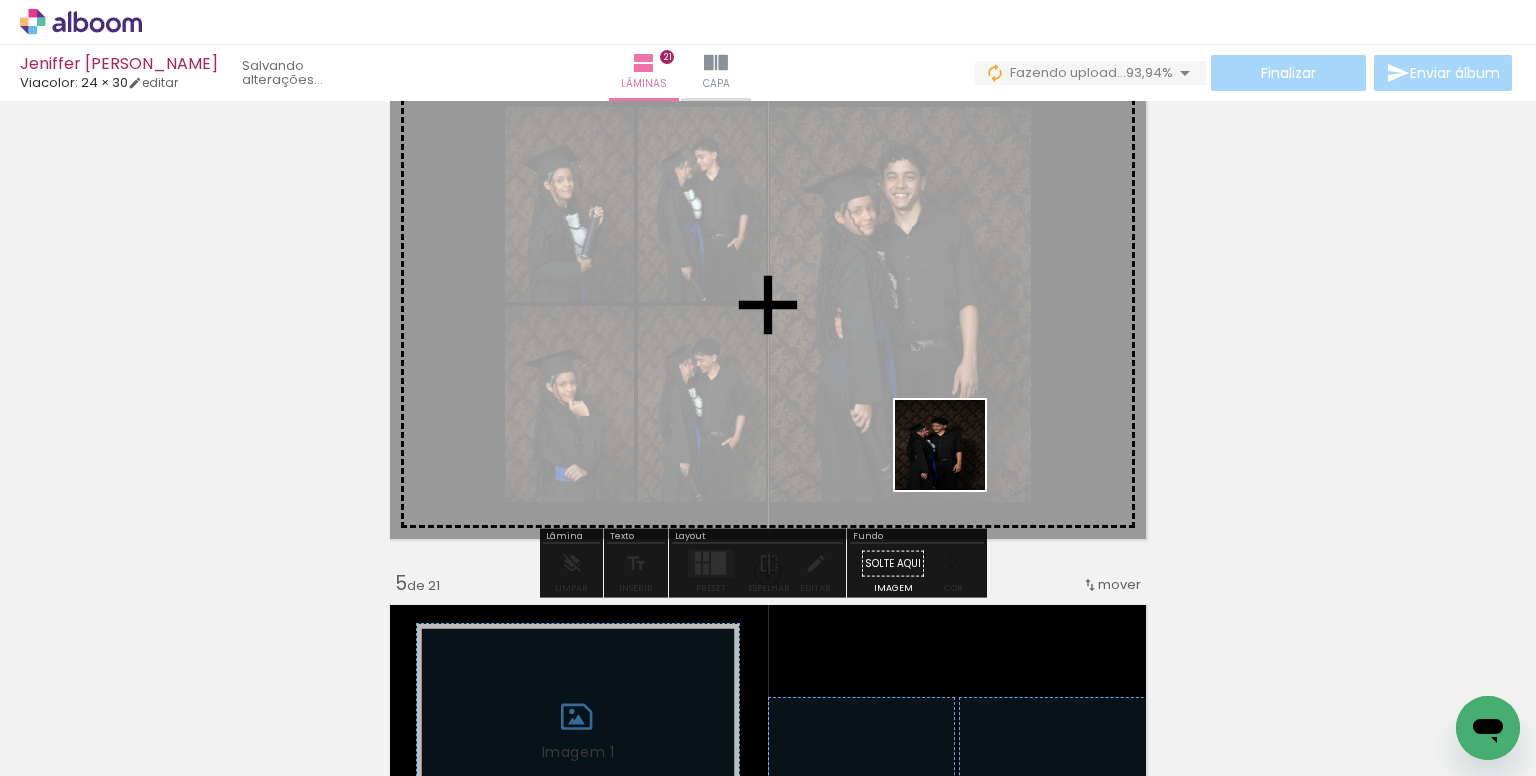 drag, startPoint x: 1008, startPoint y: 705, endPoint x: 952, endPoint y: 405, distance: 305.18192 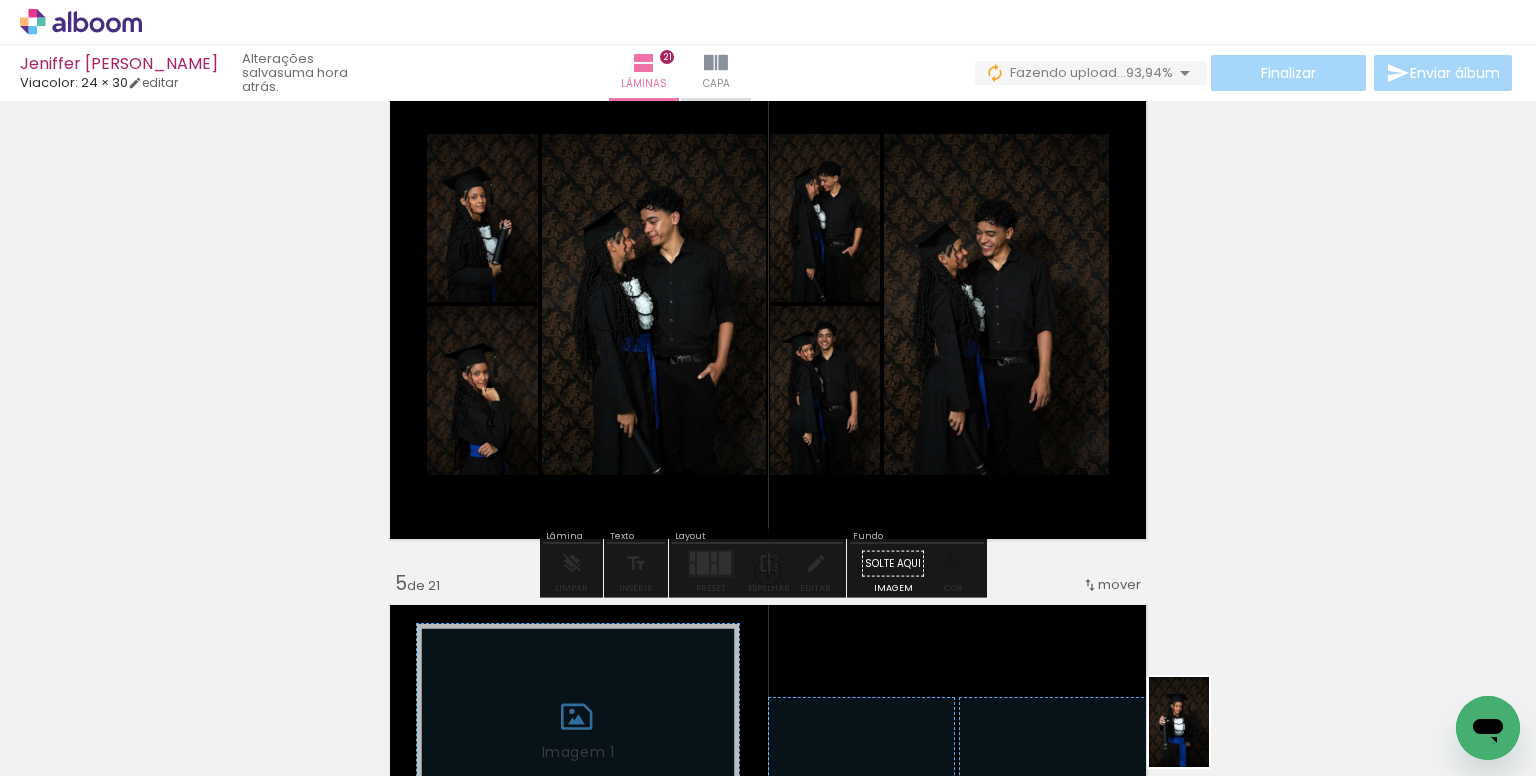 drag, startPoint x: 1221, startPoint y: 707, endPoint x: 1209, endPoint y: 737, distance: 32.31099 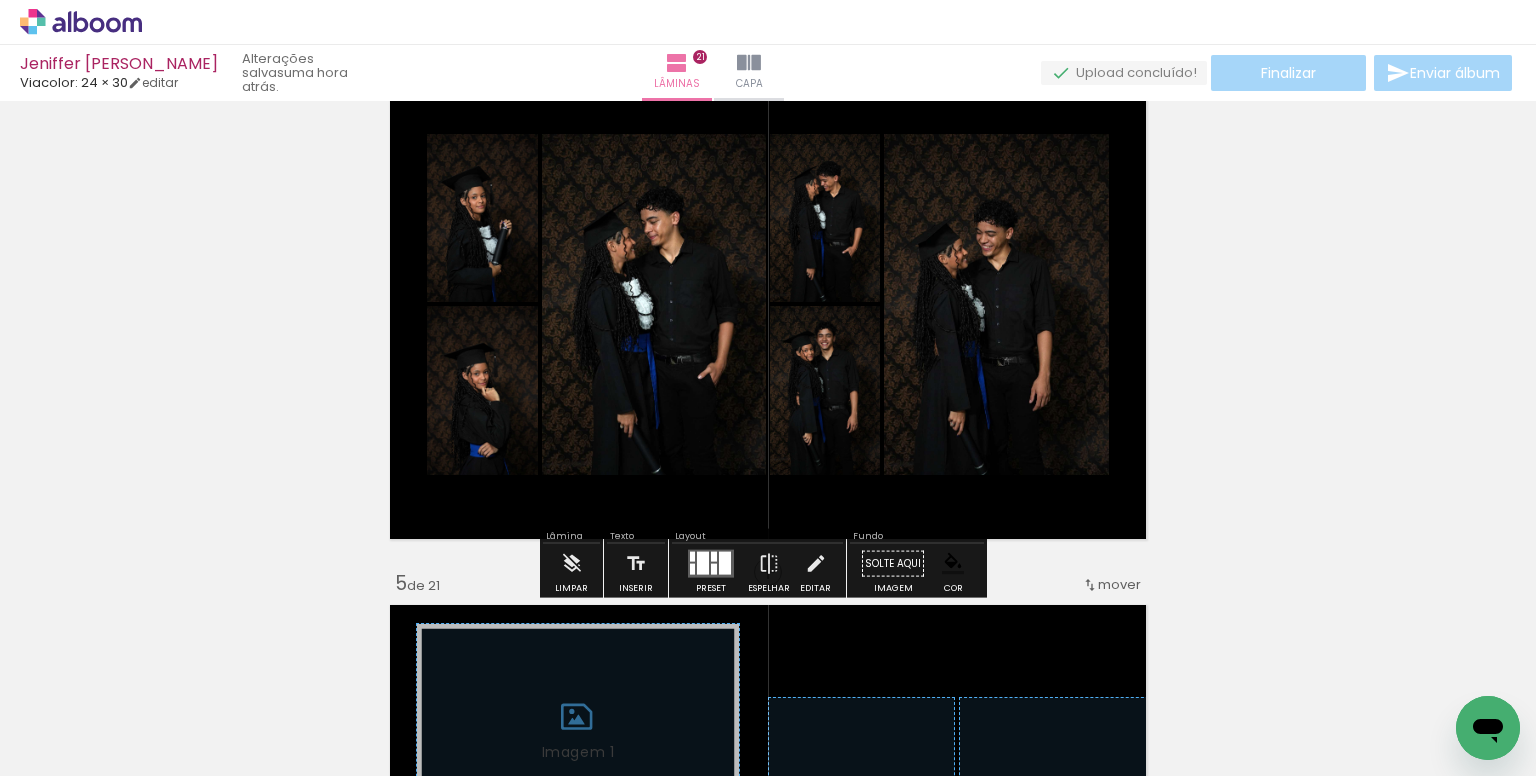 click at bounding box center (0, 0) 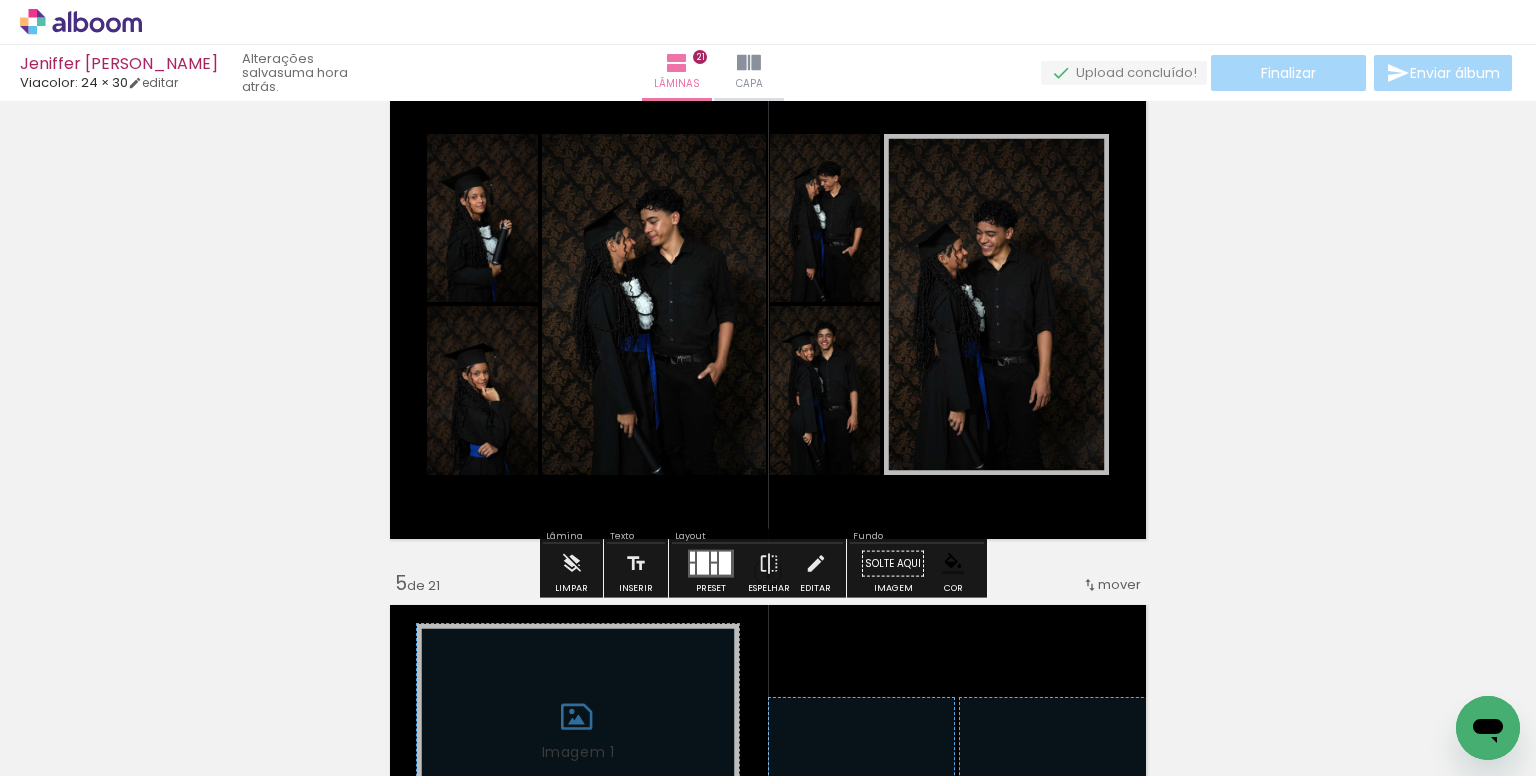 click at bounding box center [0, 0] 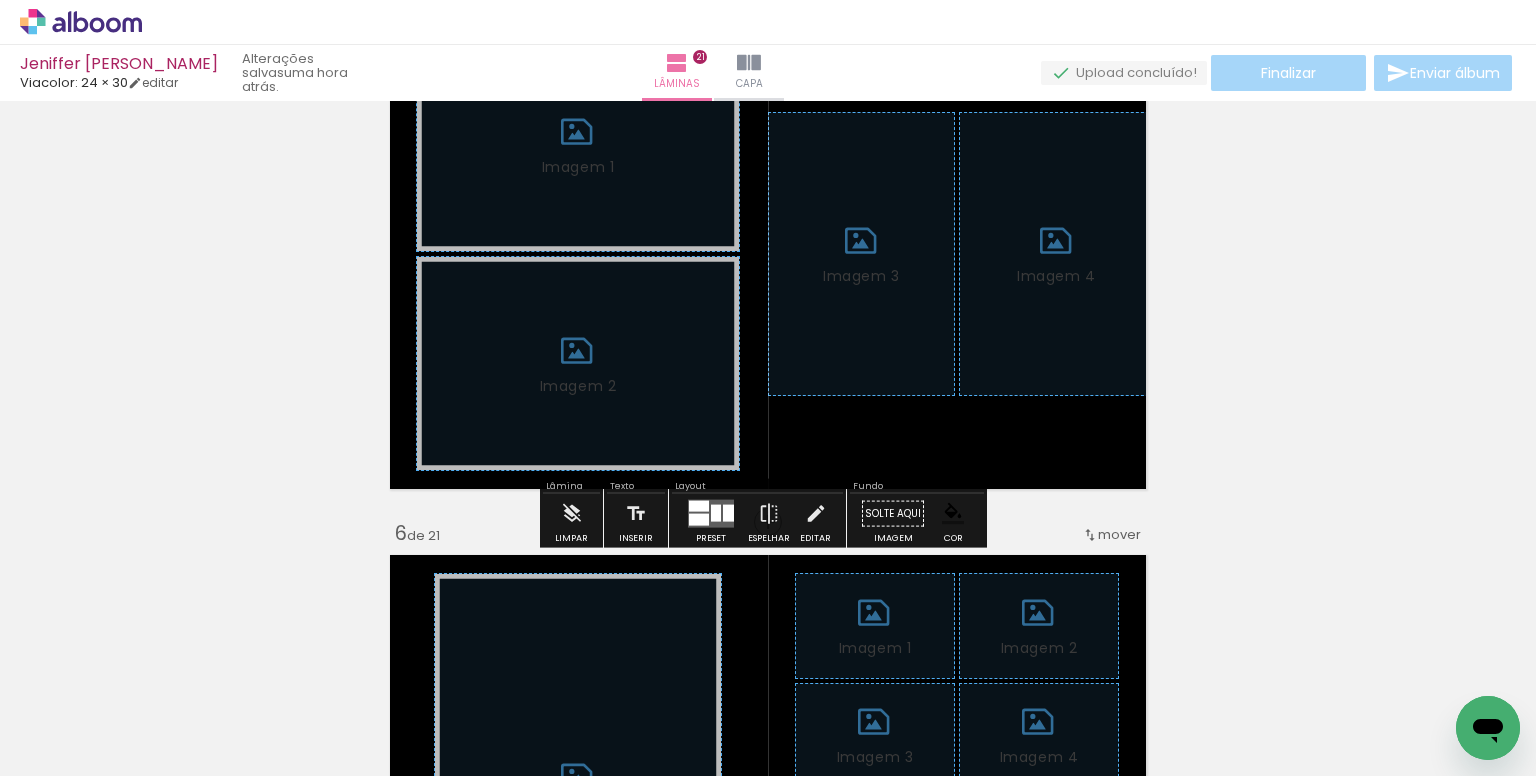scroll, scrollTop: 2289, scrollLeft: 0, axis: vertical 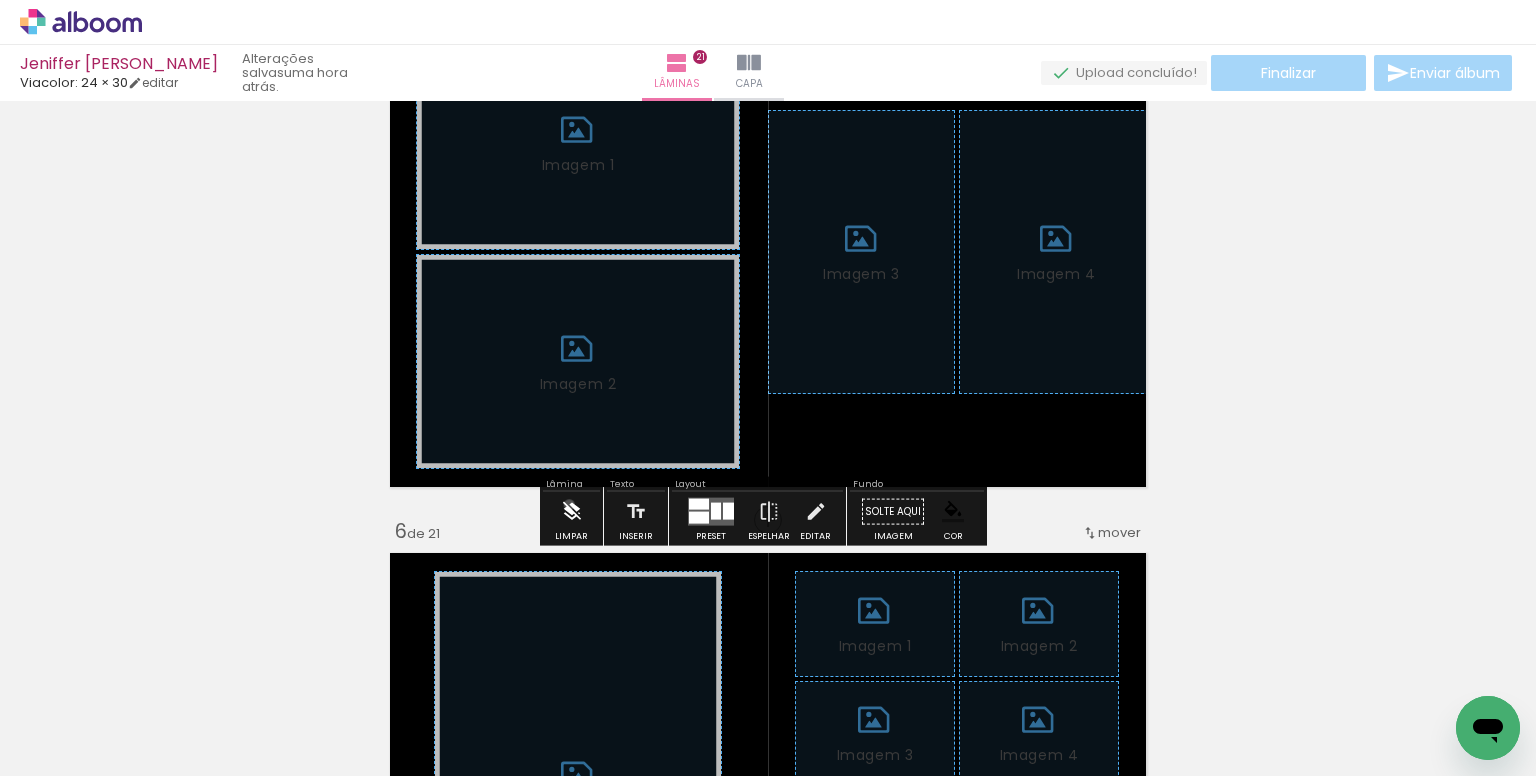 click at bounding box center (572, 512) 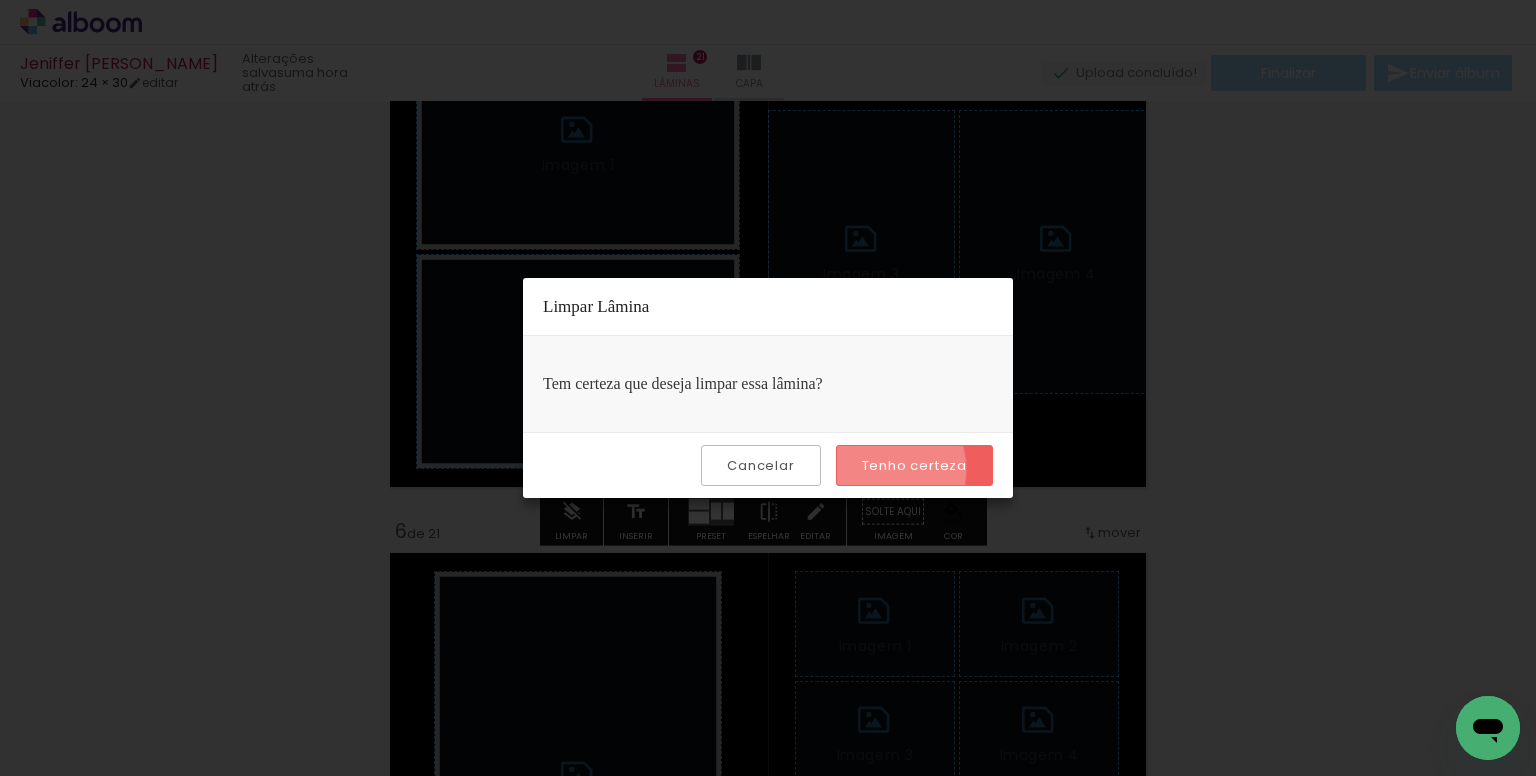click on "Tenho certeza" at bounding box center [0, 0] 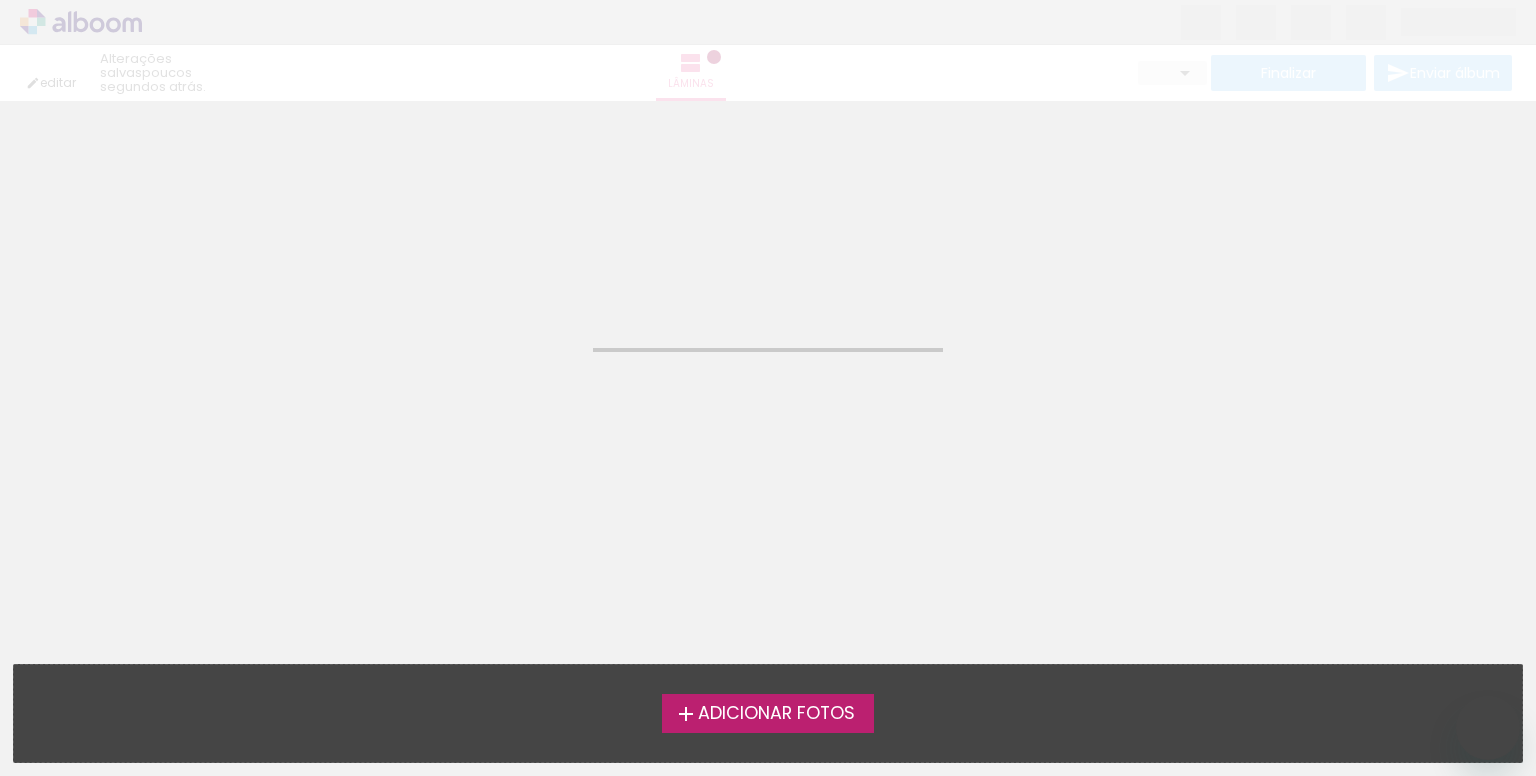 scroll, scrollTop: 0, scrollLeft: 0, axis: both 